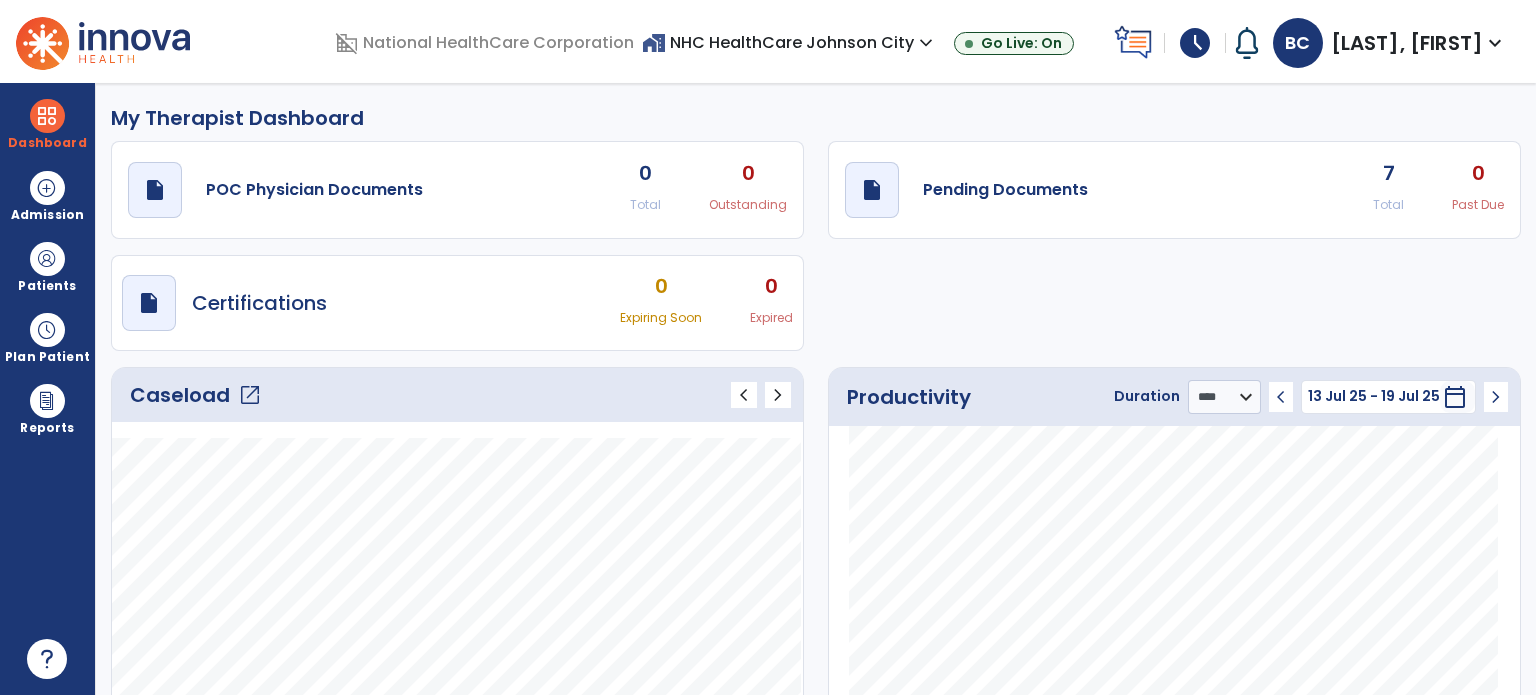 select on "****" 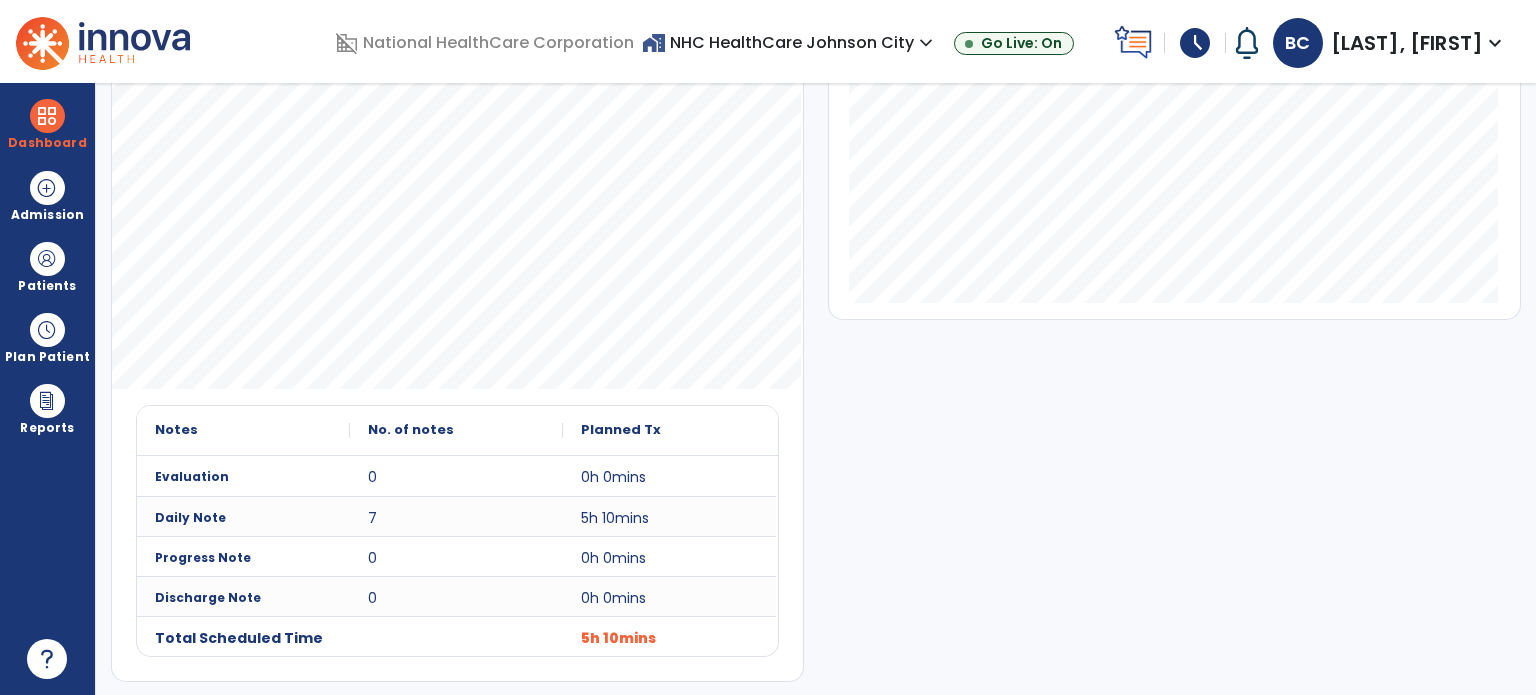 click on "Dashboard" at bounding box center [47, 143] 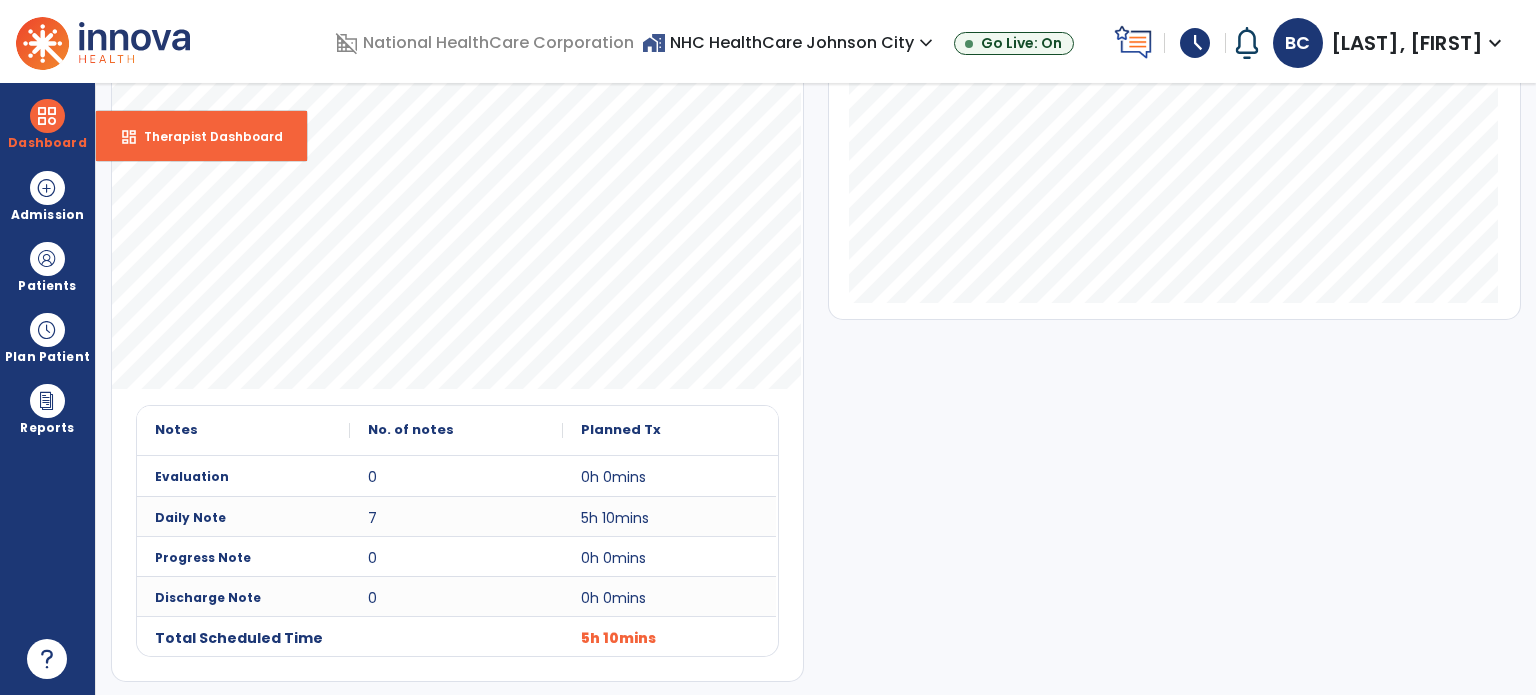 click on "Therapist Dashboard" at bounding box center [205, 136] 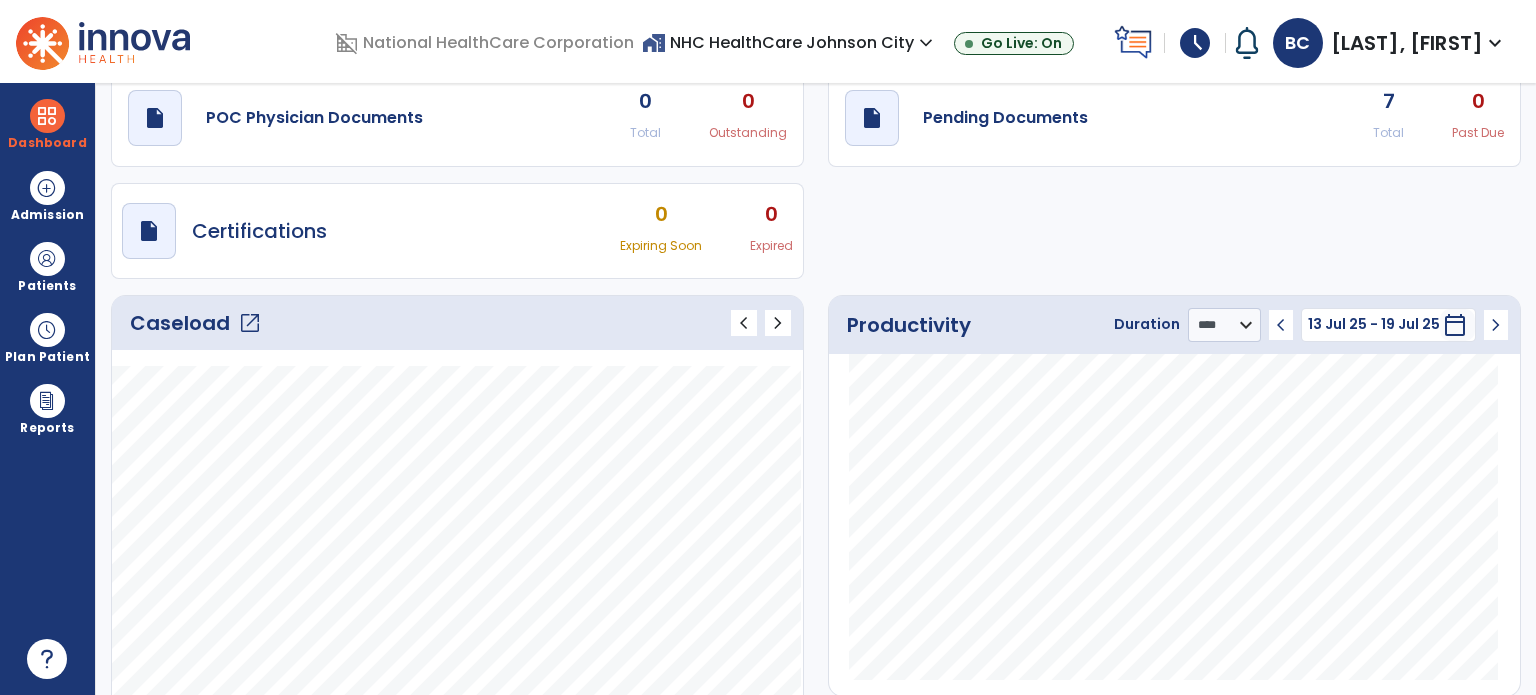 scroll, scrollTop: 66, scrollLeft: 0, axis: vertical 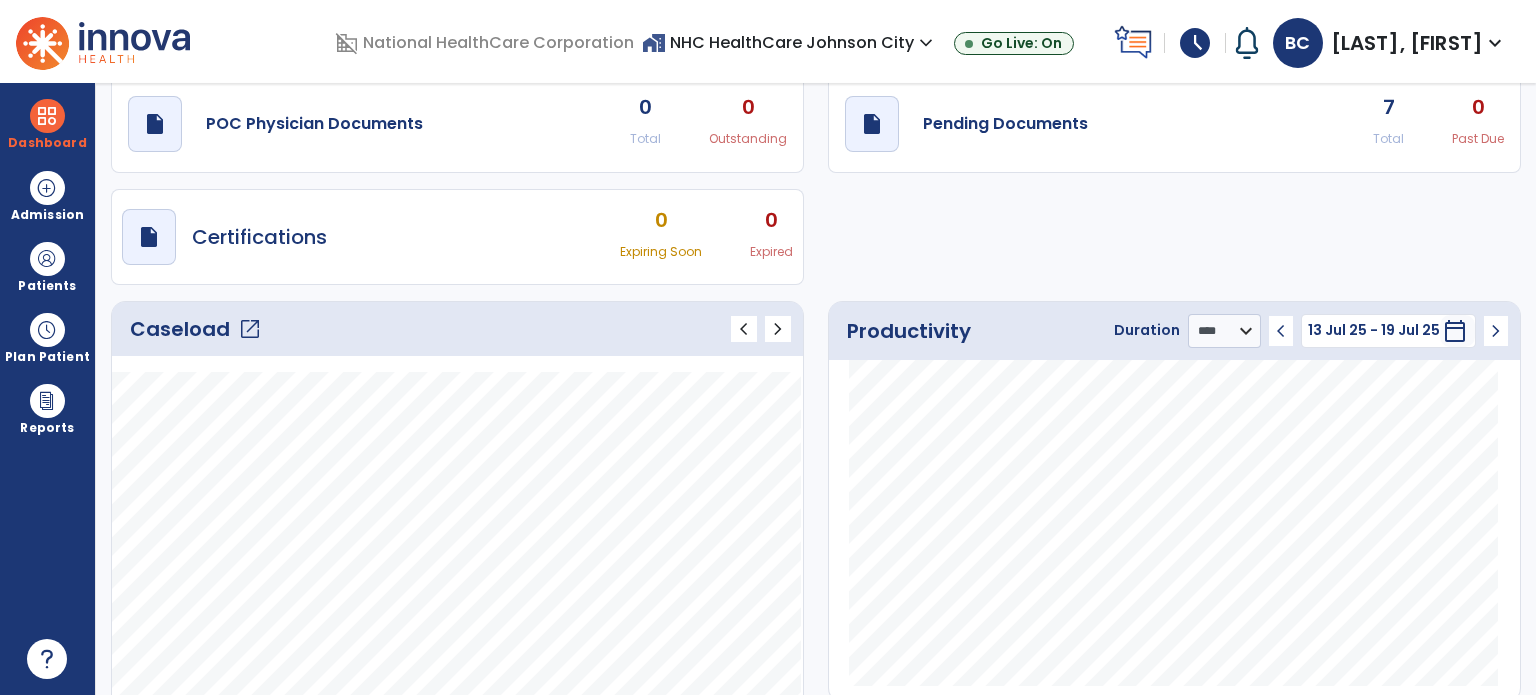 click on "open_in_new" 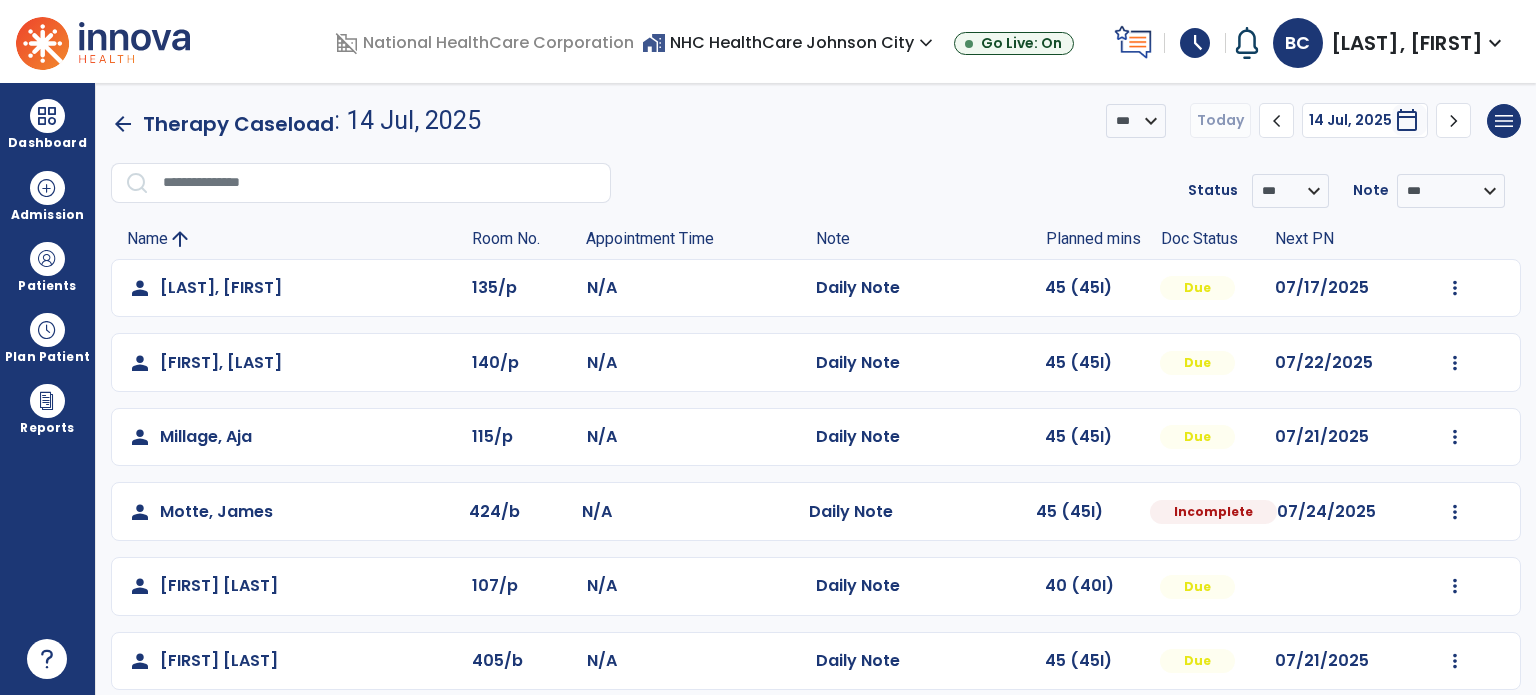 scroll, scrollTop: 94, scrollLeft: 0, axis: vertical 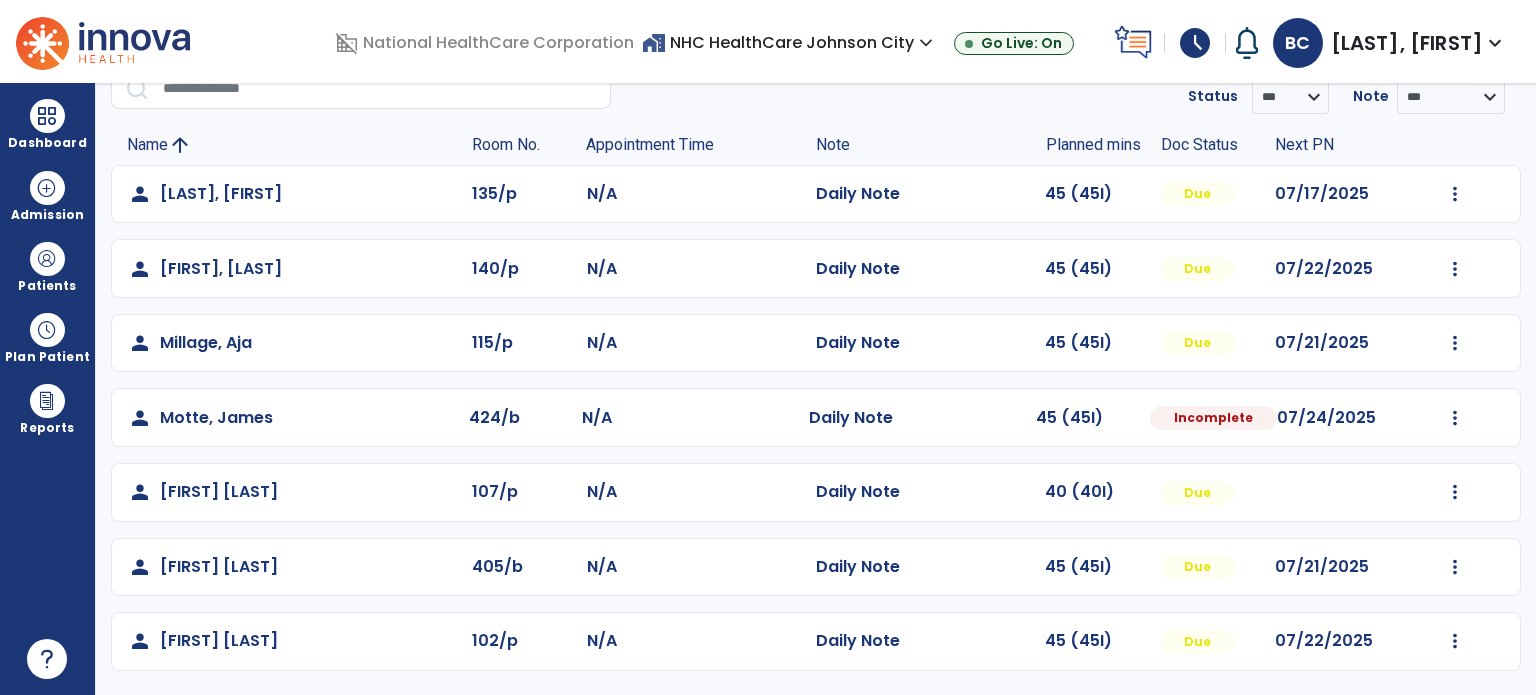 click on "Mark Visit As Complete   Reset Note   Open Document   G + C Mins" 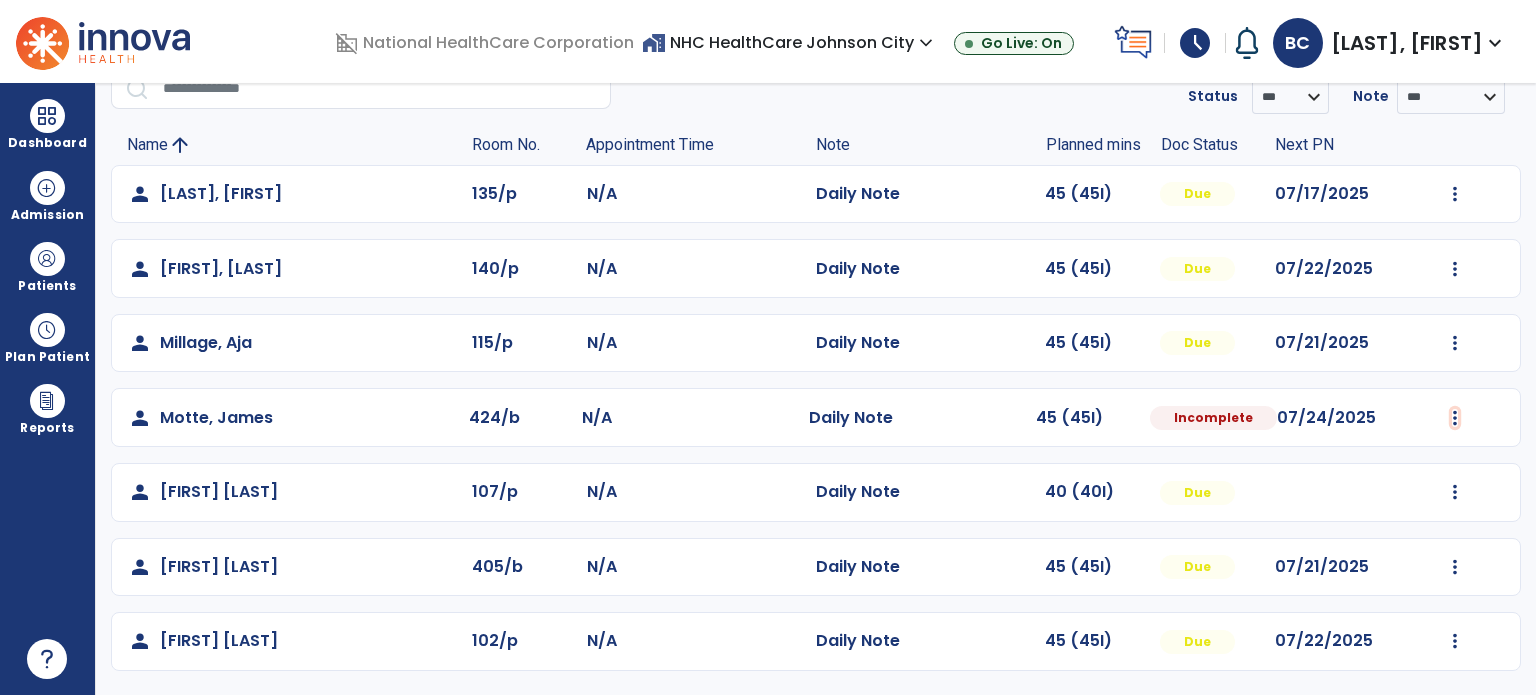 click at bounding box center (1455, 194) 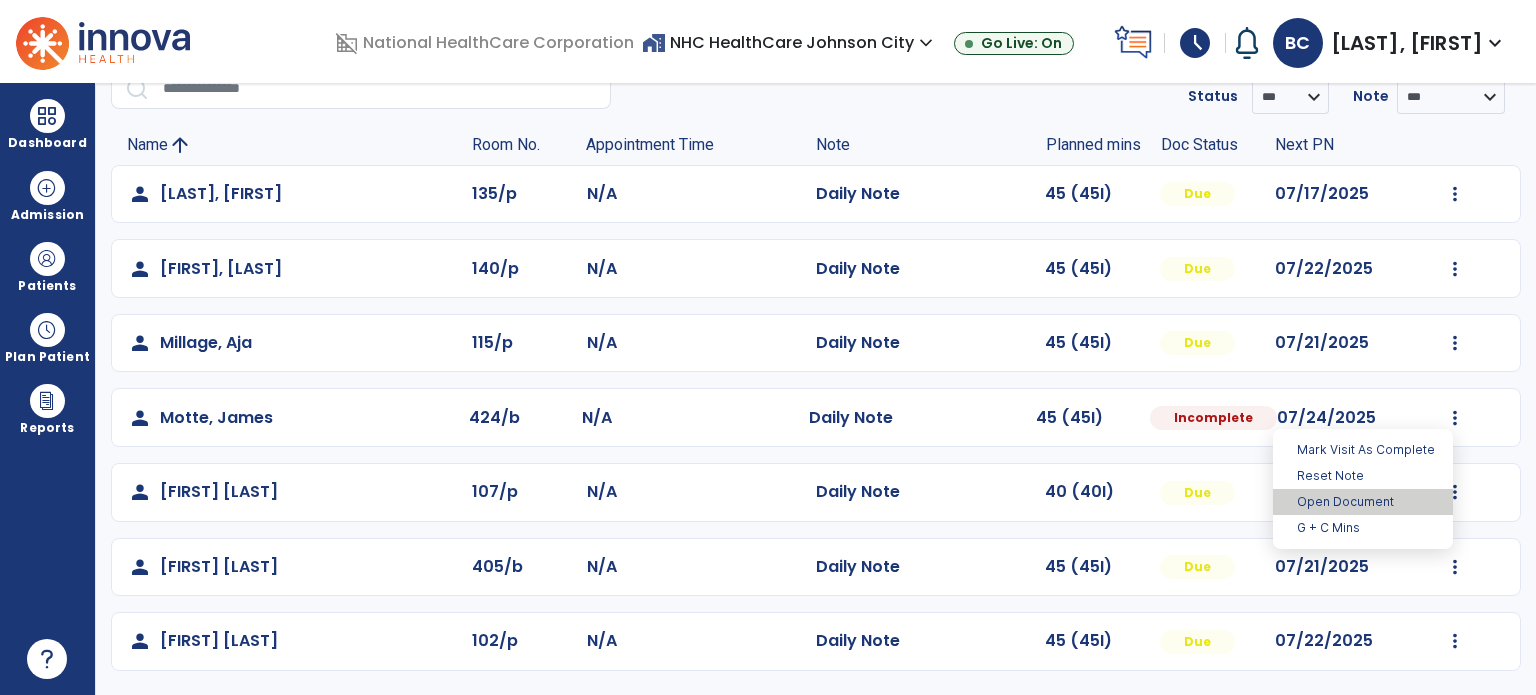 click on "Open Document" at bounding box center [1363, 502] 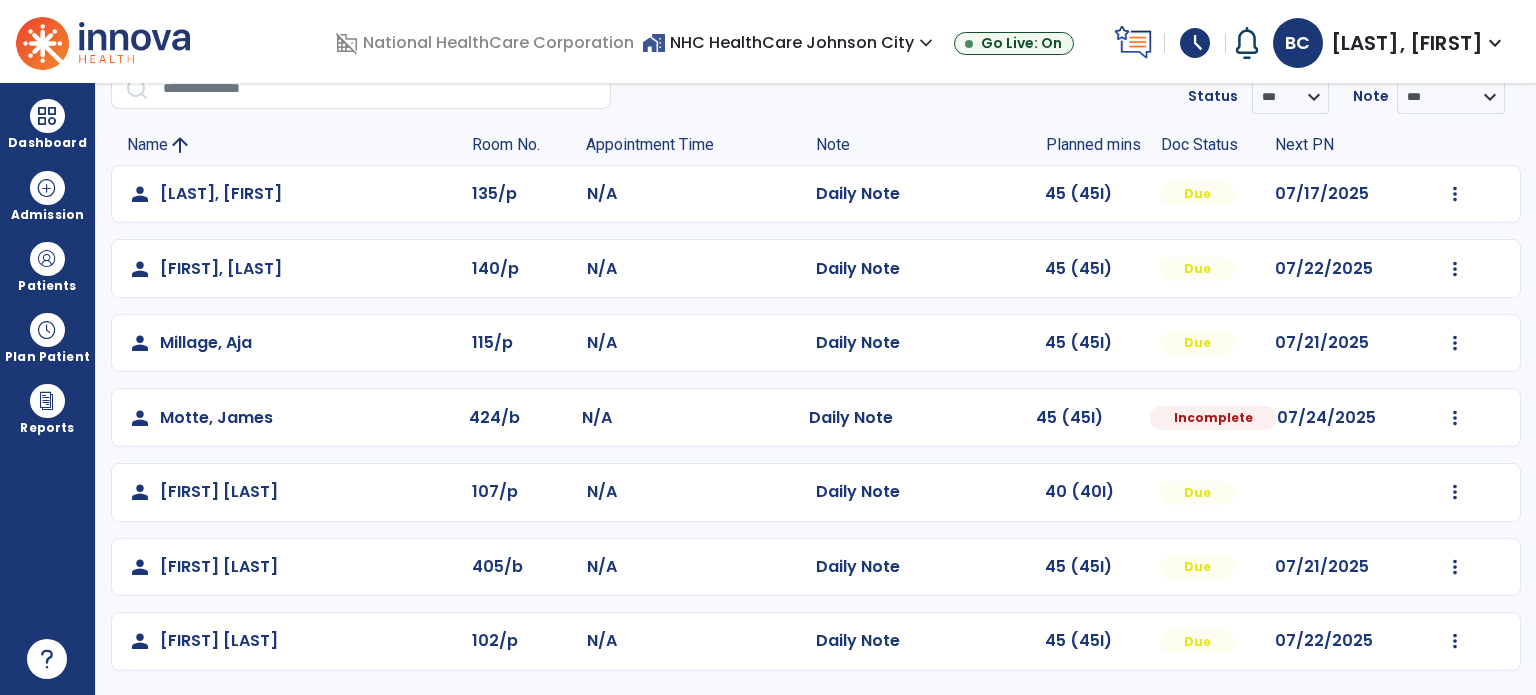 select on "*" 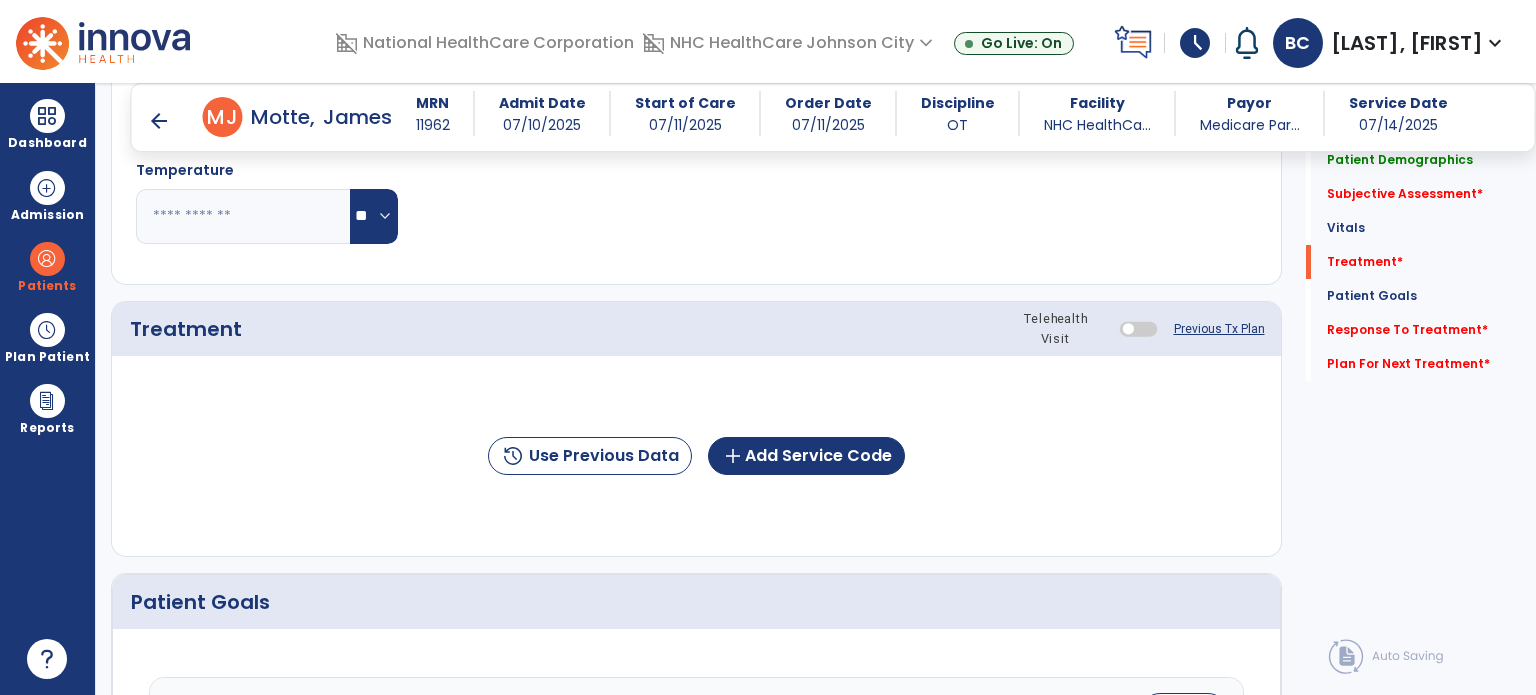 scroll, scrollTop: 1050, scrollLeft: 0, axis: vertical 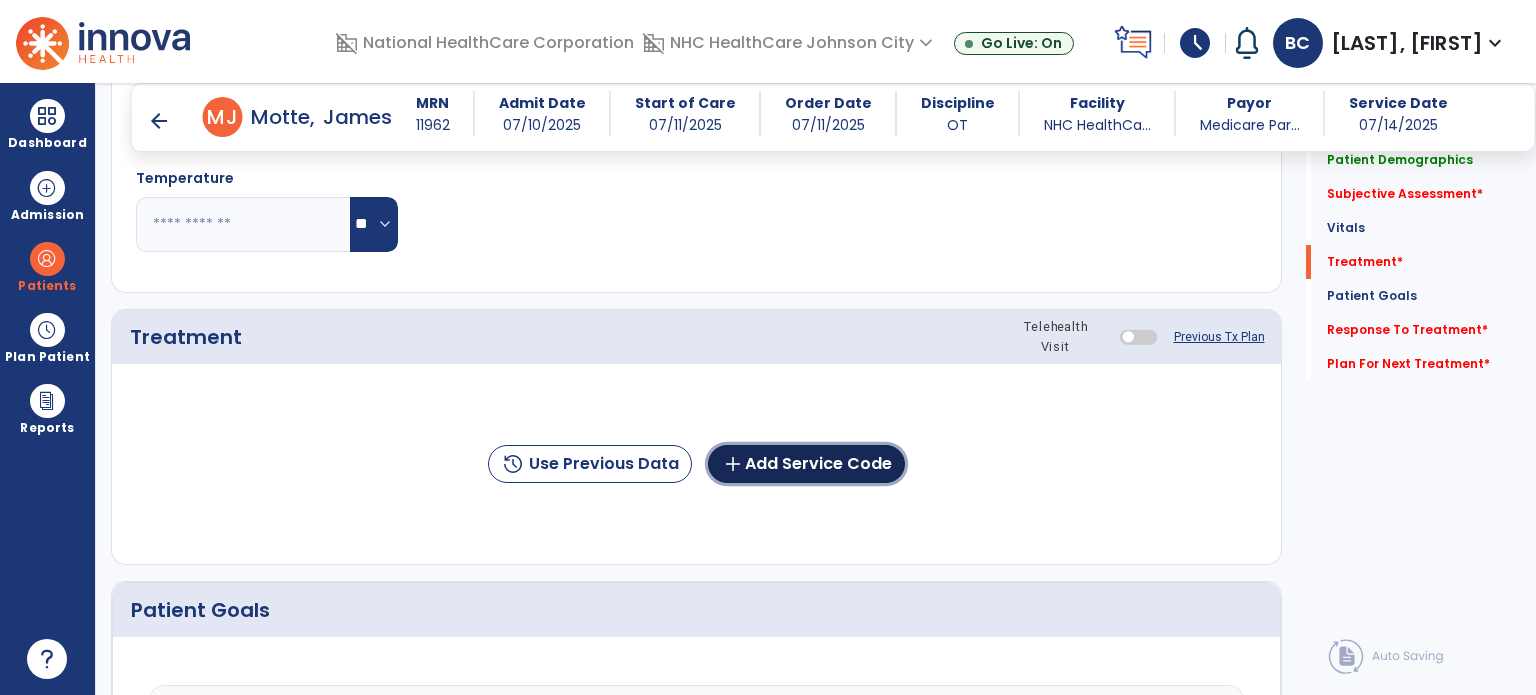 click on "add  Add Service Code" 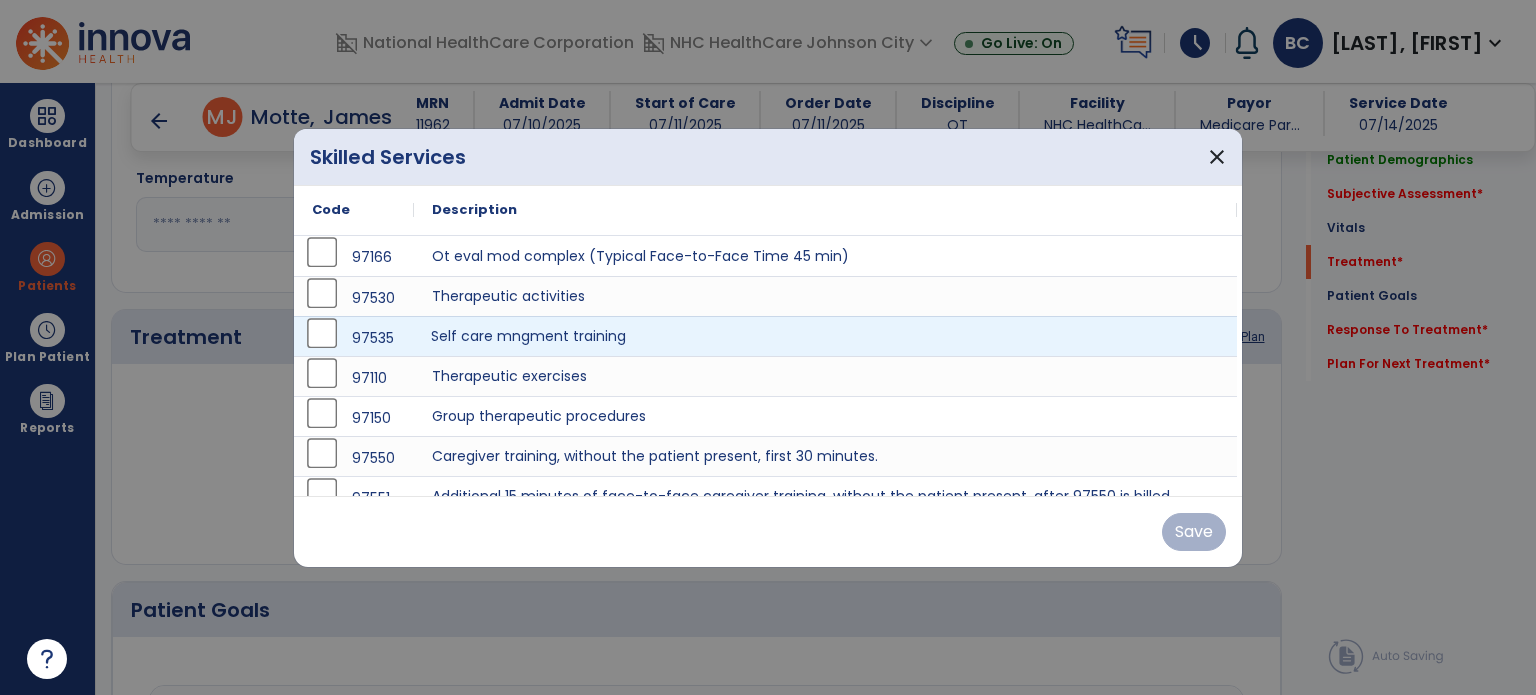 click on "Self care mngment training" at bounding box center [825, 336] 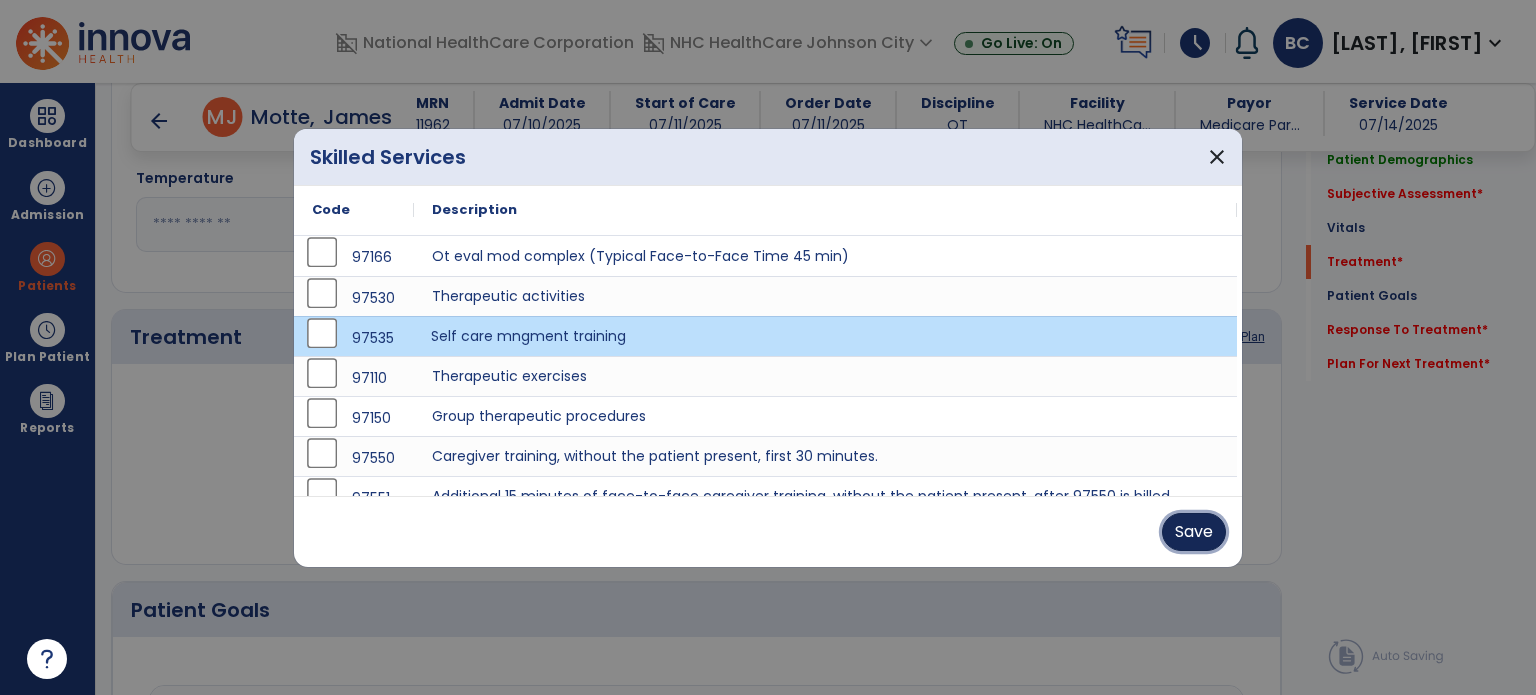 click on "Save" at bounding box center (1194, 532) 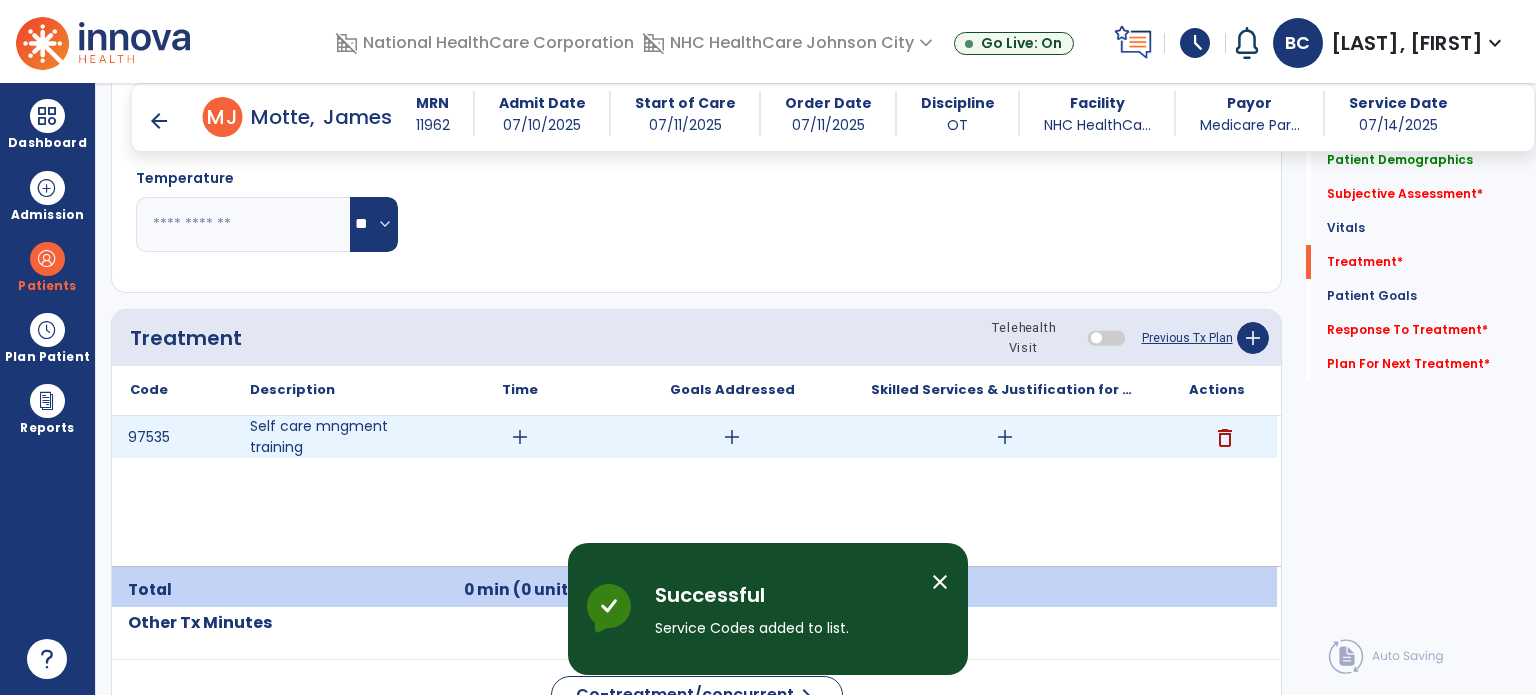 click on "add" at bounding box center [1004, 437] 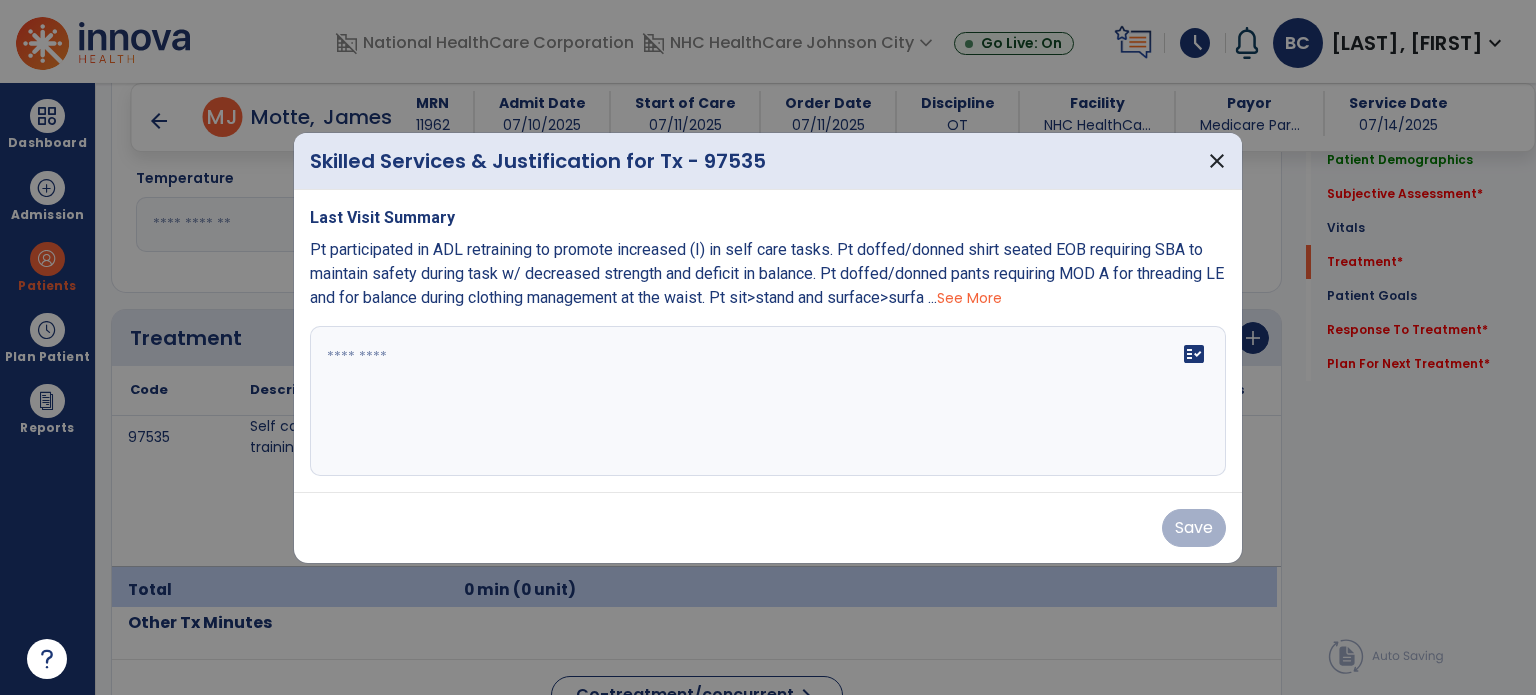 click on "fact_check" at bounding box center [768, 401] 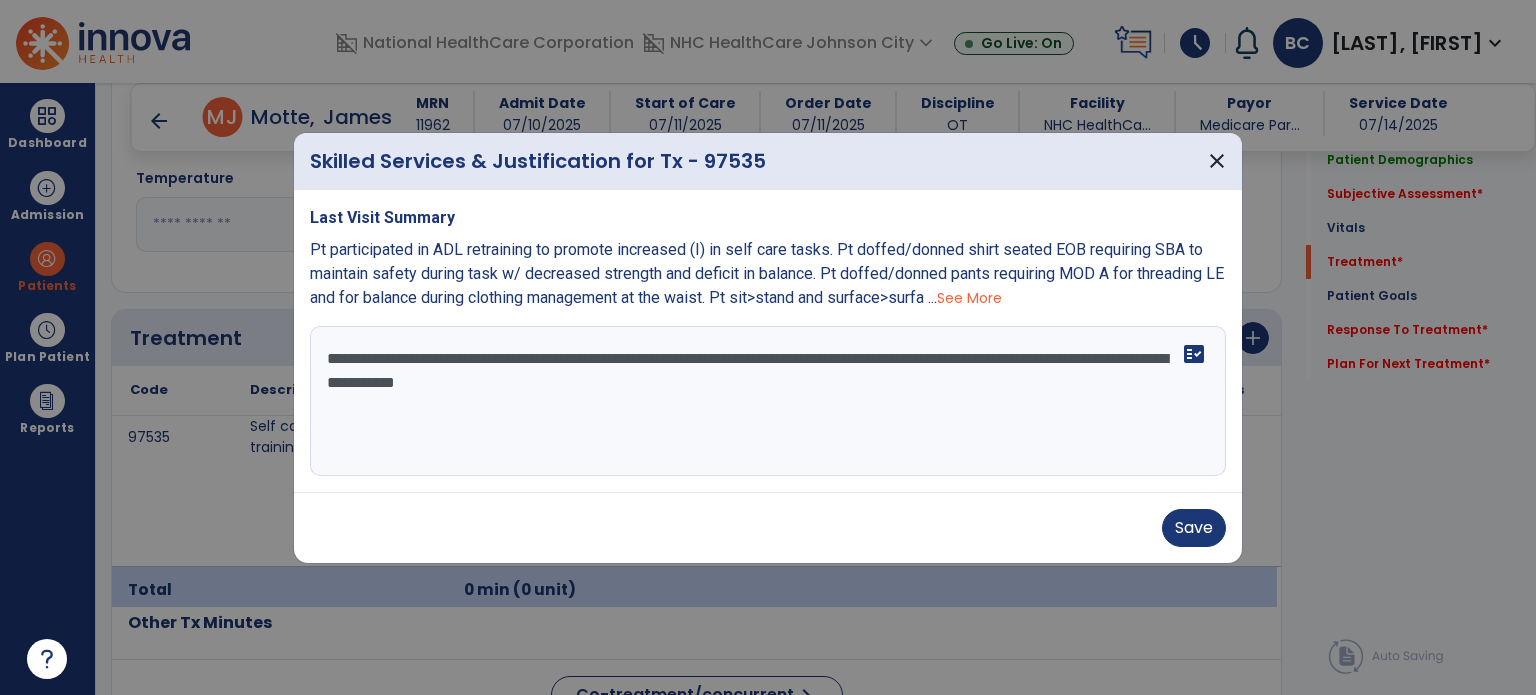 type on "**********" 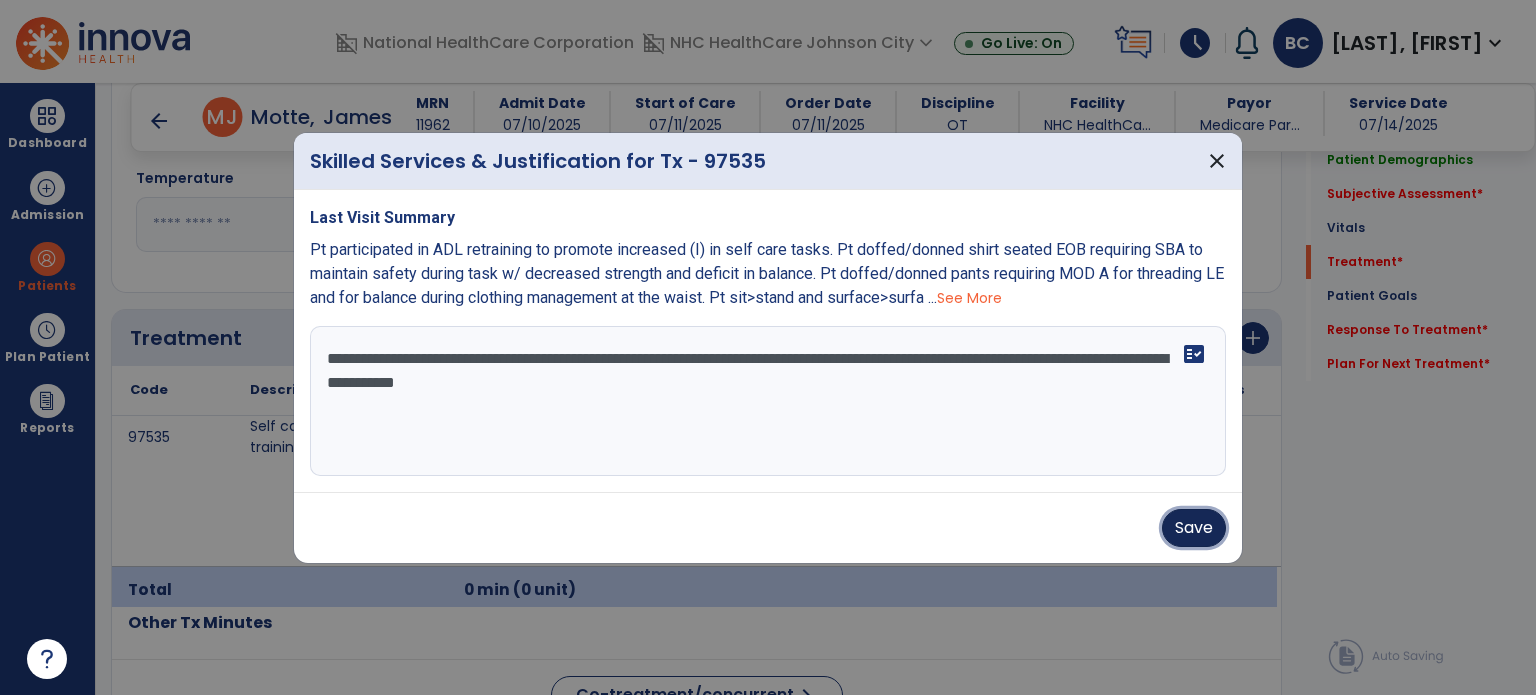 click on "Save" at bounding box center [1194, 528] 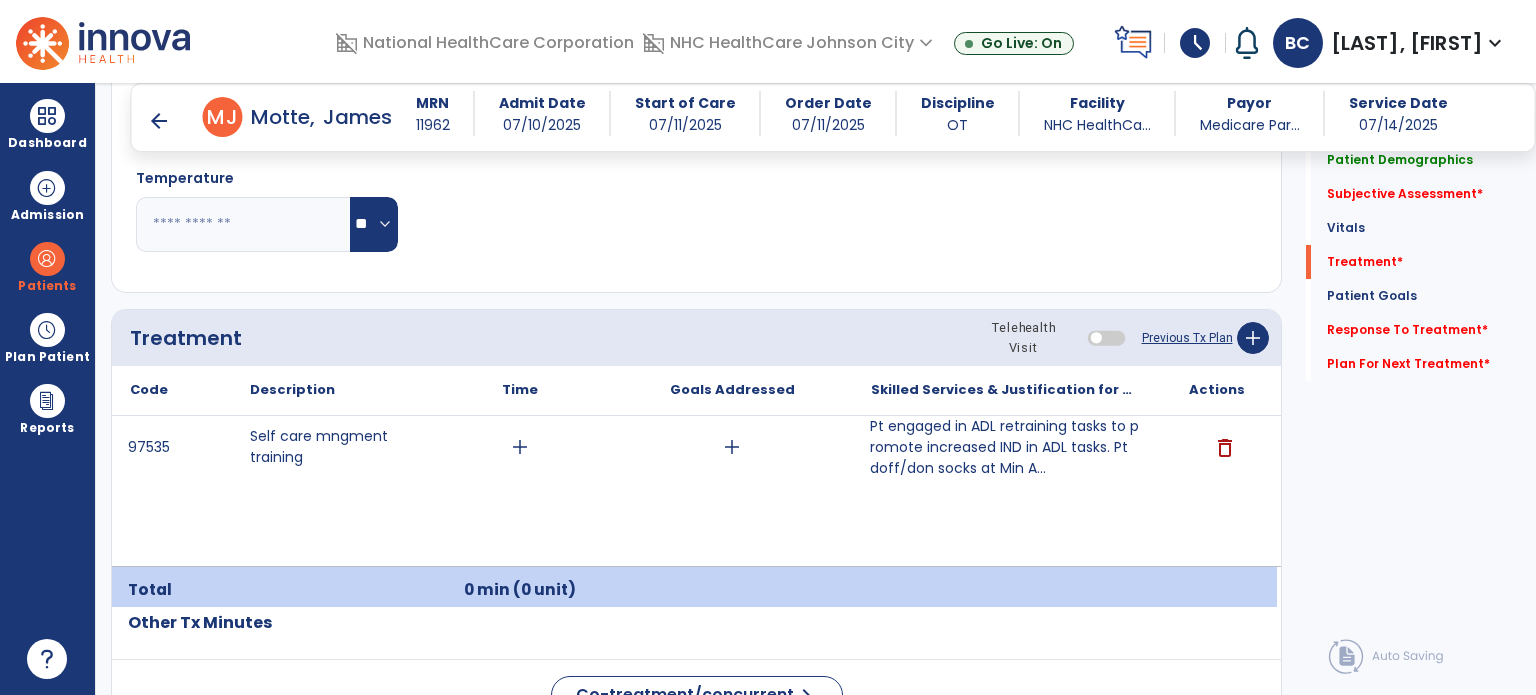 click on "Previous Tx Plan" 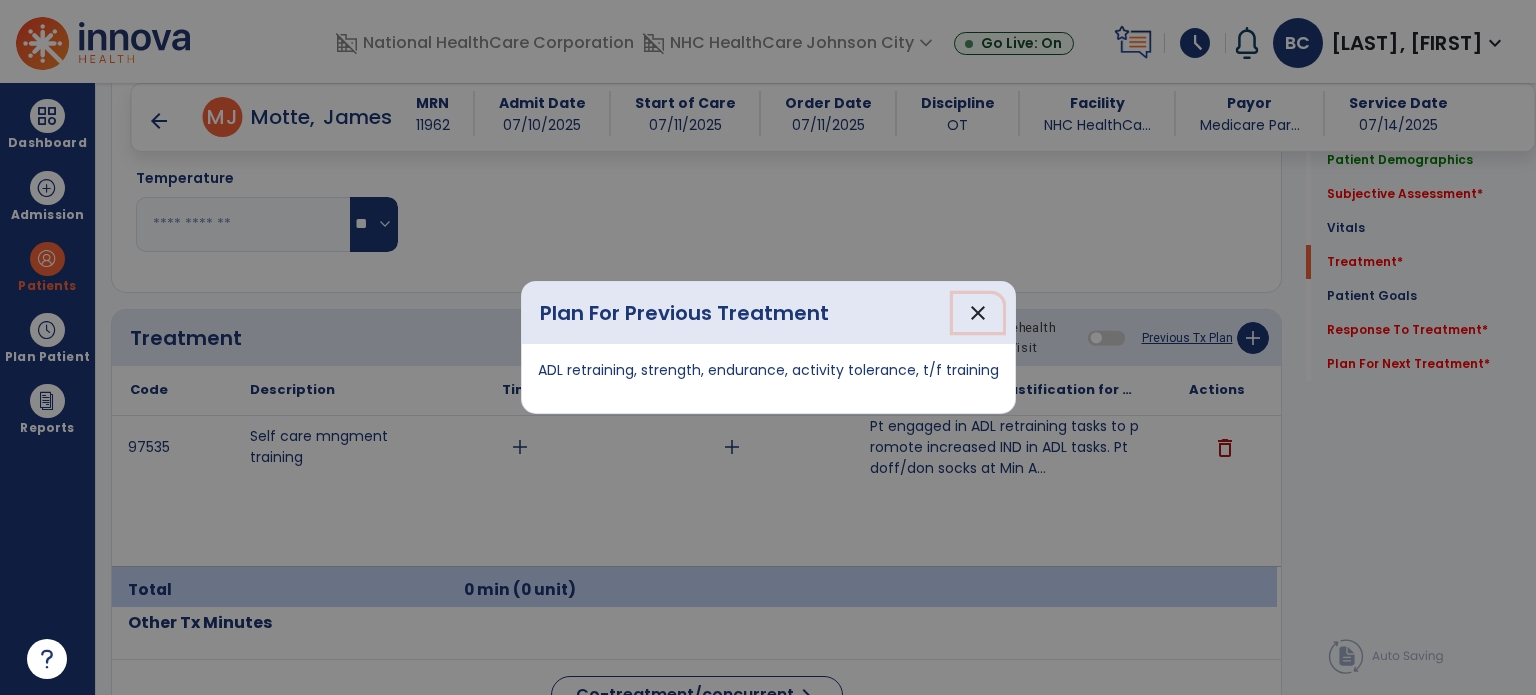 click on "close" at bounding box center [978, 313] 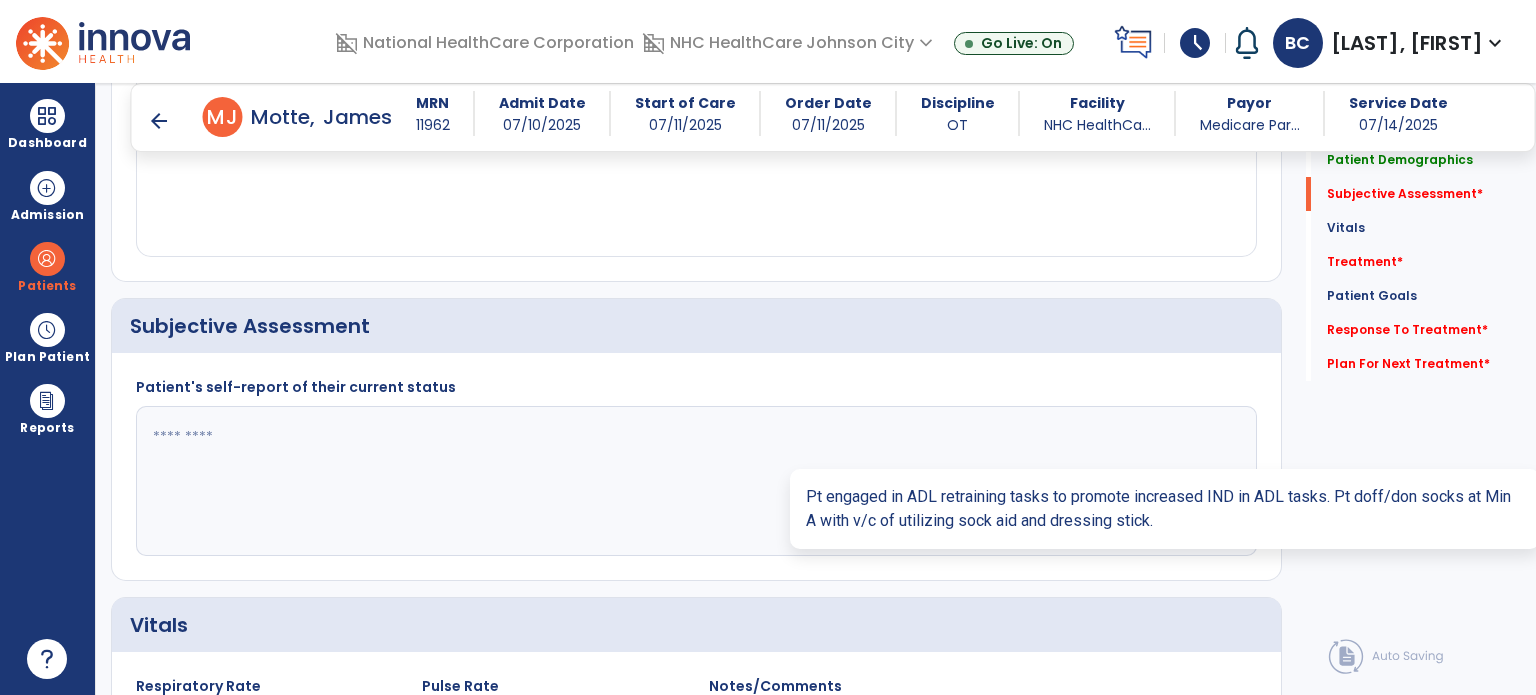 scroll, scrollTop: 338, scrollLeft: 0, axis: vertical 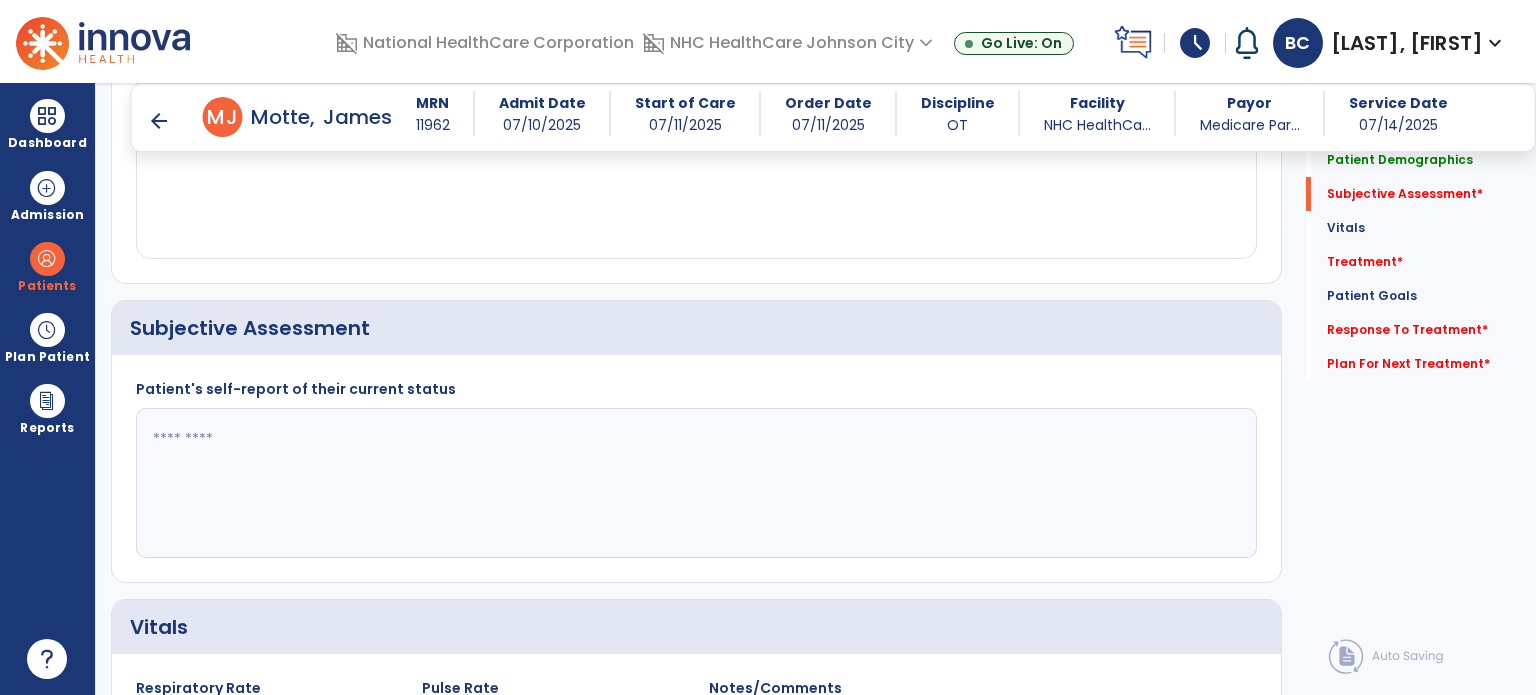 click 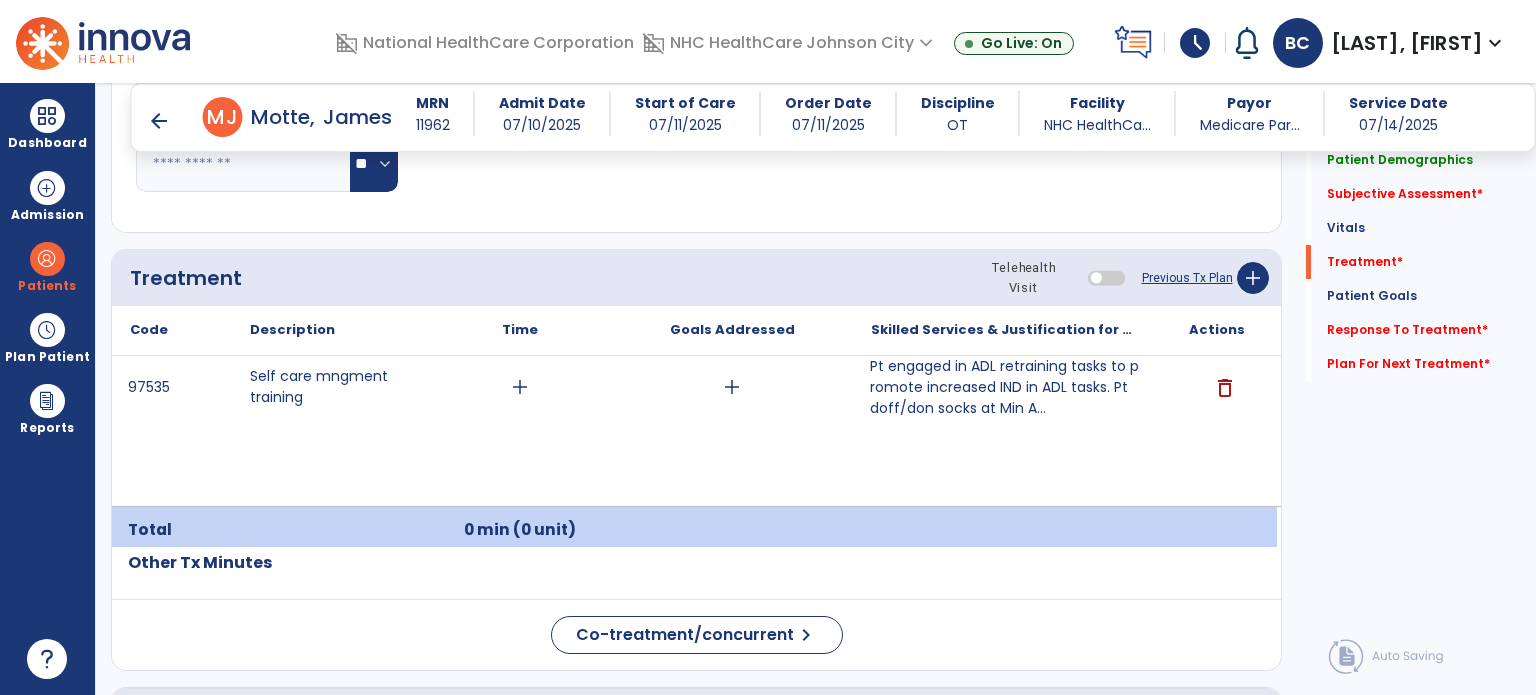 scroll, scrollTop: 1142, scrollLeft: 0, axis: vertical 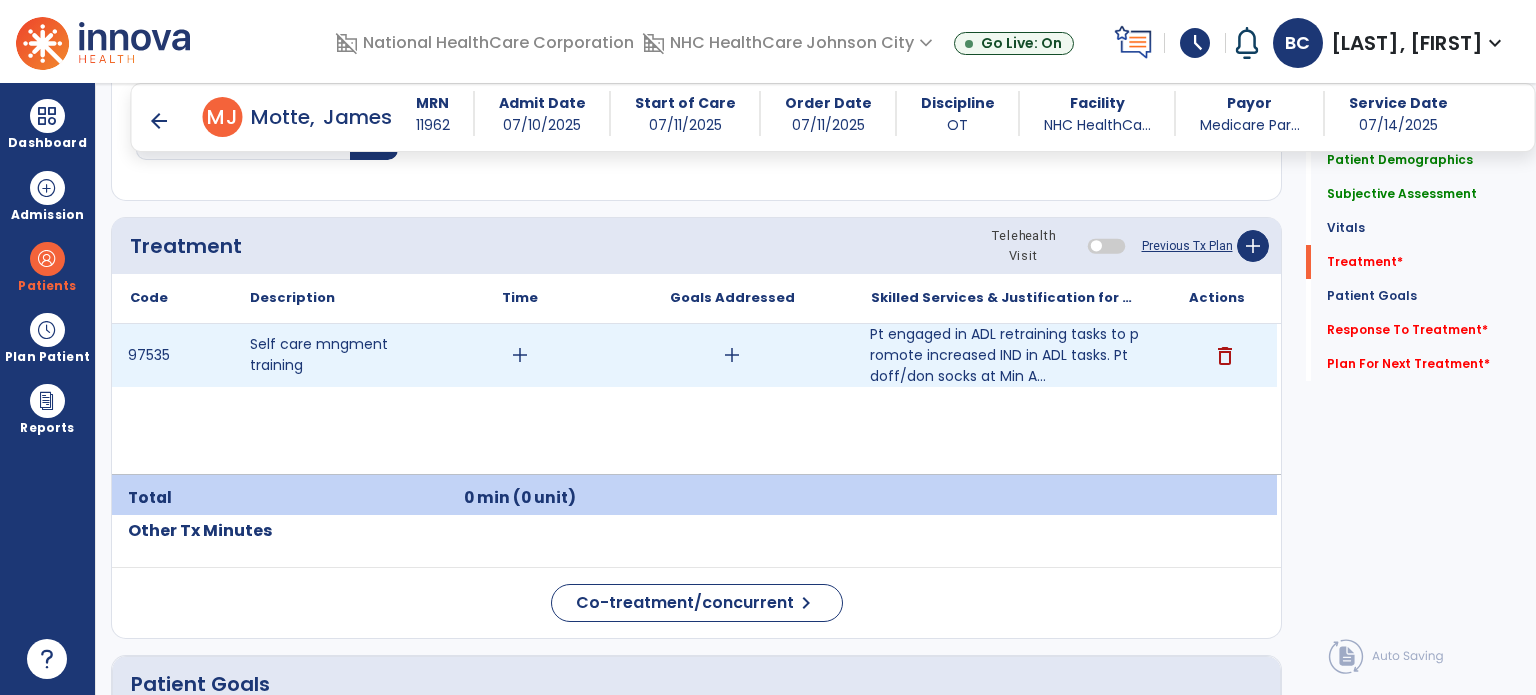 type on "**********" 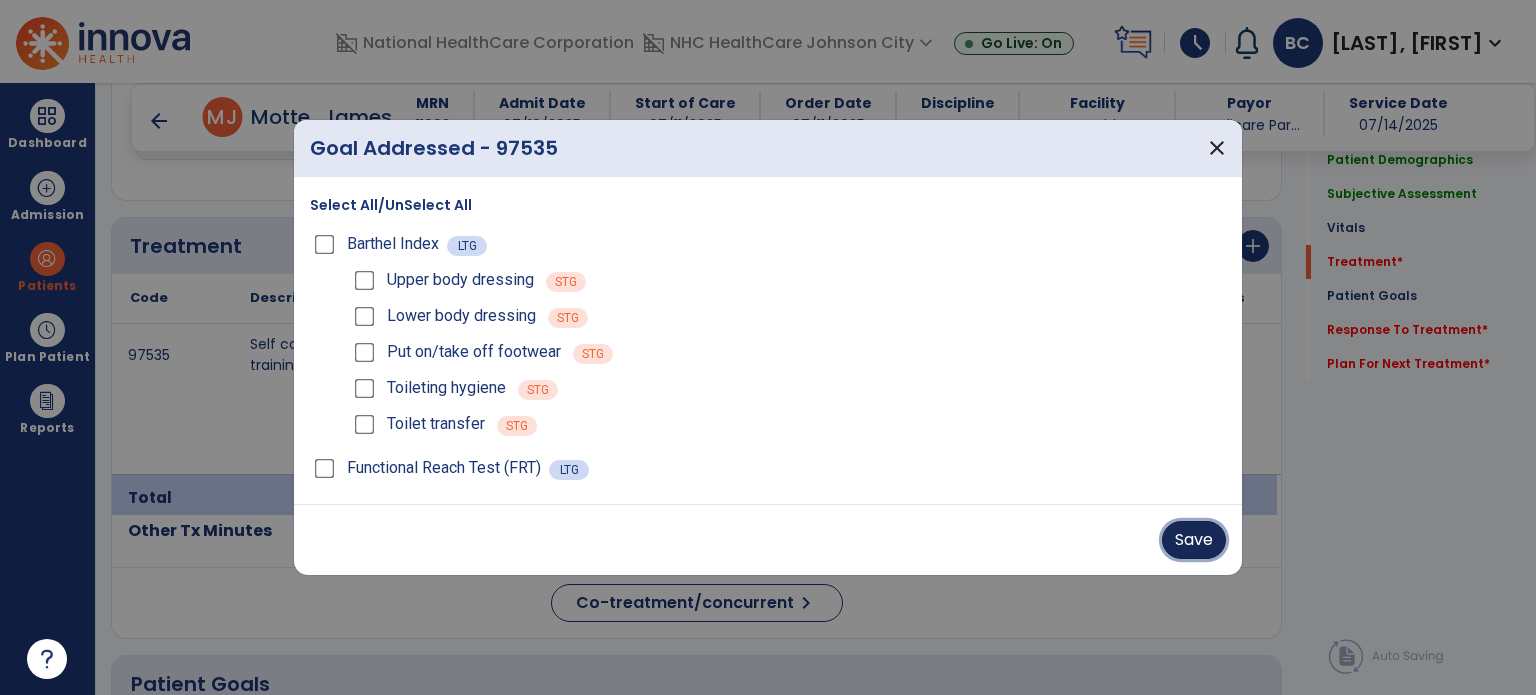 click on "Save" at bounding box center [1194, 540] 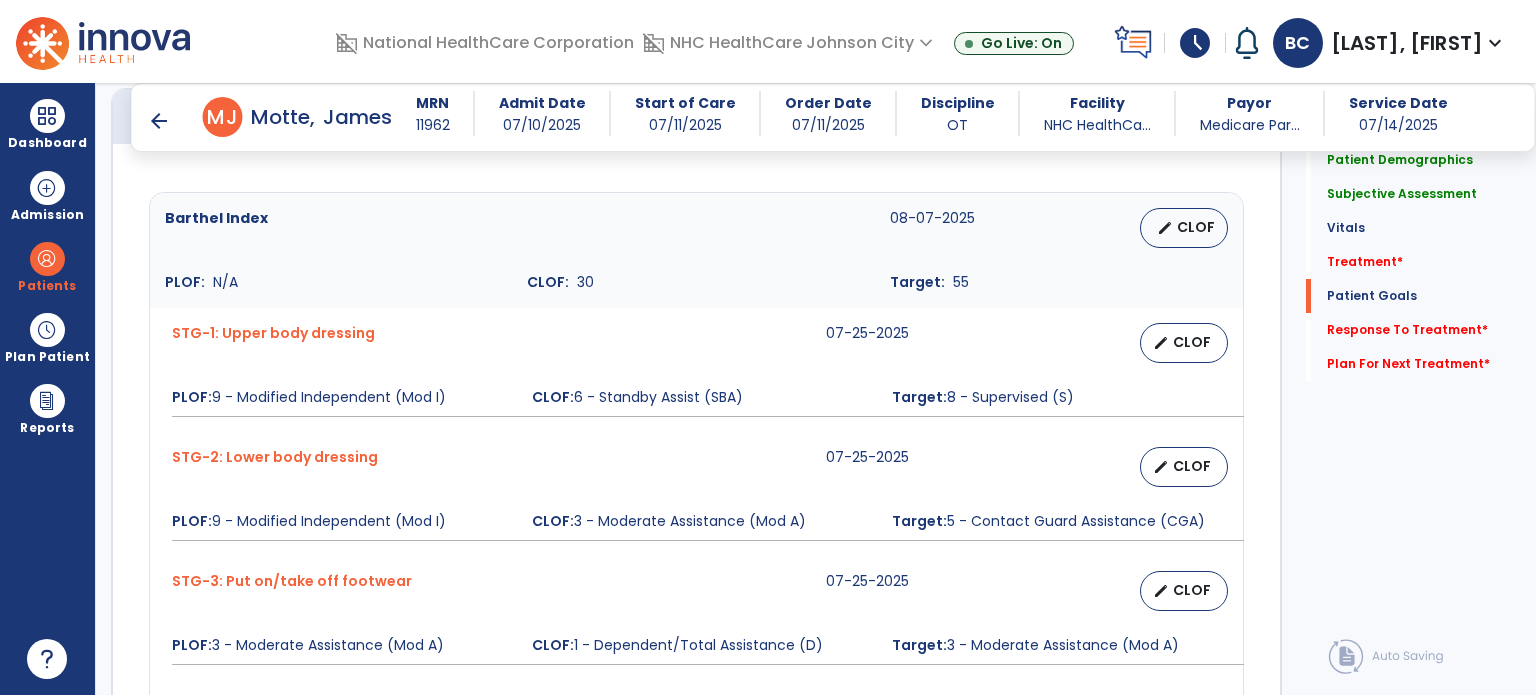 scroll, scrollTop: 1707, scrollLeft: 0, axis: vertical 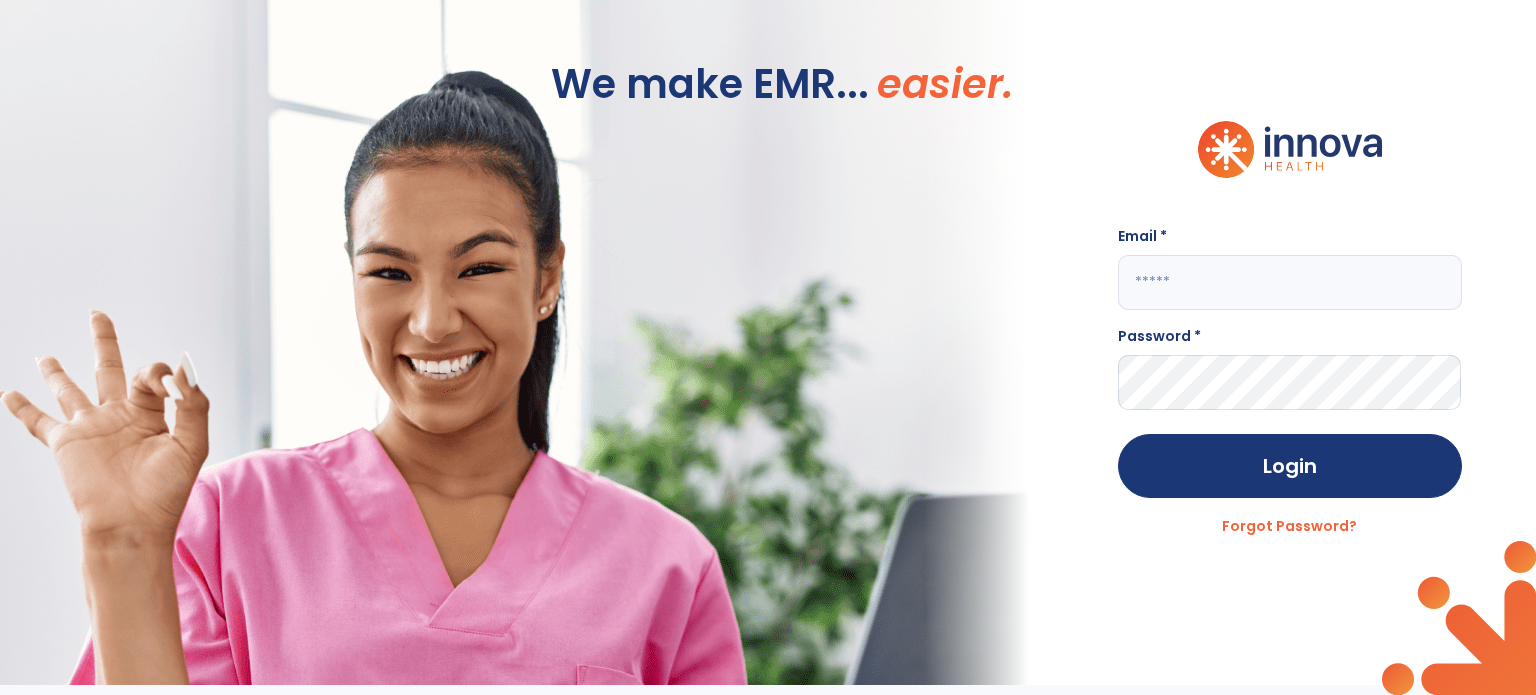 type on "**********" 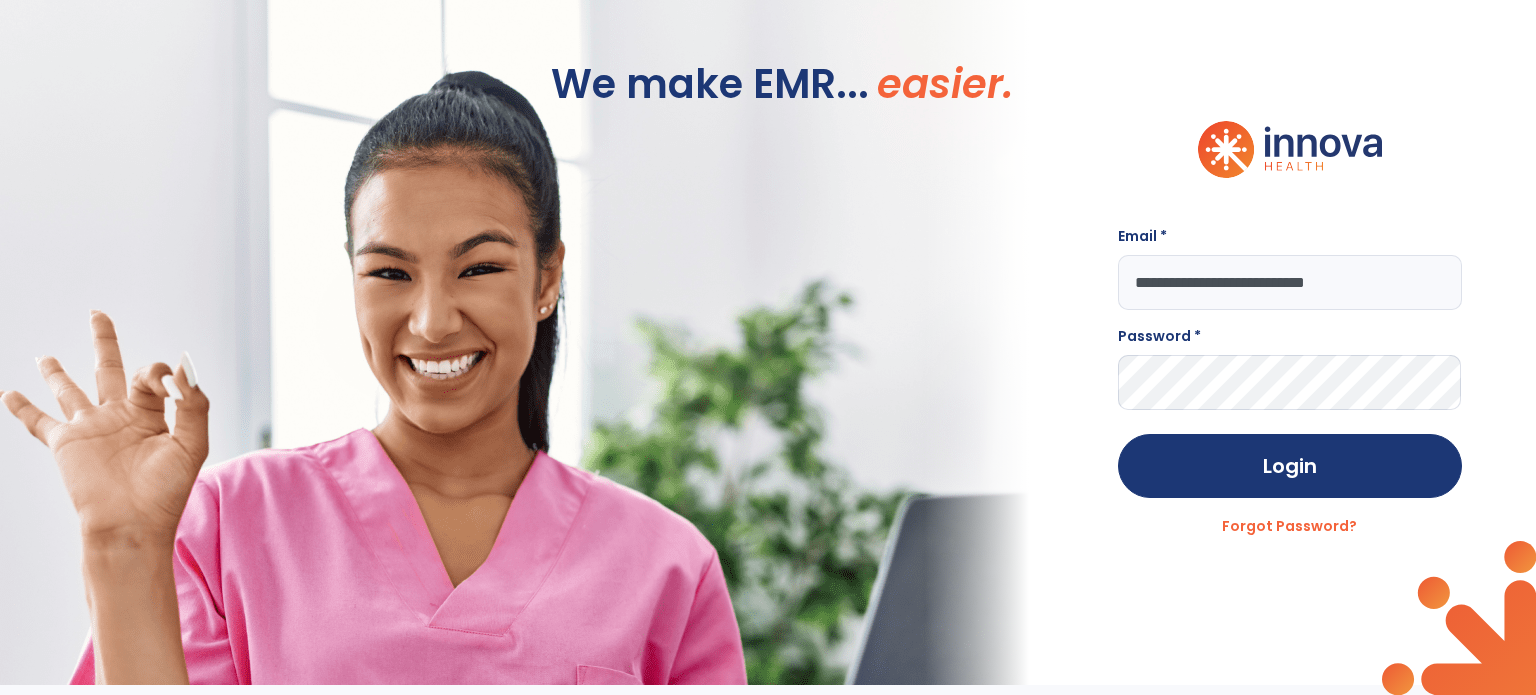 scroll, scrollTop: 0, scrollLeft: 0, axis: both 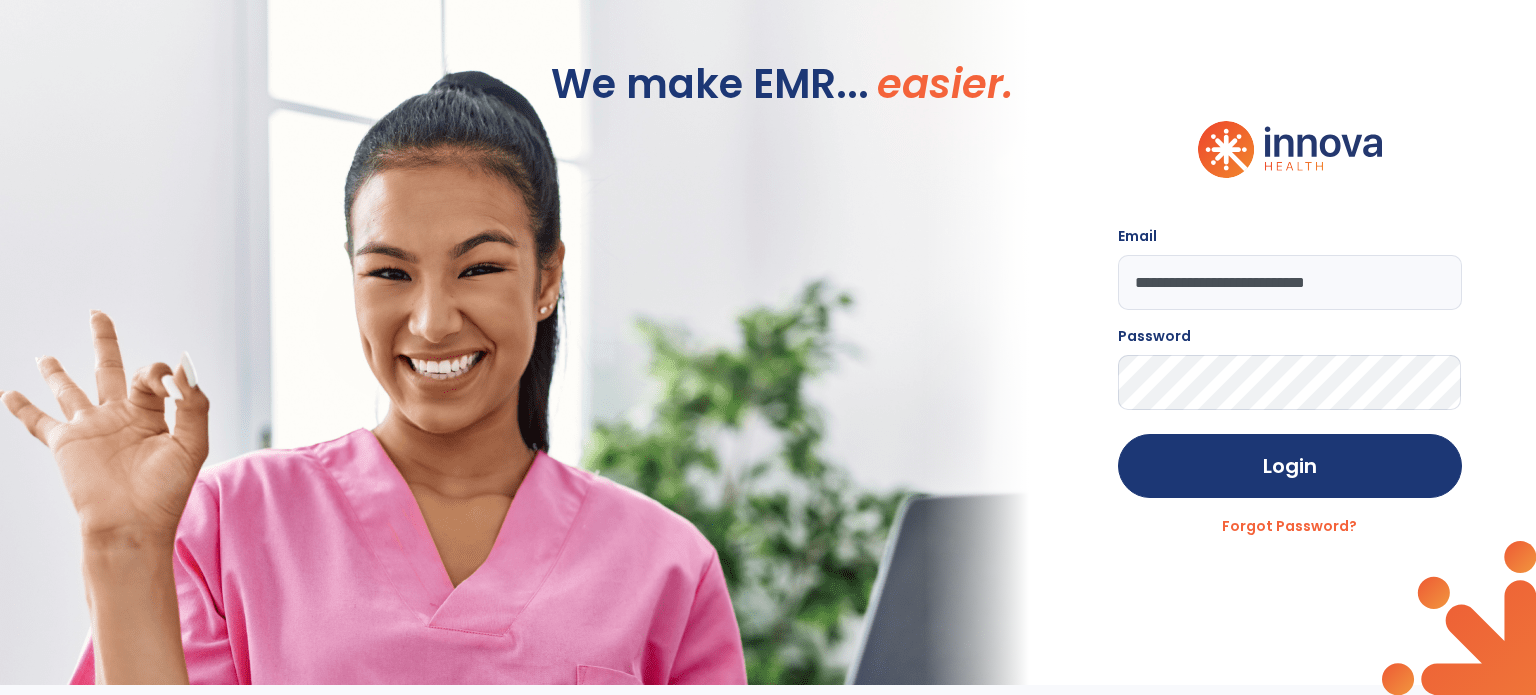 click on "Login" 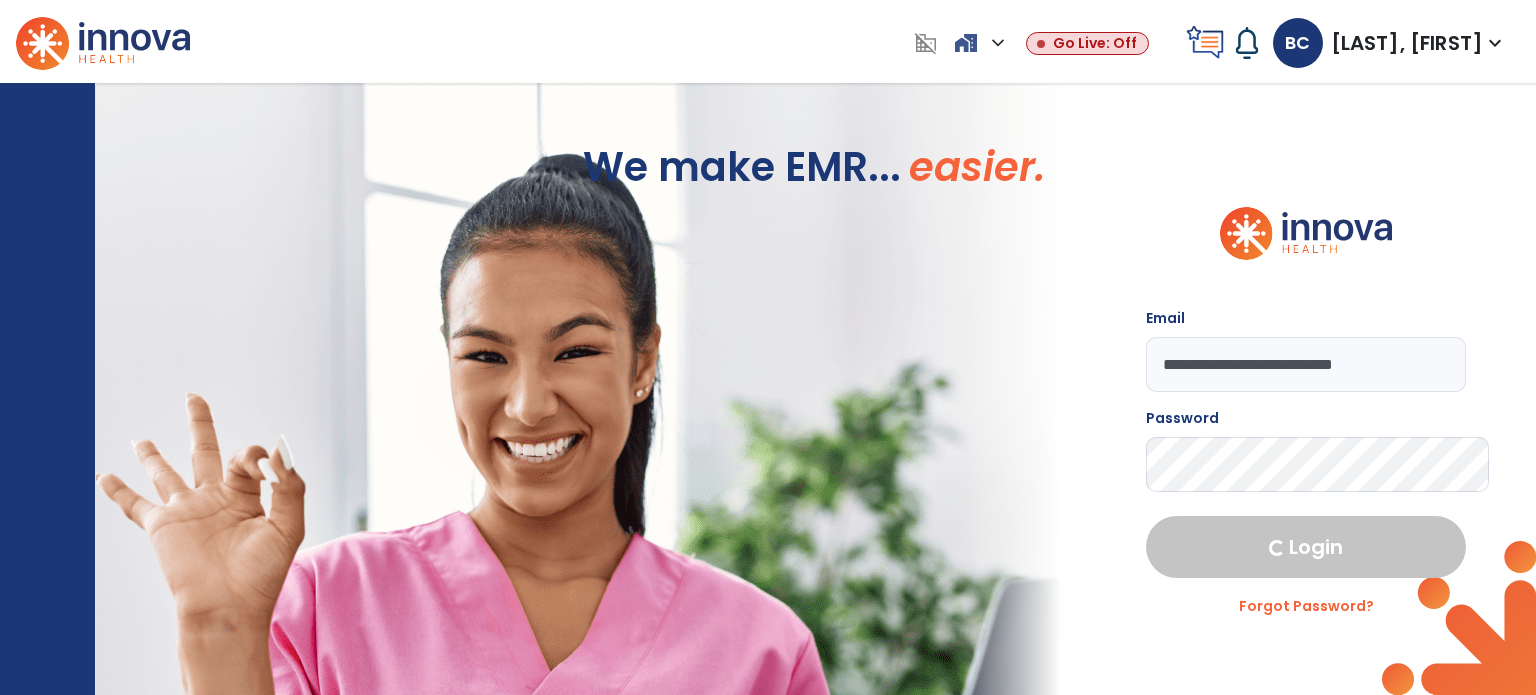 select on "****" 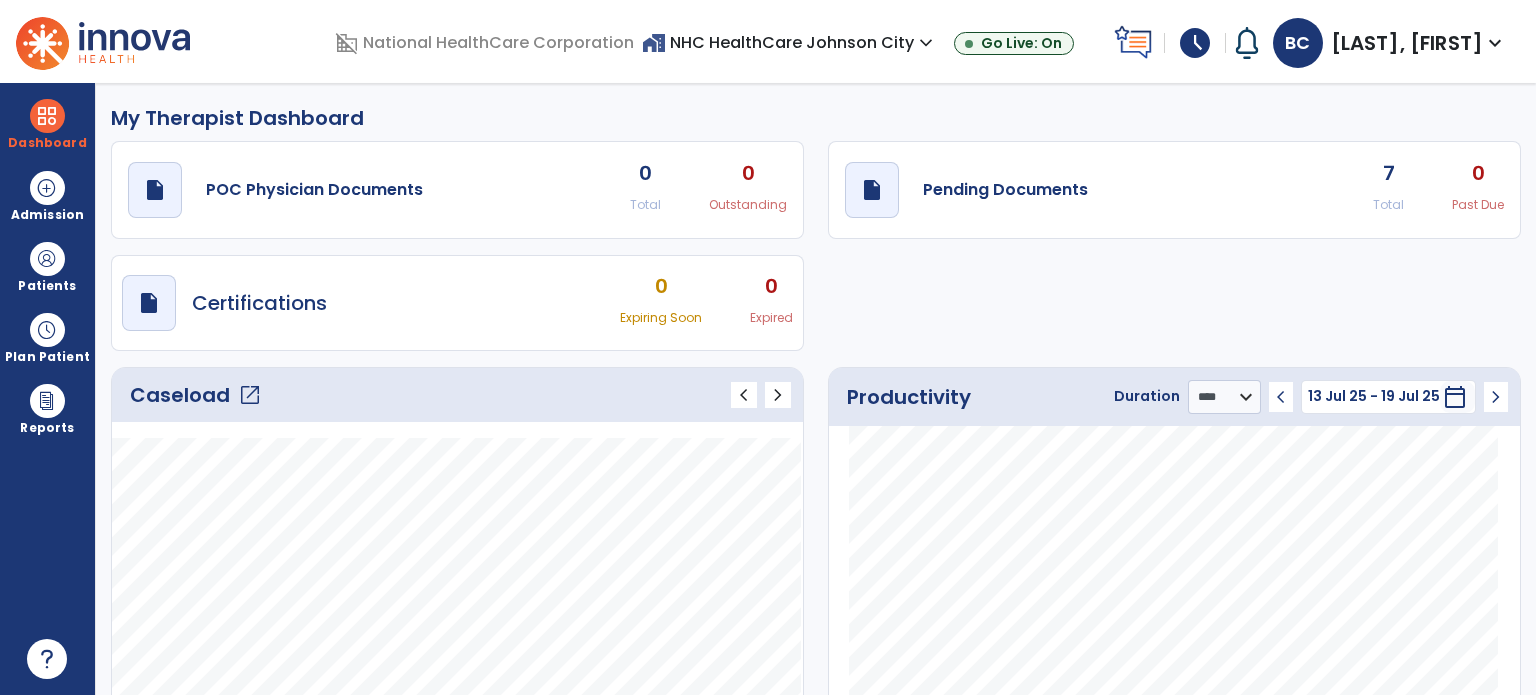 click on "open_in_new" 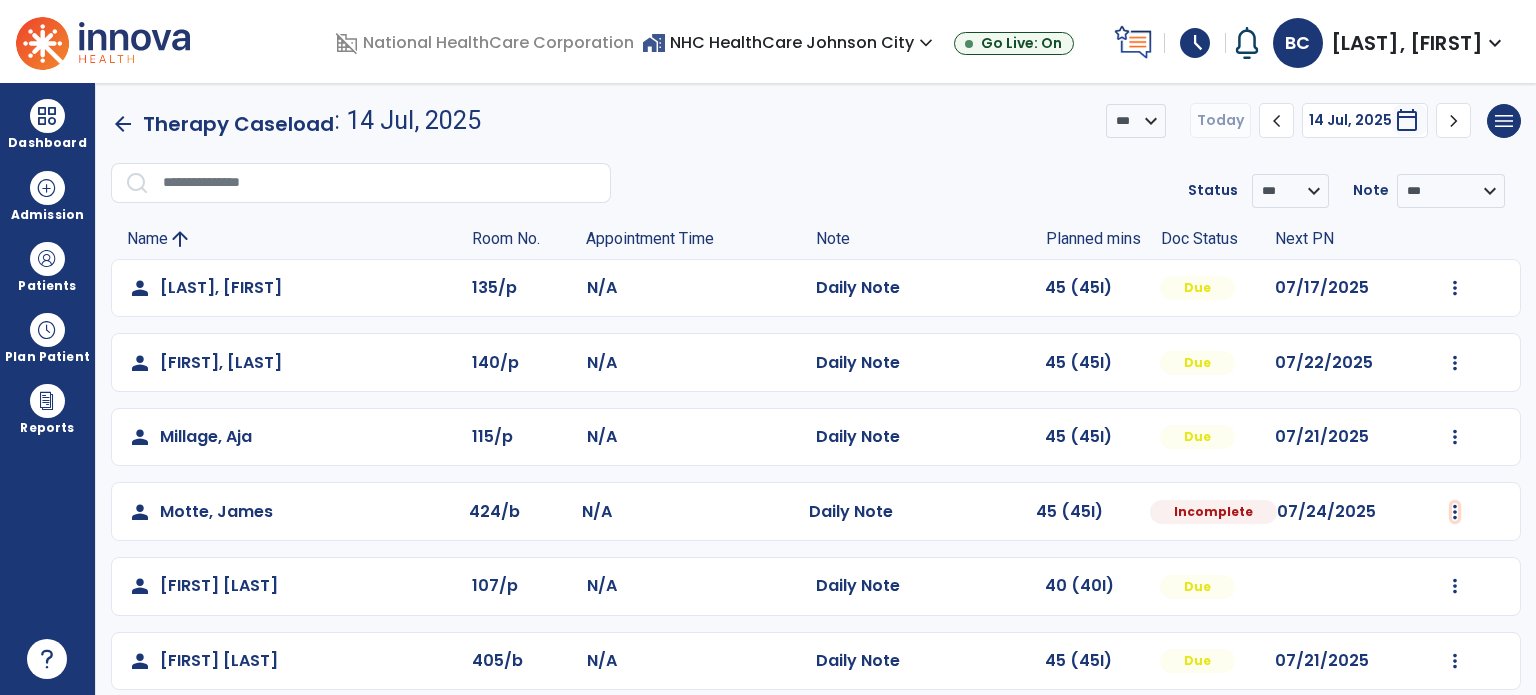 click at bounding box center (1455, 288) 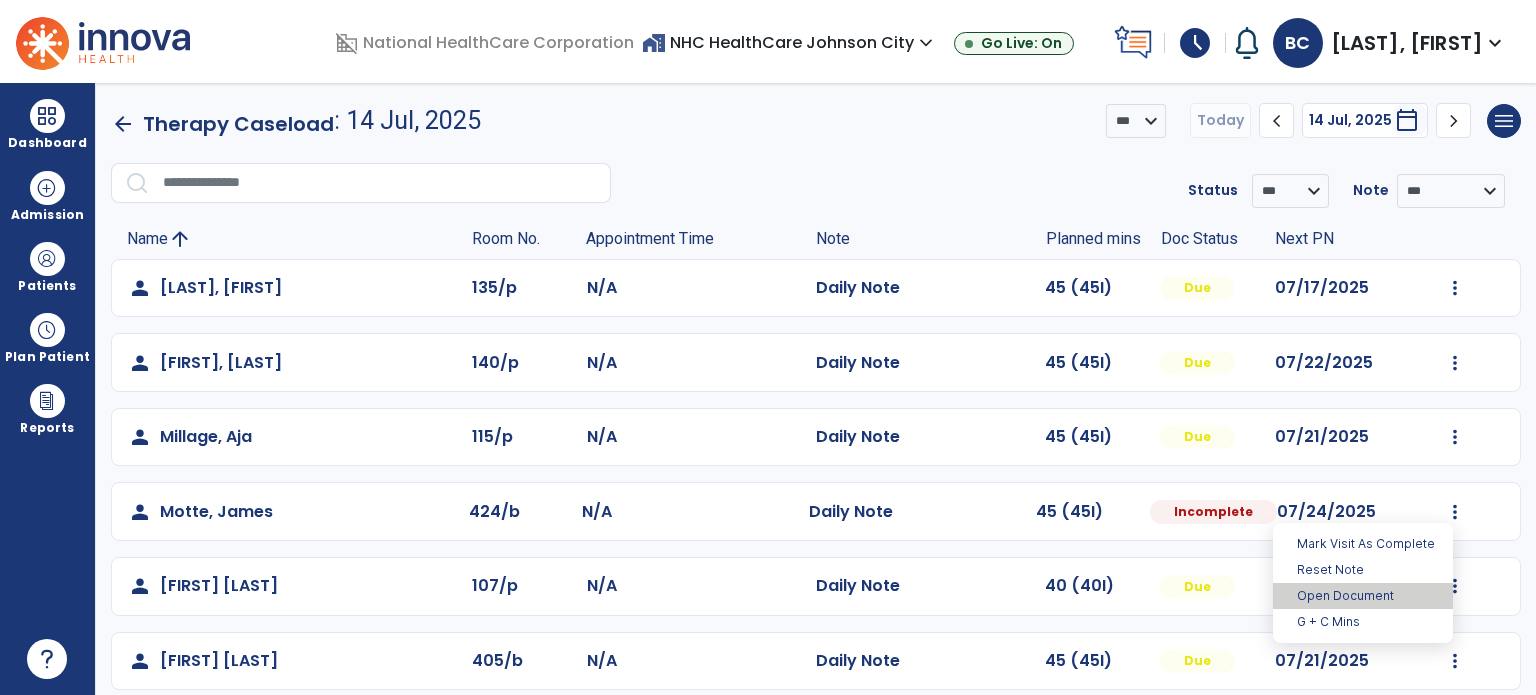 click on "Open Document" at bounding box center [1363, 596] 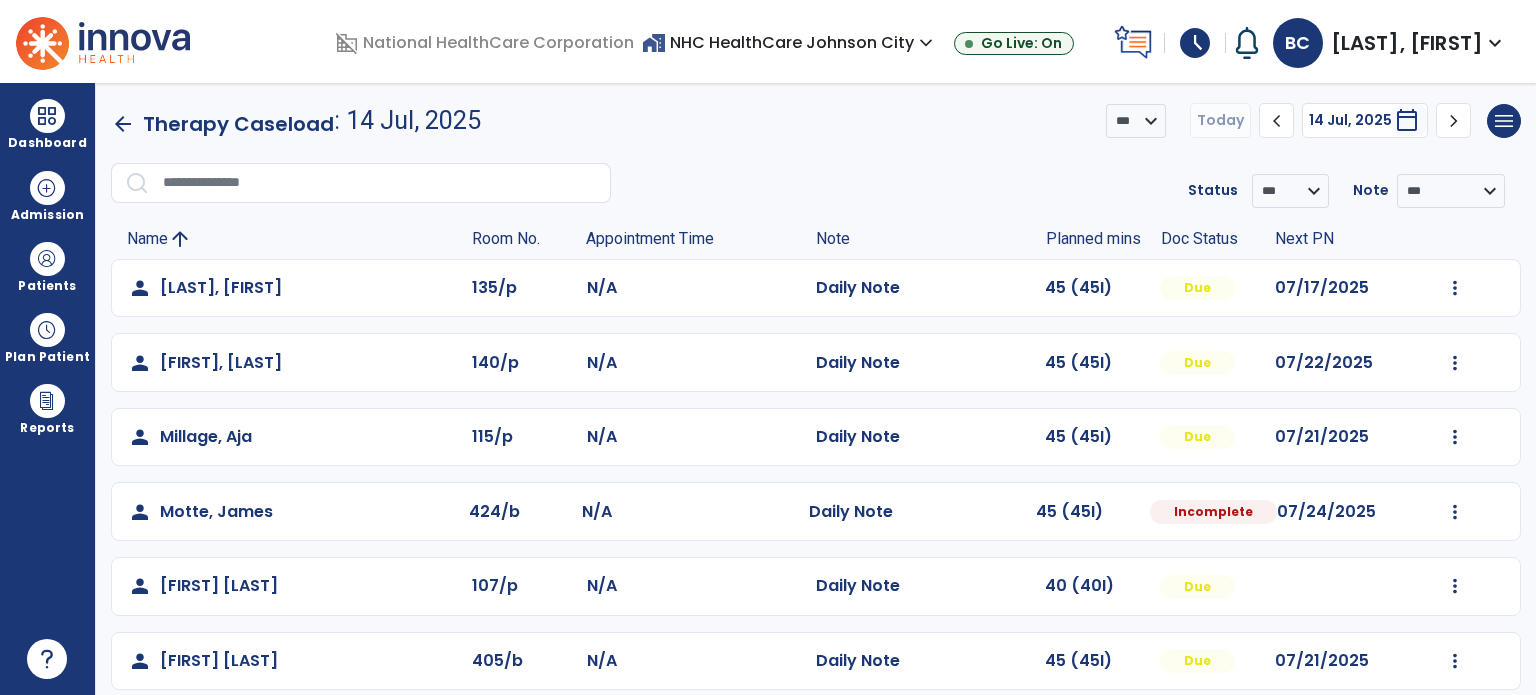 select on "*" 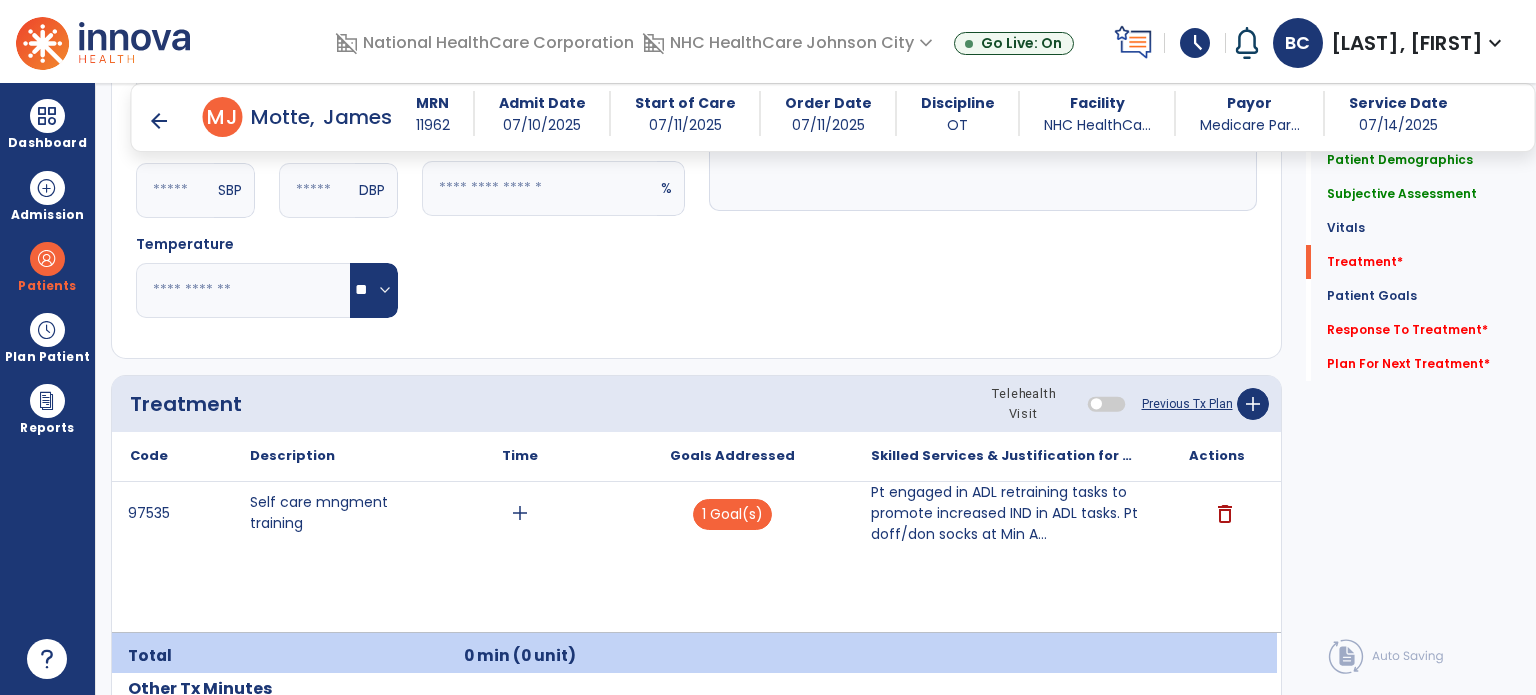 scroll, scrollTop: 1024, scrollLeft: 0, axis: vertical 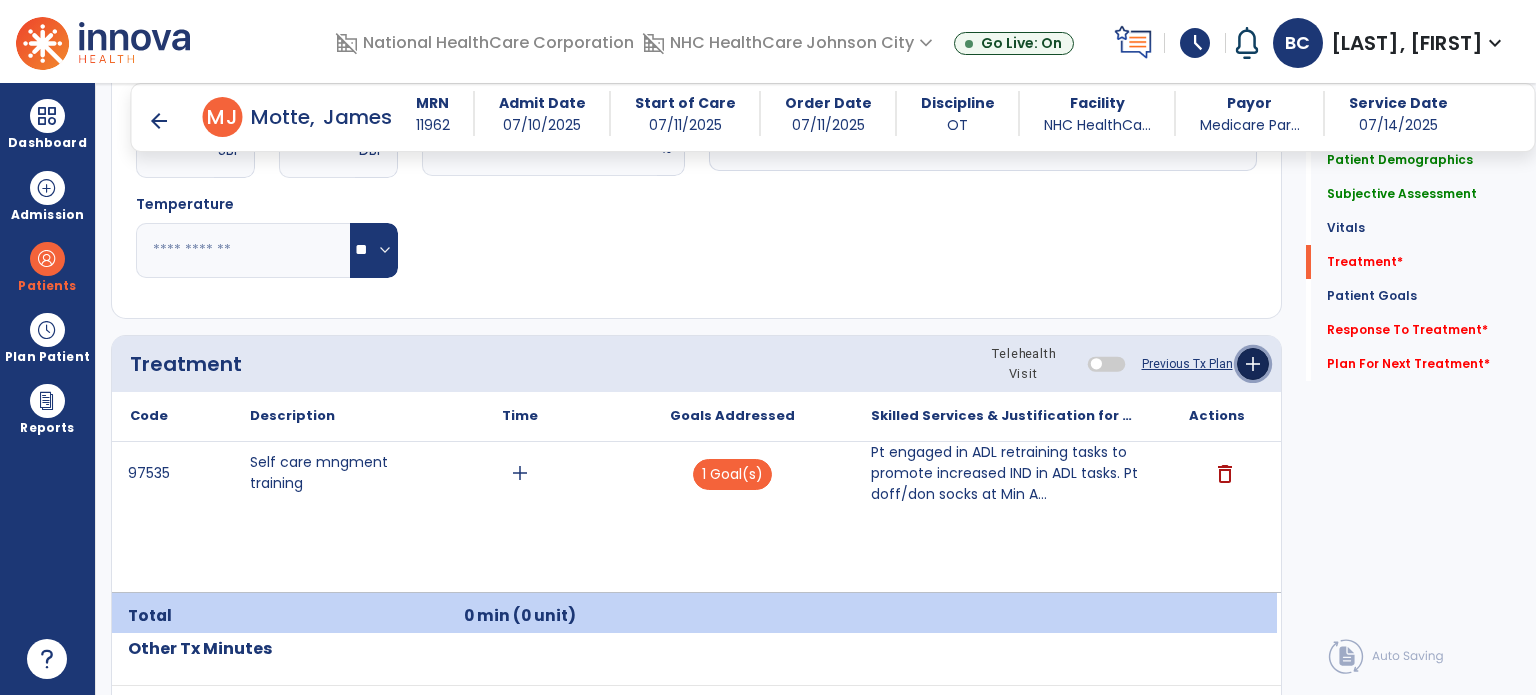 click on "add" 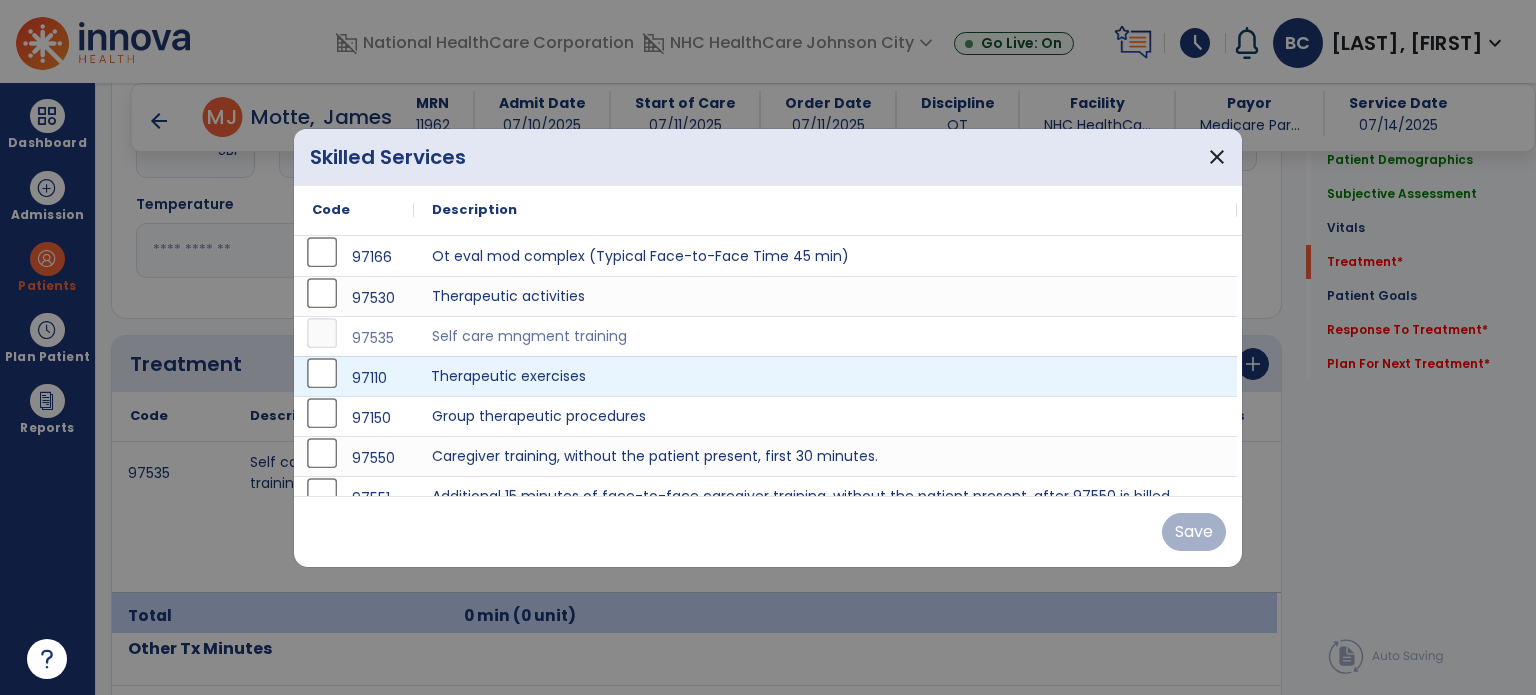 click on "Therapeutic exercises" at bounding box center (825, 376) 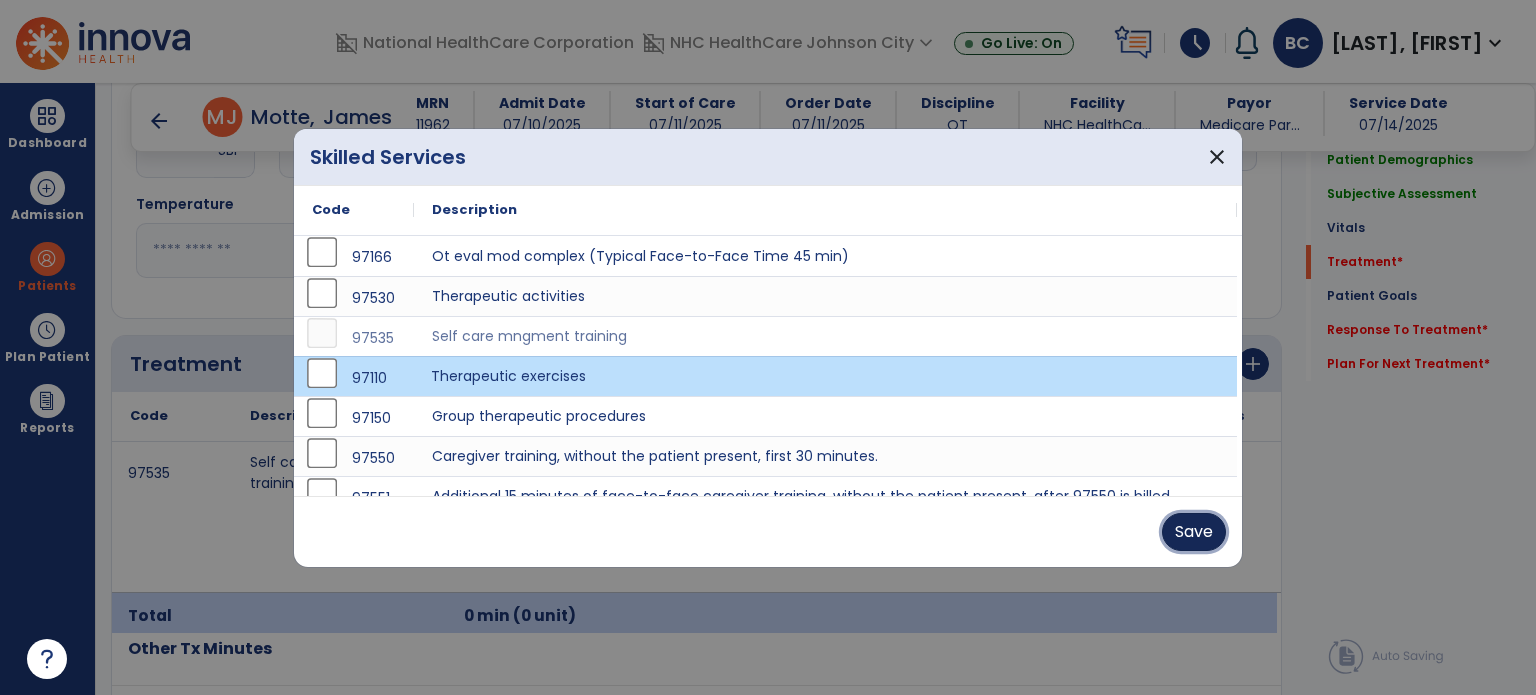 click on "Save" at bounding box center [1194, 532] 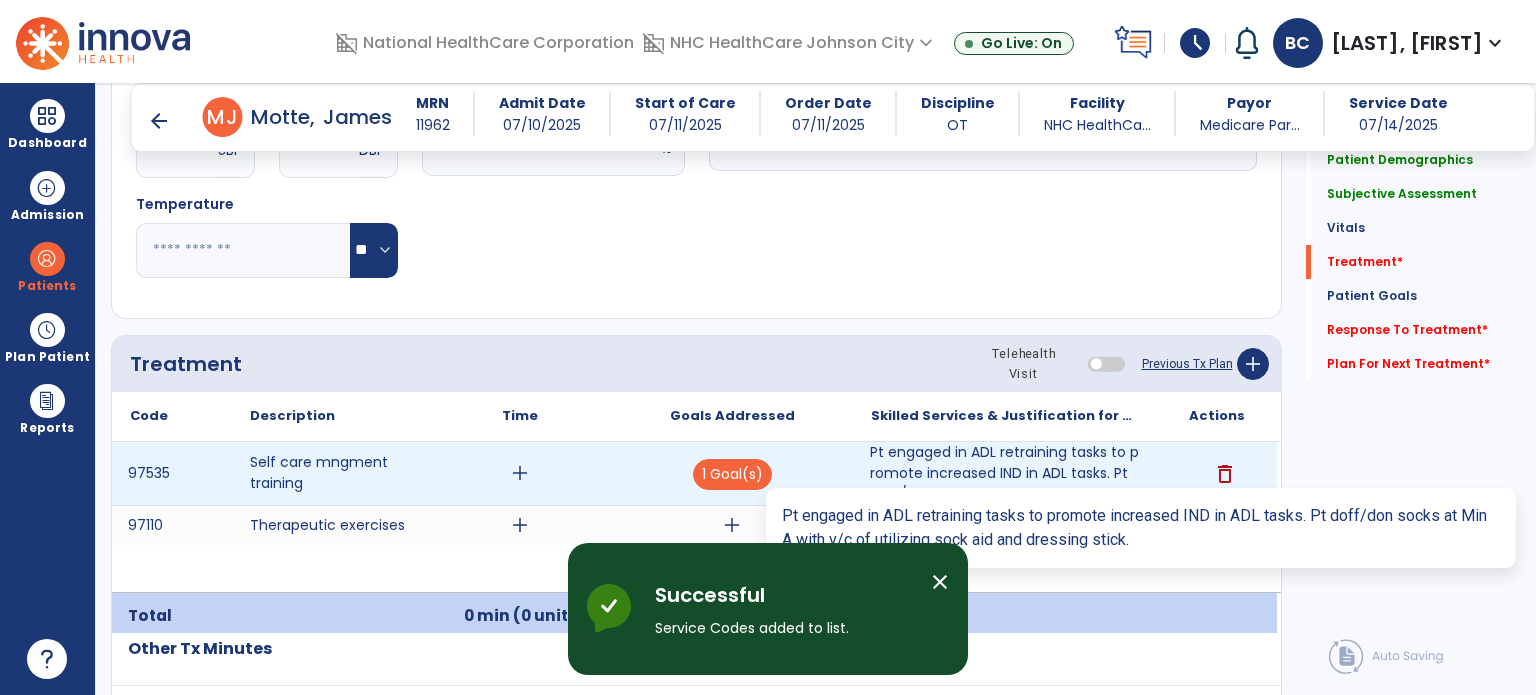 click on "Pt engaged in ADL retraining tasks to promote increased IND in ADL tasks. Pt doff/don socks at Min A..." at bounding box center [1004, 473] 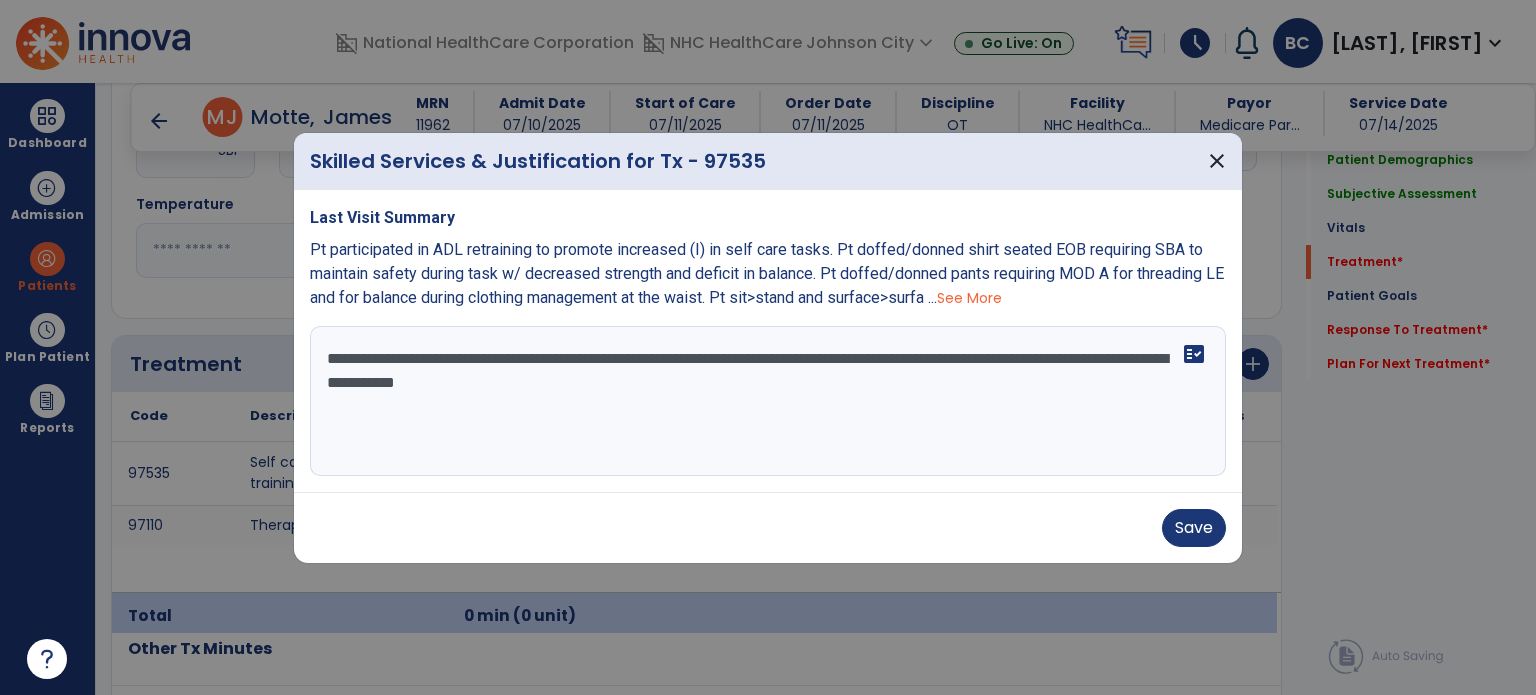 click on "**********" at bounding box center (768, 401) 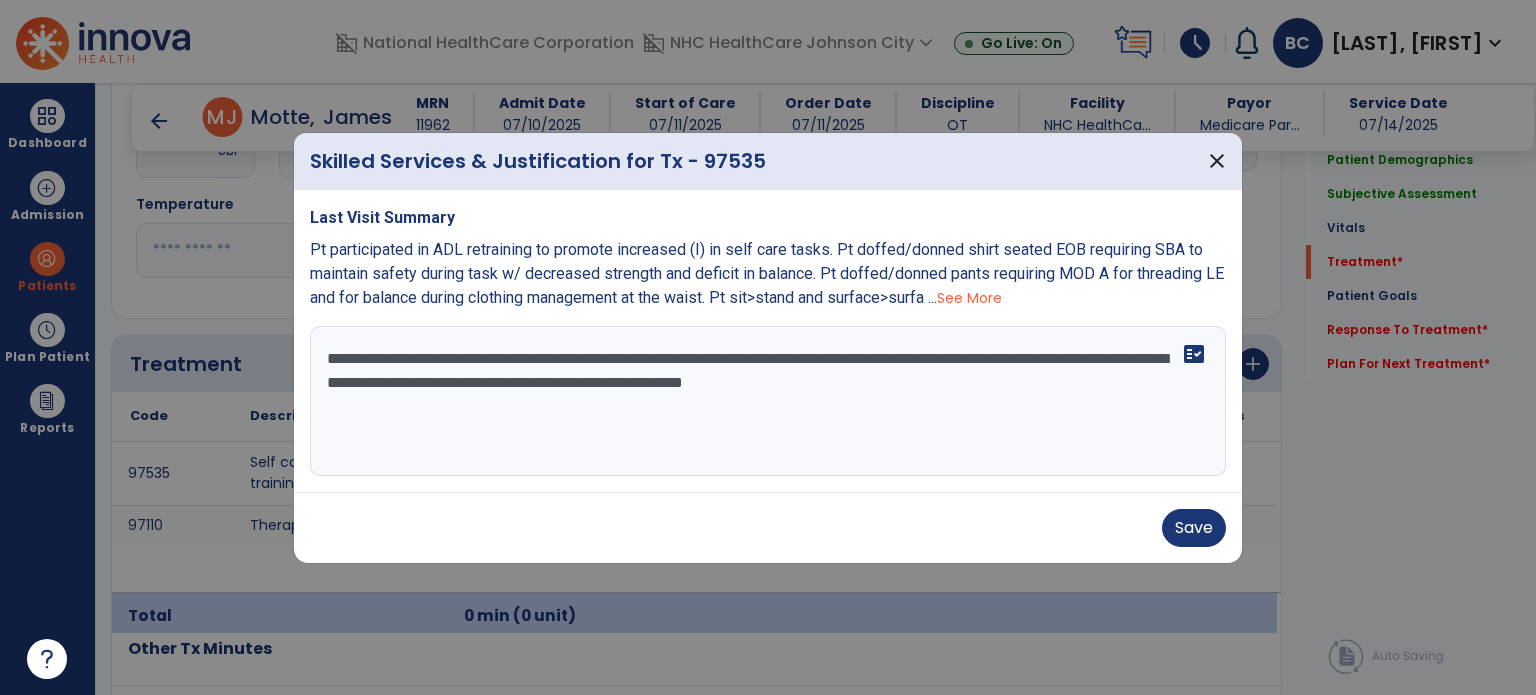click on "See More" at bounding box center (969, 298) 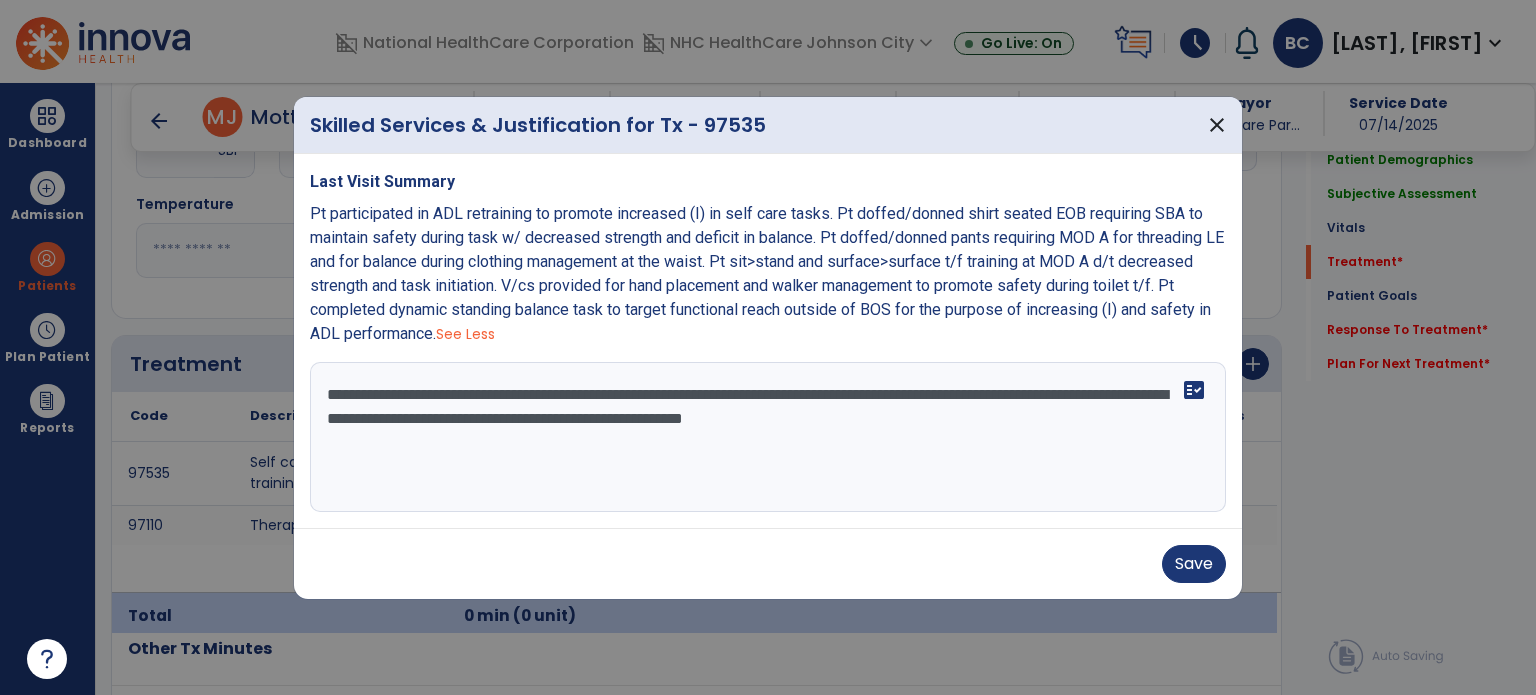 click on "**********" at bounding box center (768, 437) 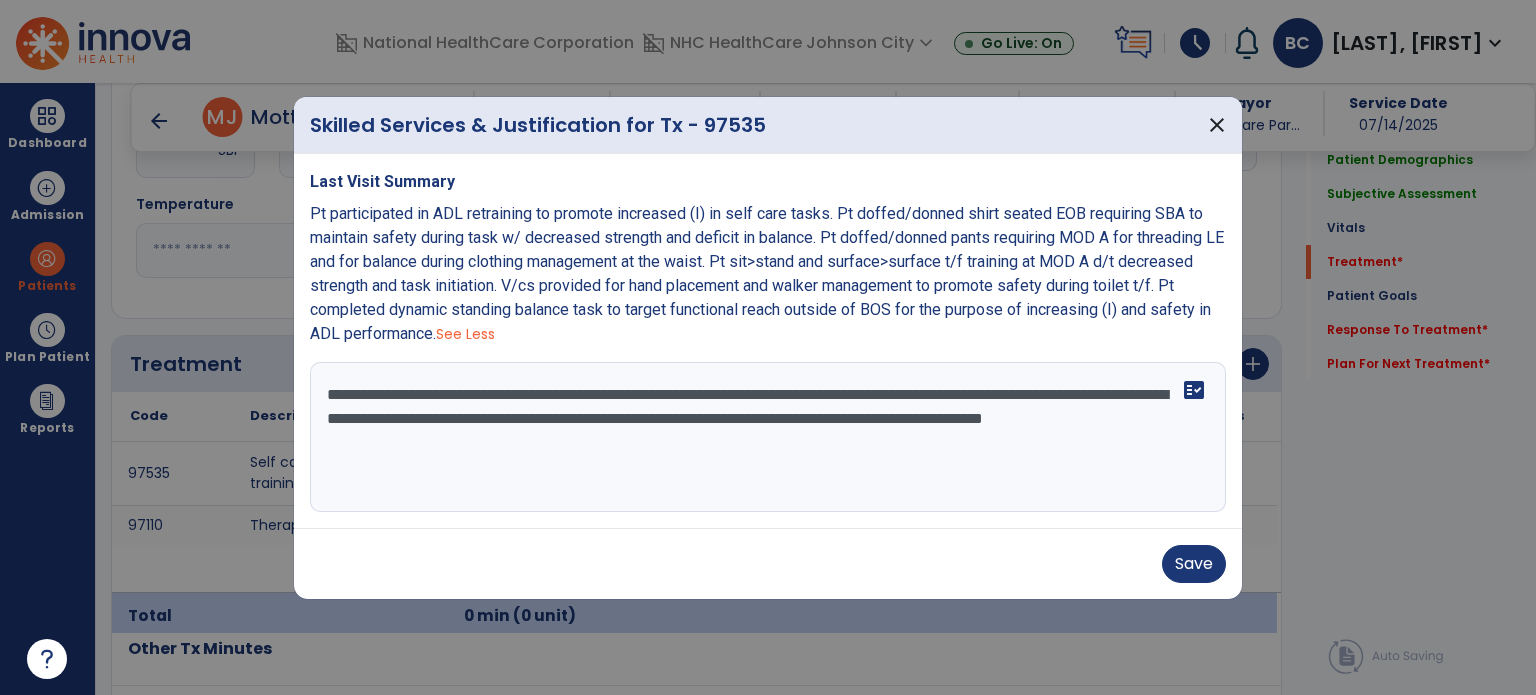 click on "**********" at bounding box center (768, 437) 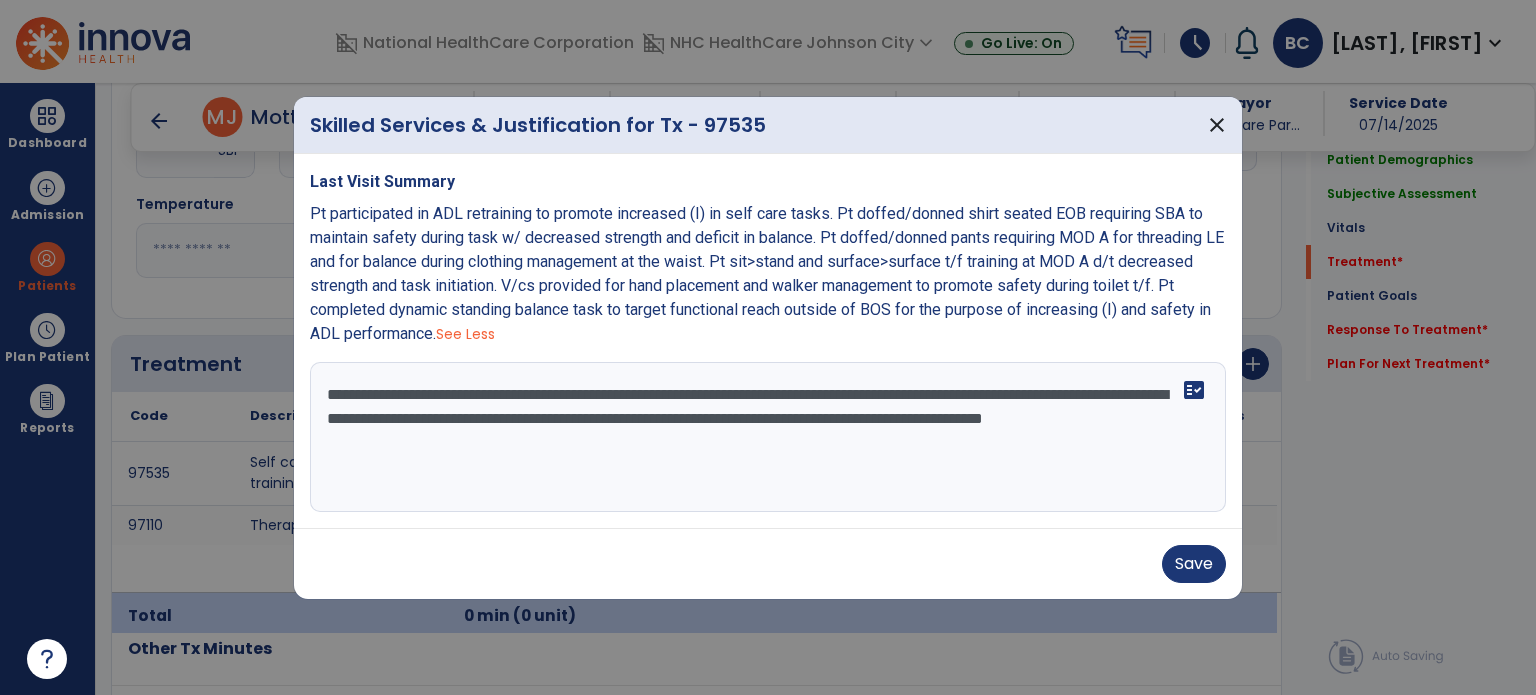 type on "**********" 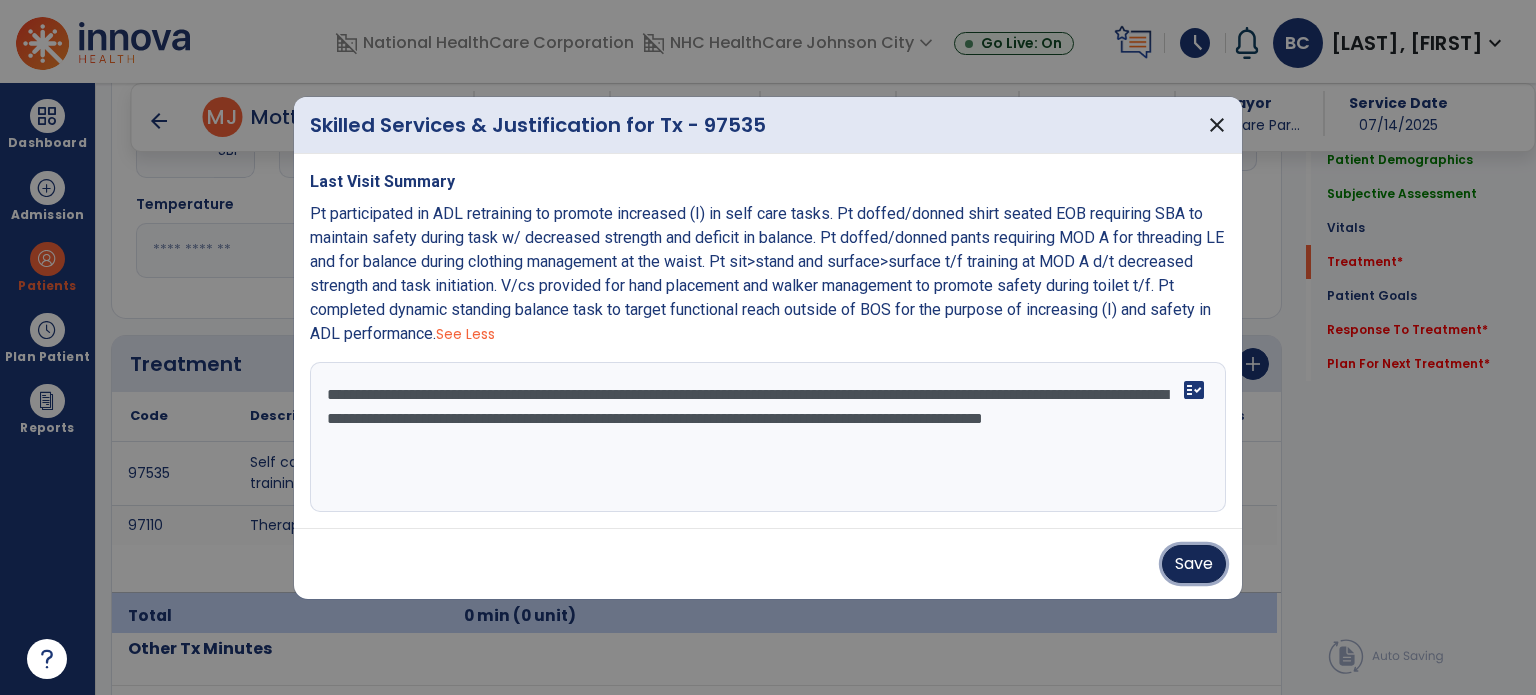 click on "Save" at bounding box center (1194, 564) 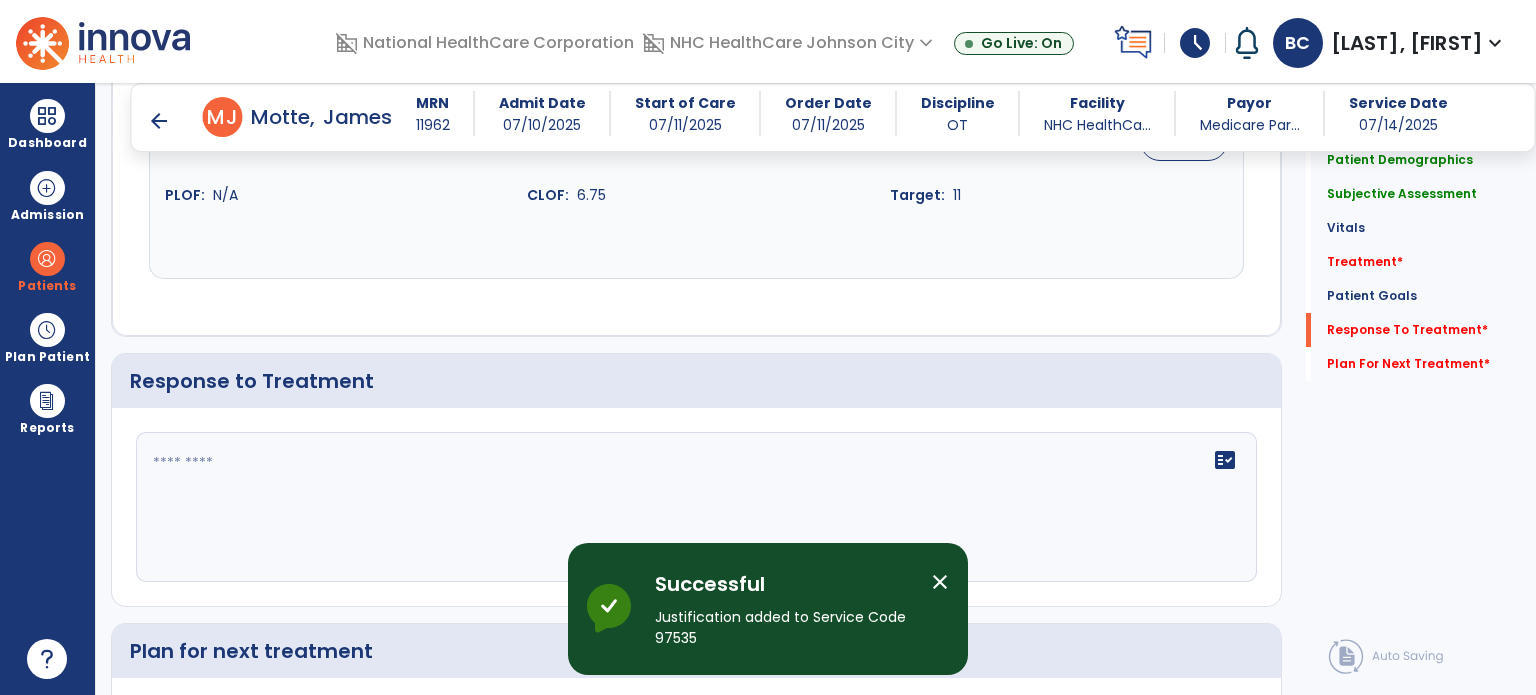 scroll, scrollTop: 2575, scrollLeft: 0, axis: vertical 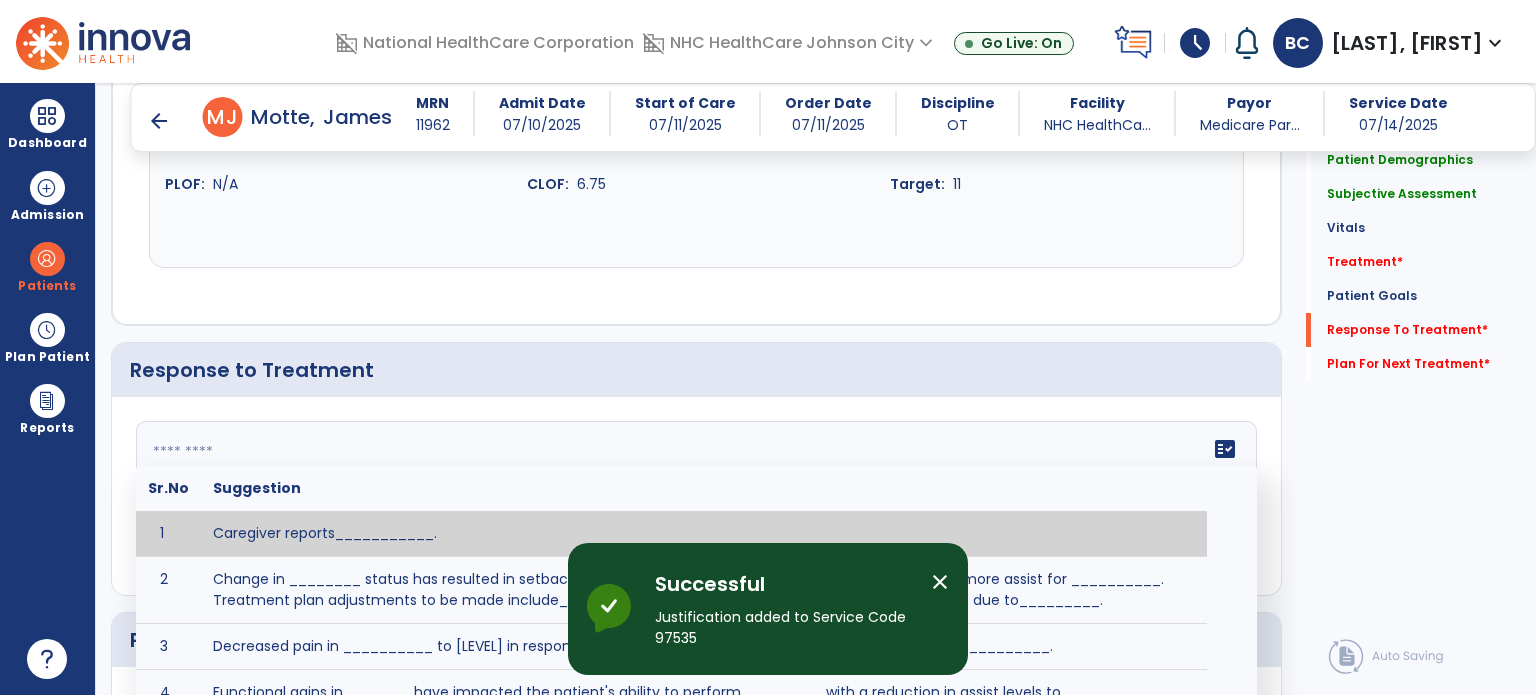 click on "fact_check  Sr.No Suggestion 1 Caregiver reports___________. 2 Change in ________ status has resulted in setback in_______due to ________, requiring patient to need more assist for __________.   Treatment plan adjustments to be made include________.  Progress towards goals is expected to continue due to_________. 3 Decreased pain in __________ to [LEVEL] in response to [MODALITY/TREATMENT] allows for improvement in _________. 4 Functional gains in _______ have impacted the patient's ability to perform_________ with a reduction in assist levels to_________. 5 Functional progress this week has been significant due to__________. 6 Gains in ________ have improved the patient's ability to perform ______with decreased levels of assist to___________. 7 Improvement in ________allows patient to tolerate higher levels of challenges in_________. 8 Pain in [AREA] has decreased to [LEVEL] in response to [TREATMENT/MODALITY], allowing fore ease in completing__________. 9 10 11 12 13 14 15 16 17 18 19 20 21" 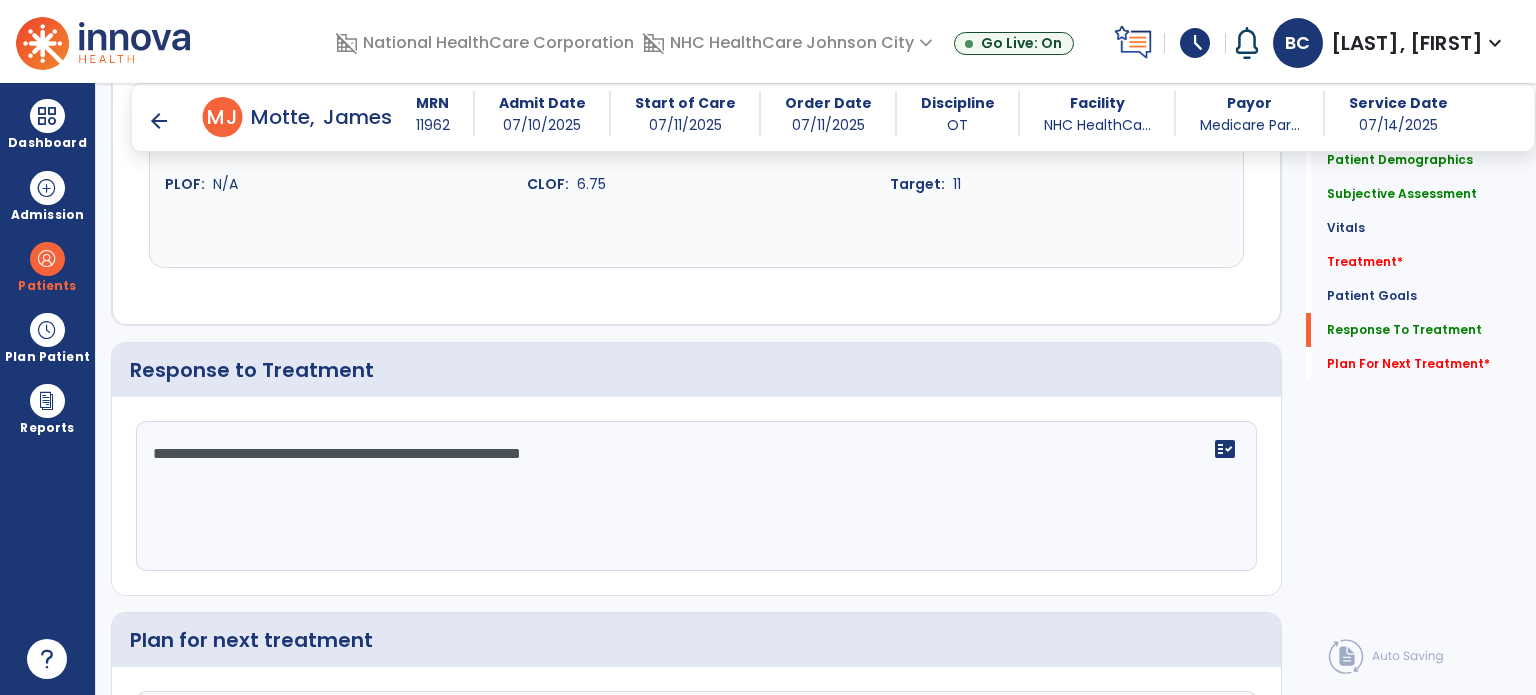 click on "**********" 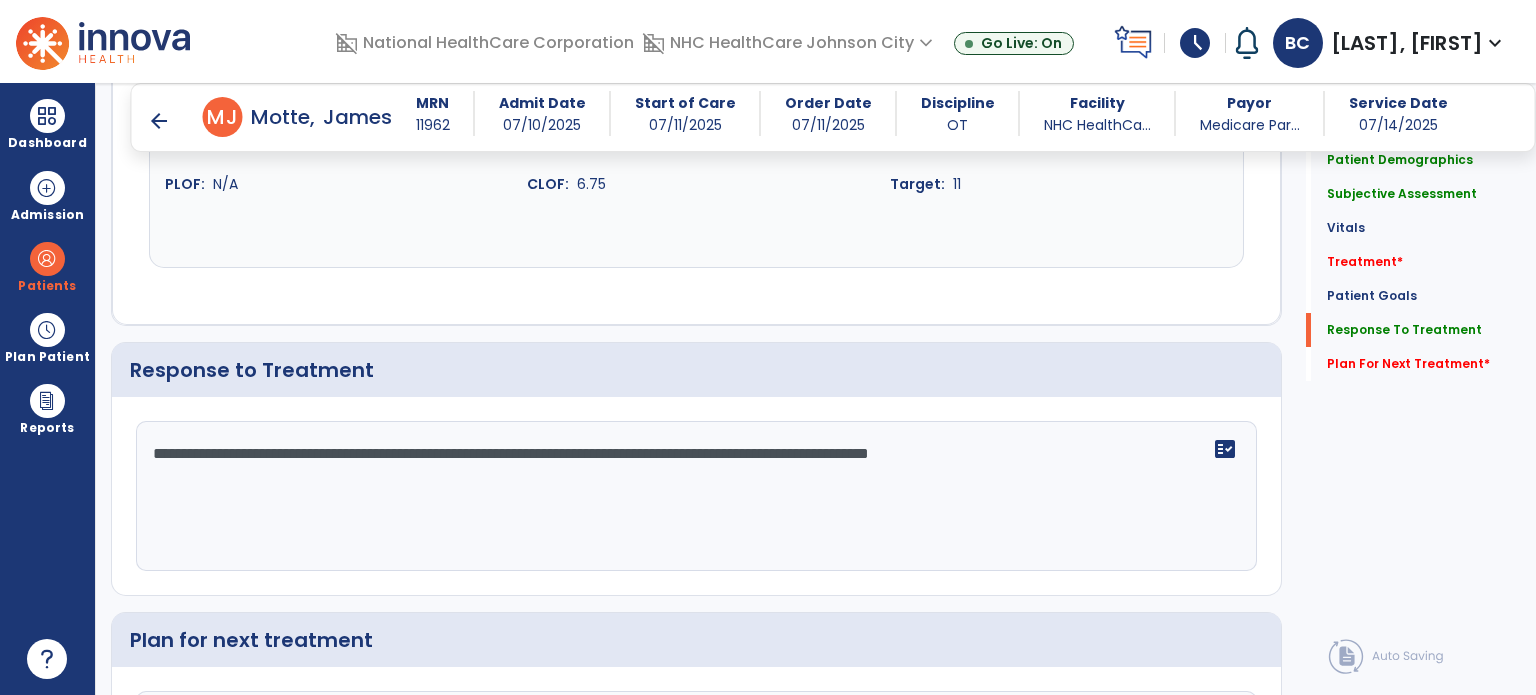 type on "**********" 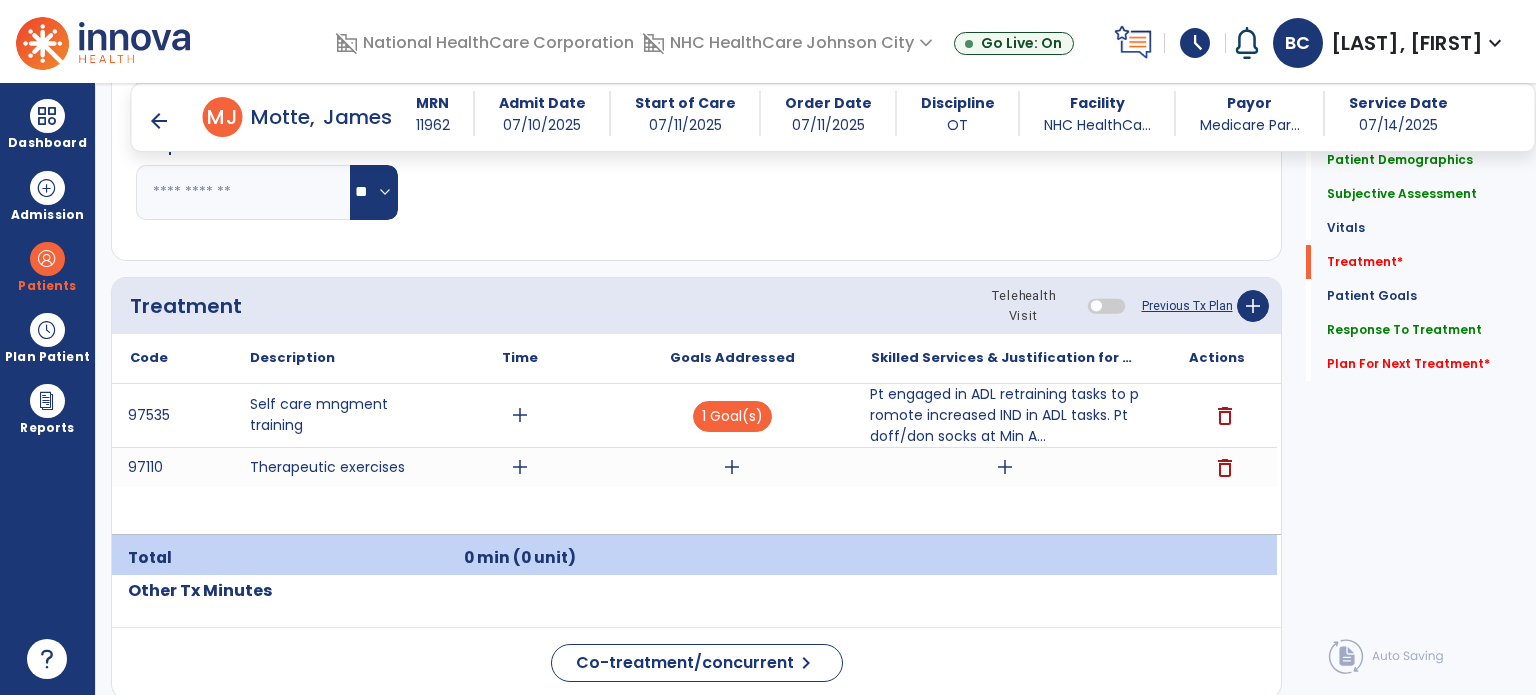 scroll, scrollTop: 1080, scrollLeft: 0, axis: vertical 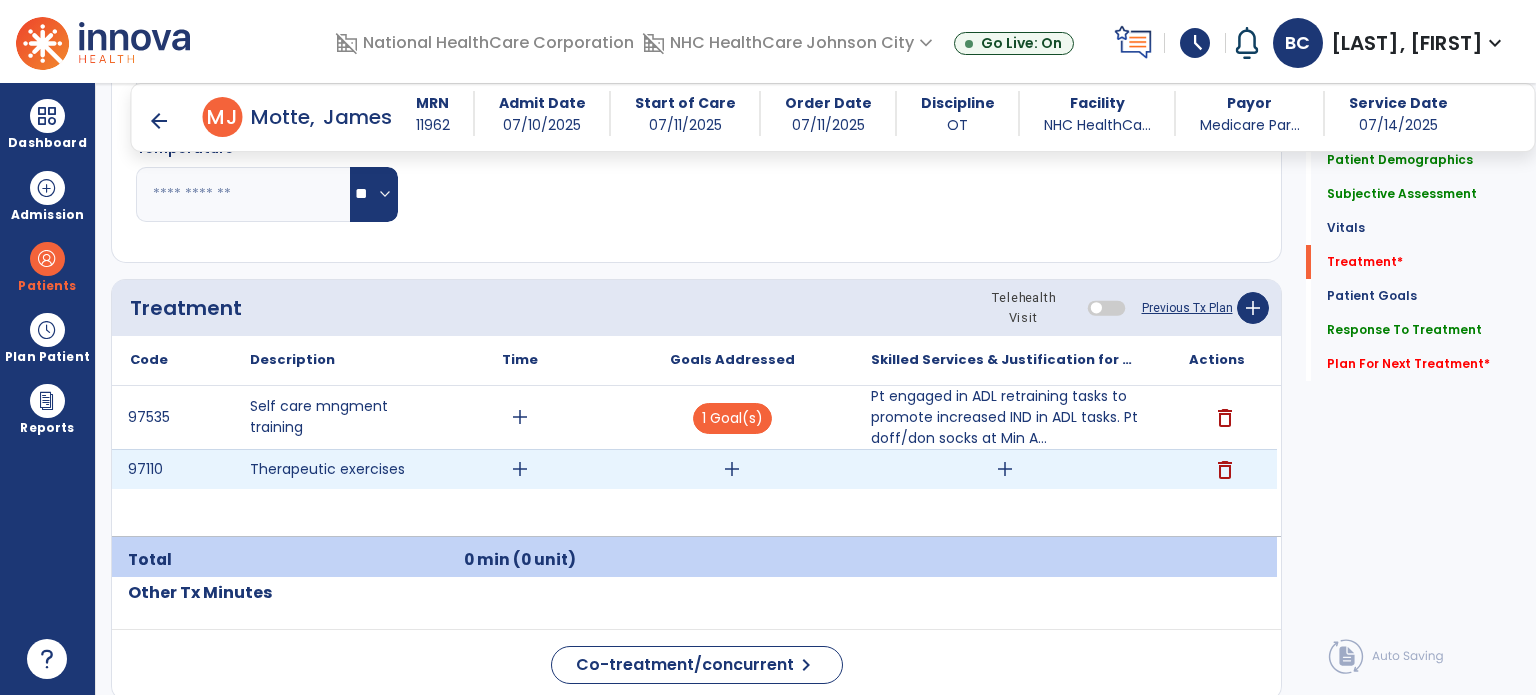 click on "add" at bounding box center [1004, 469] 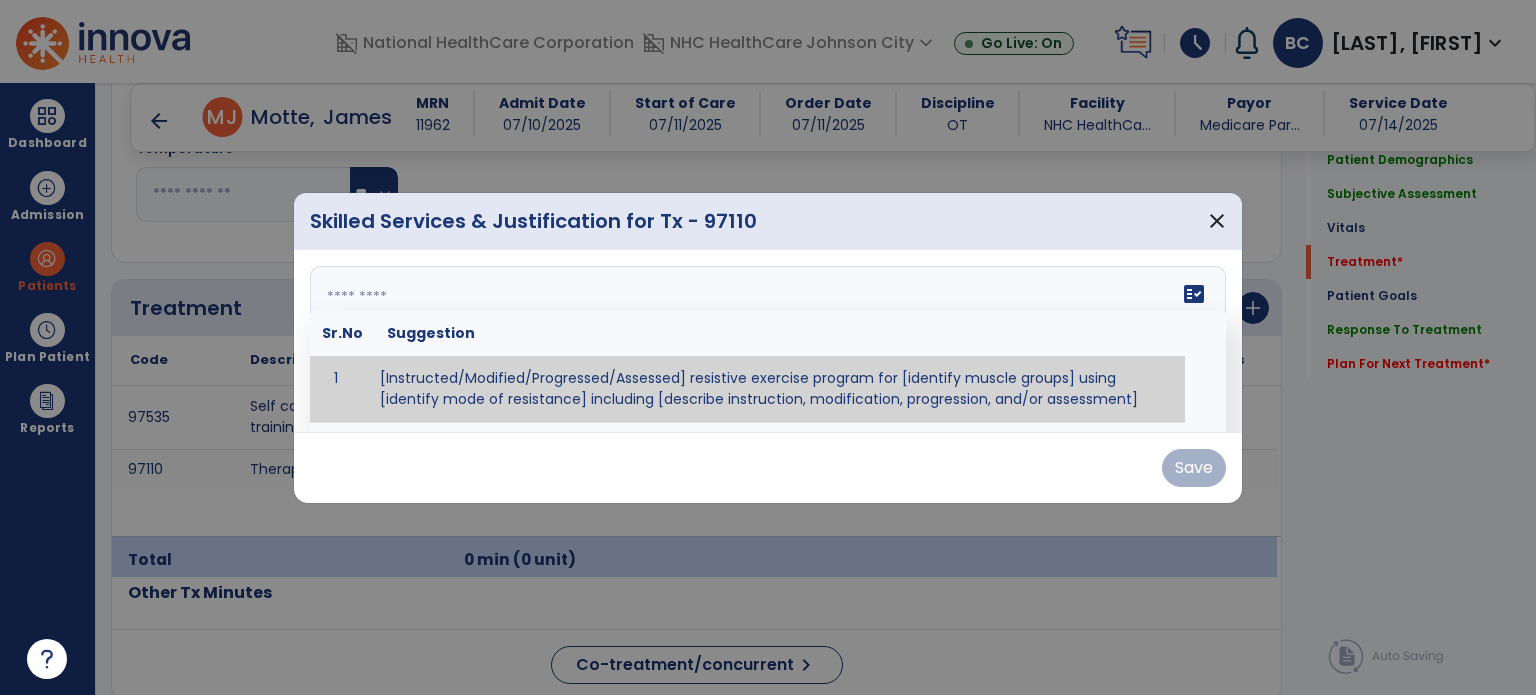 click on "fact_check  Sr.No Suggestion 1 [Instructed/Modified/Progressed/Assessed] resistive exercise program for [identify muscle groups] using [identify mode of resistance] including [describe instruction, modification, progression, and/or assessment] 2 [Instructed/Modified/Progressed/Assessed] aerobic exercise program using [identify equipment/mode] including [describe instruction, modification,progression, and/or assessment] 3 [Instructed/Modified/Progressed/Assessed] [PROM/A/AROM/AROM] program for [identify joint movements] using [contract-relax, over-pressure, inhibitory techniques, other] 4 [Assessed/Tested] aerobic capacity with administration of [aerobic capacity test]" at bounding box center (768, 341) 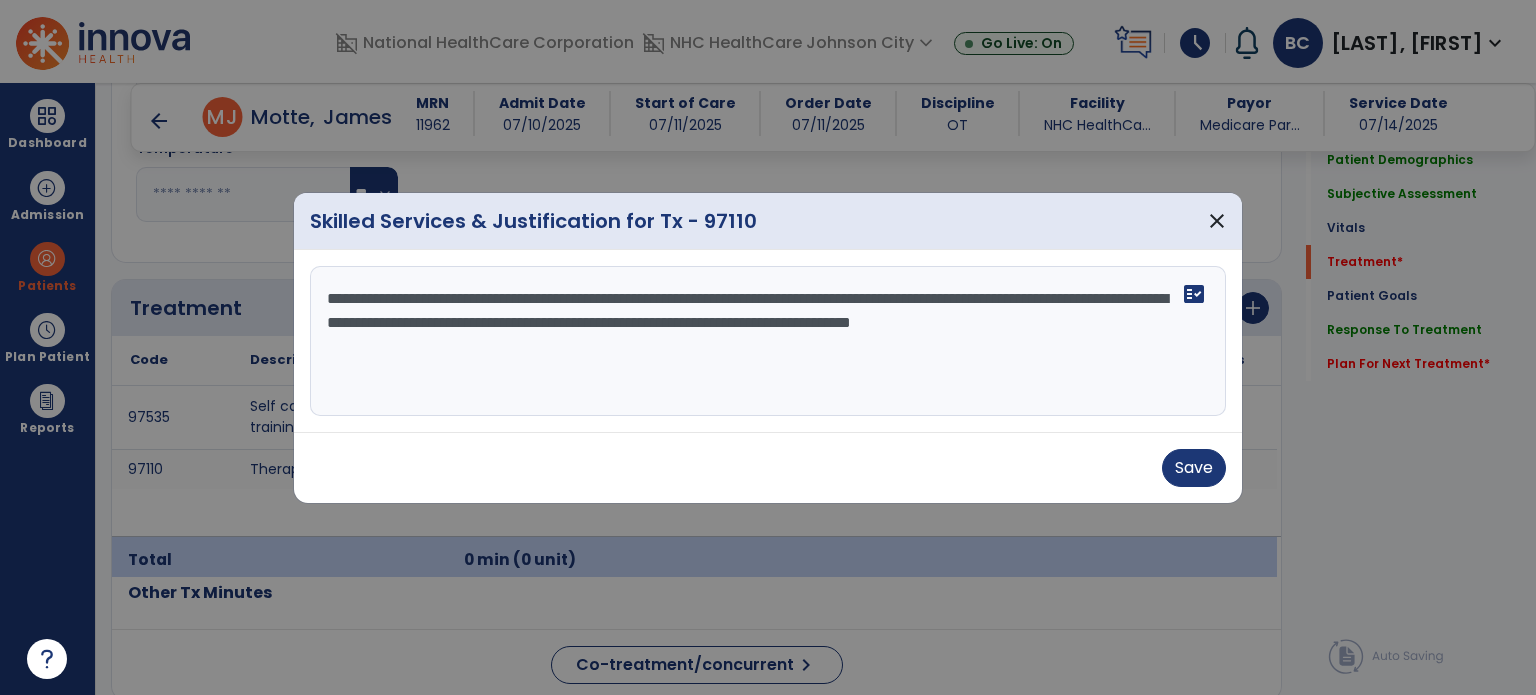 click on "**********" at bounding box center (768, 341) 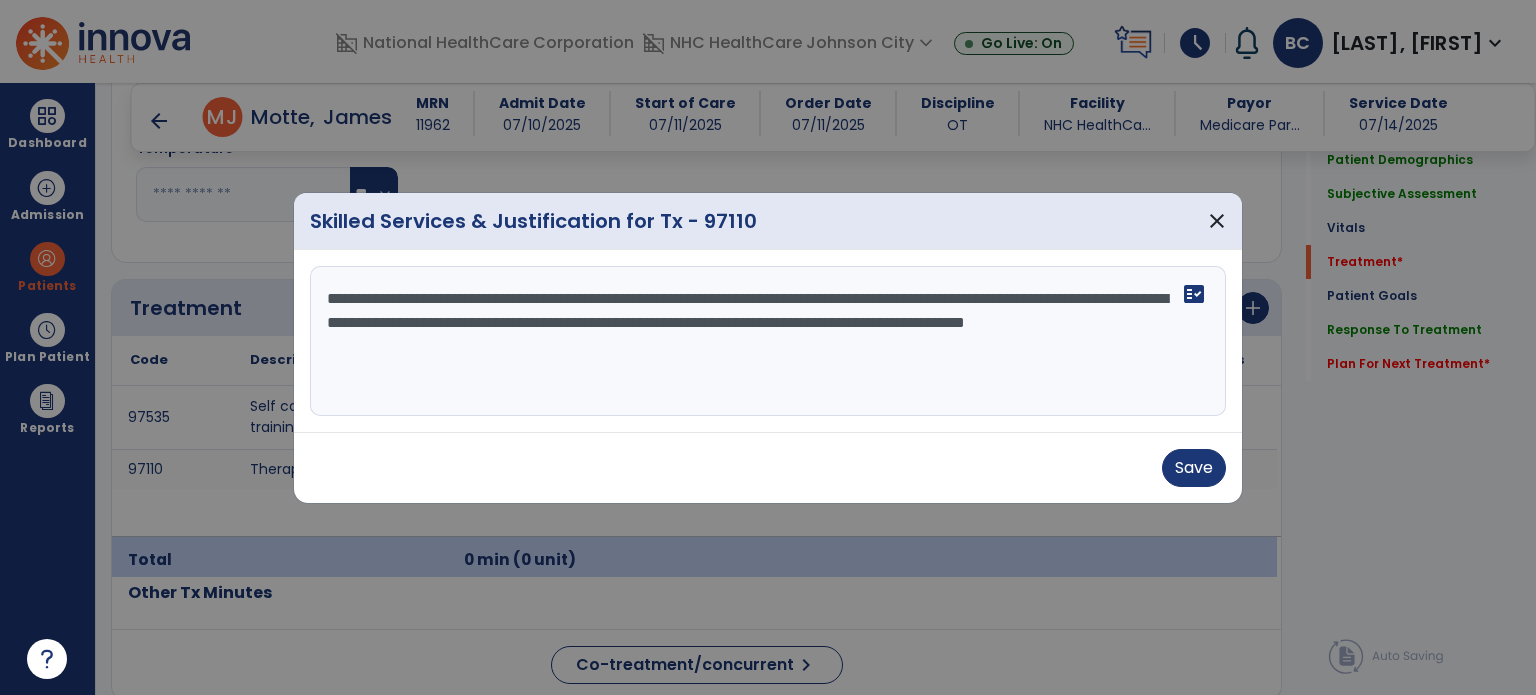 type on "**********" 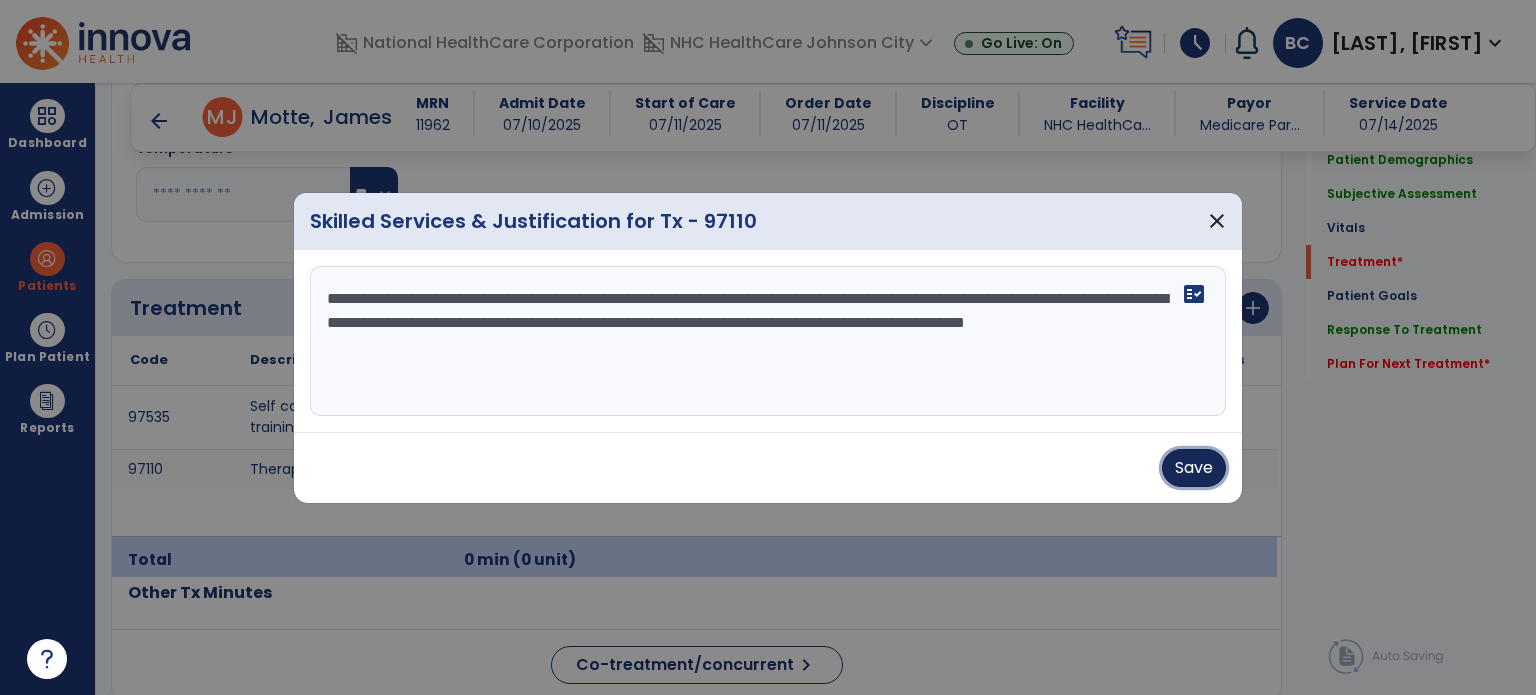click on "Save" at bounding box center (1194, 468) 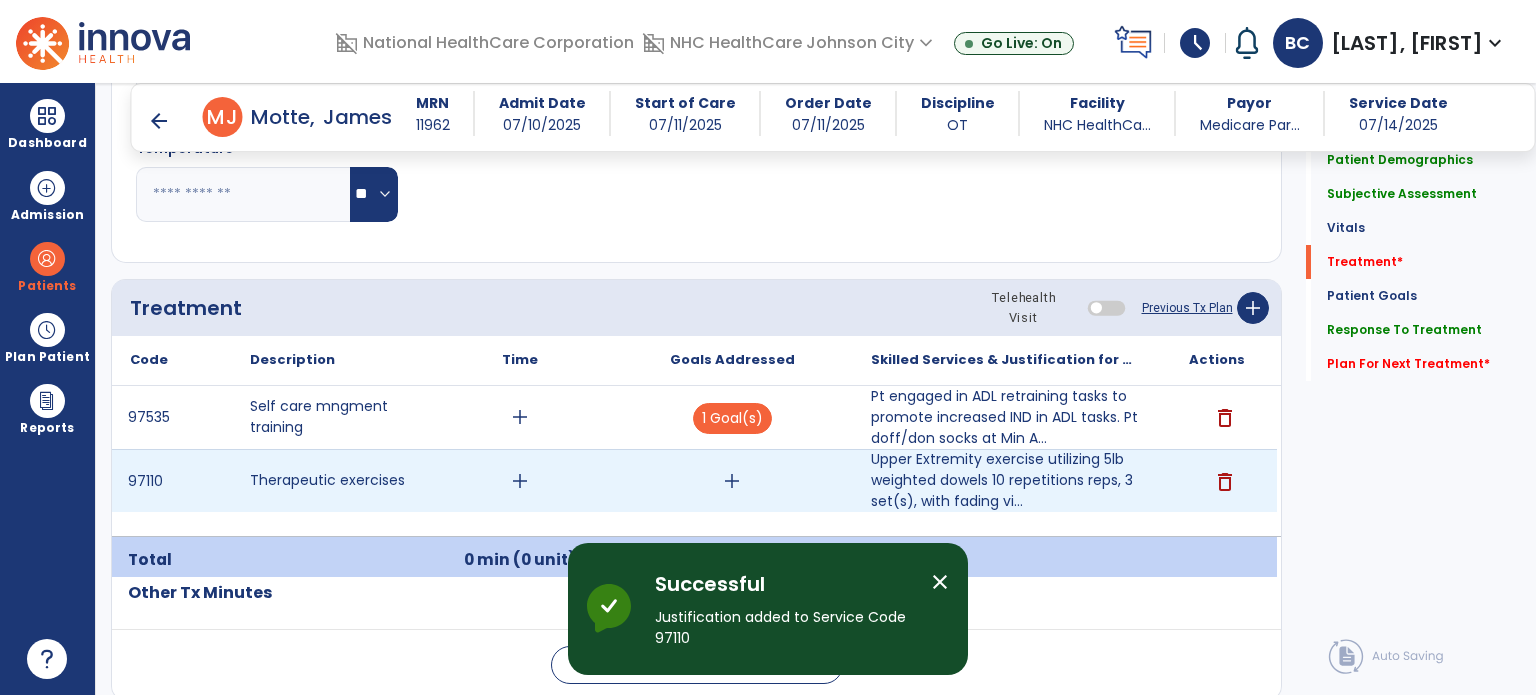 click on "add" at bounding box center (732, 481) 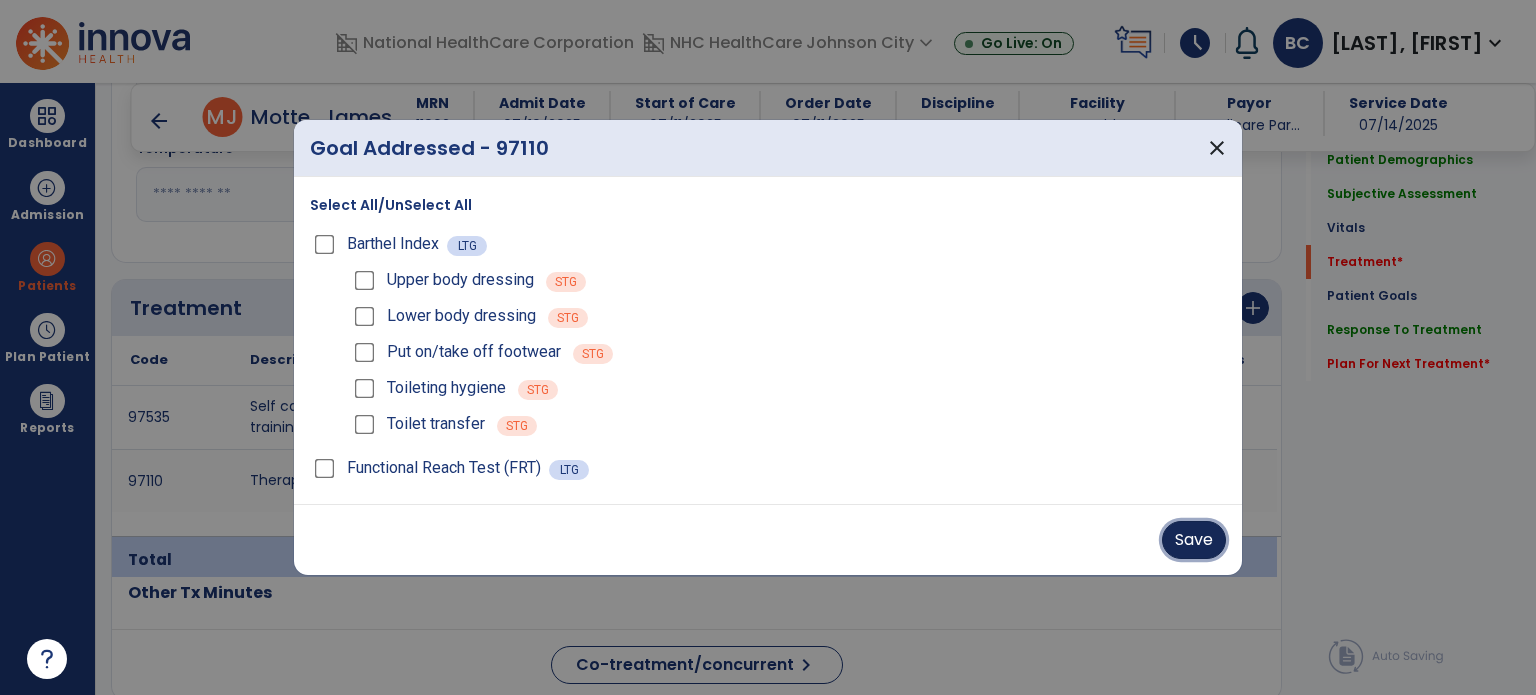 click on "Save" at bounding box center (1194, 540) 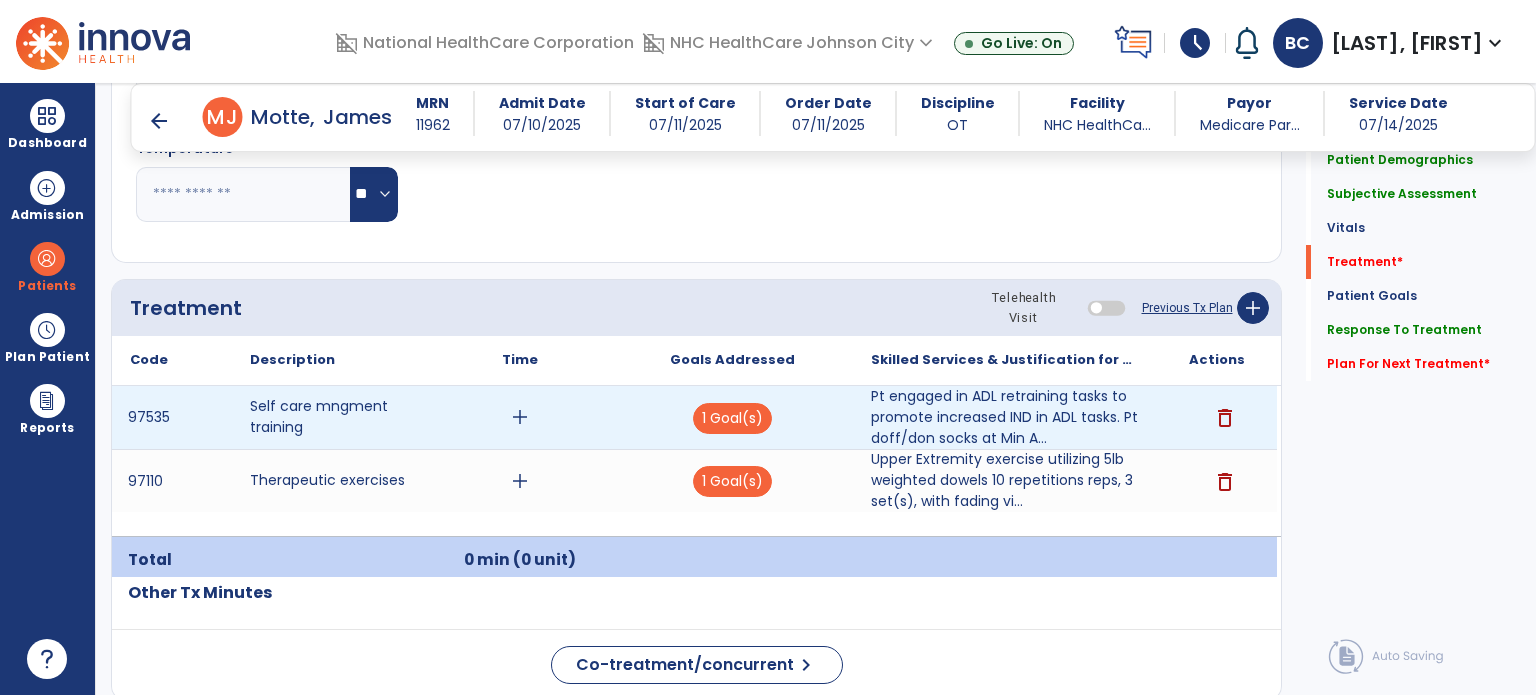 click on "add" at bounding box center [520, 417] 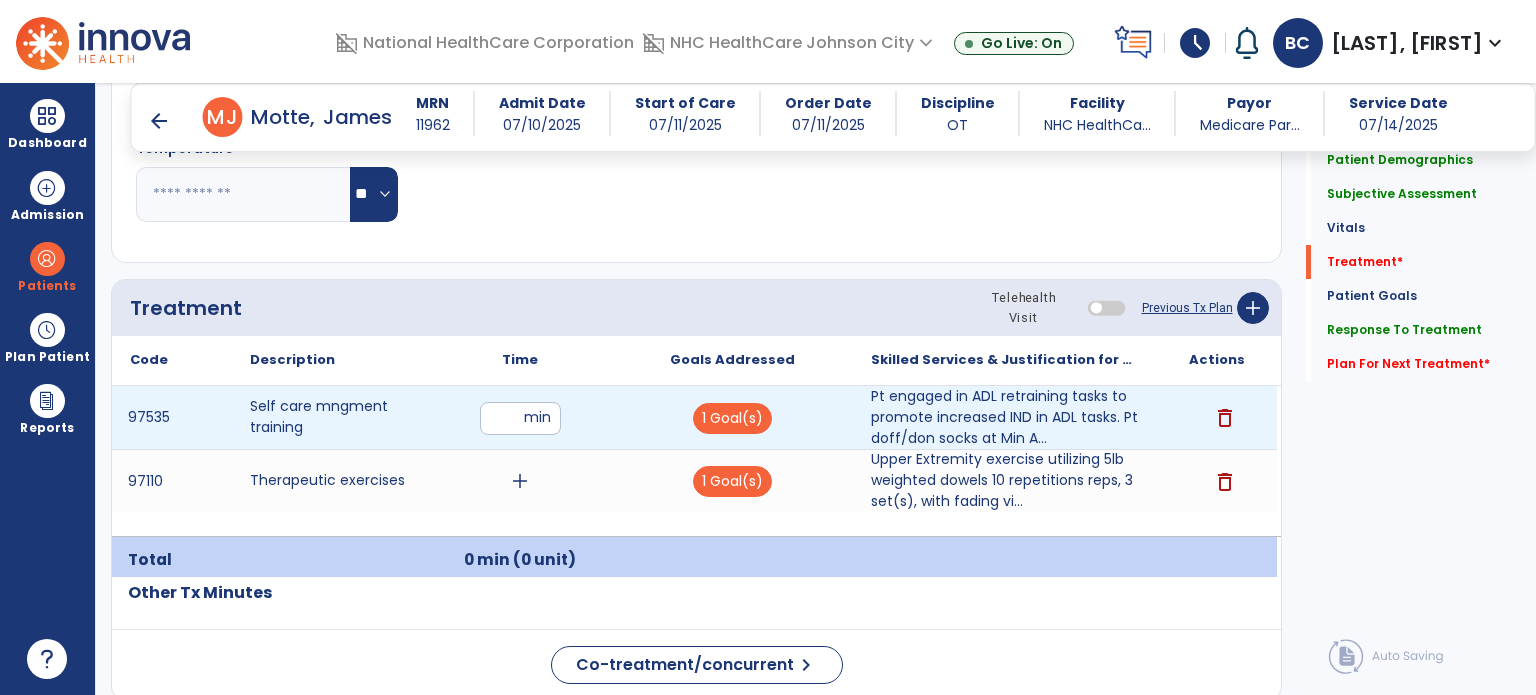 type on "**" 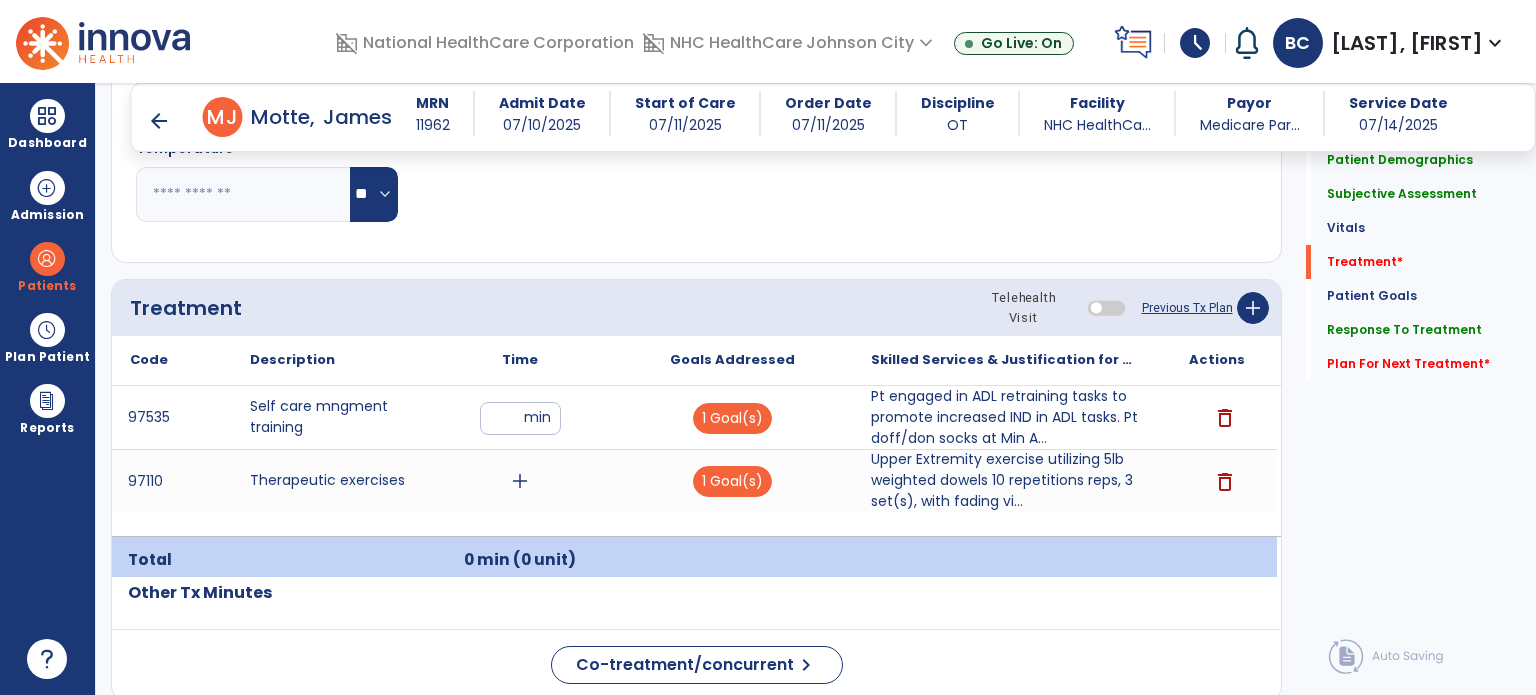 click on "Treatment Telehealth Visit  Previous Tx Plan   add" 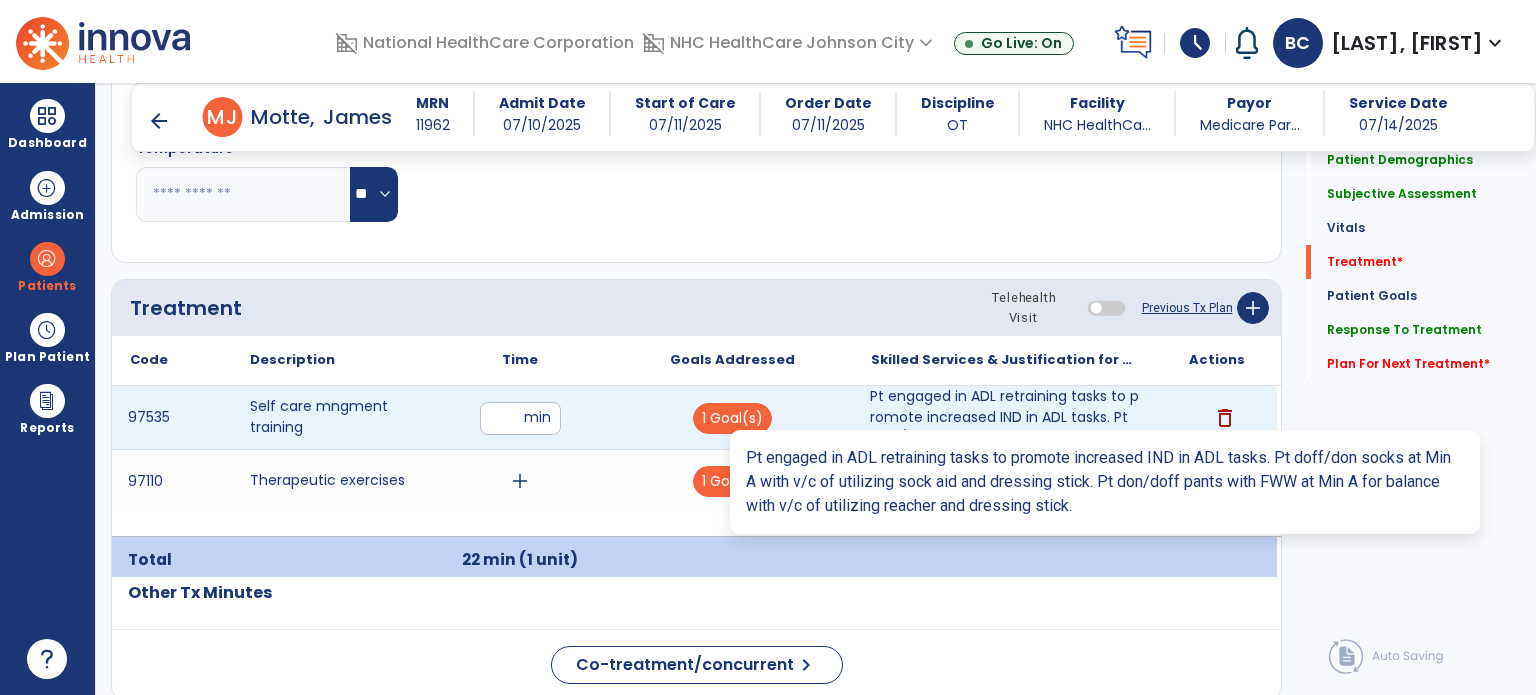 click on "Pt engaged in ADL retraining tasks to promote increased IND in ADL tasks. Pt doff/don socks at Min A..." at bounding box center [1004, 417] 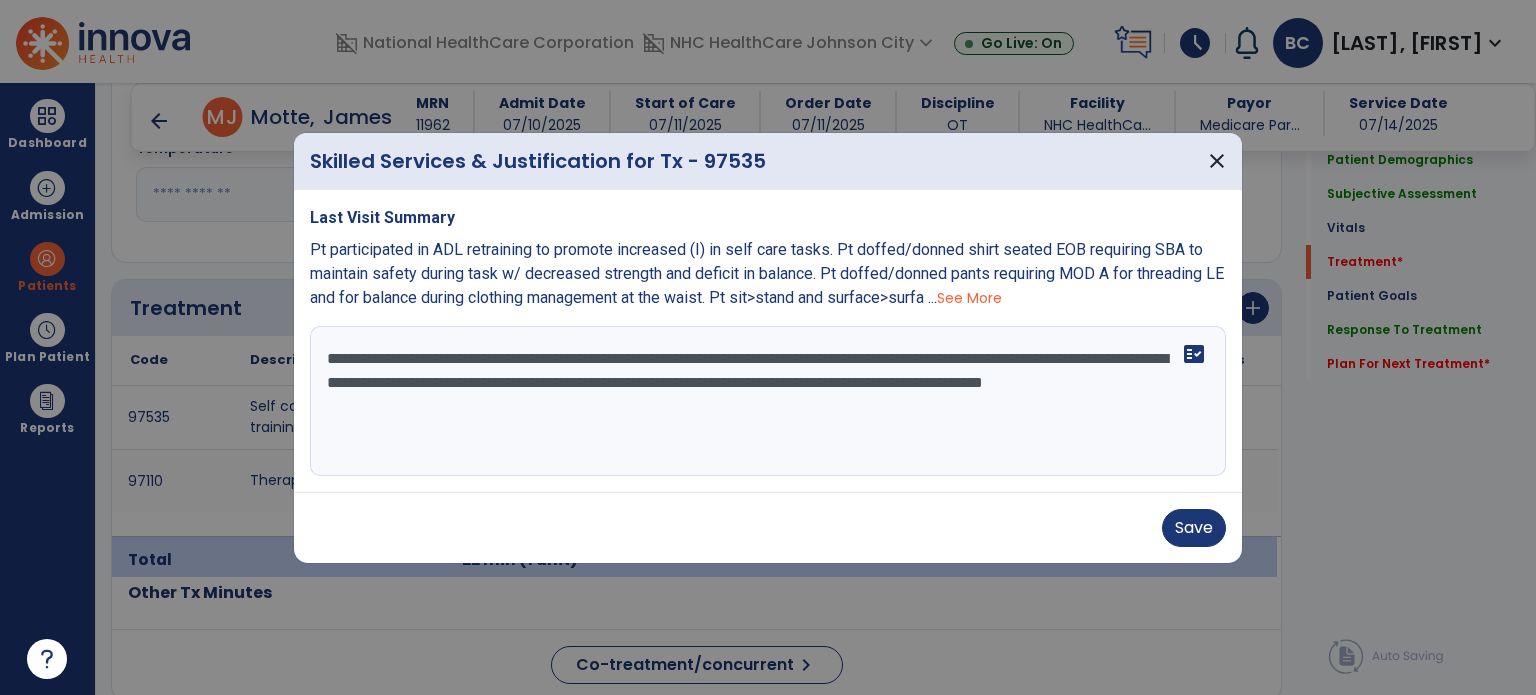 click on "**********" at bounding box center (768, 401) 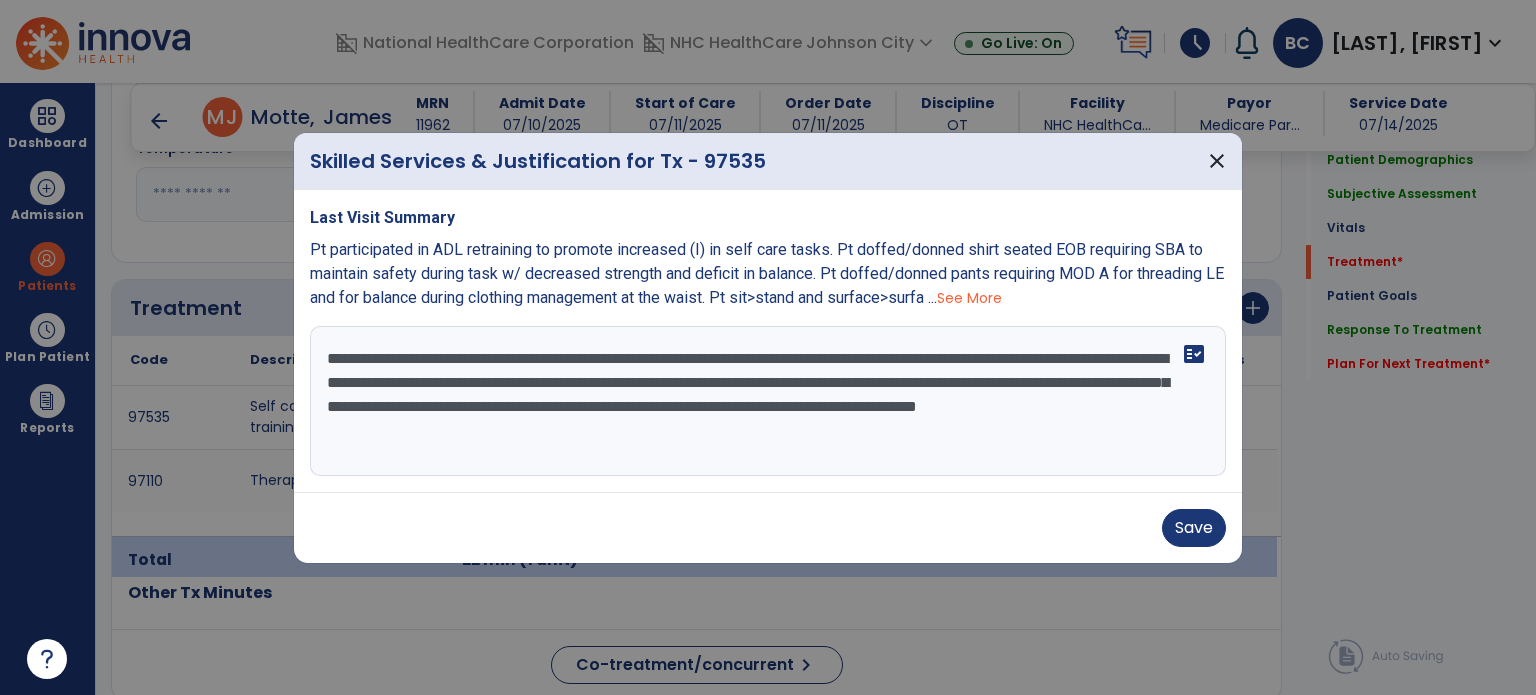 click on "**********" at bounding box center [768, 401] 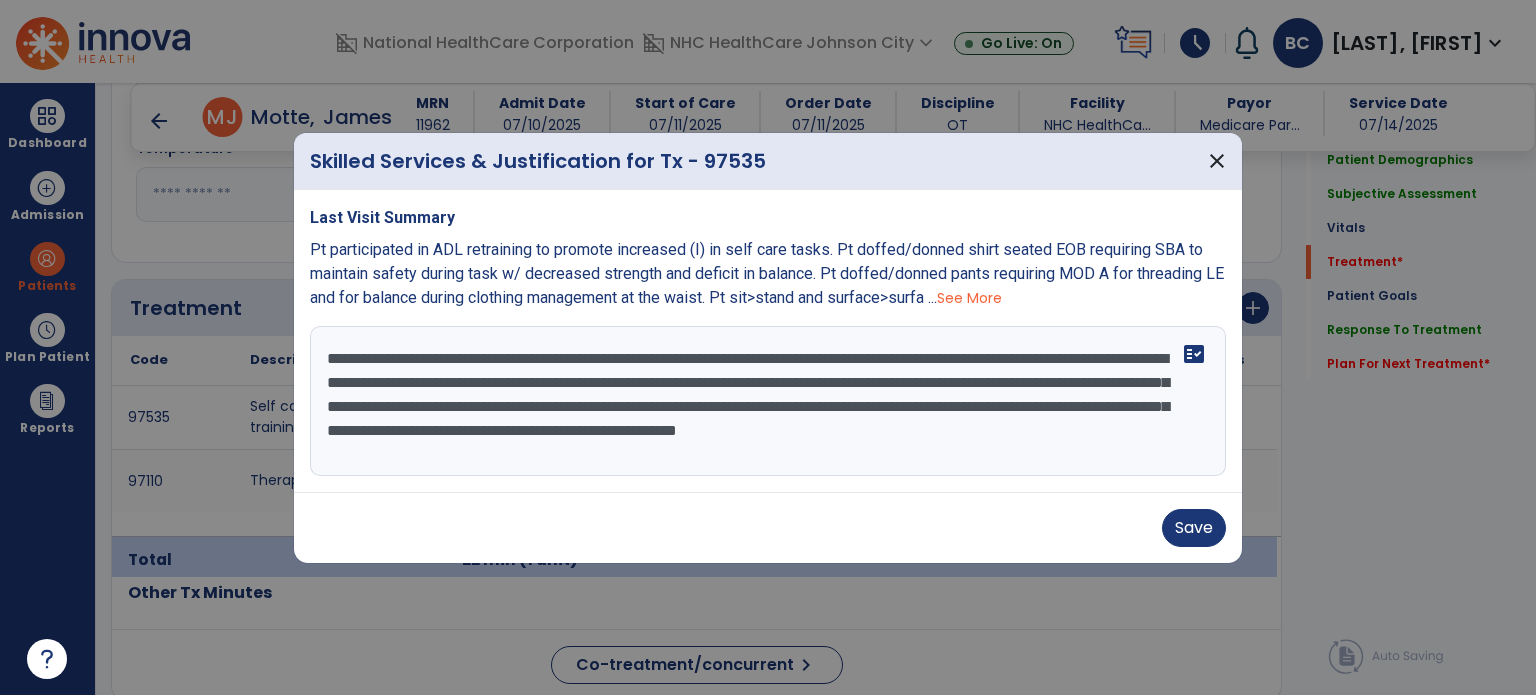 type on "**********" 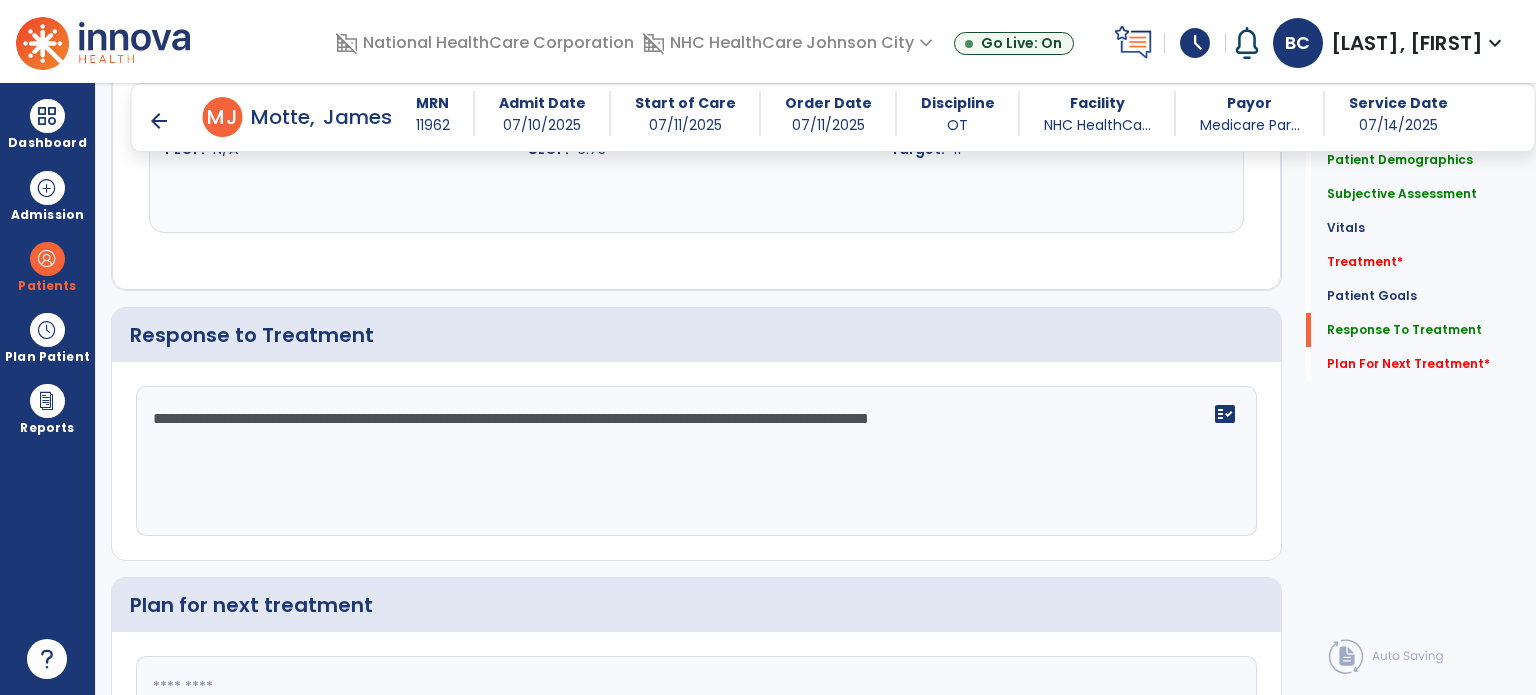 scroll, scrollTop: 2804, scrollLeft: 0, axis: vertical 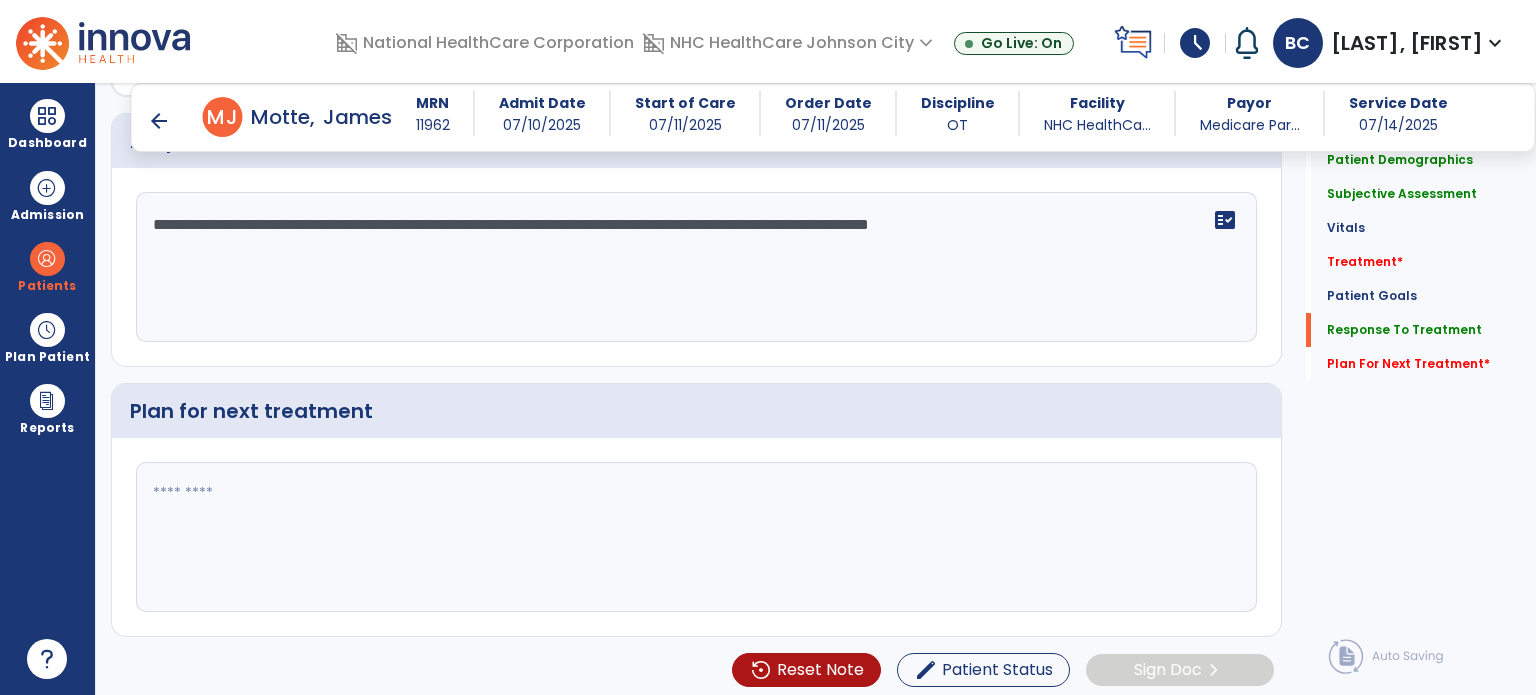 click 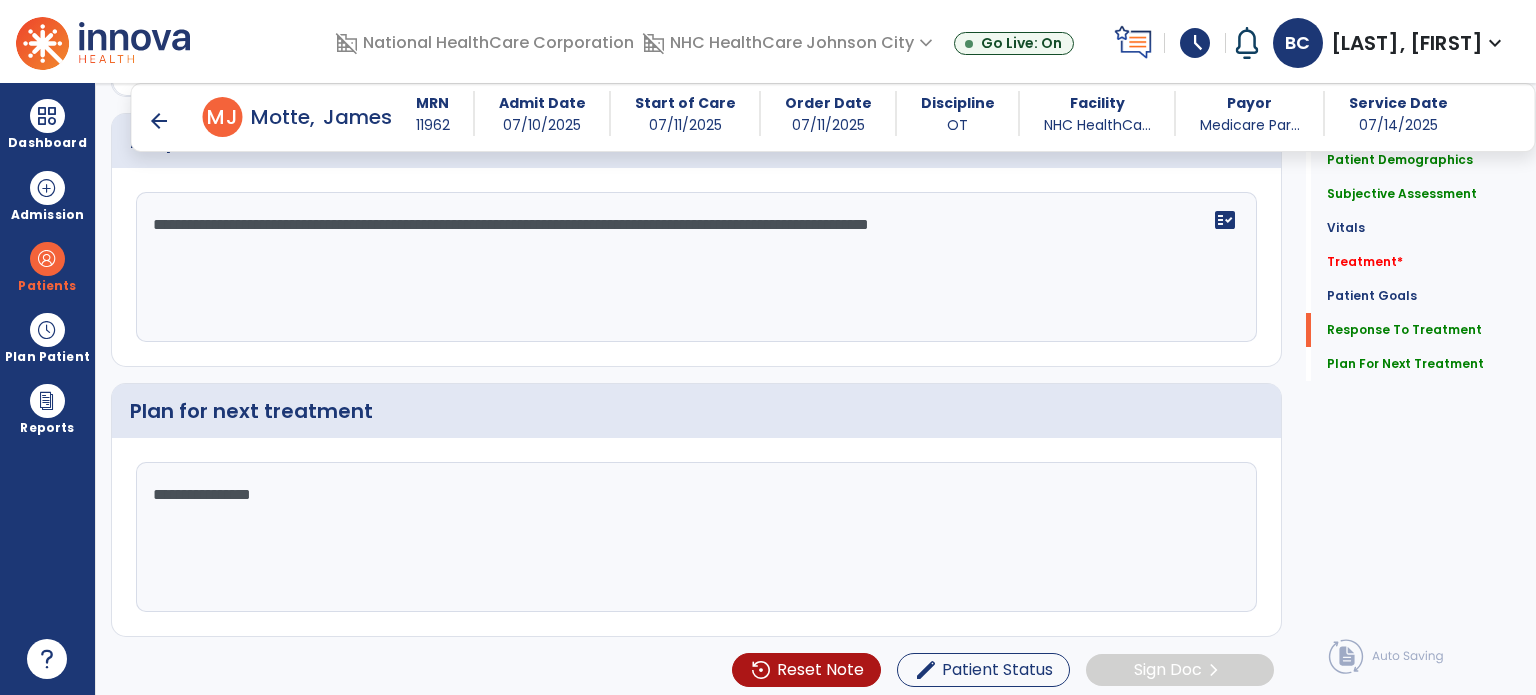 type on "**********" 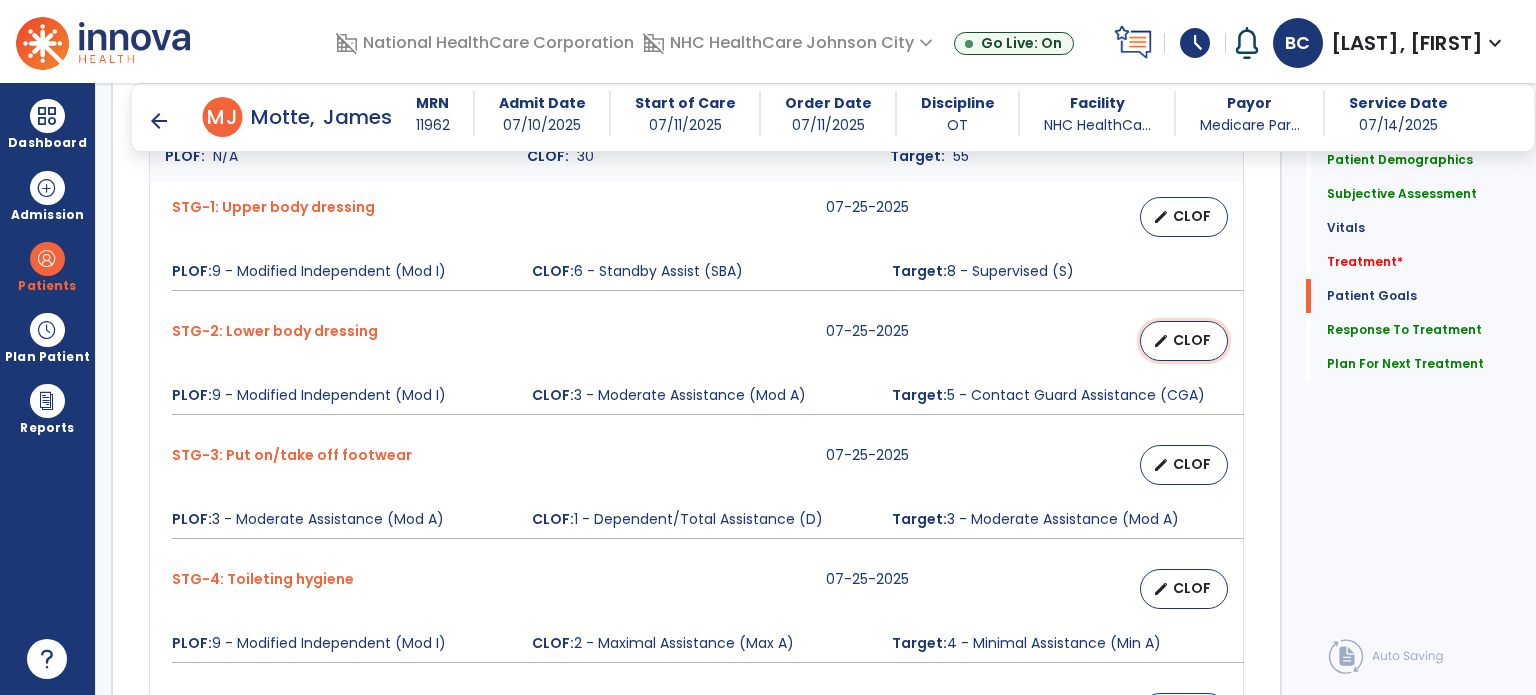 click on "edit" at bounding box center [1161, 341] 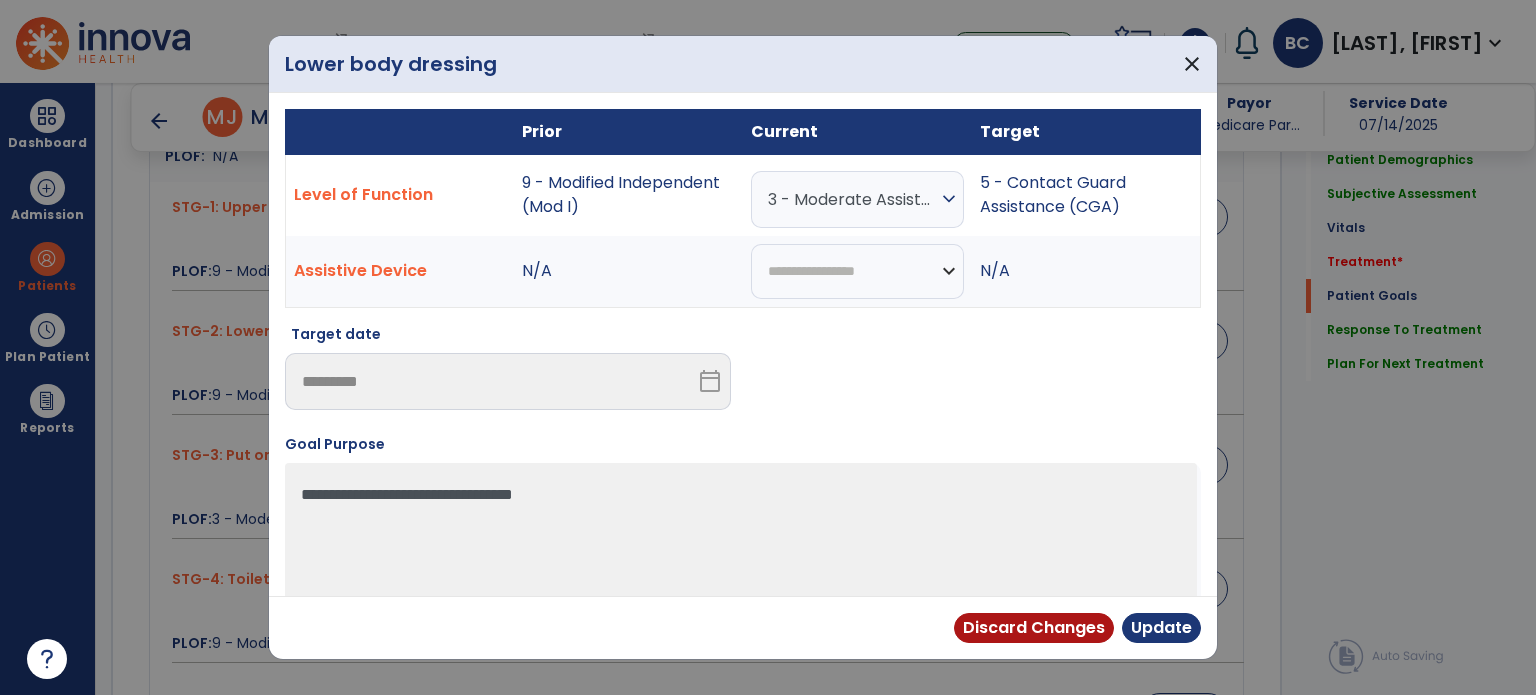 click on "expand_more" at bounding box center [949, 199] 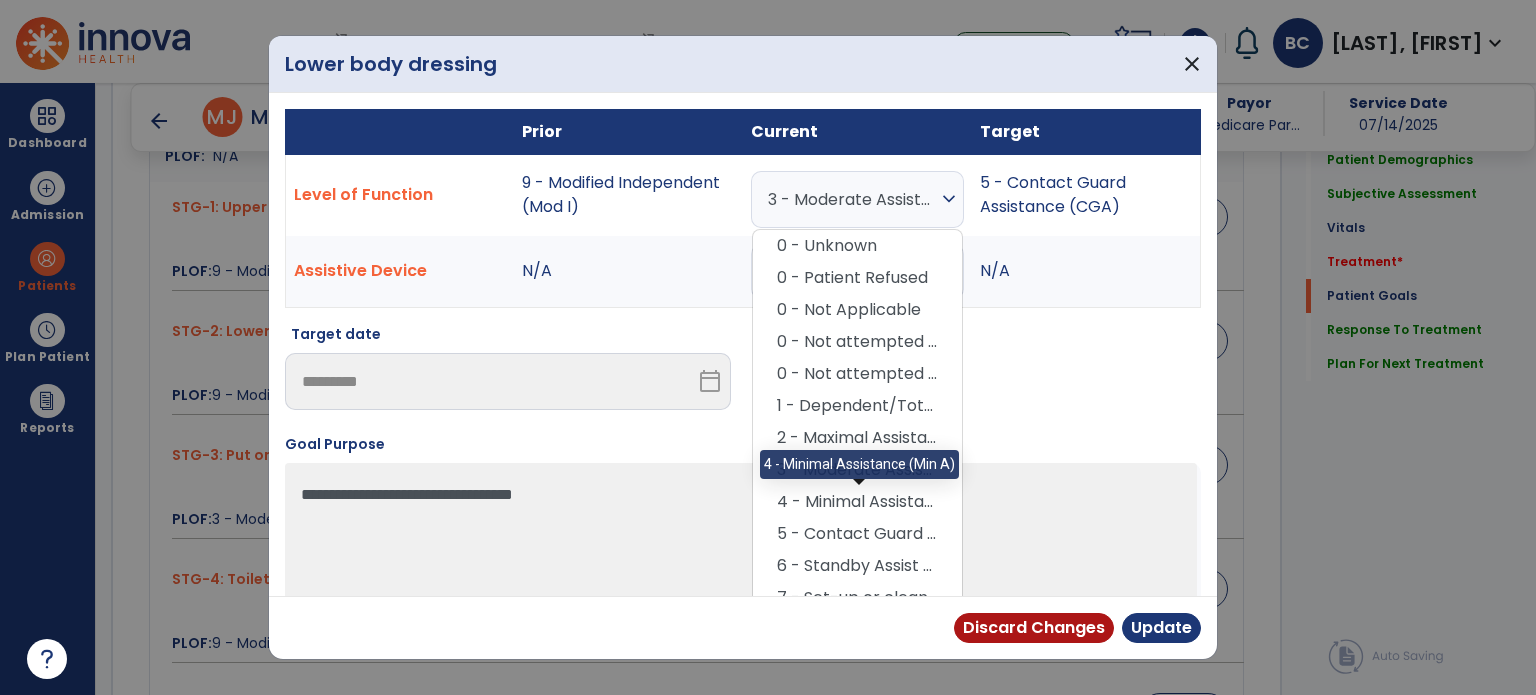 click on "4 - Minimal Assistance (Min A)" at bounding box center [857, 502] 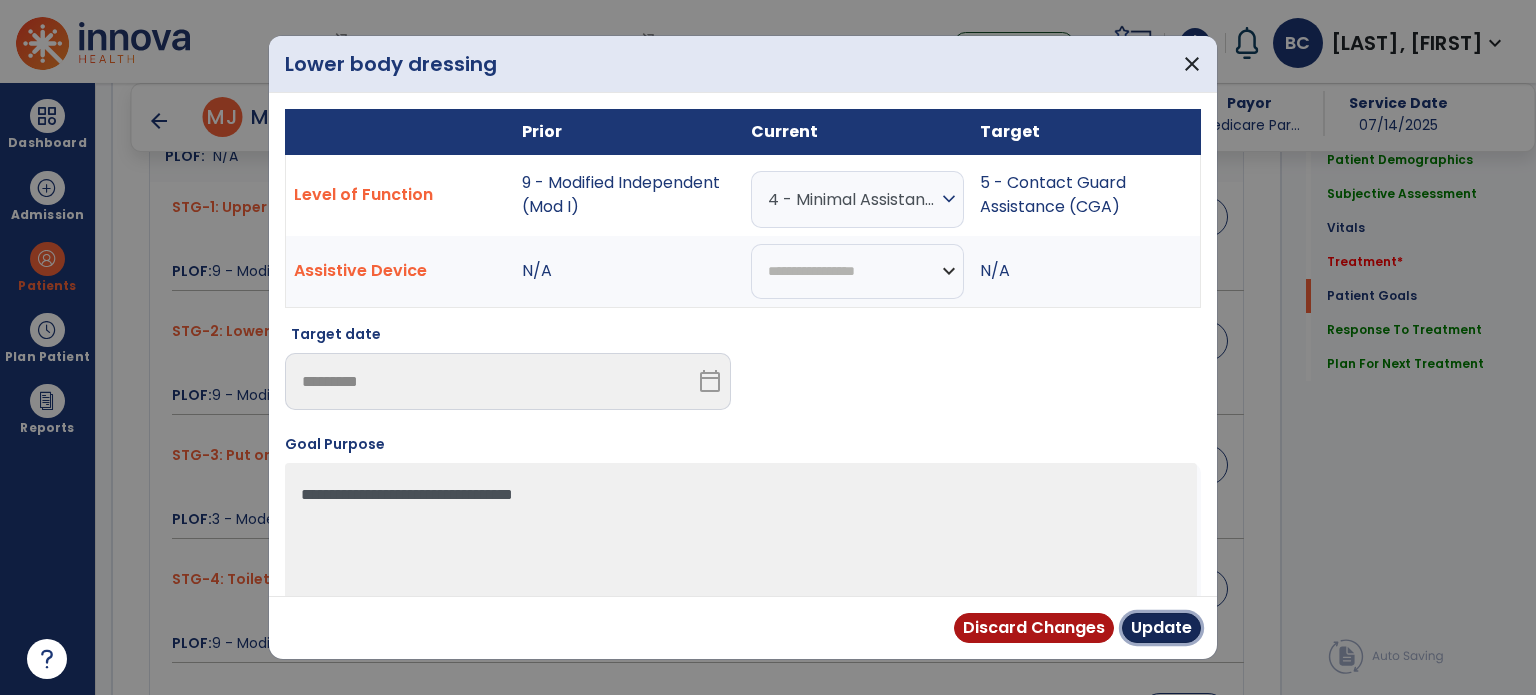 click on "Update" at bounding box center [1161, 628] 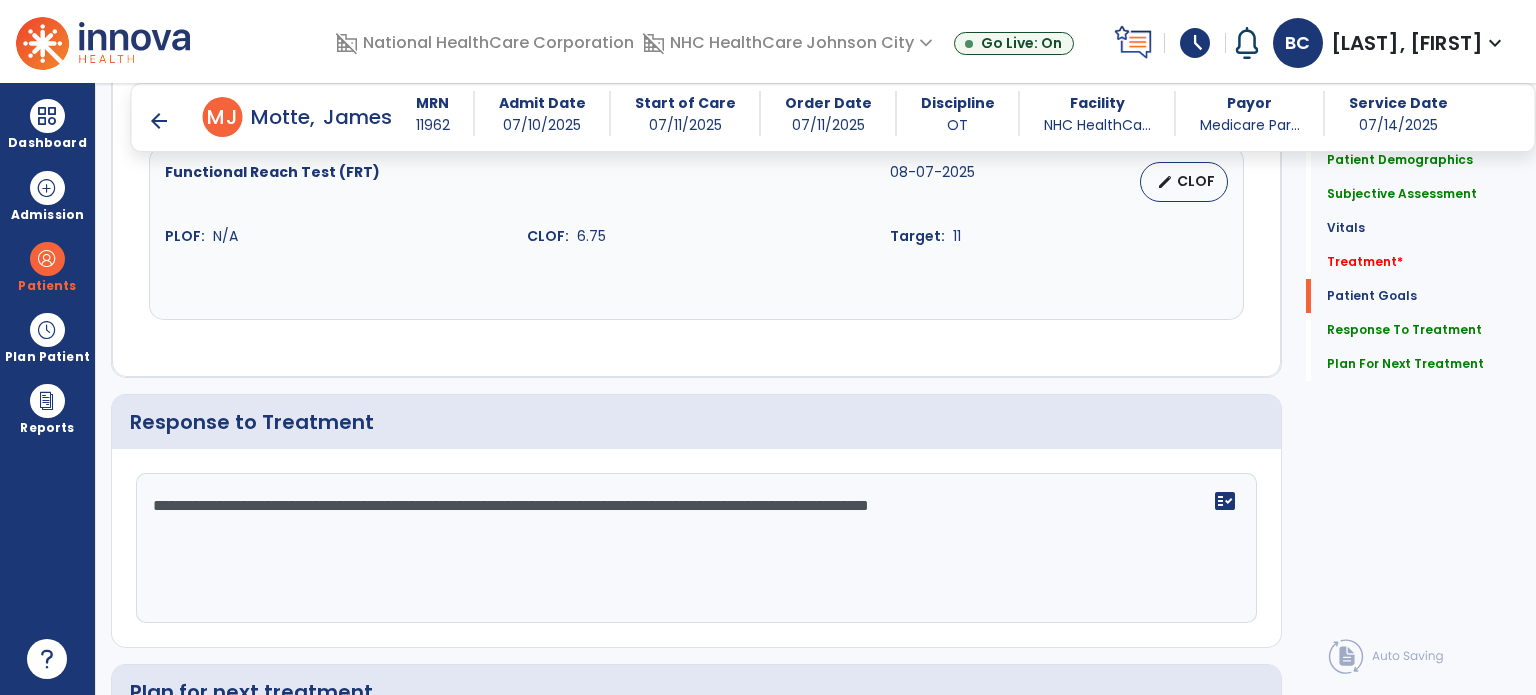 scroll, scrollTop: 2524, scrollLeft: 0, axis: vertical 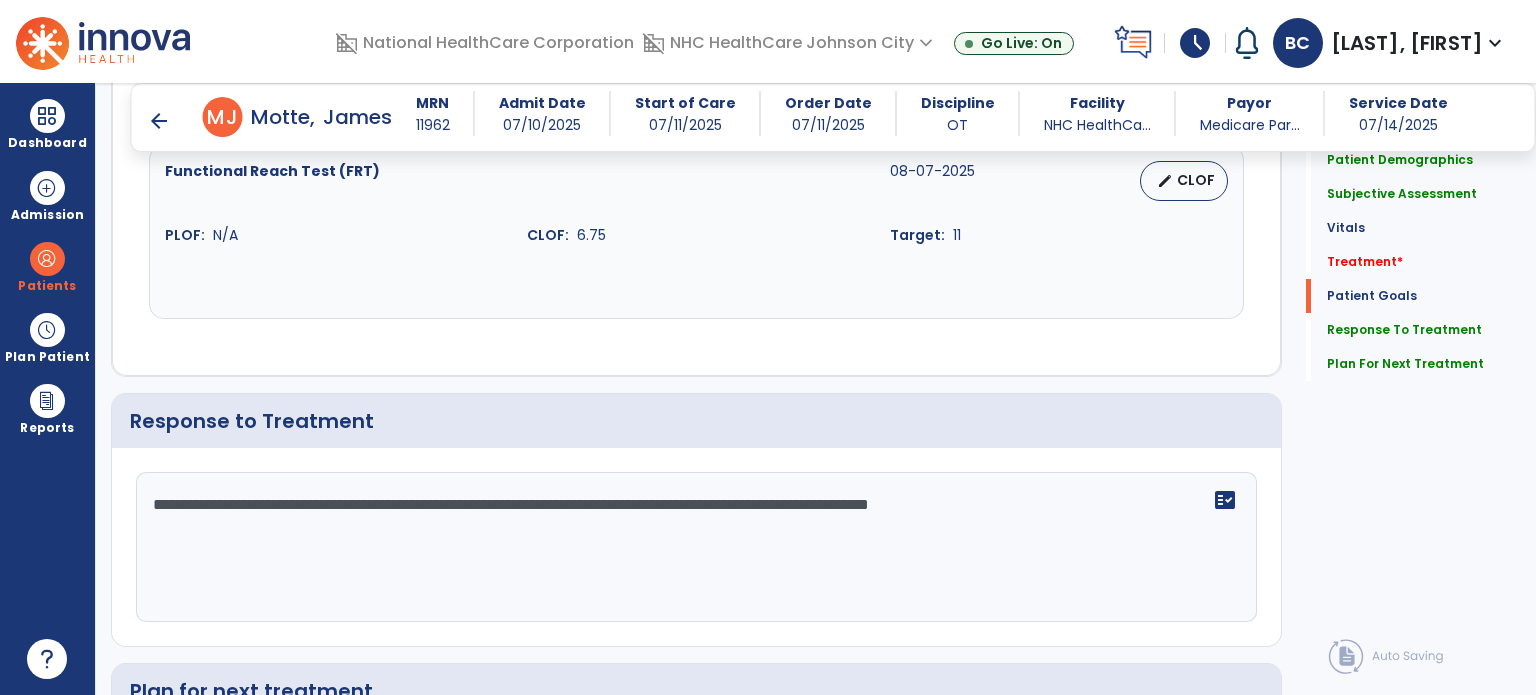 click on "**********" 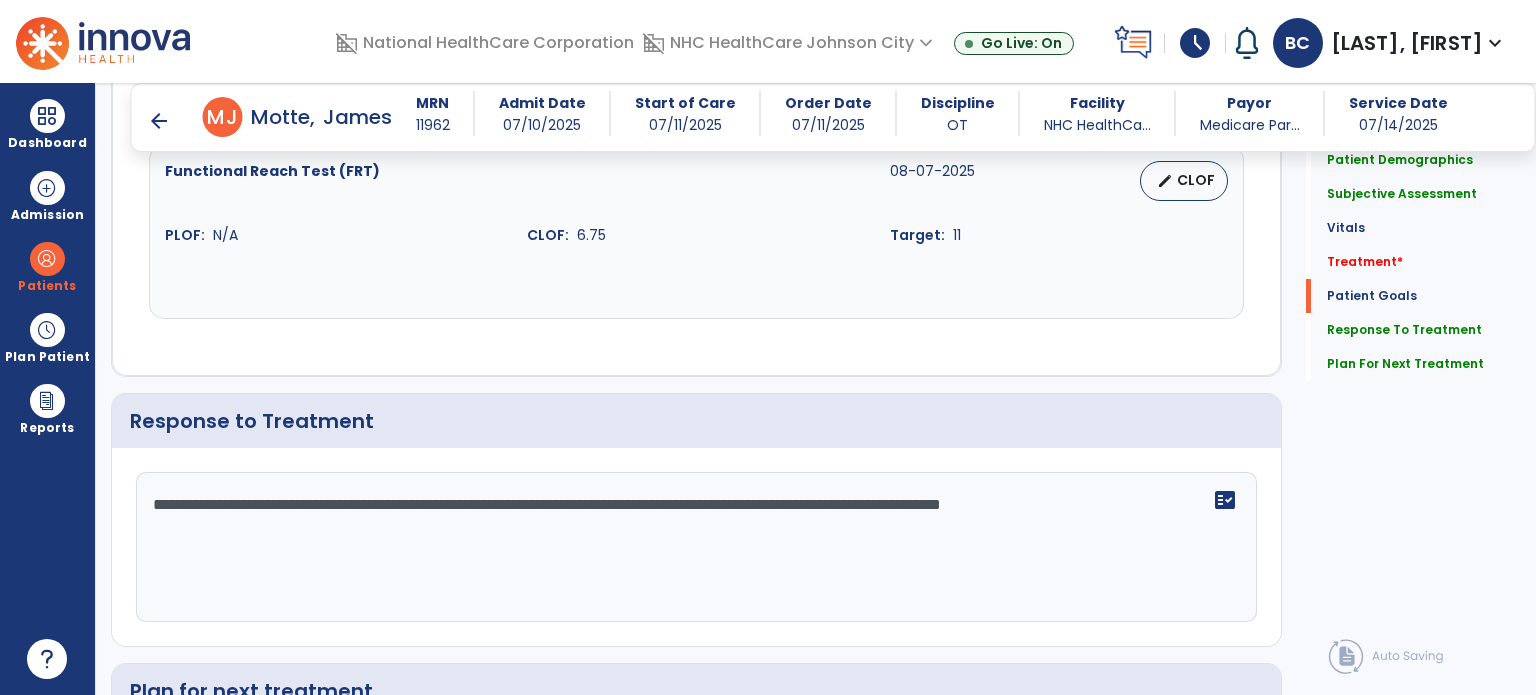click on "**********" 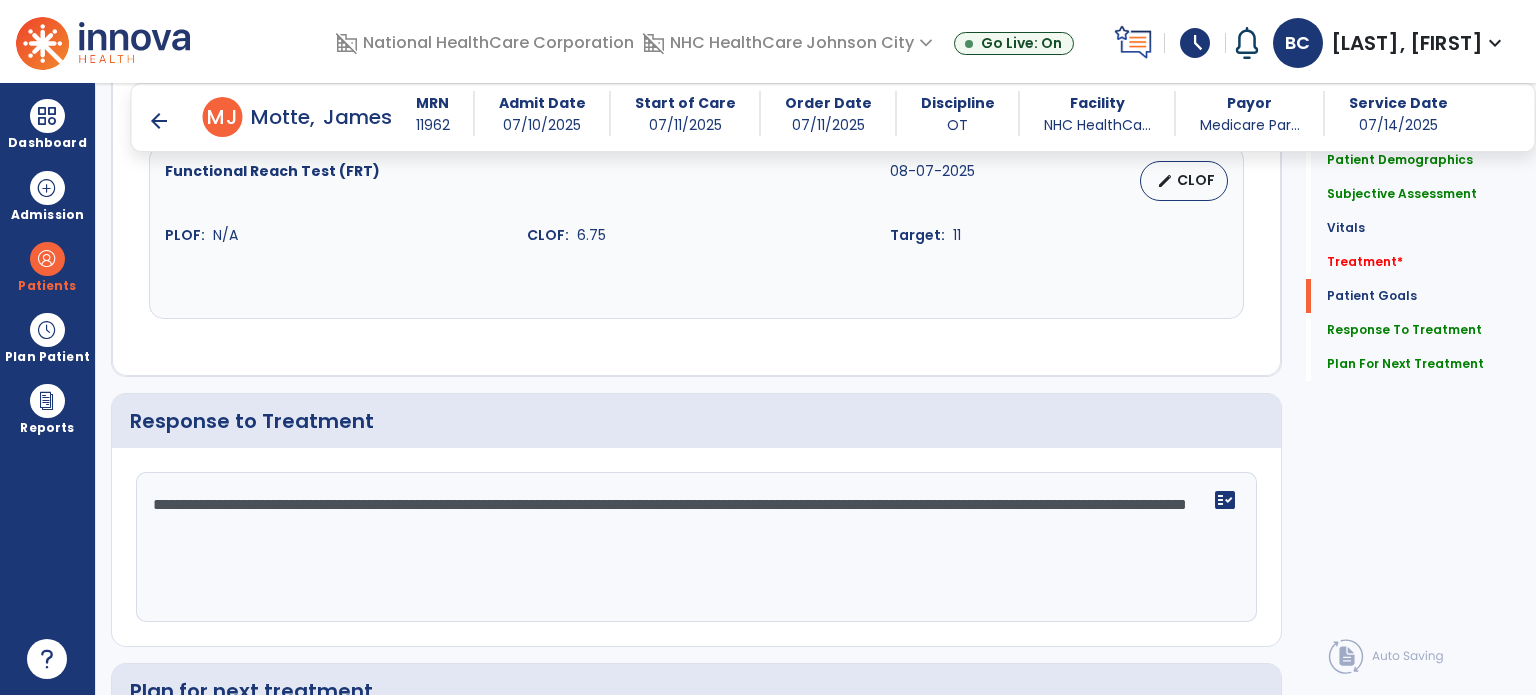 click on "**********" 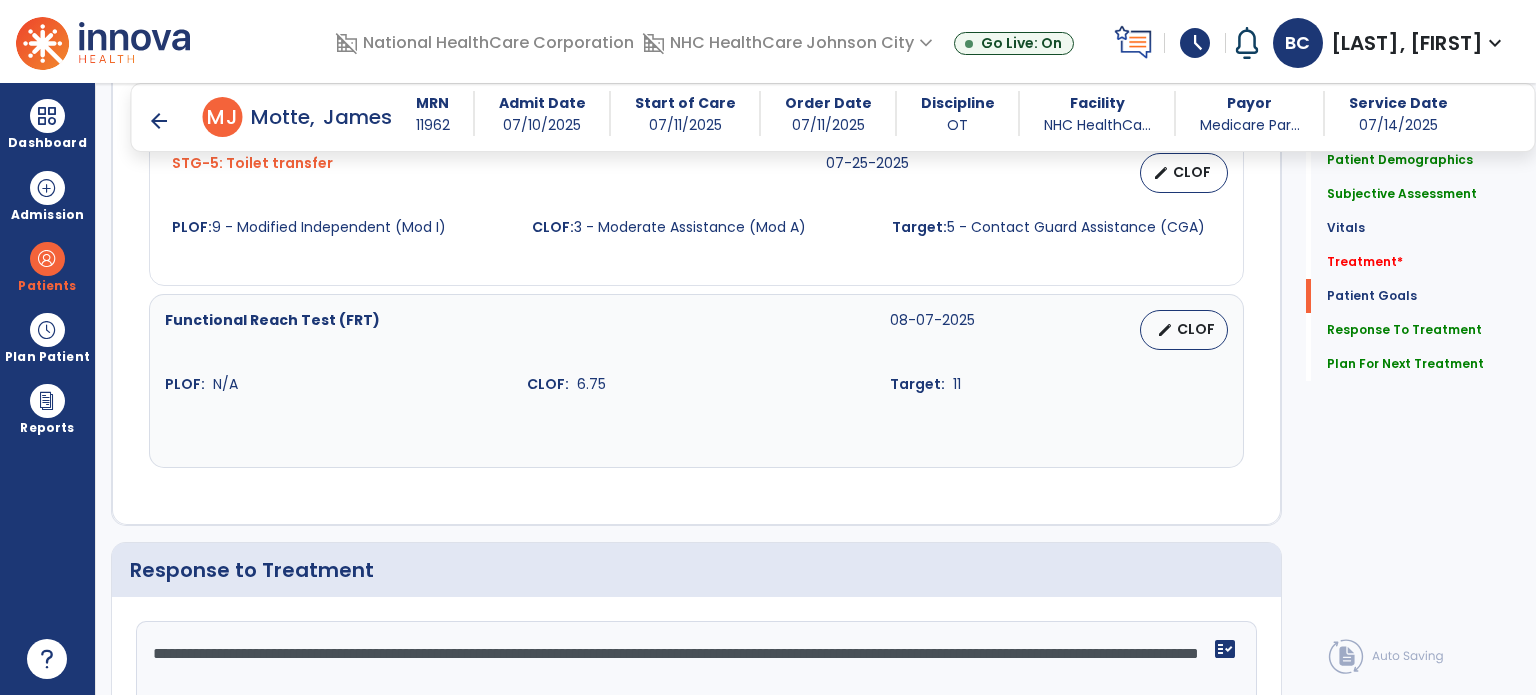 scroll, scrollTop: 2425, scrollLeft: 0, axis: vertical 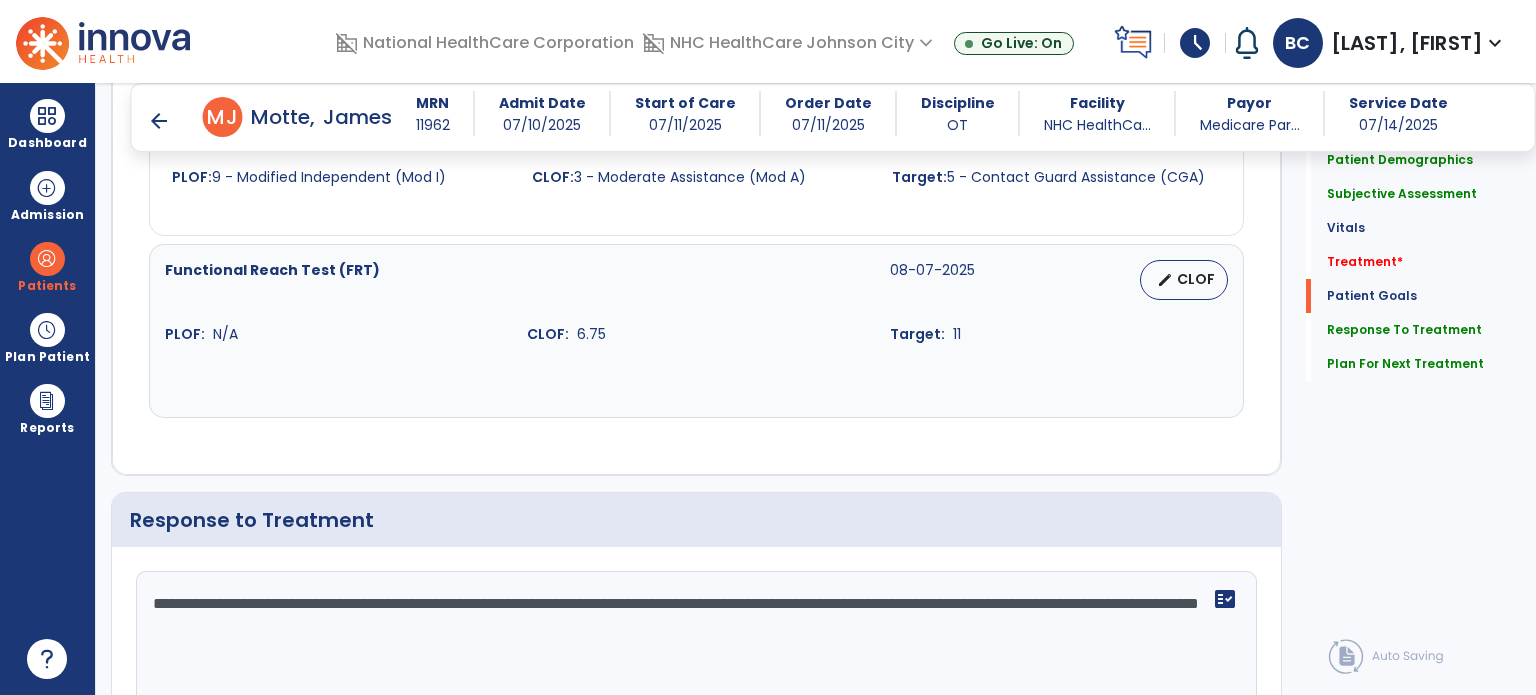 click on "**********" 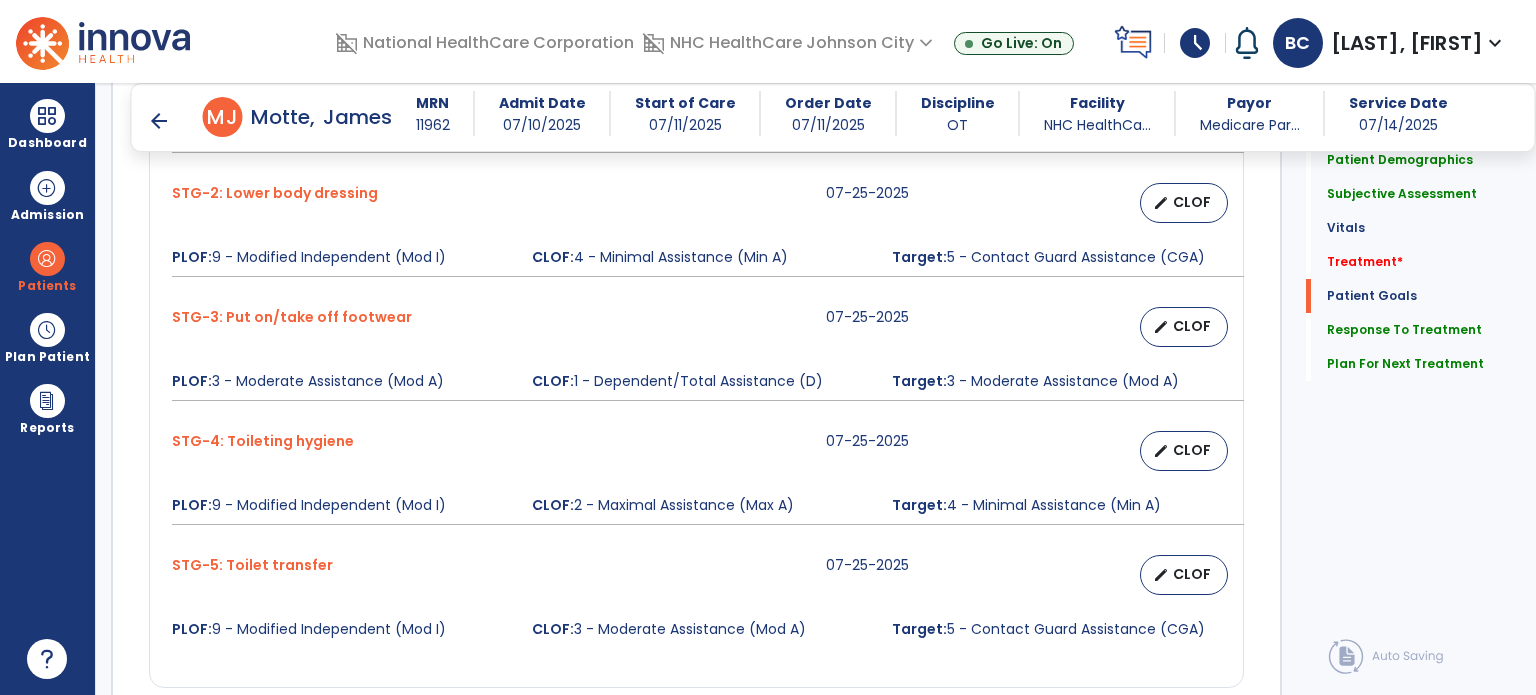 scroll, scrollTop: 1984, scrollLeft: 0, axis: vertical 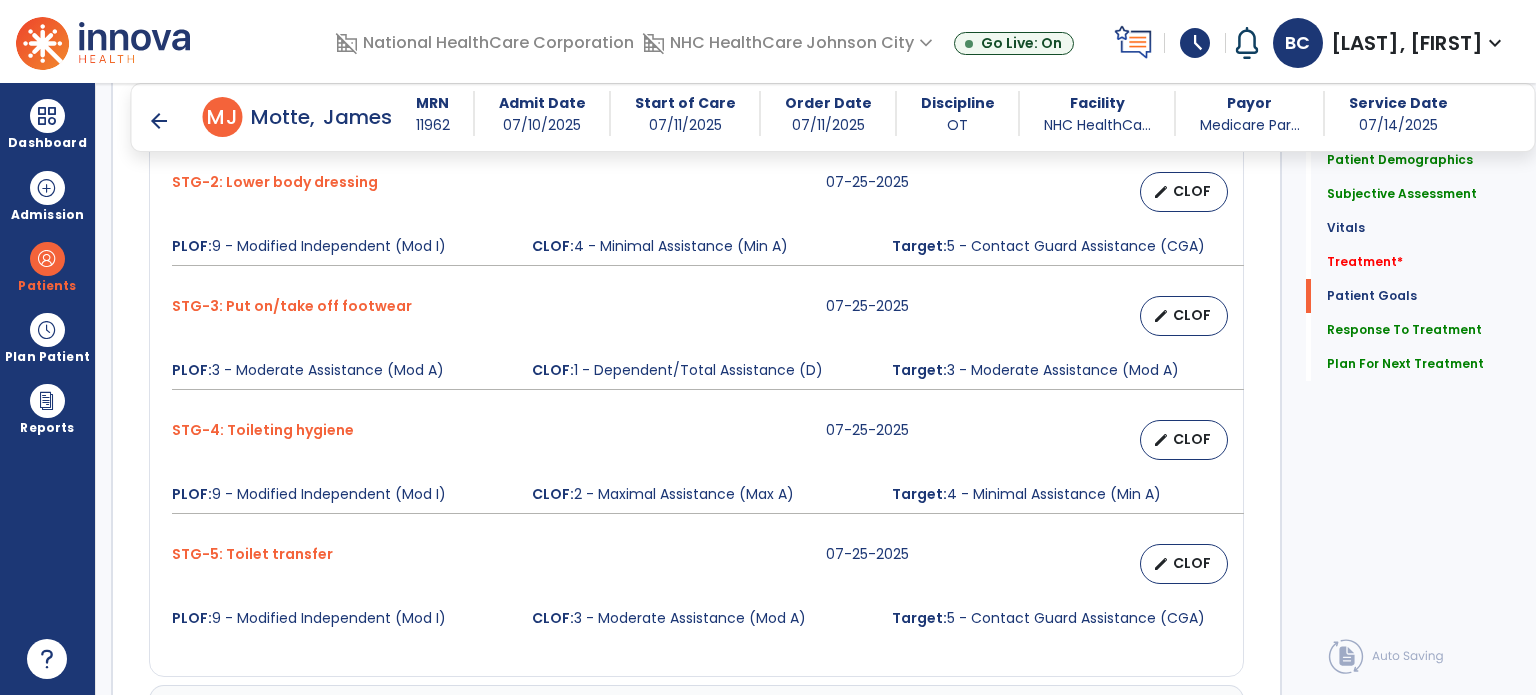 type on "**********" 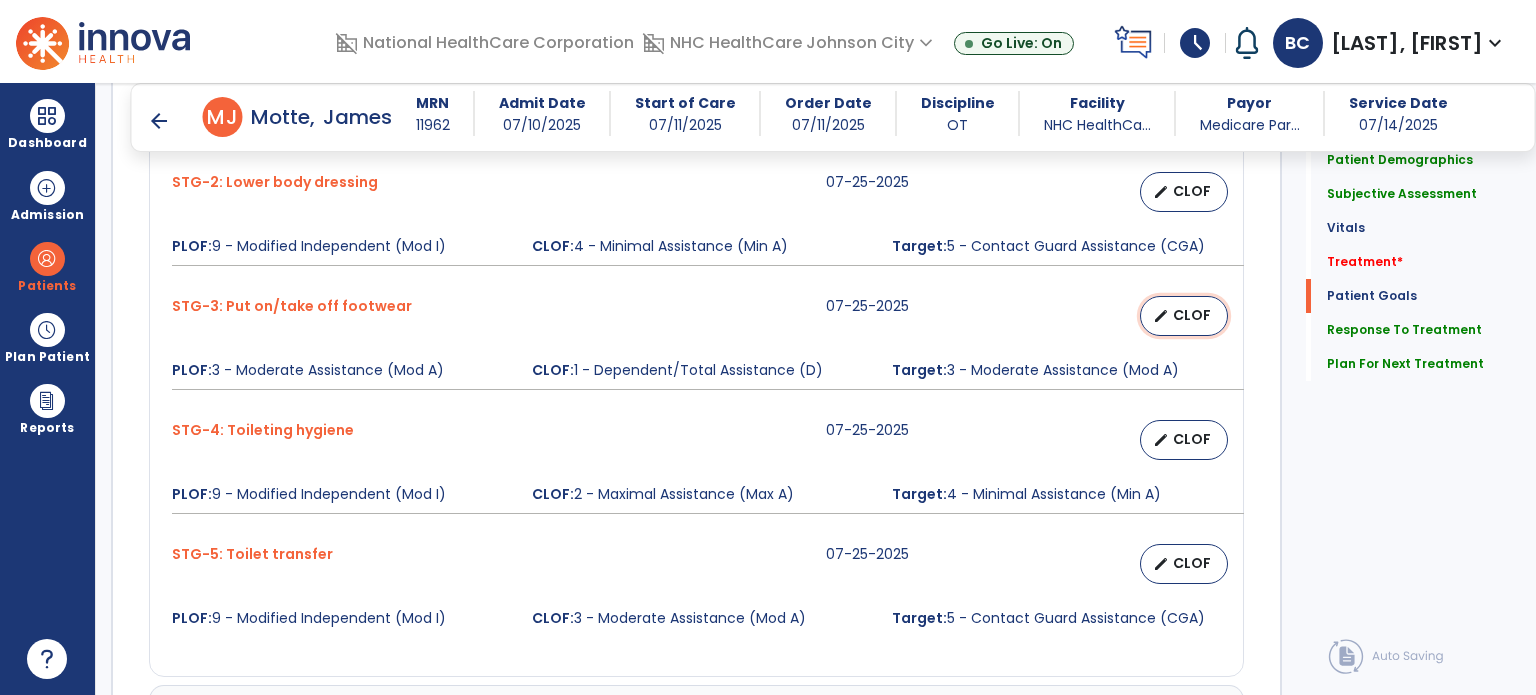 click on "edit" at bounding box center [1161, 316] 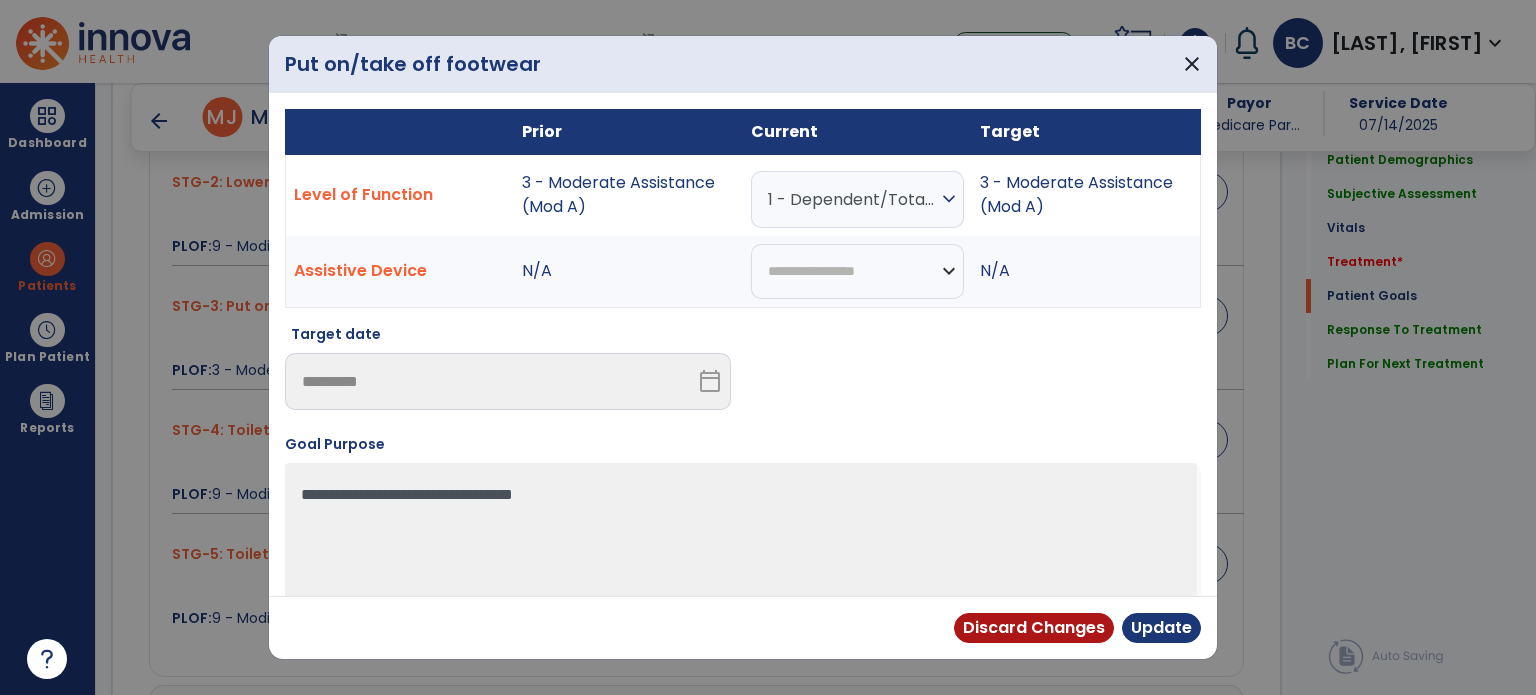 click on "1 - Dependent/Total Assistance (D)" at bounding box center [852, 199] 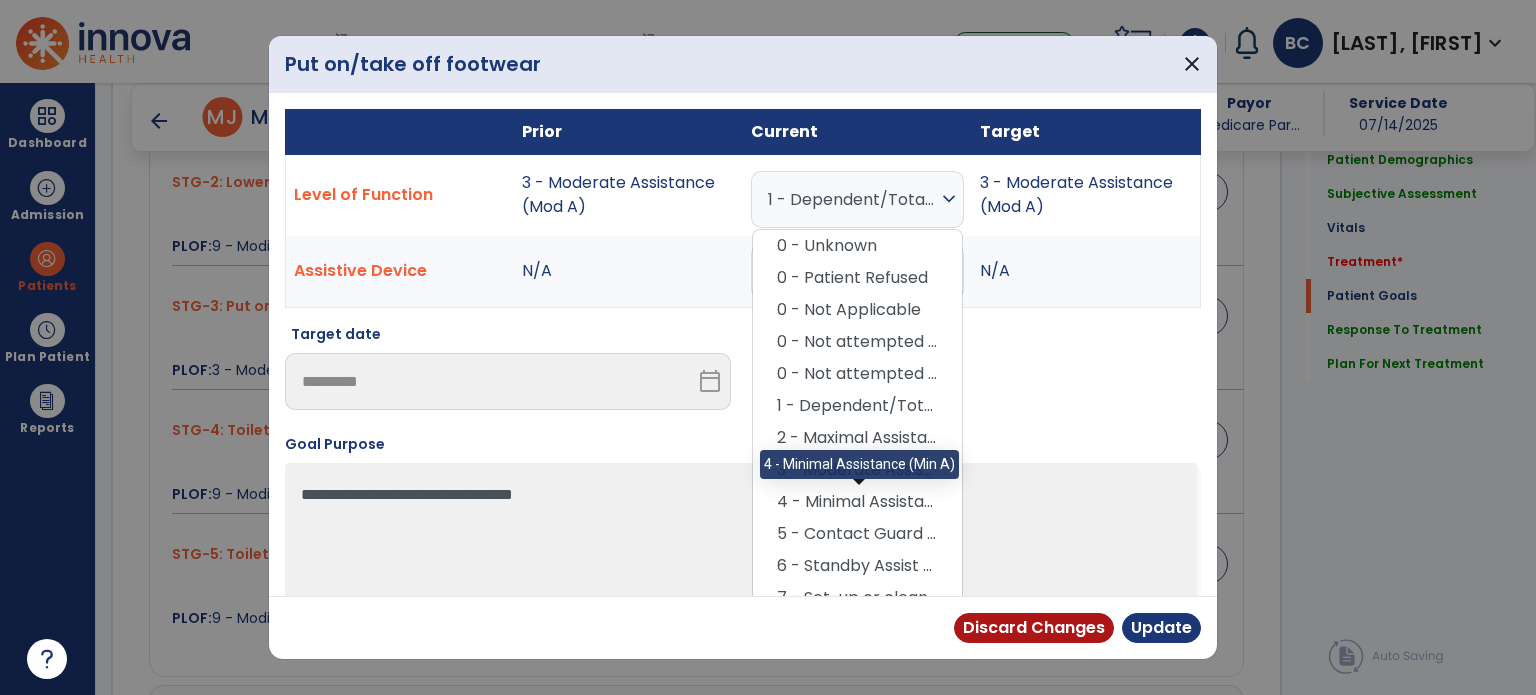 click on "4 - Minimal Assistance (Min A)" at bounding box center (857, 502) 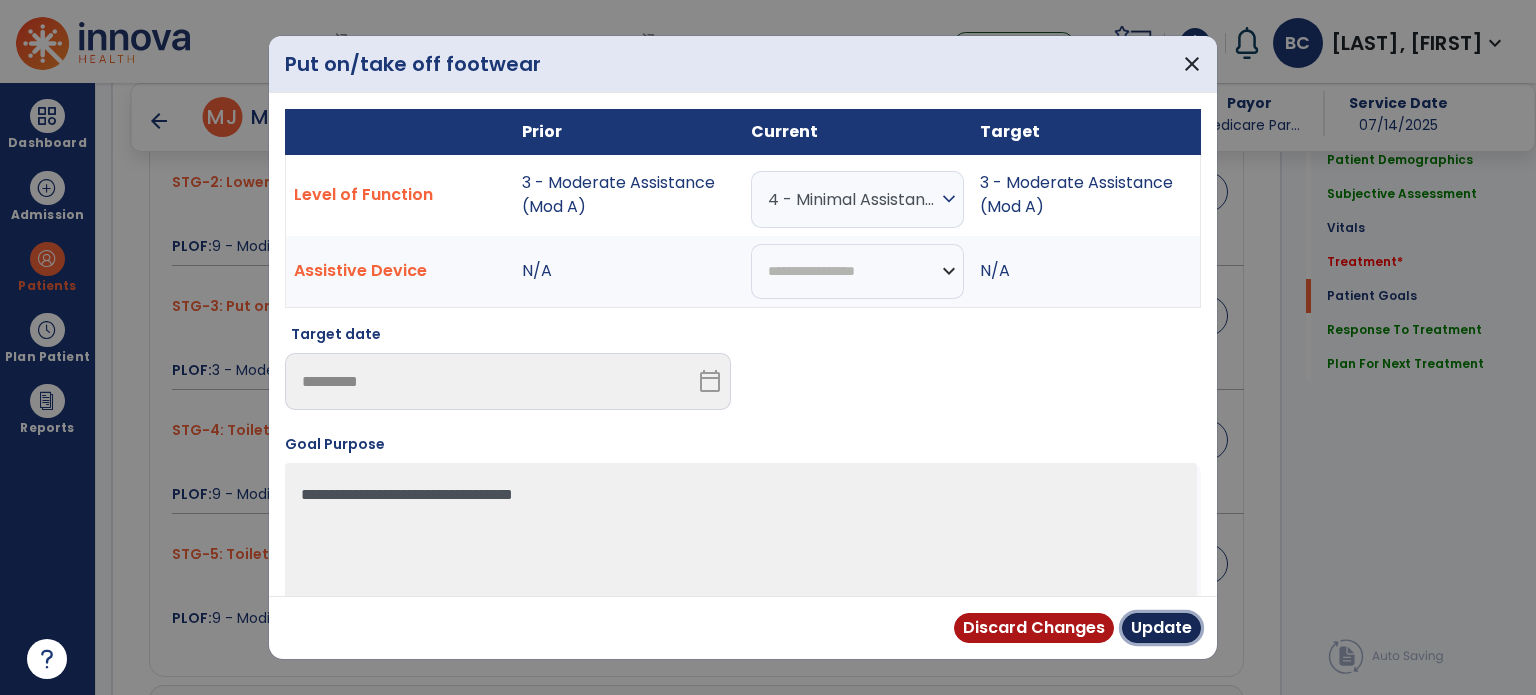 click on "Update" at bounding box center (1161, 628) 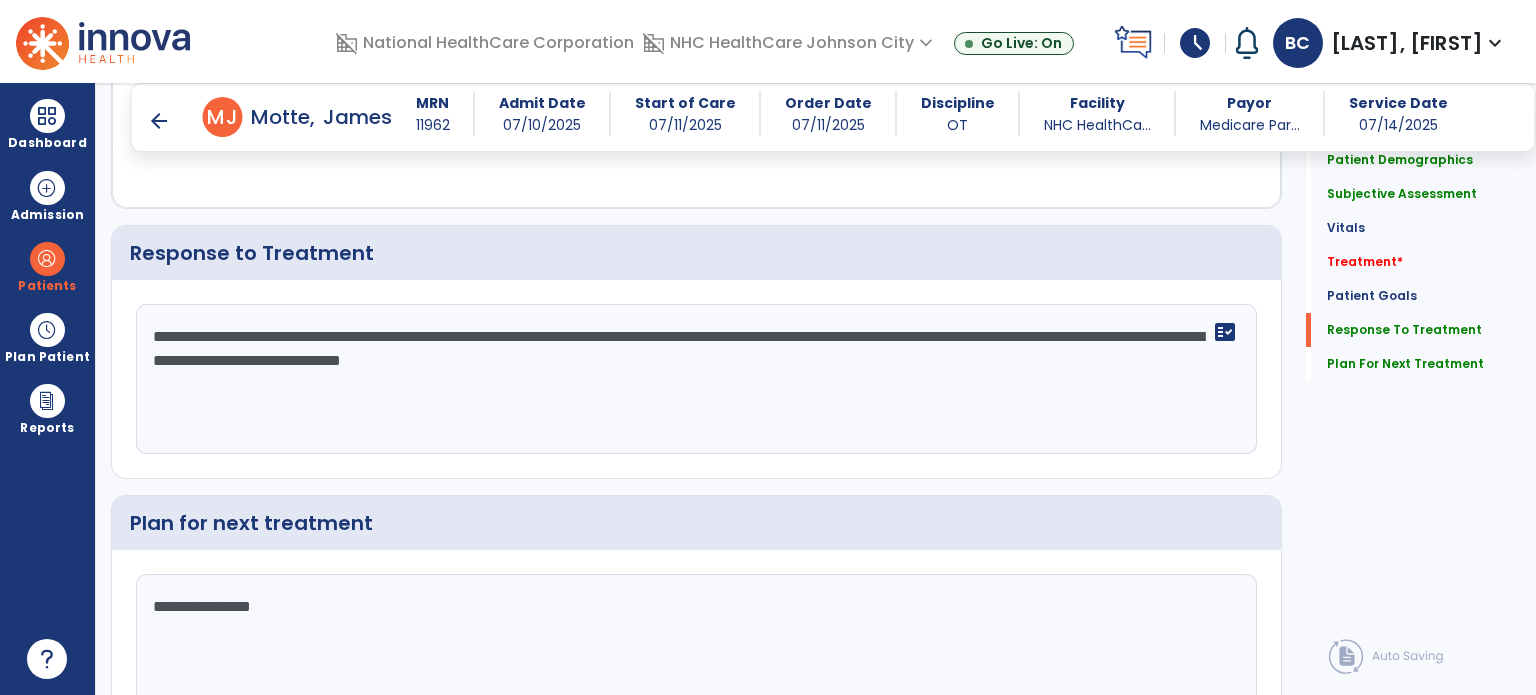 scroll, scrollTop: 2764, scrollLeft: 0, axis: vertical 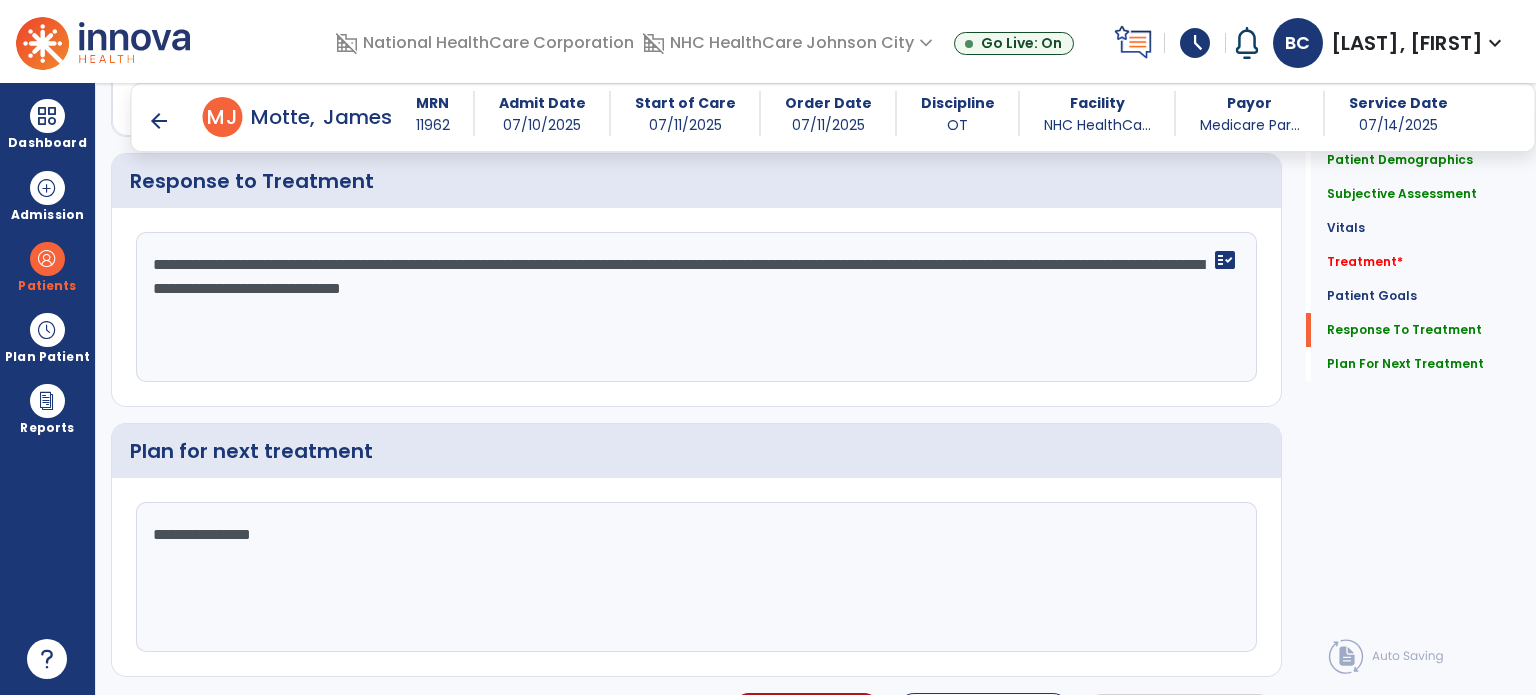click on "**********" 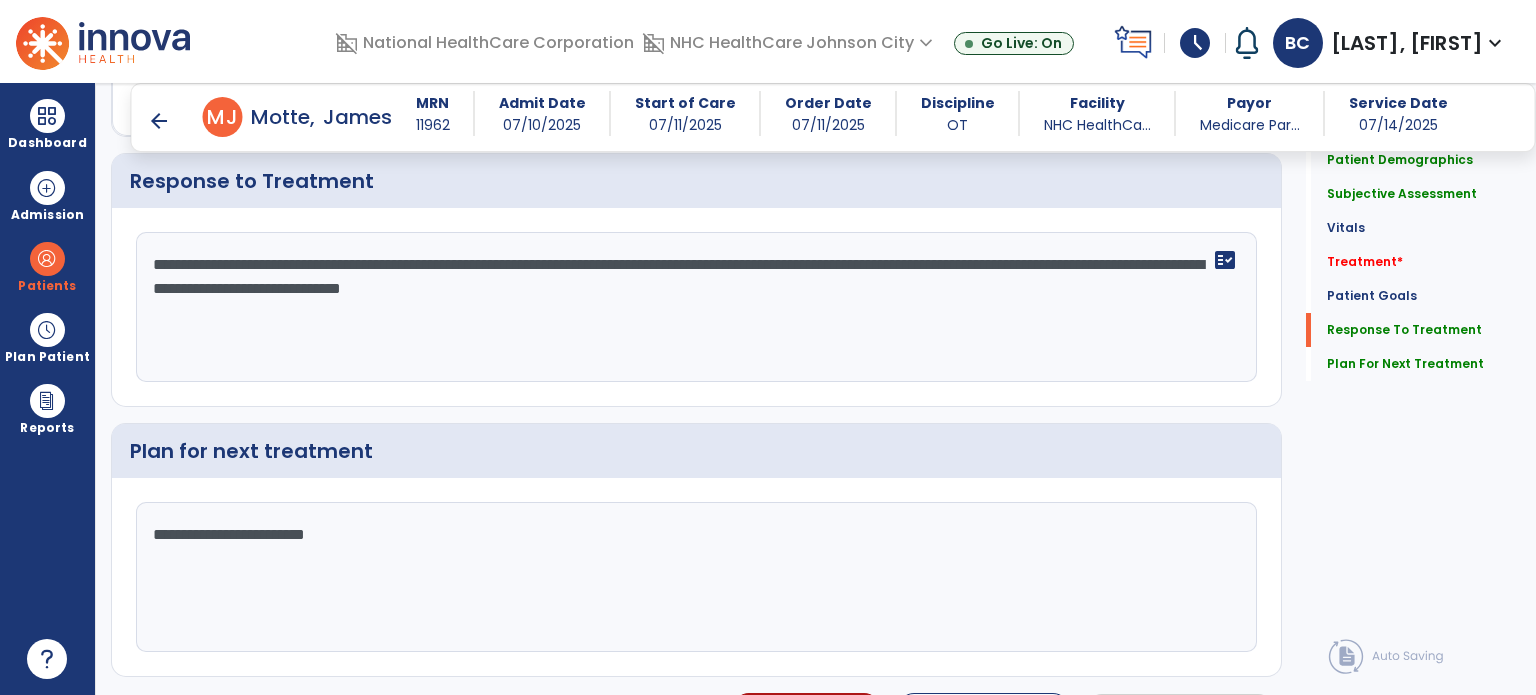 click on "**********" 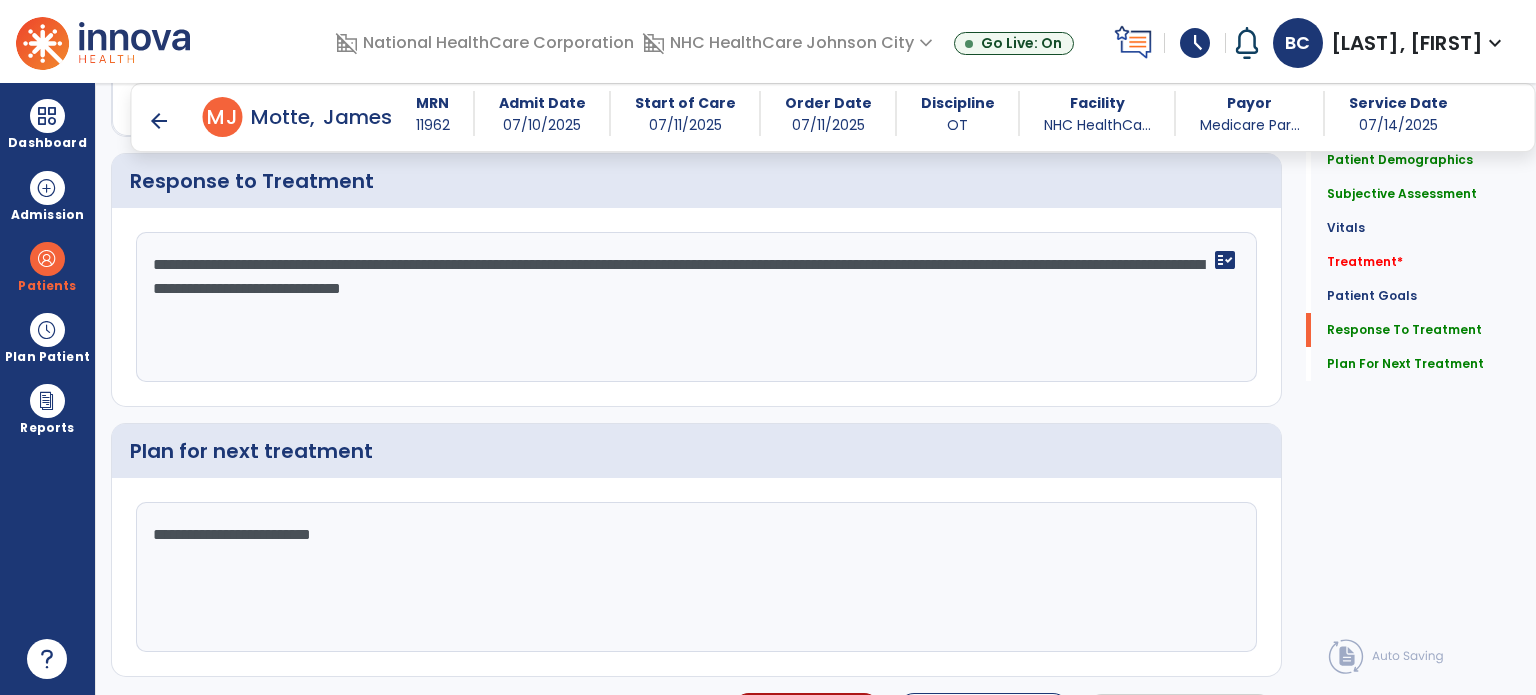 type on "**********" 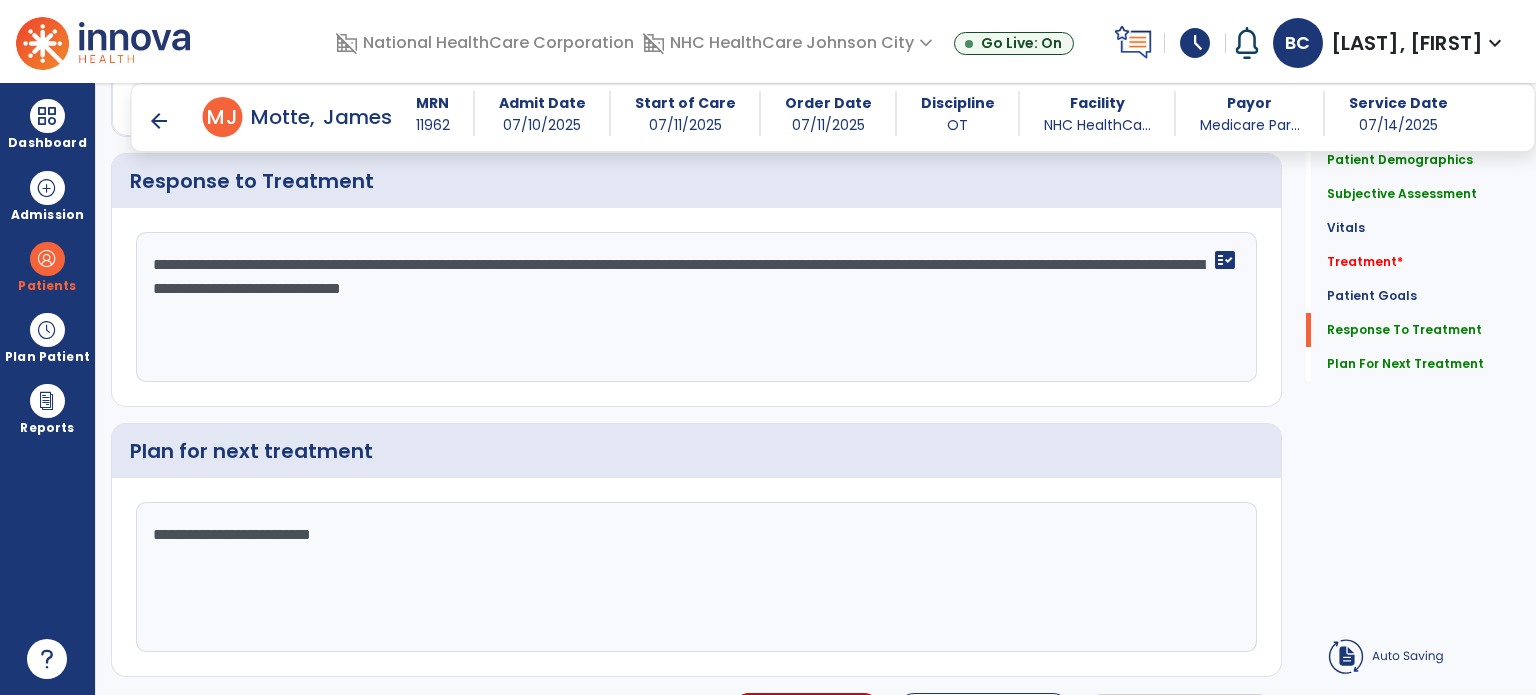 click on "**********" 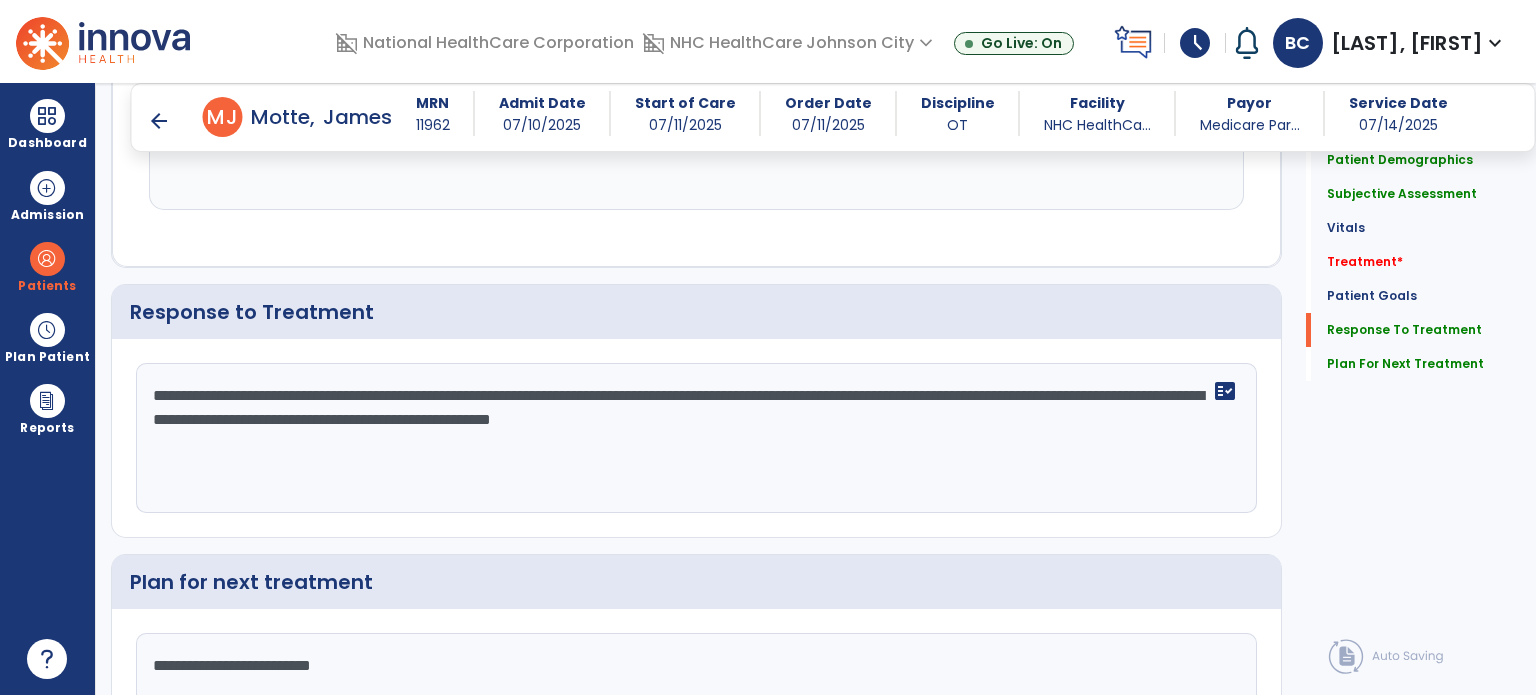 scroll, scrollTop: 2628, scrollLeft: 0, axis: vertical 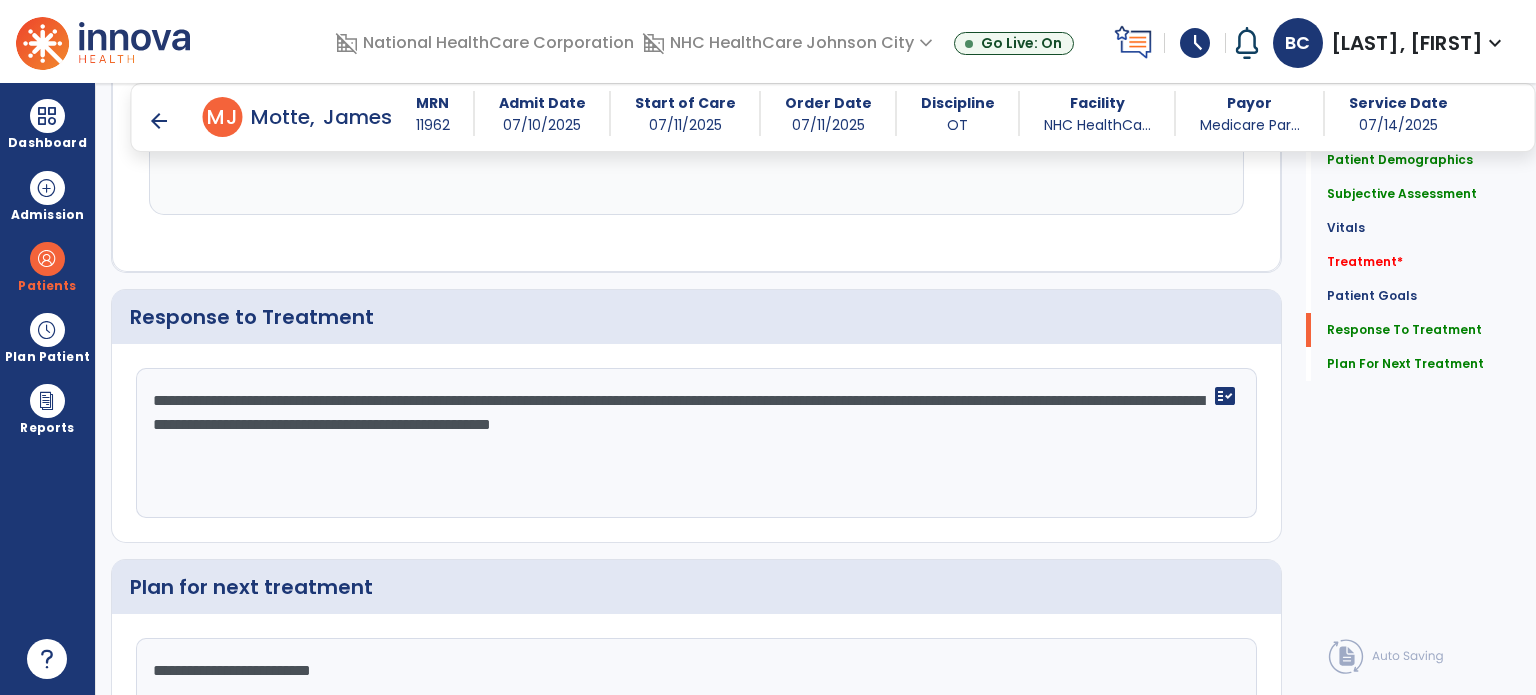 type on "**********" 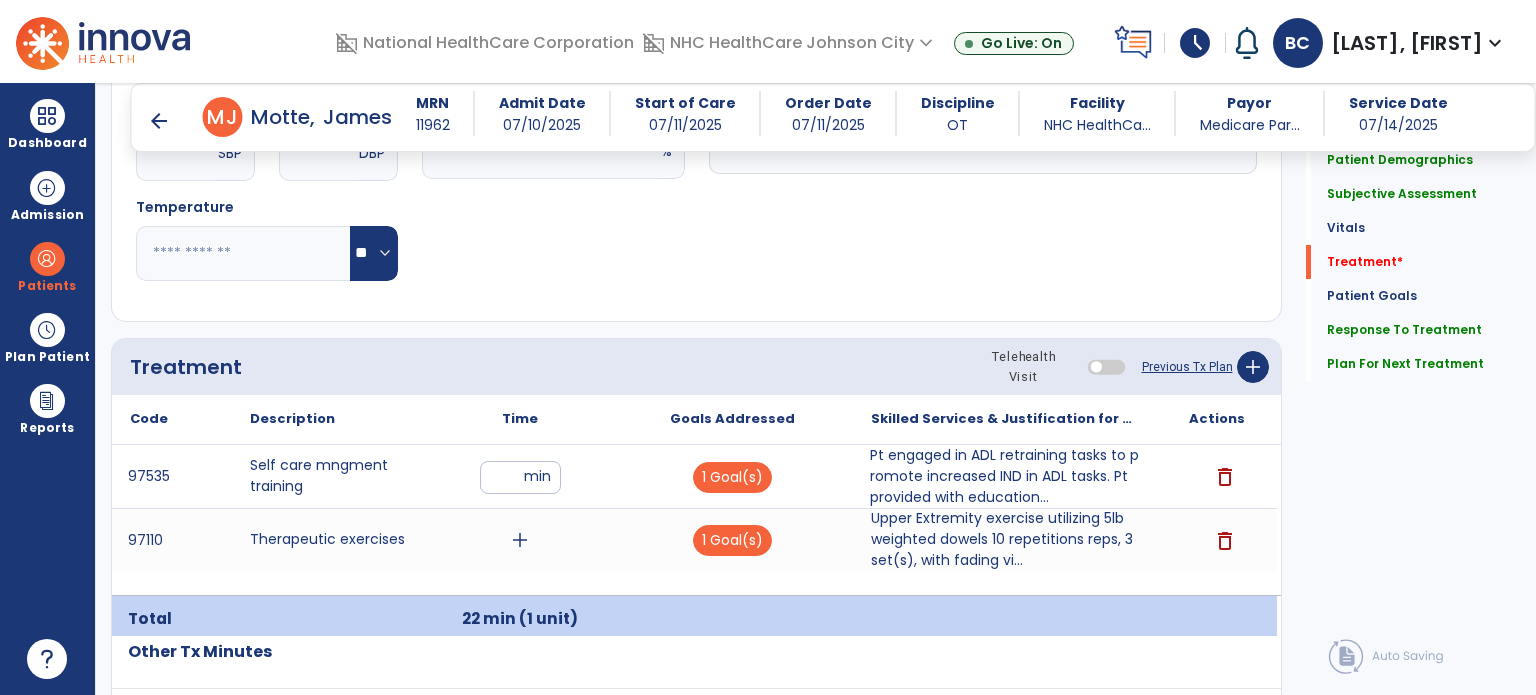 scroll, scrollTop: 1019, scrollLeft: 0, axis: vertical 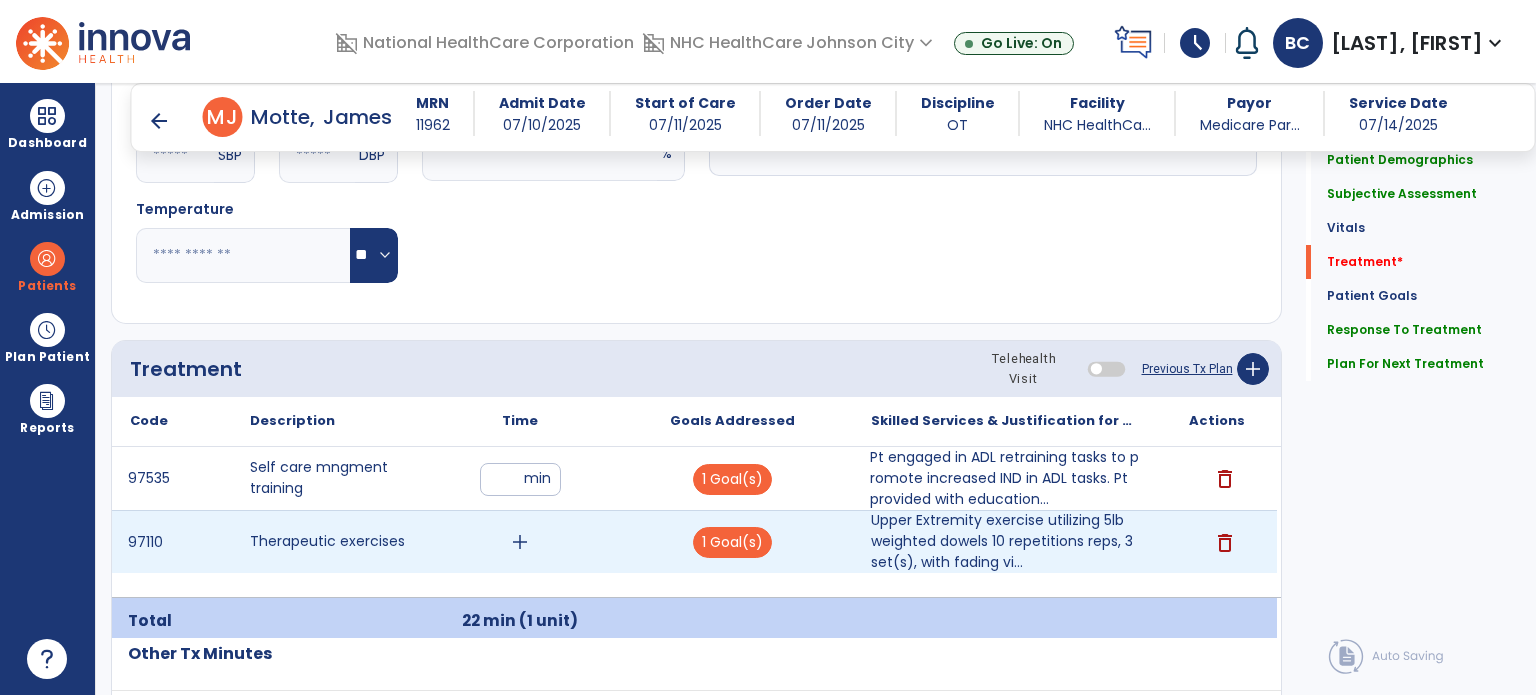 click on "add" at bounding box center [520, 542] 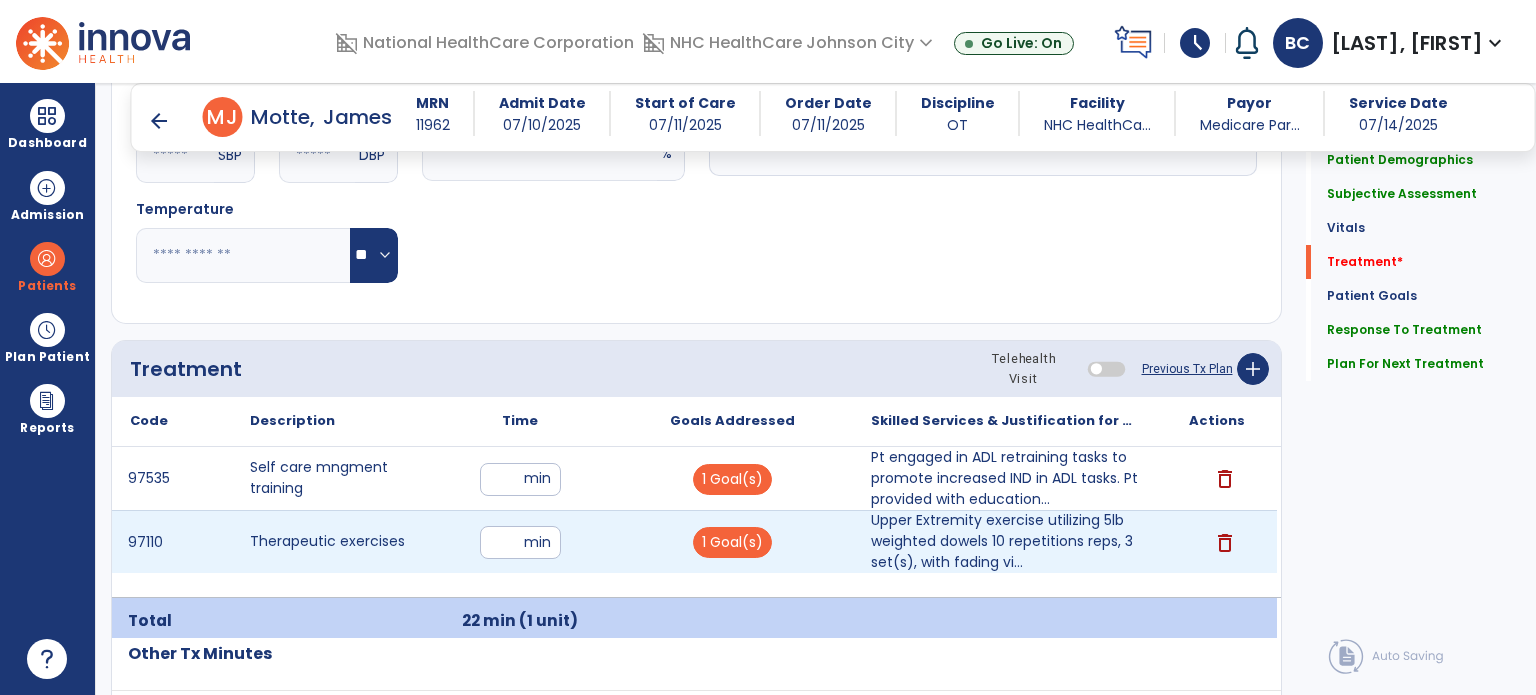 type on "**" 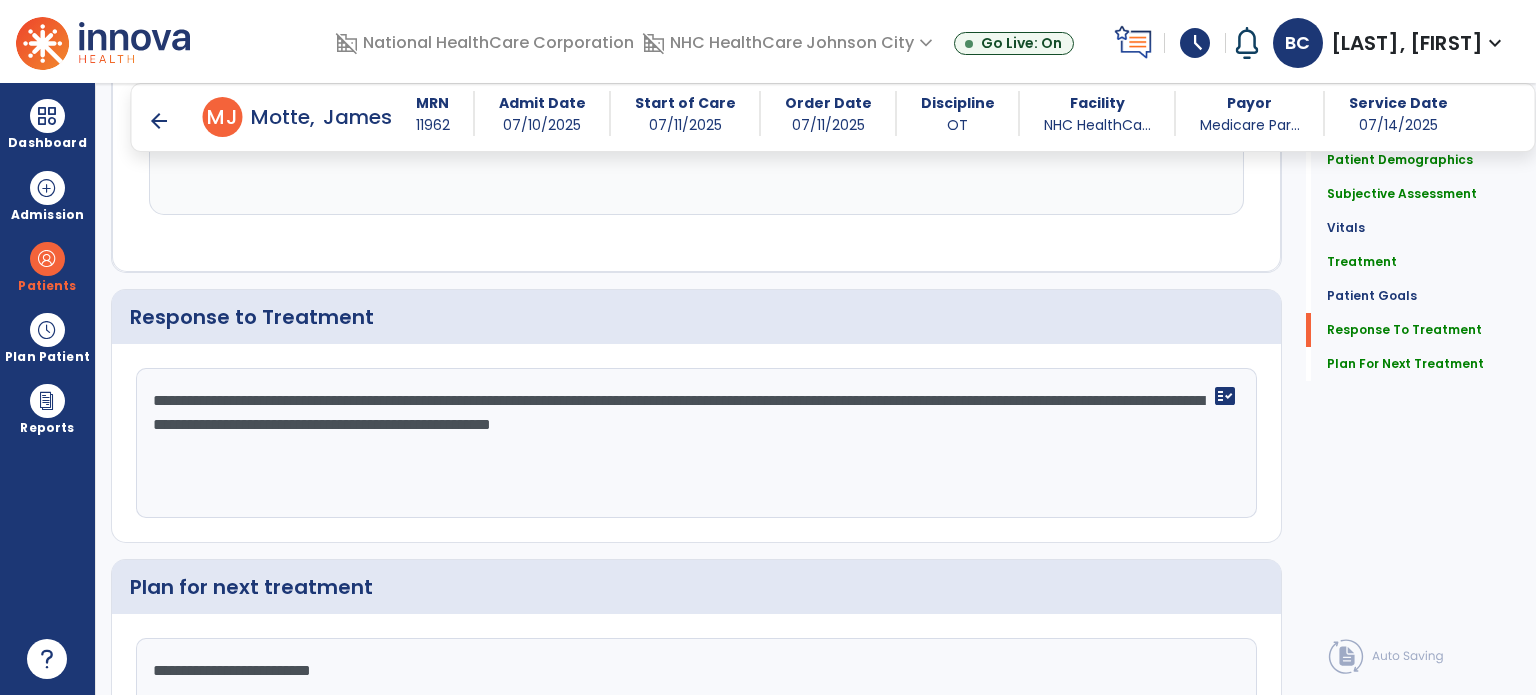 scroll, scrollTop: 2623, scrollLeft: 0, axis: vertical 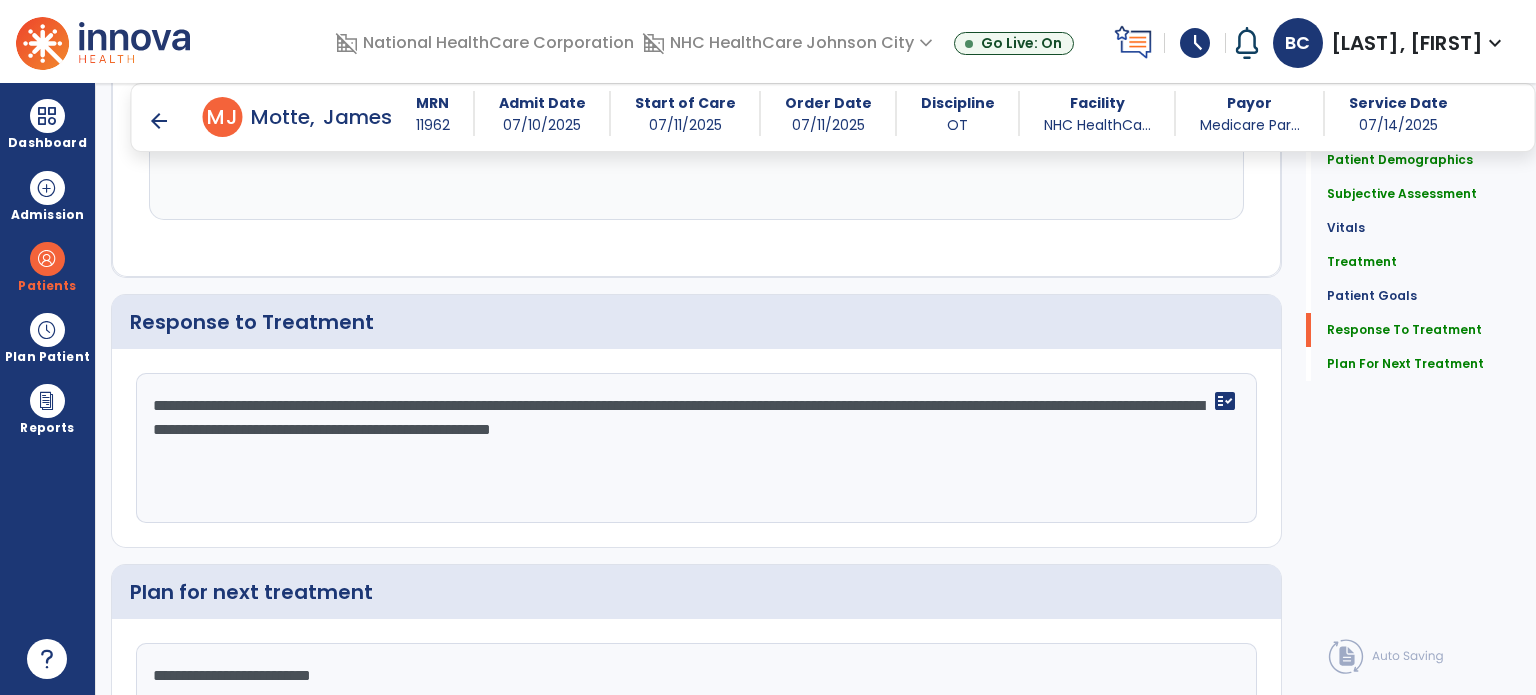 click on "**********" 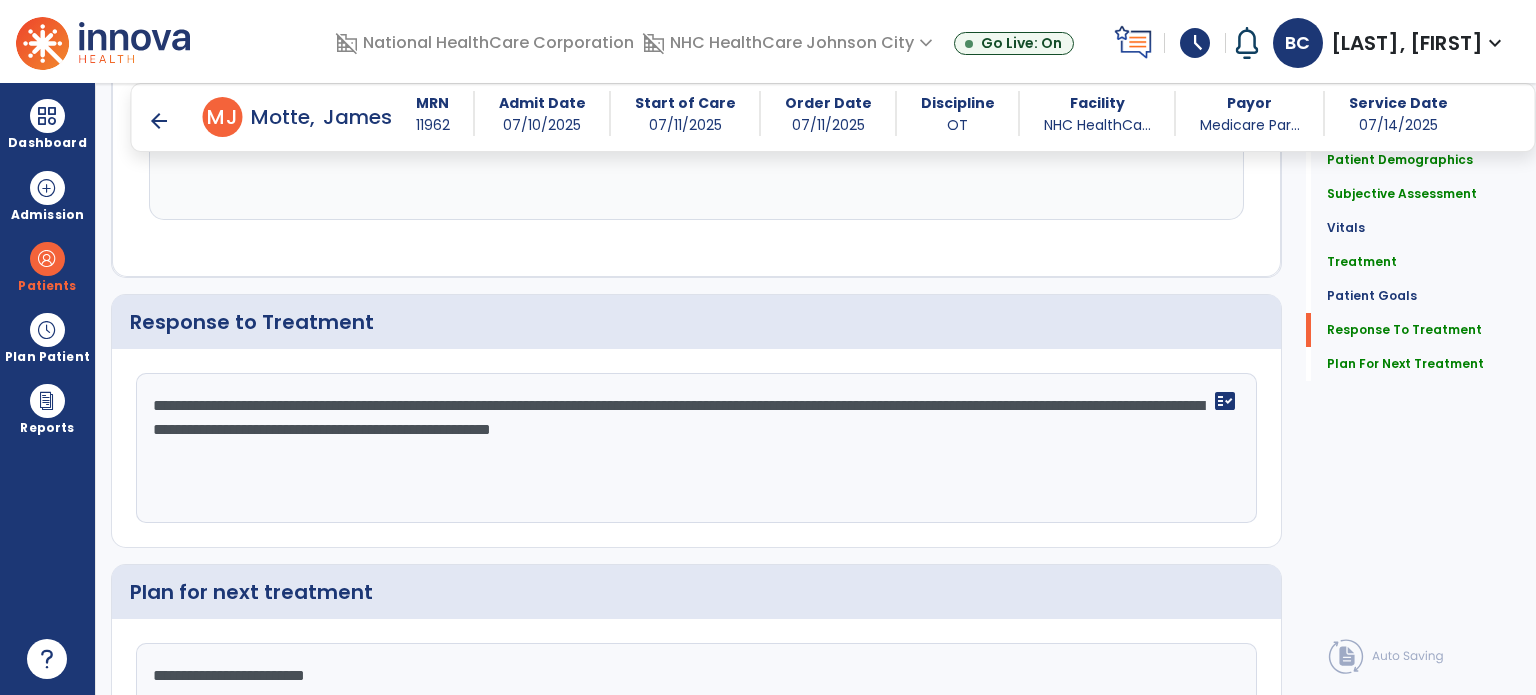type on "**********" 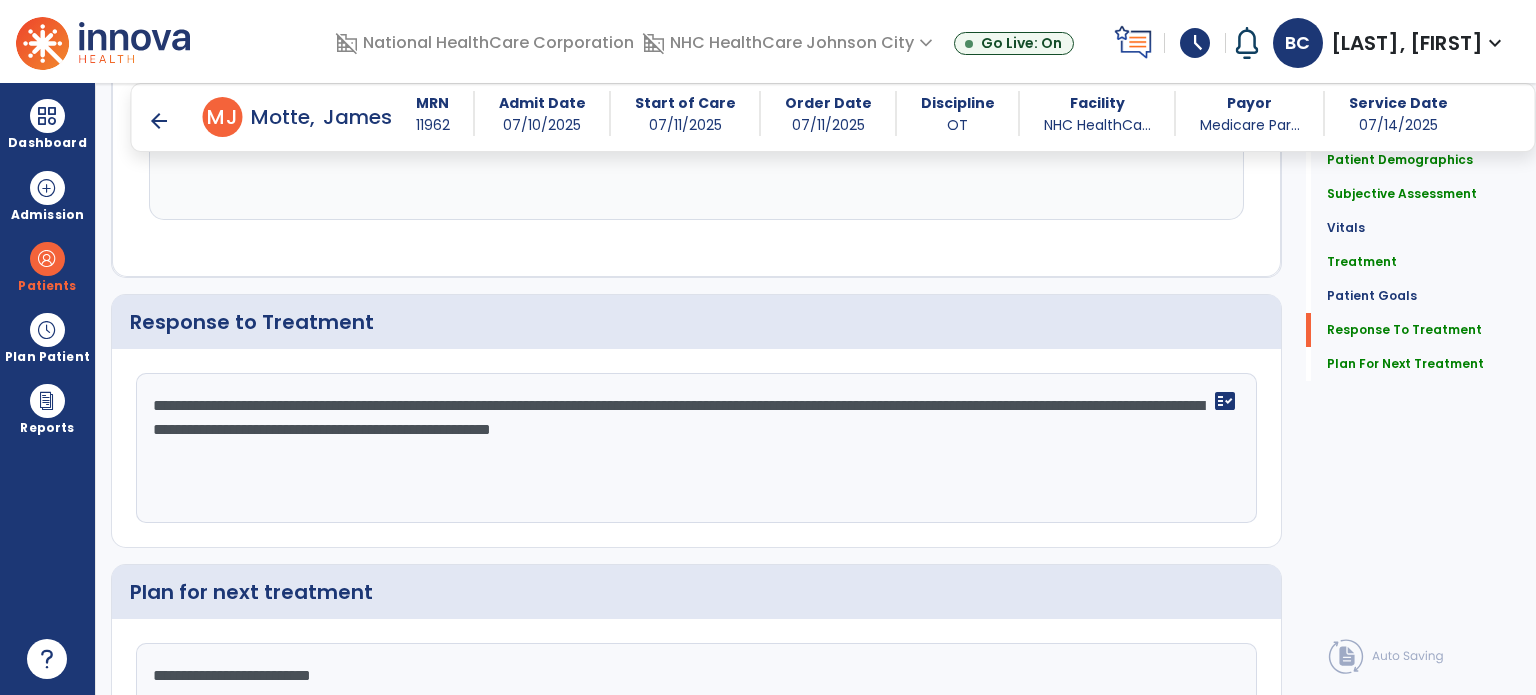 click on "Response to Treatment" 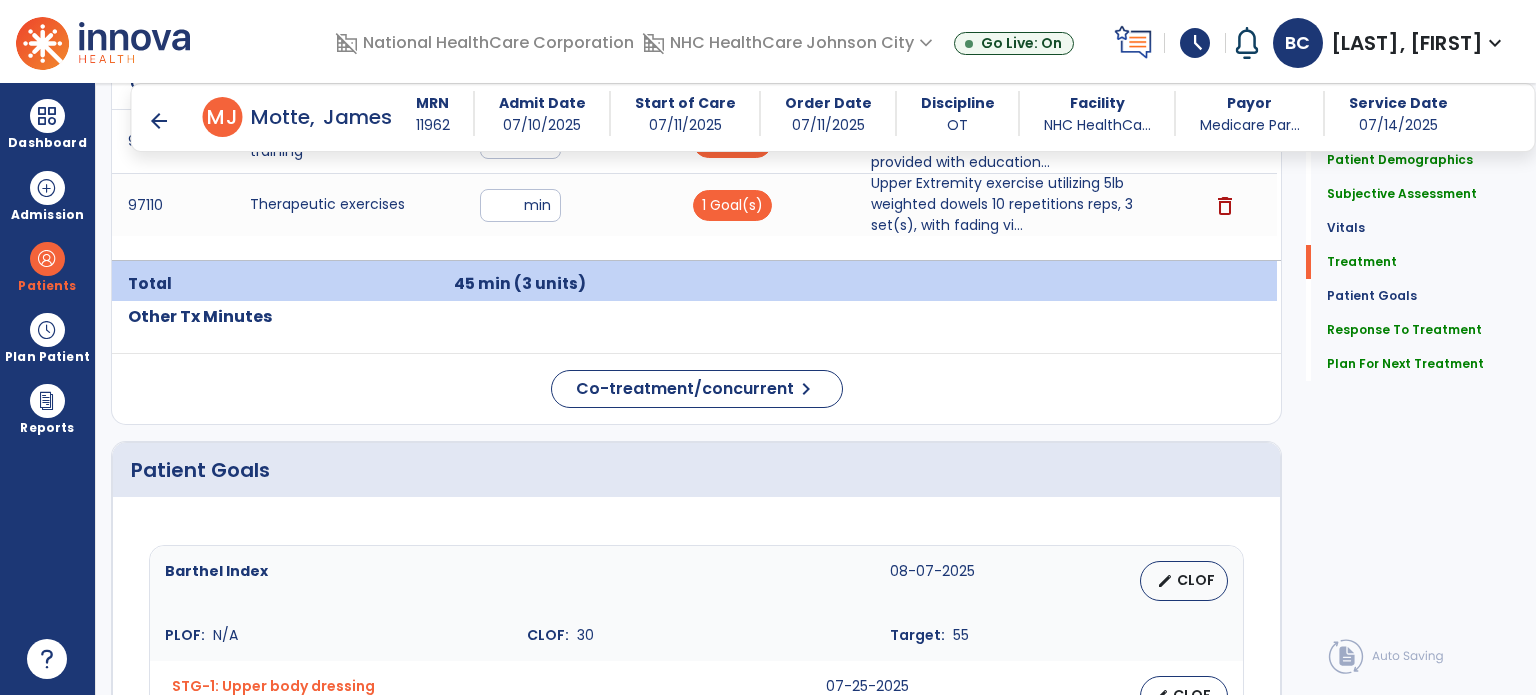 scroll, scrollTop: 1404, scrollLeft: 0, axis: vertical 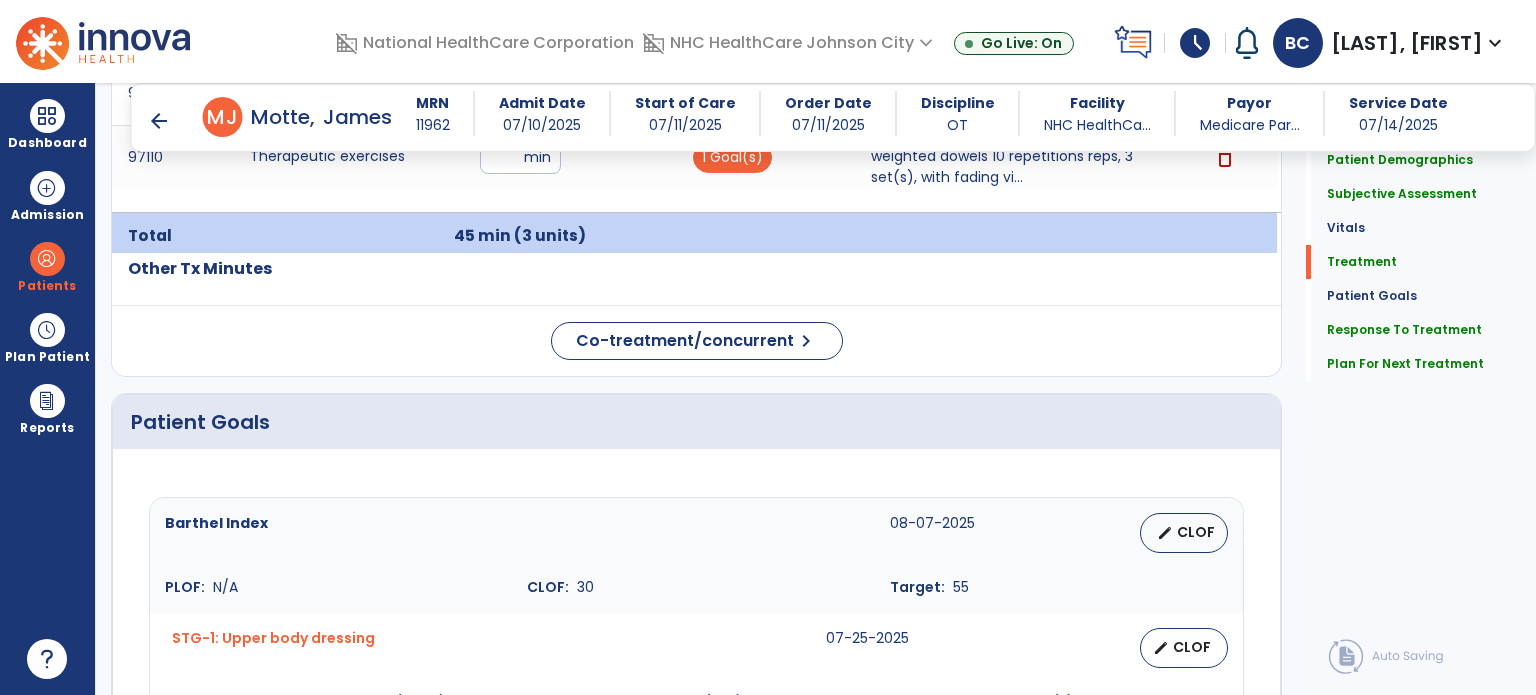 click on "arrow_back" at bounding box center (159, 121) 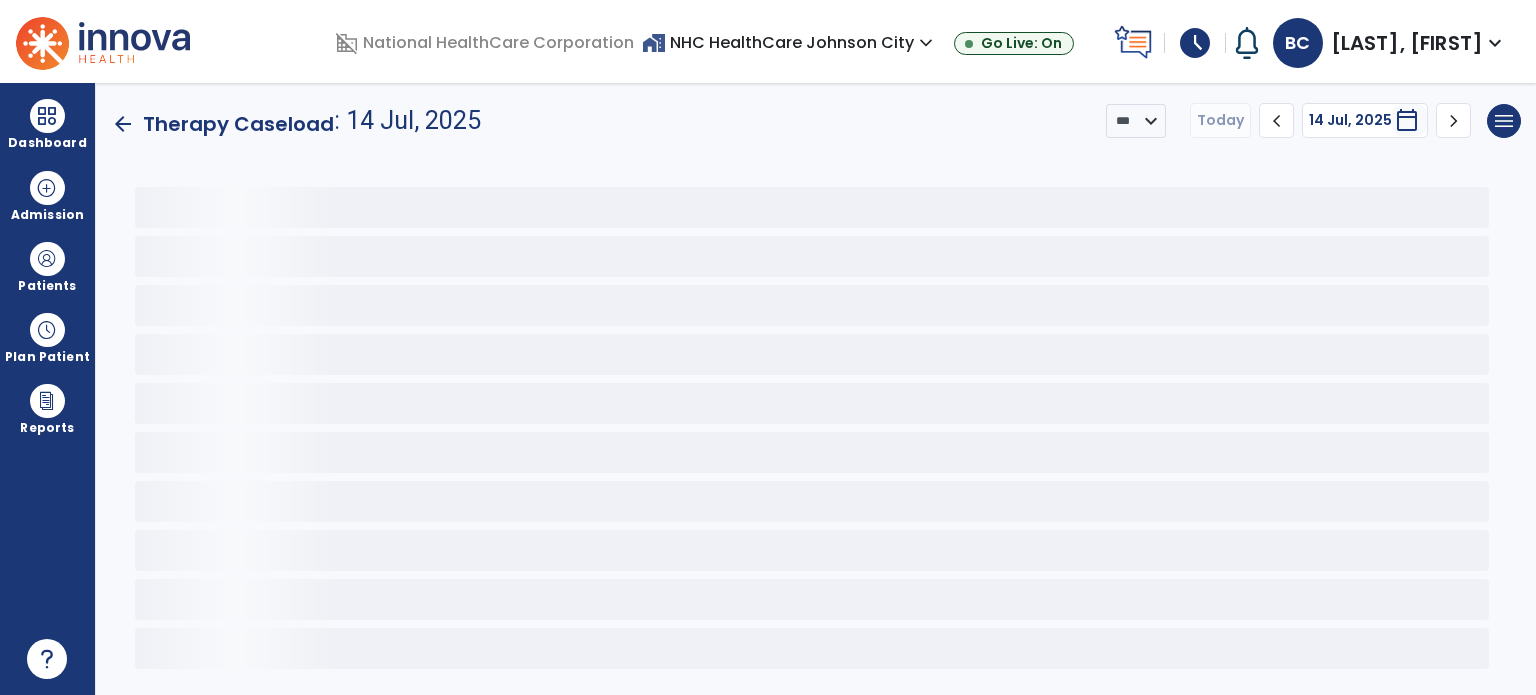 scroll, scrollTop: 0, scrollLeft: 0, axis: both 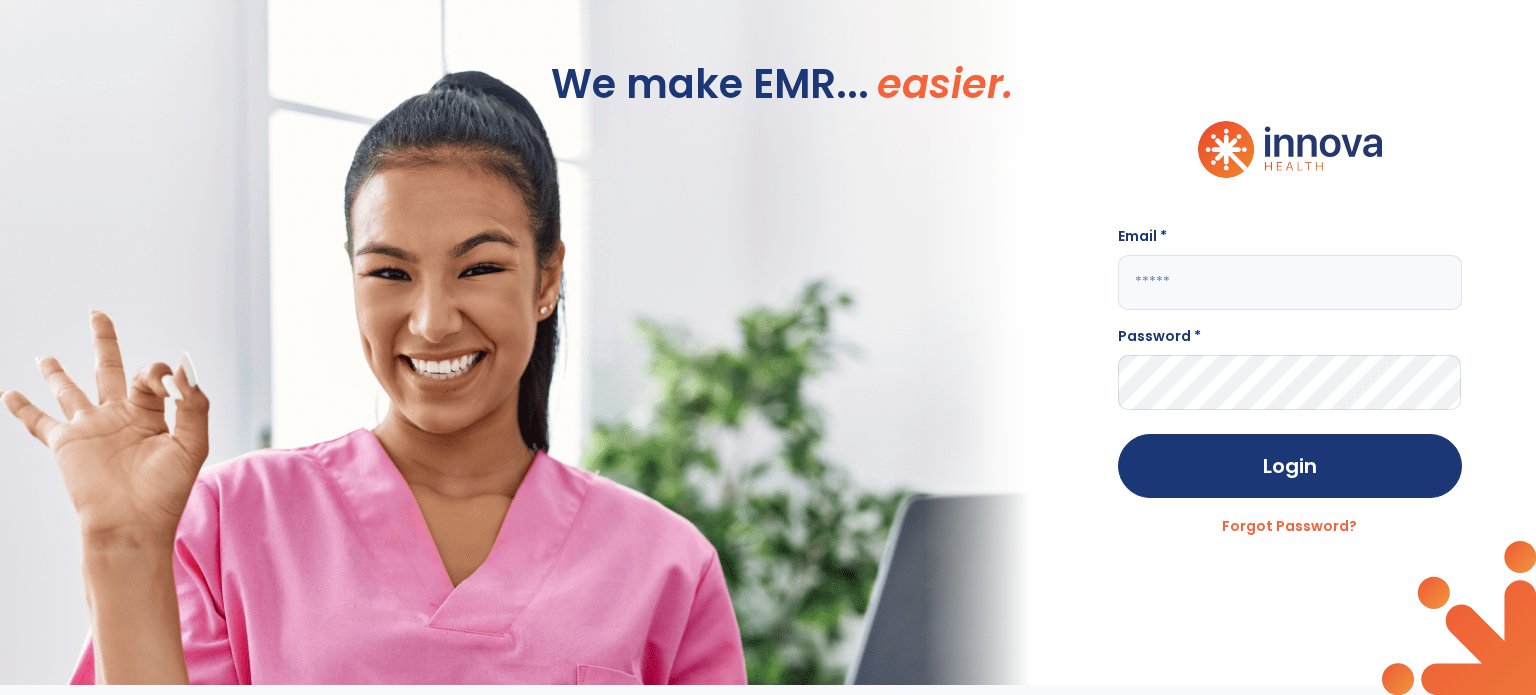 type on "**********" 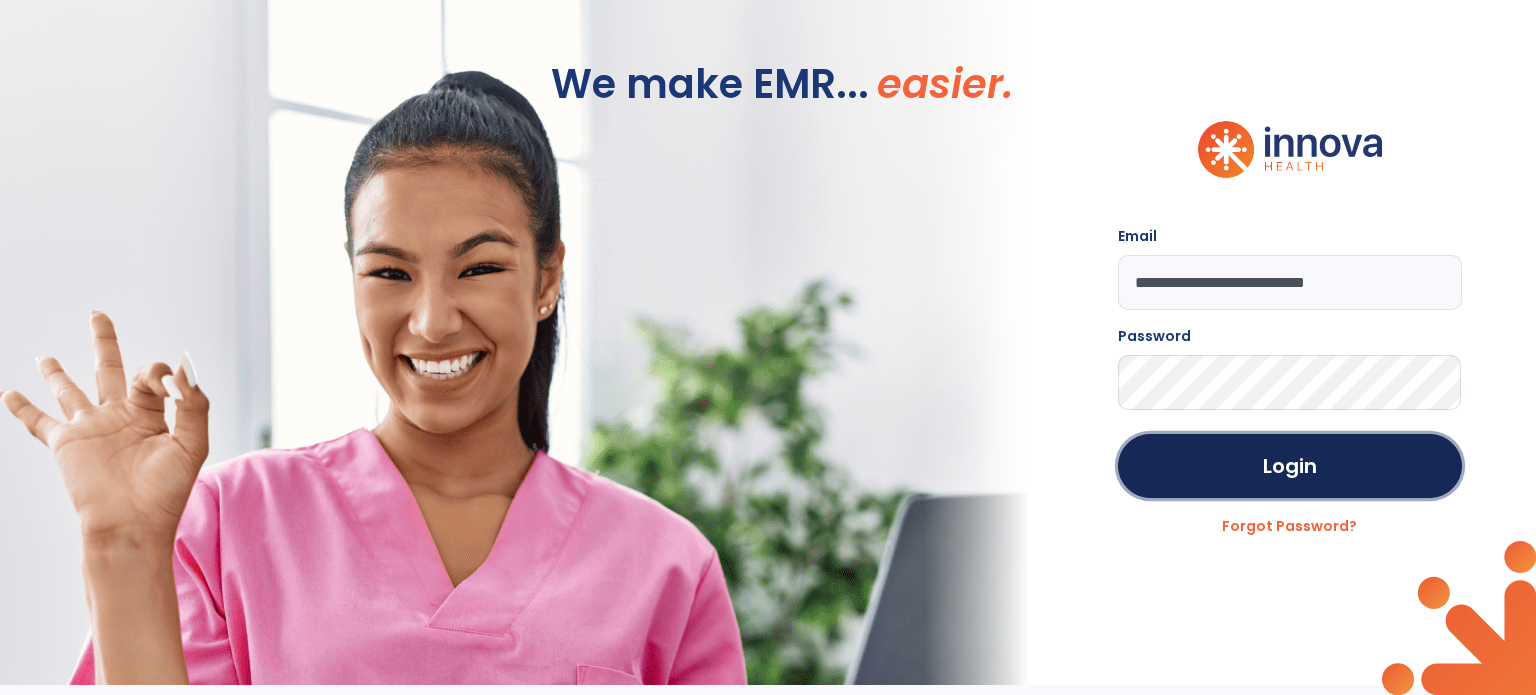 click on "Login" 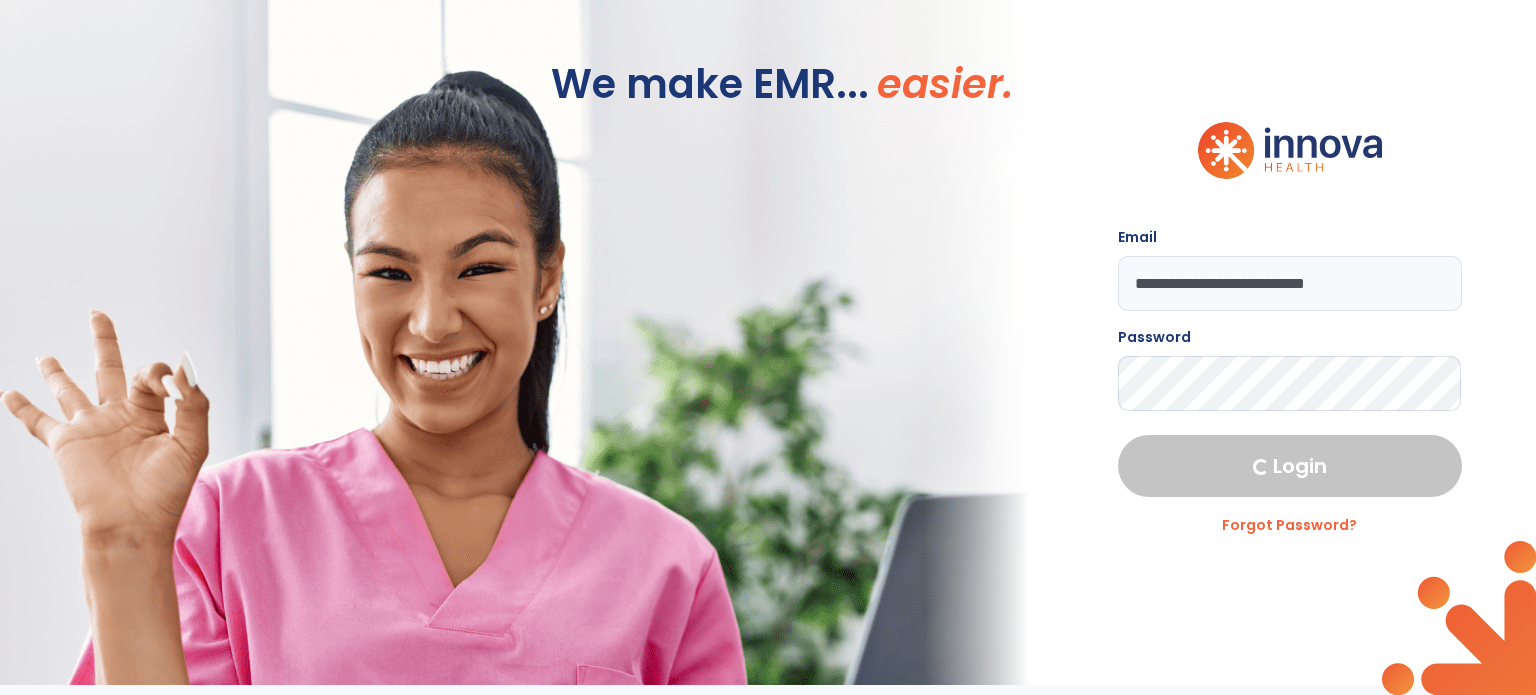select on "****" 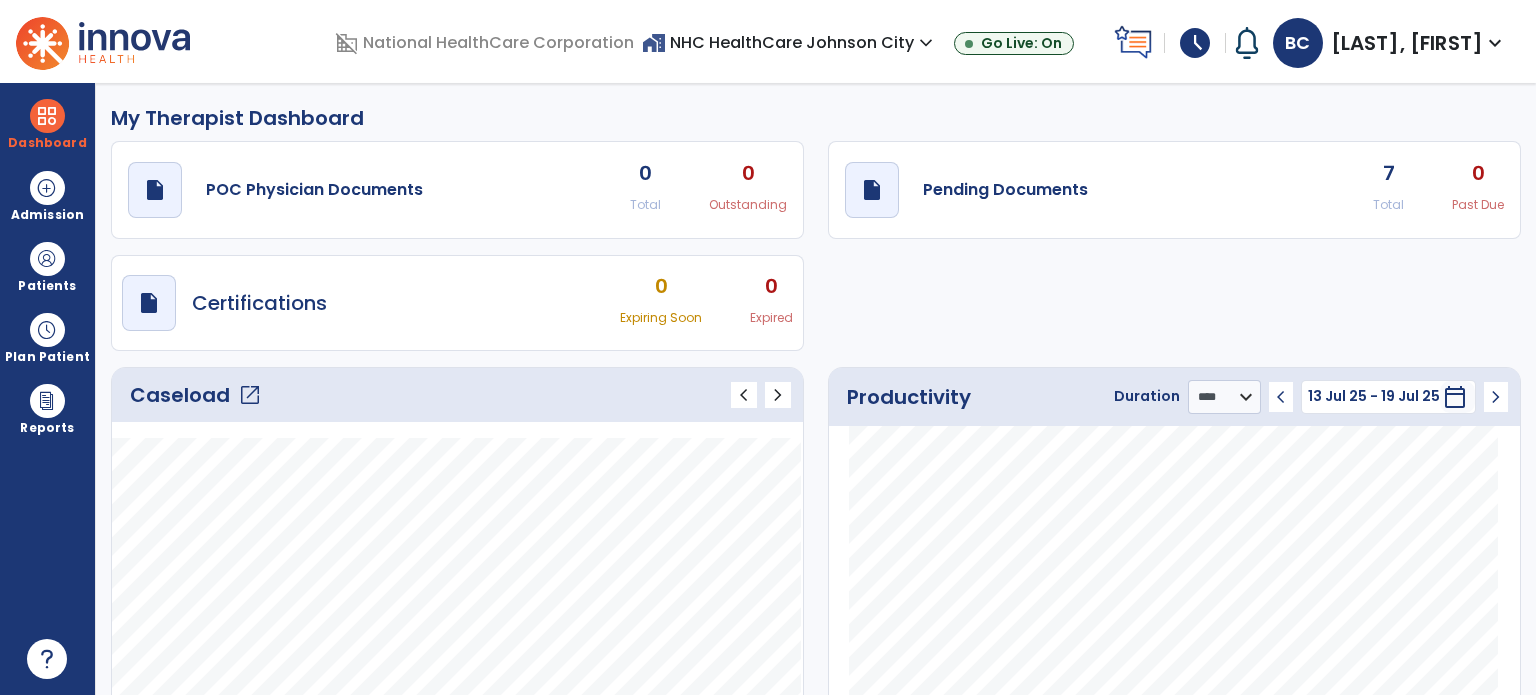 click on "open_in_new" 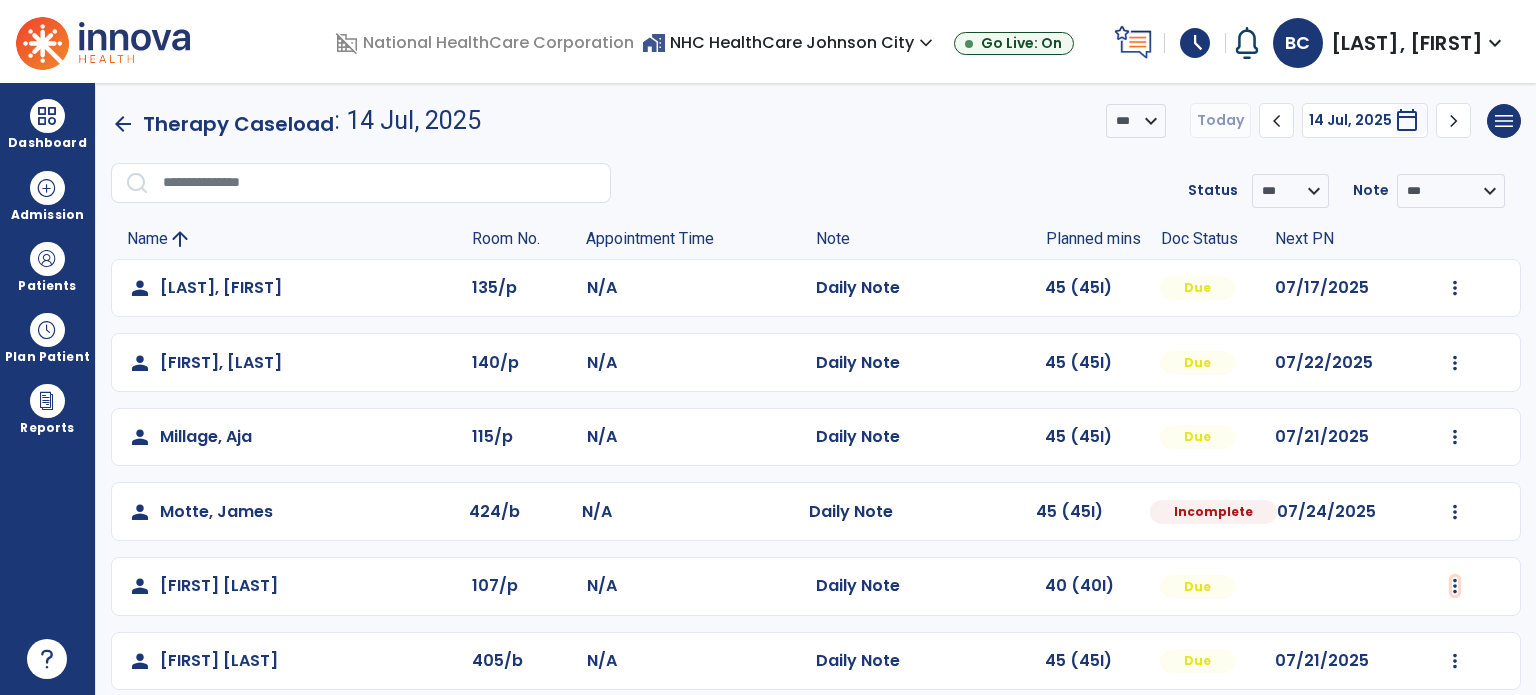 click at bounding box center (1455, 288) 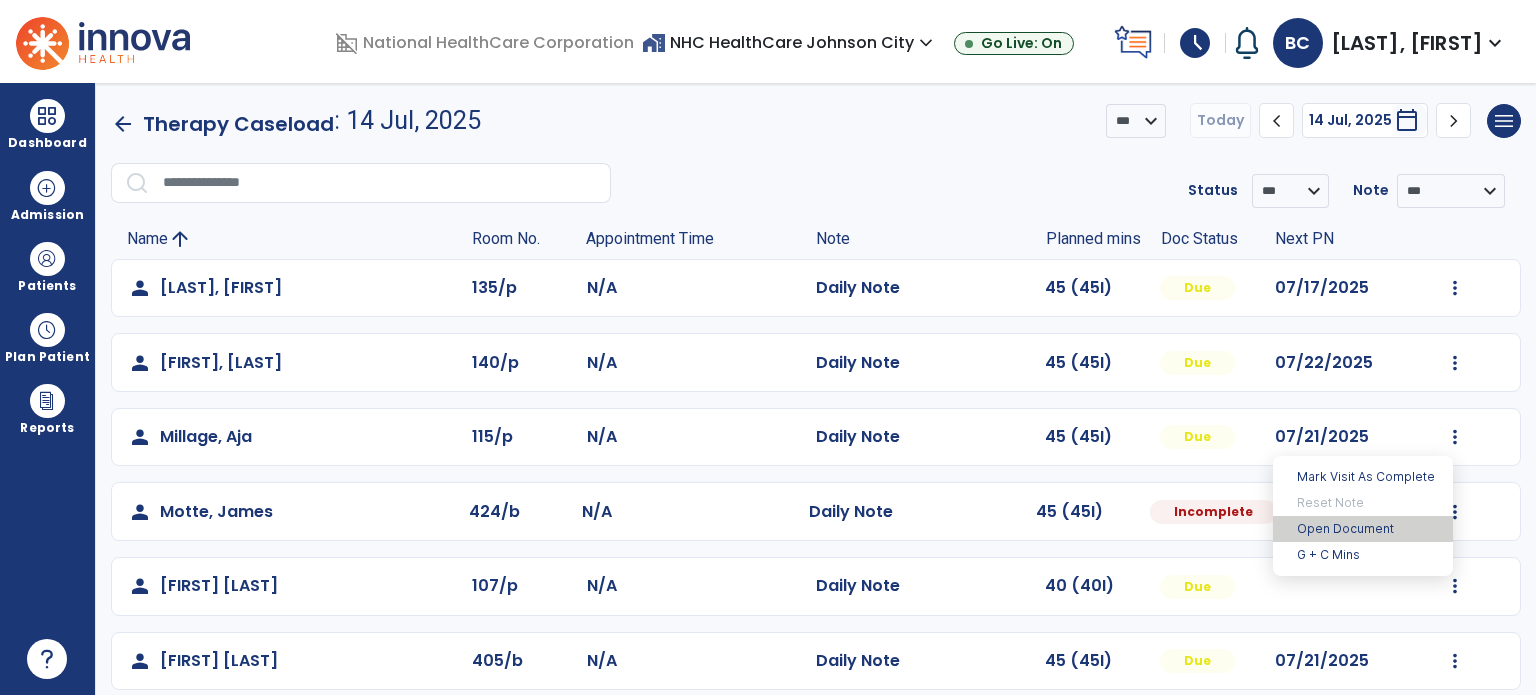 click on "Open Document" at bounding box center (1363, 529) 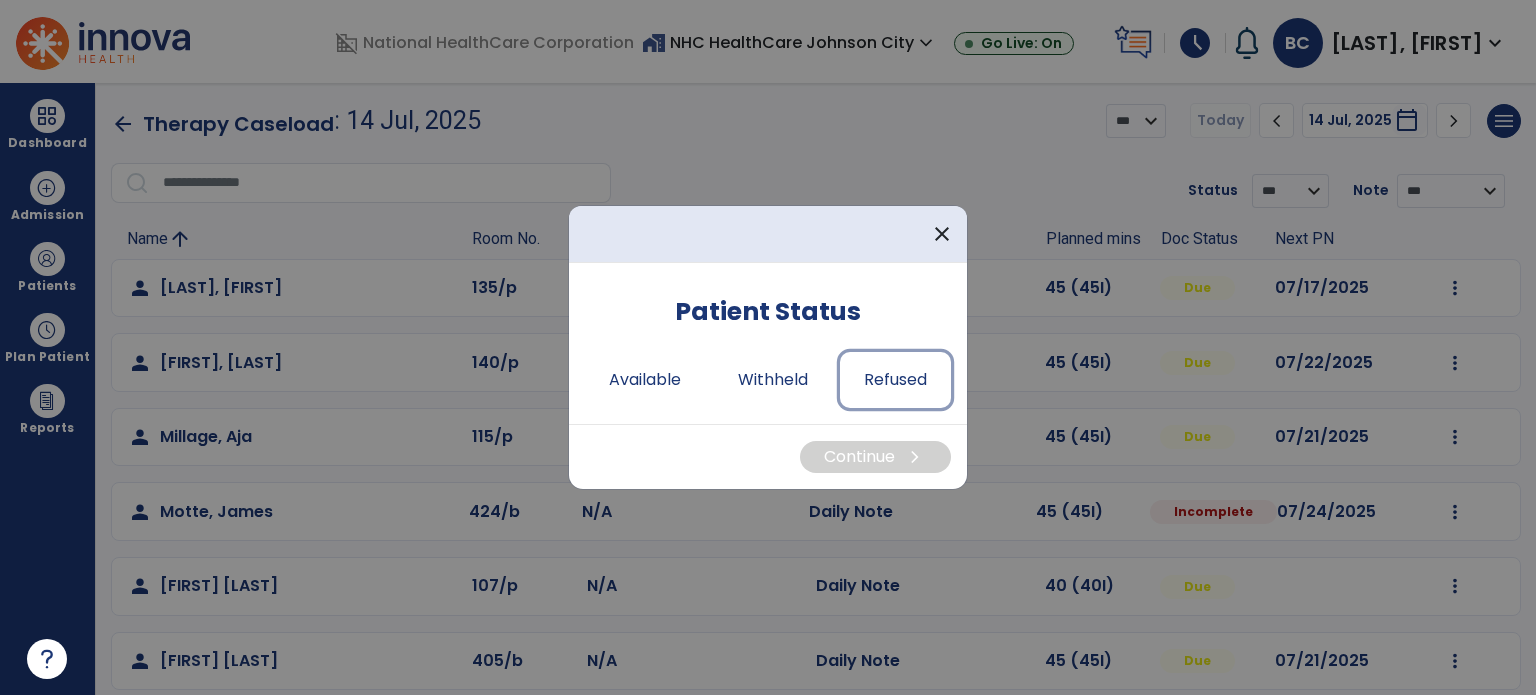 click on "Refused" at bounding box center (895, 380) 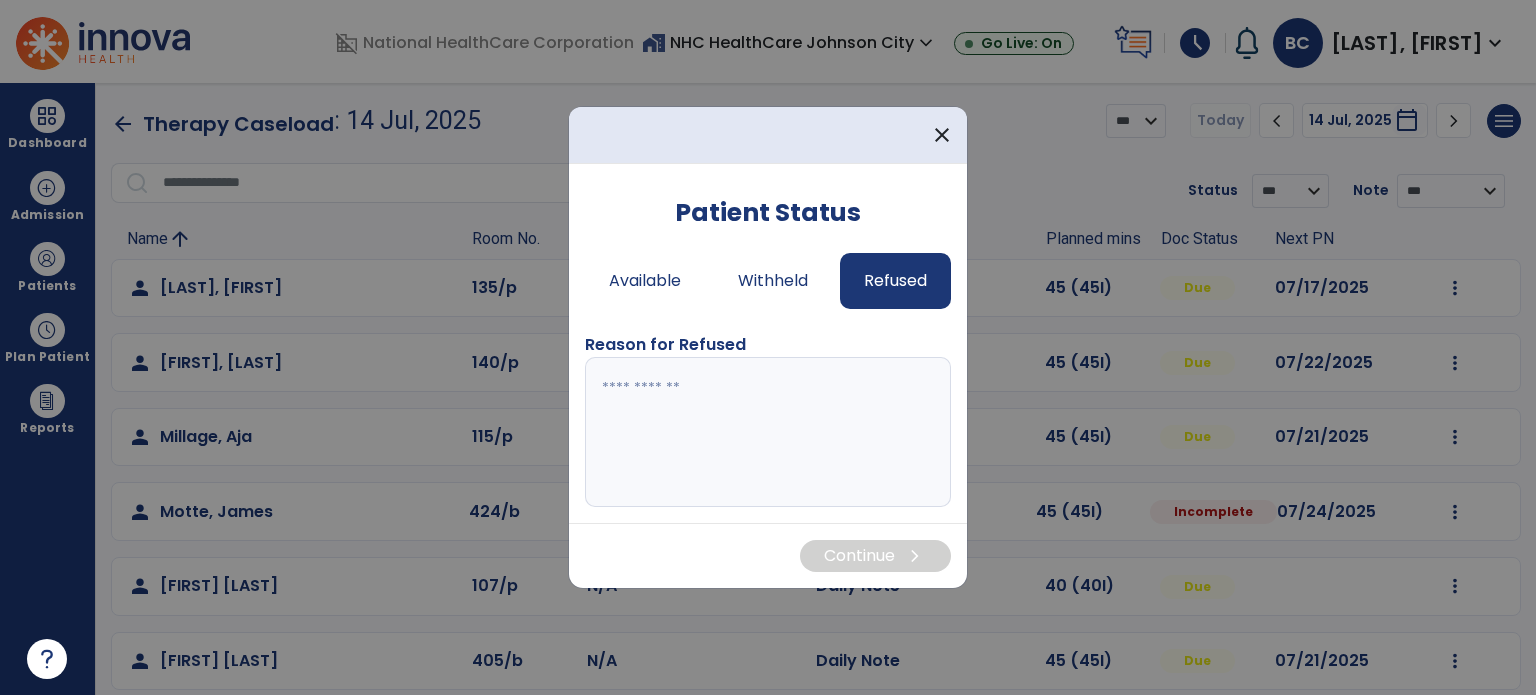 click at bounding box center [768, 432] 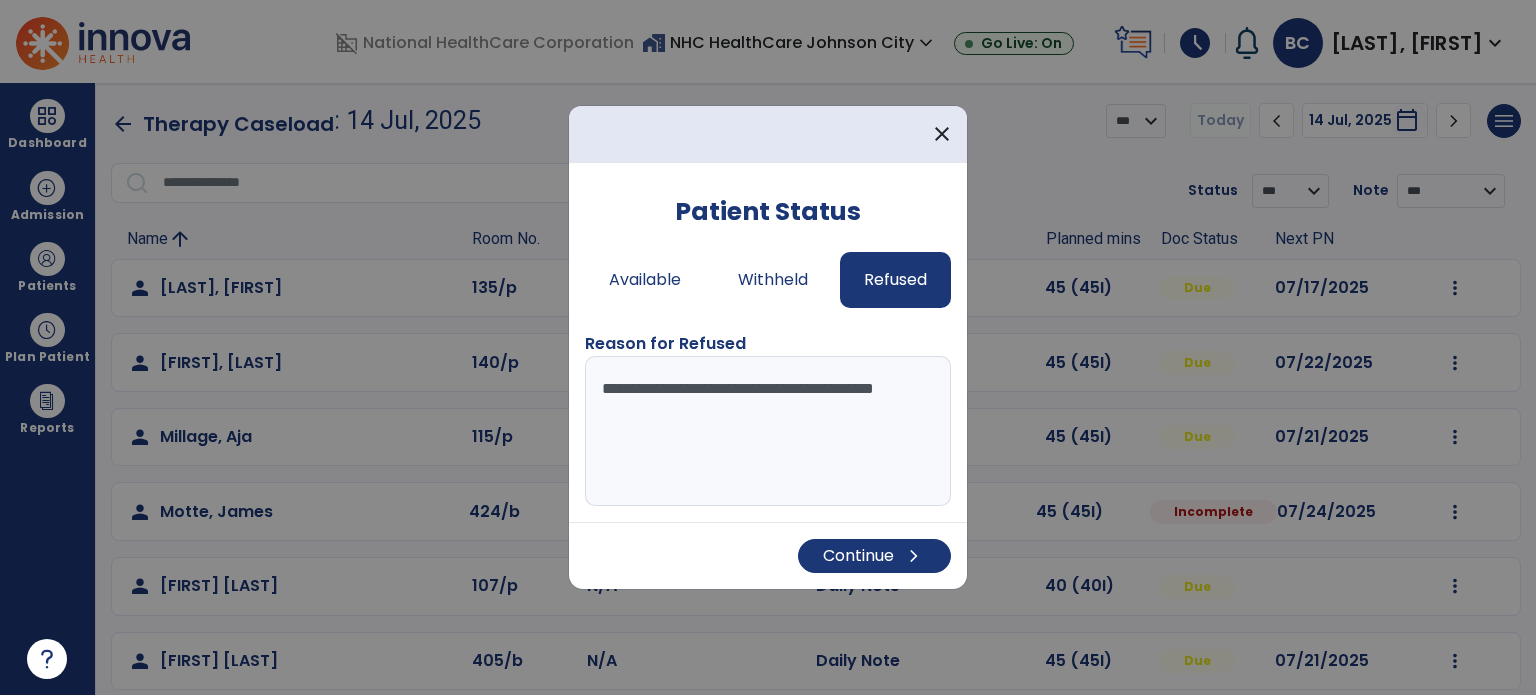 type on "**********" 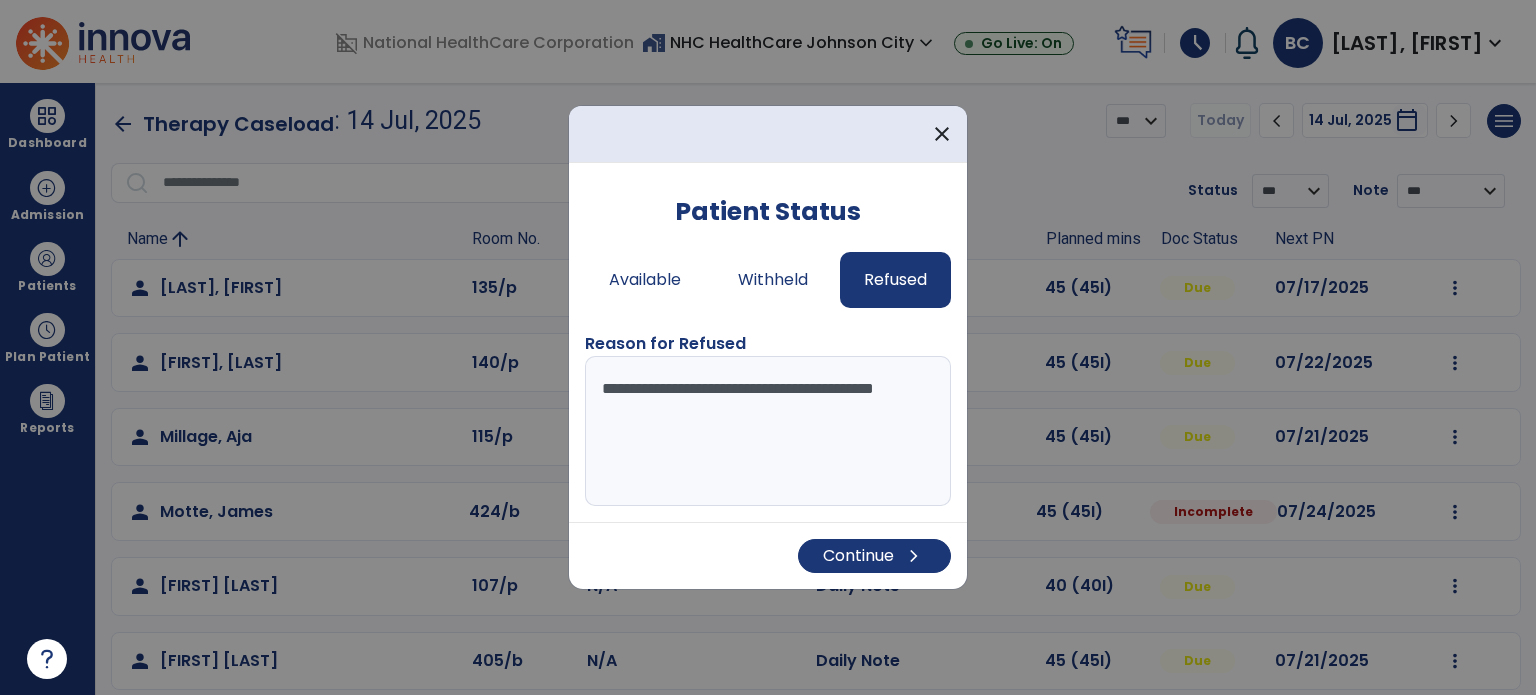 drag, startPoint x: 739, startPoint y: 410, endPoint x: 591, endPoint y: 395, distance: 148.7582 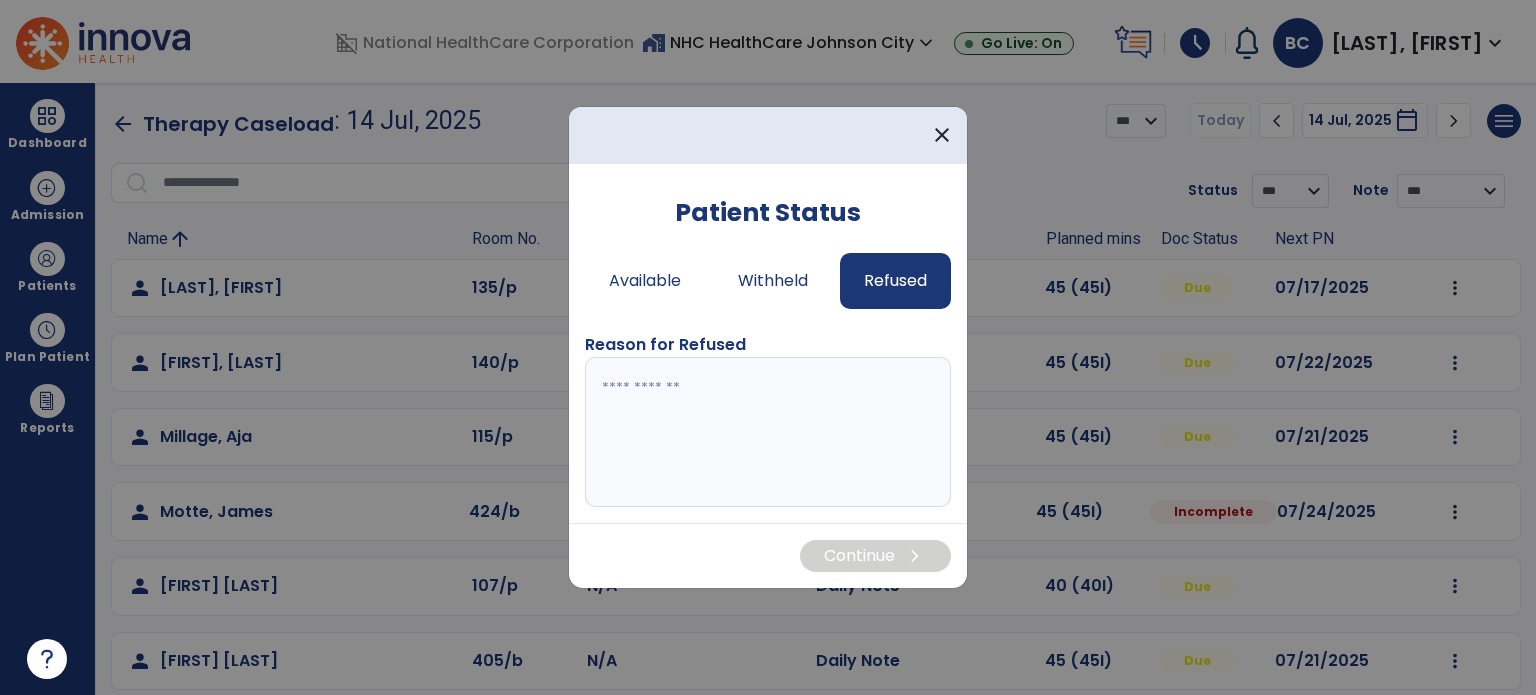type 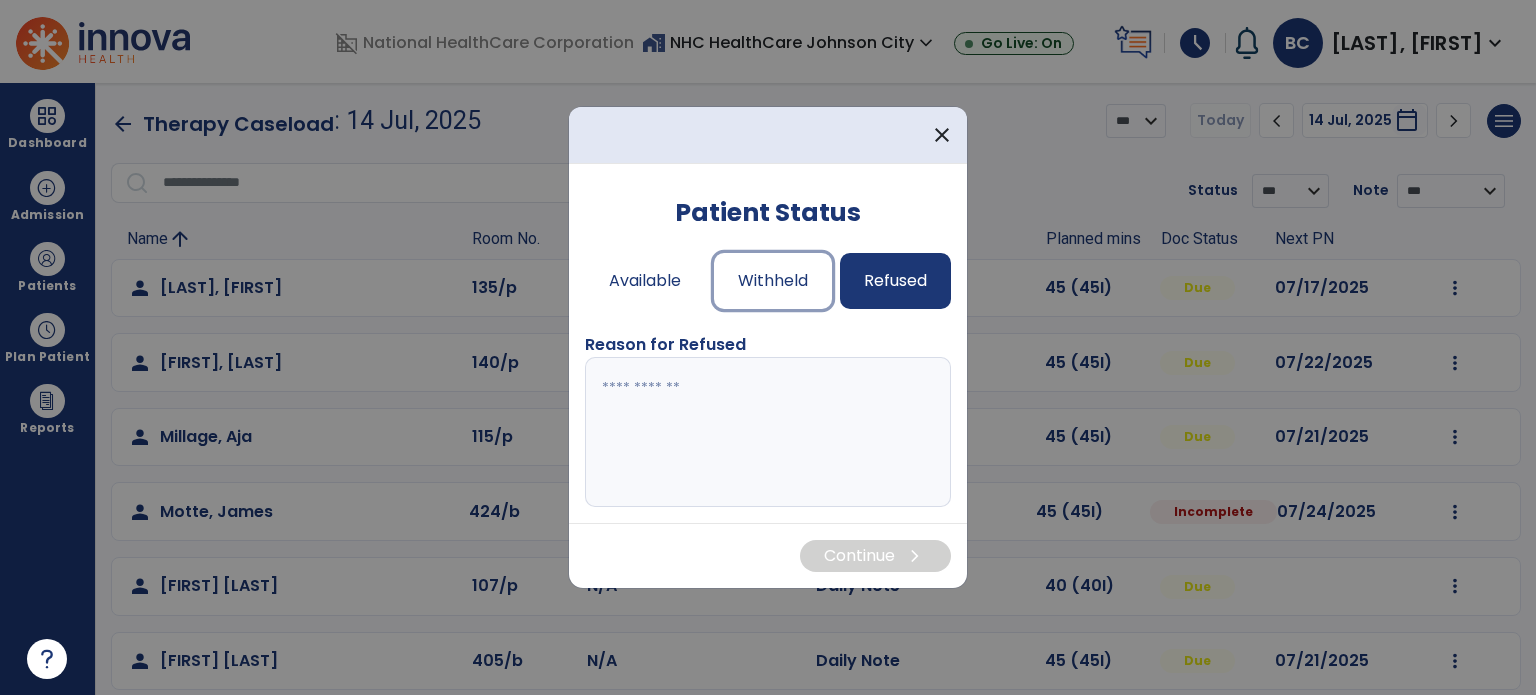 click on "Withheld" at bounding box center [773, 281] 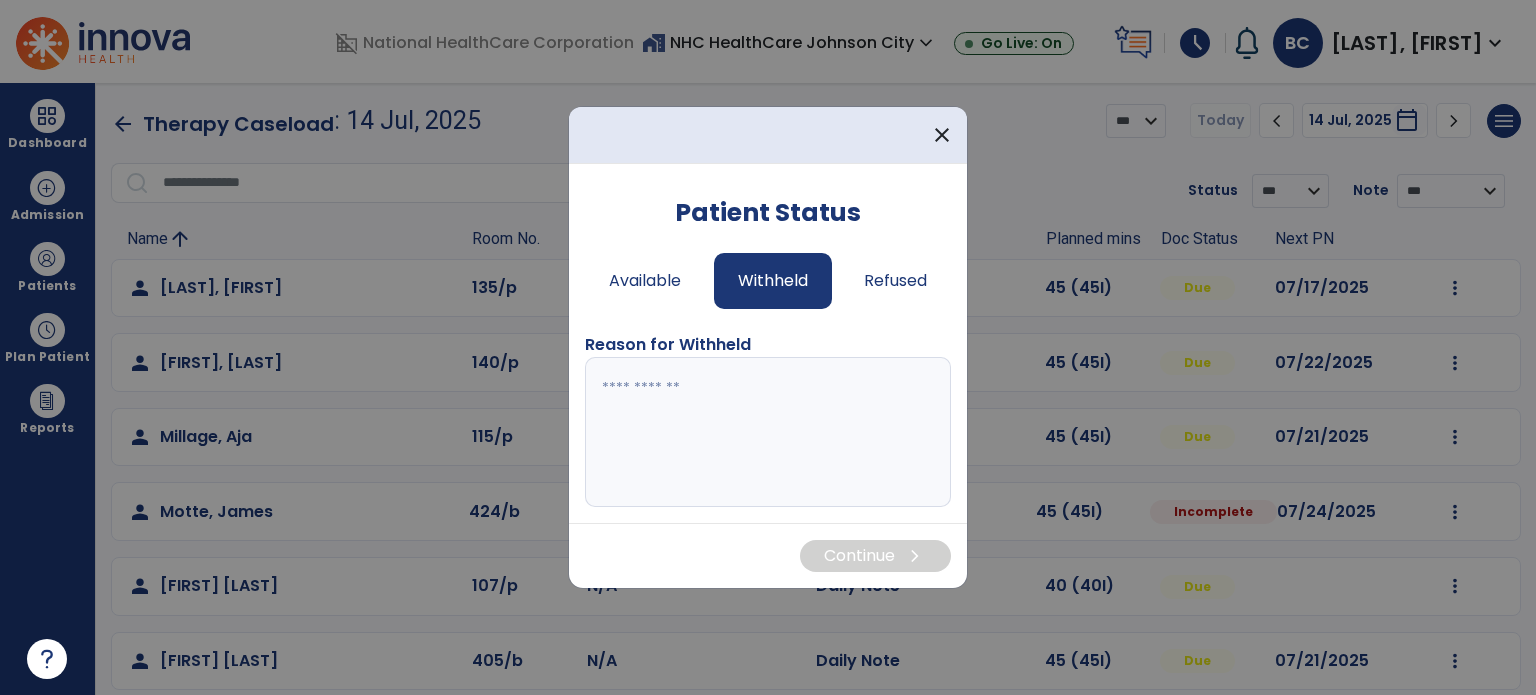 click at bounding box center (768, 432) 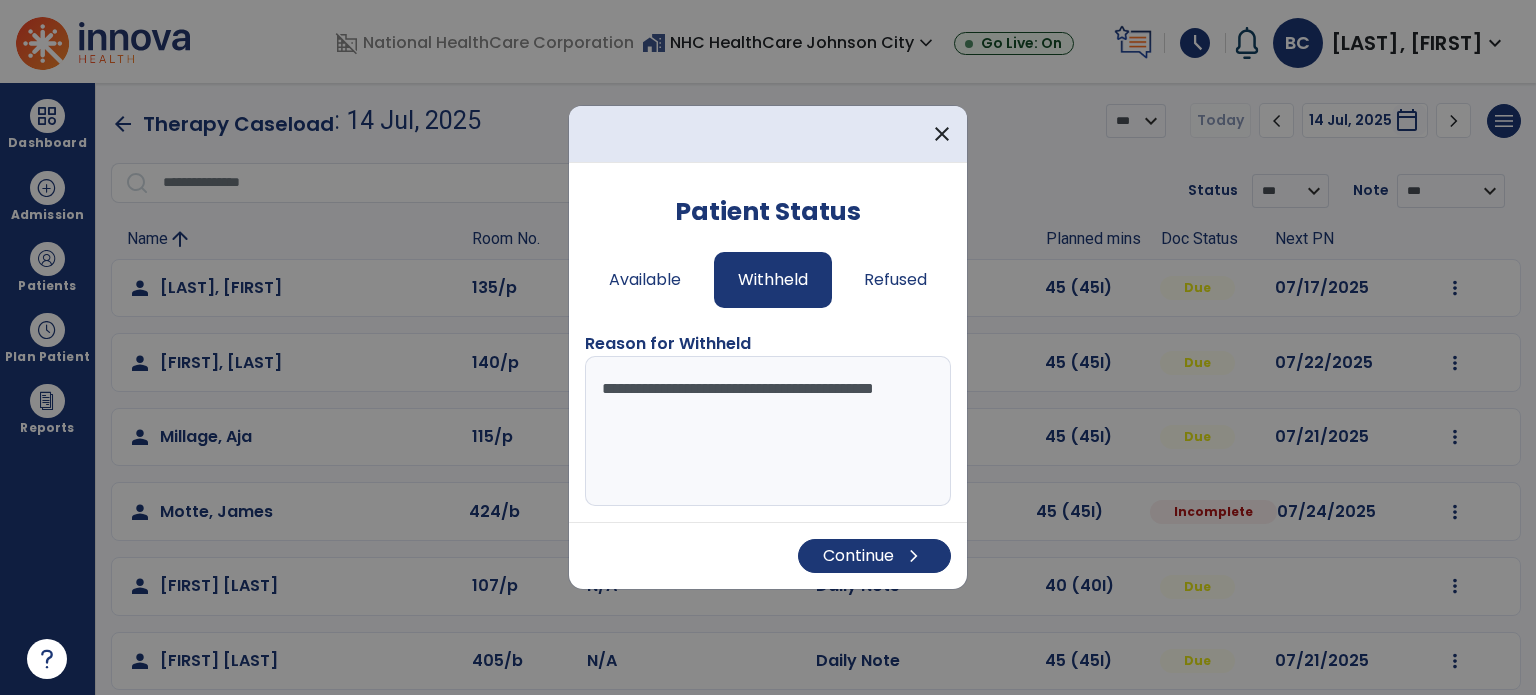 drag, startPoint x: 621, startPoint y: 391, endPoint x: 833, endPoint y: 388, distance: 212.02122 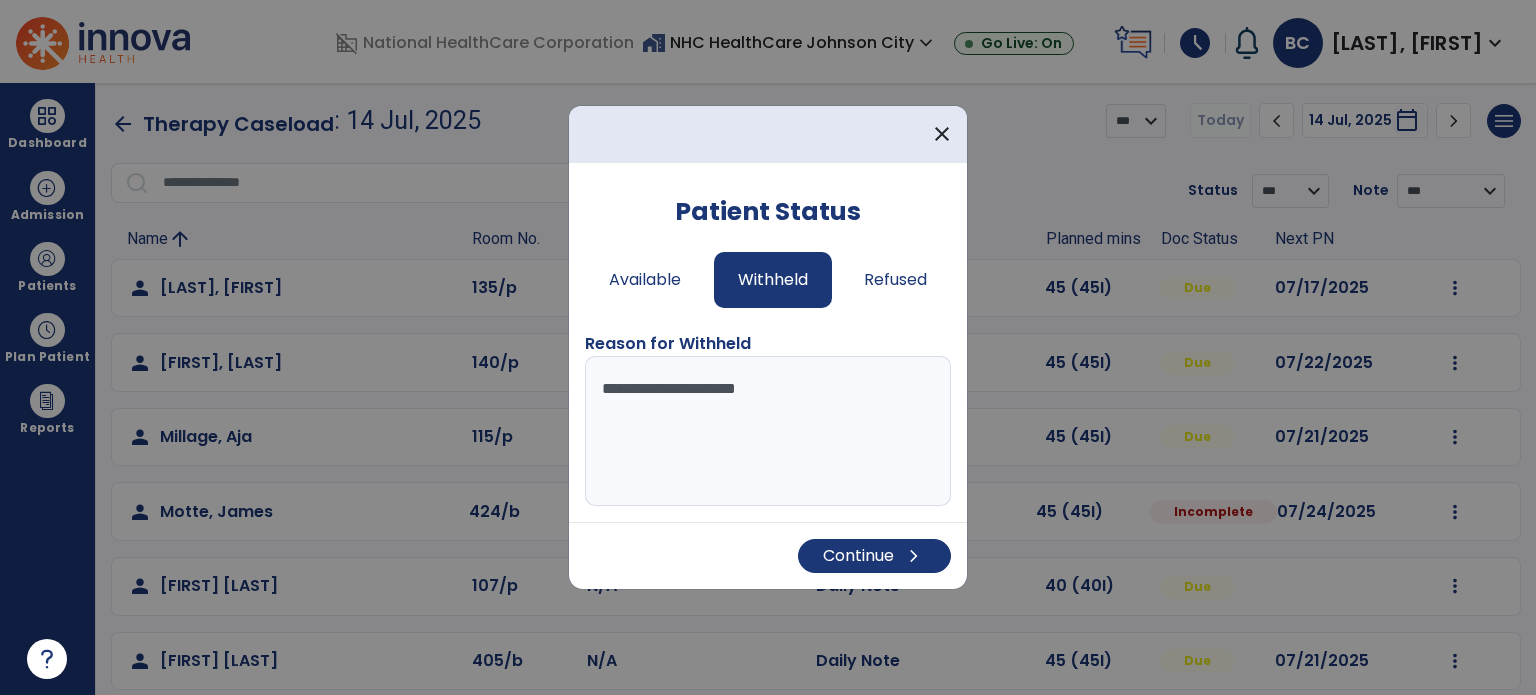 click on "**********" at bounding box center (768, 431) 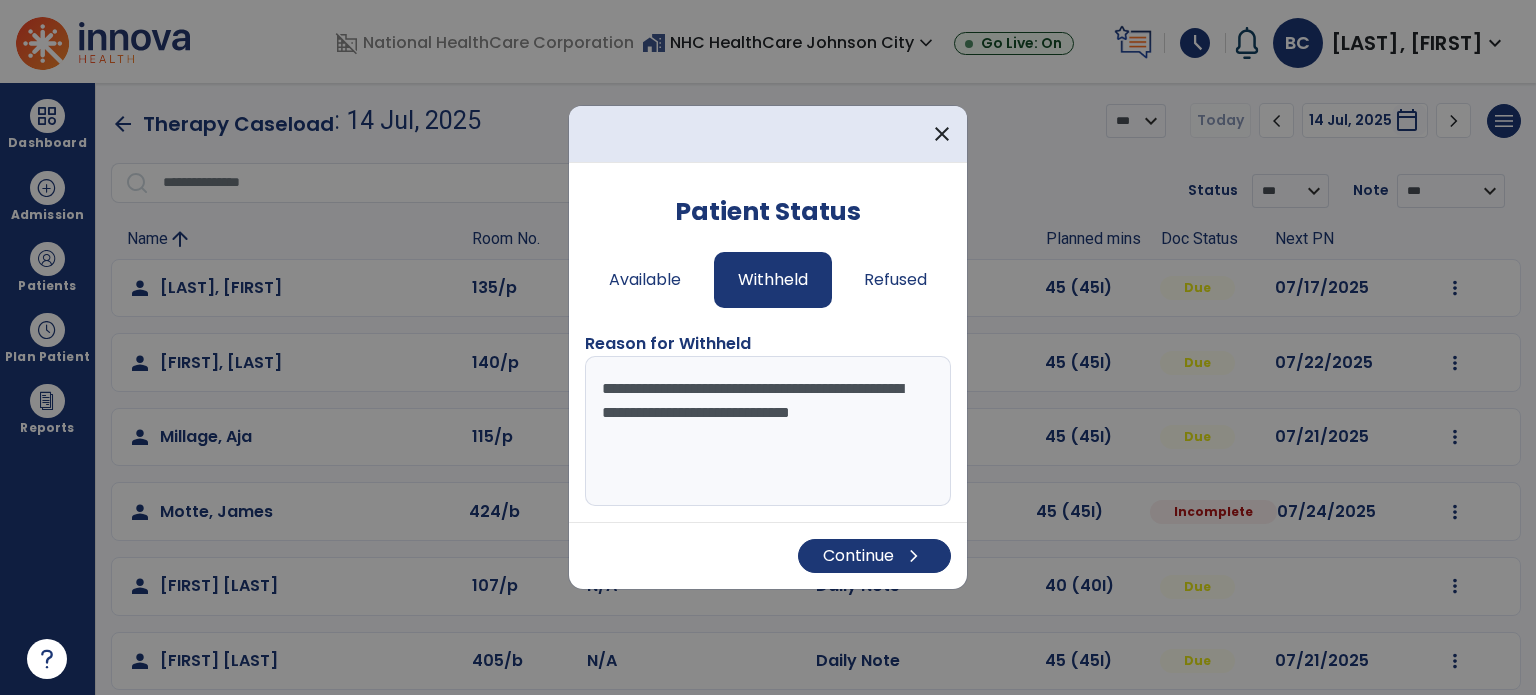 type on "**********" 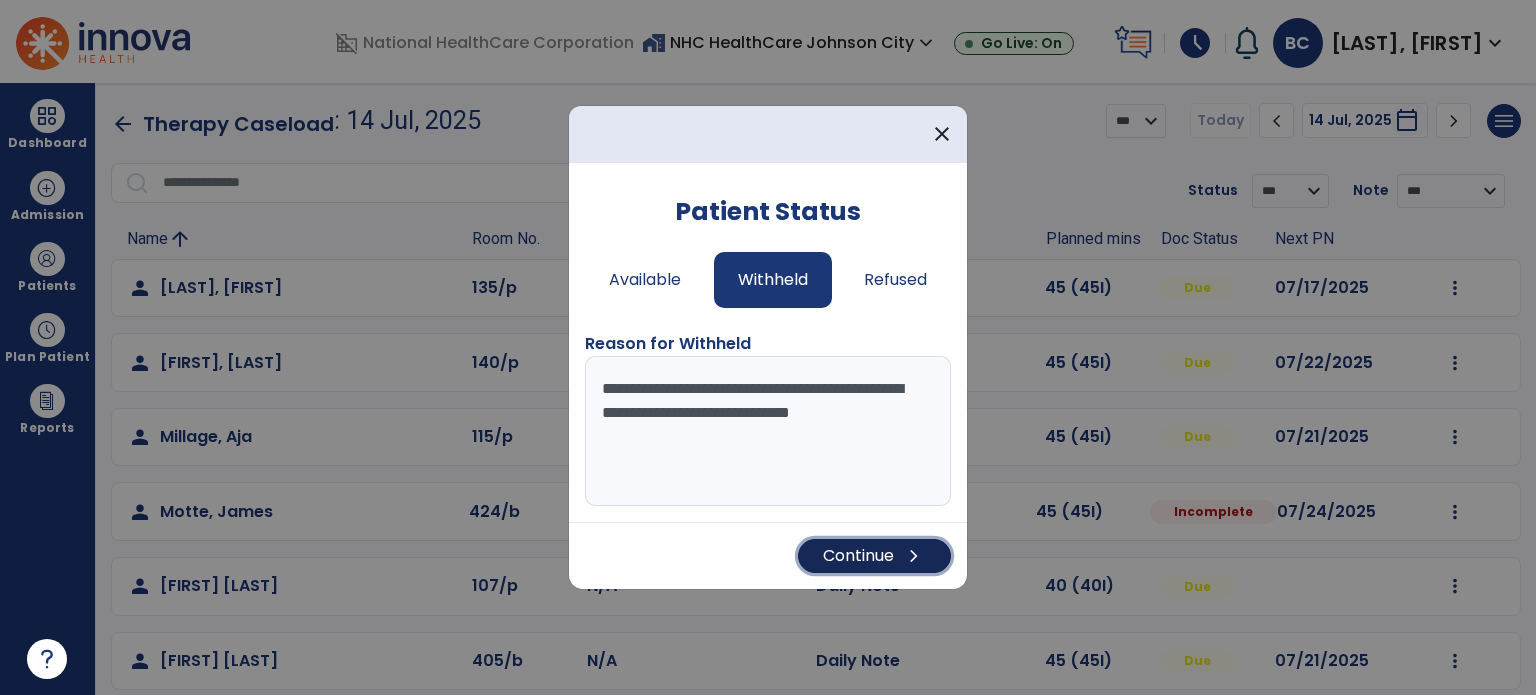 click on "Continue   chevron_right" at bounding box center [874, 556] 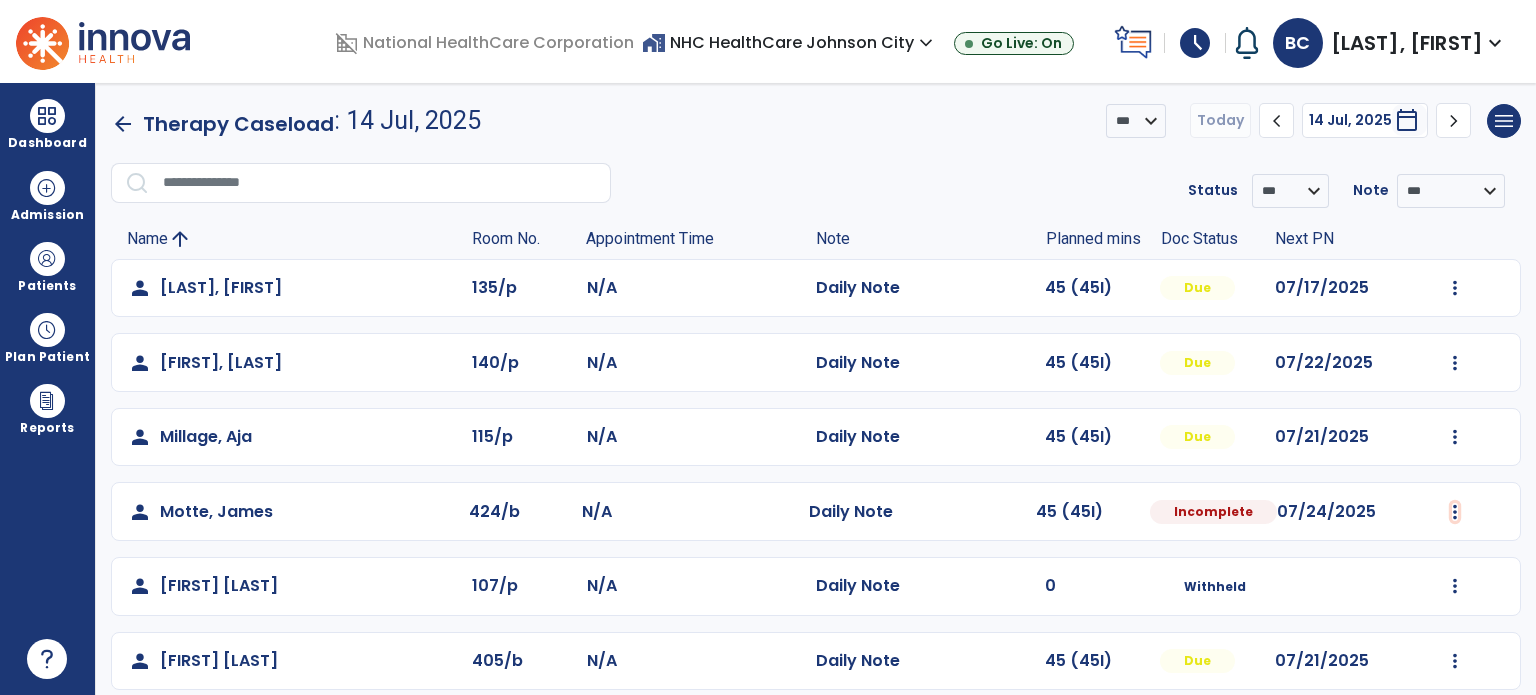click at bounding box center [1455, 288] 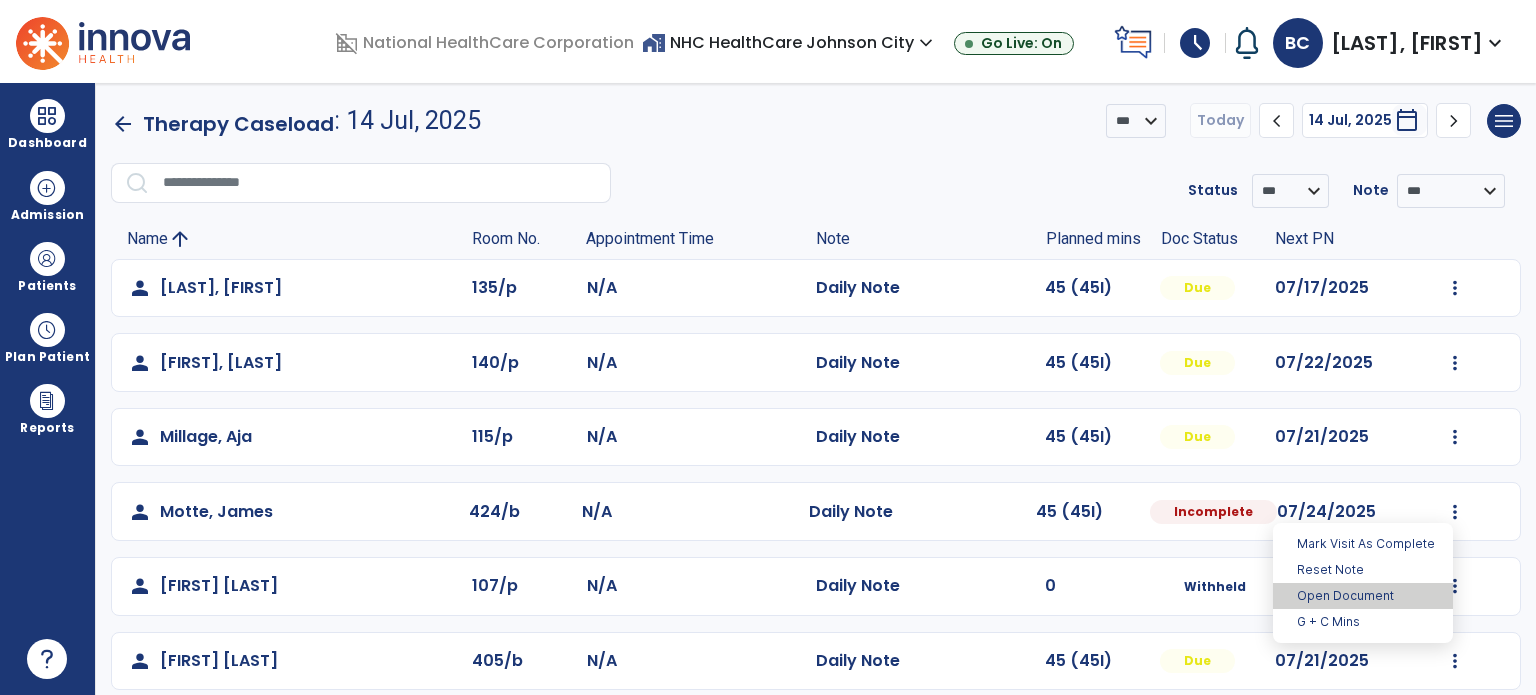 click on "Open Document" at bounding box center [1363, 596] 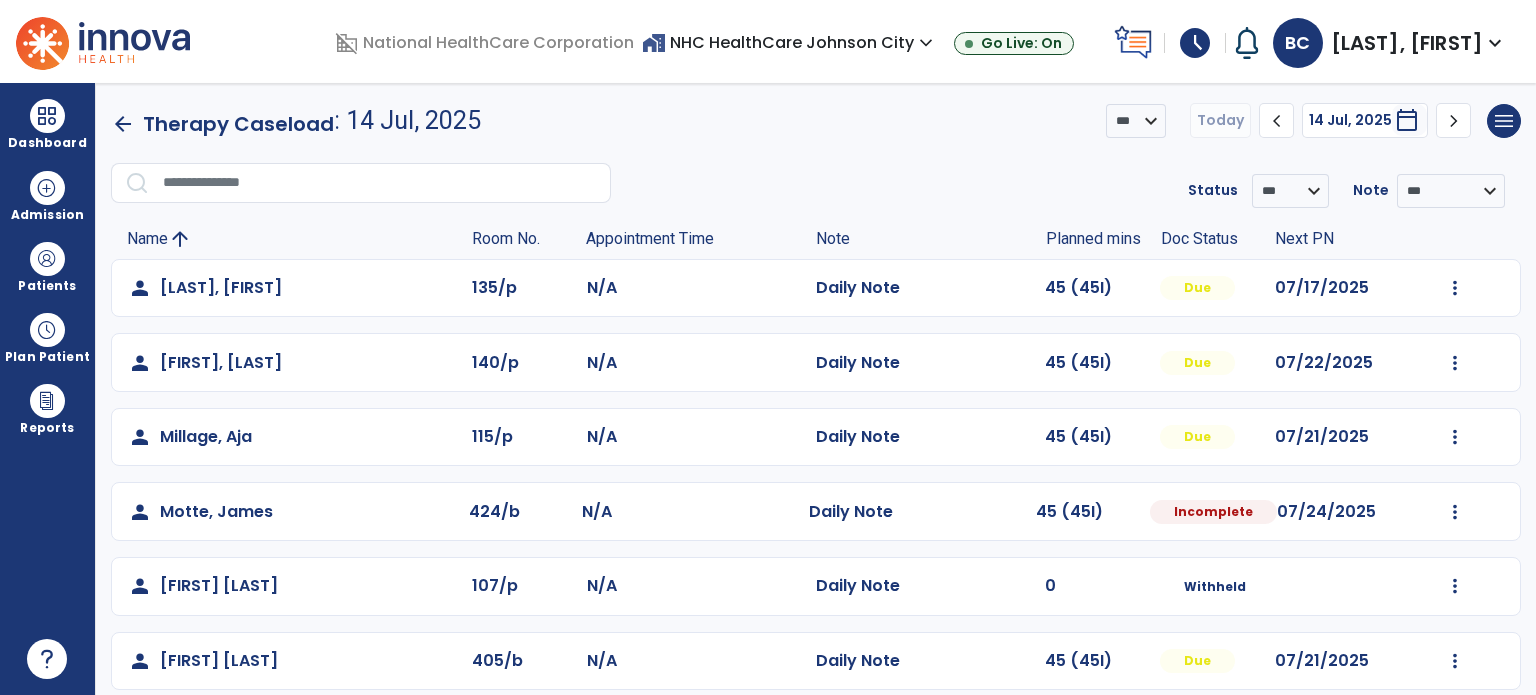 select on "*" 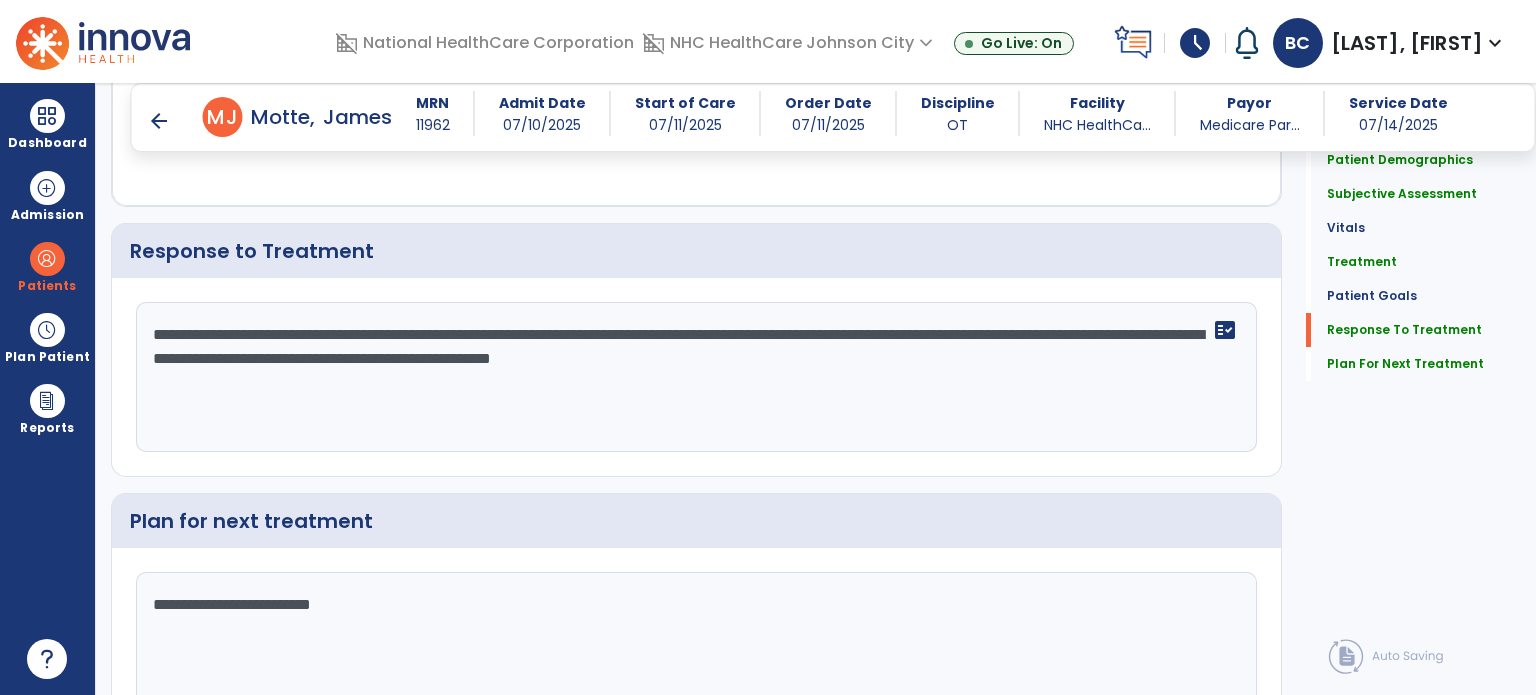 scroll, scrollTop: 2804, scrollLeft: 0, axis: vertical 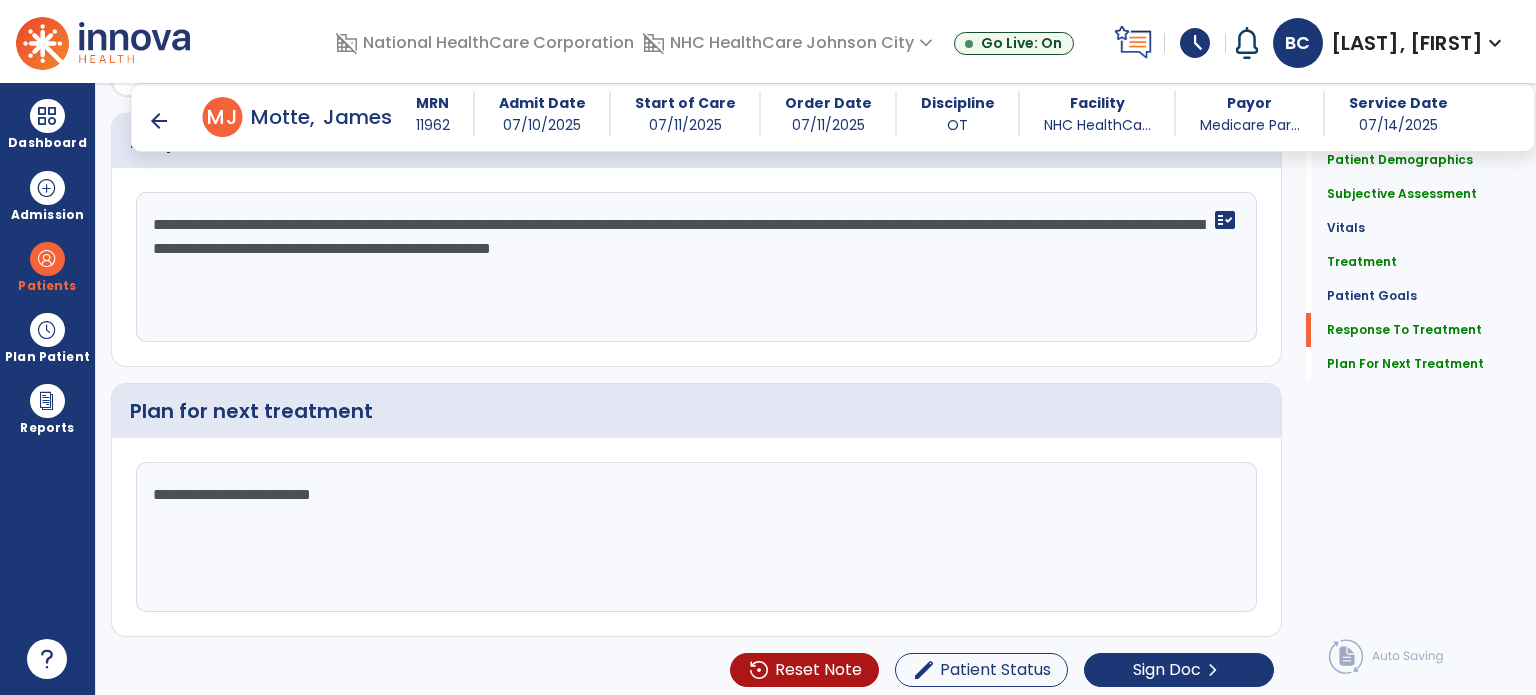 click on "Plan for next treatment" 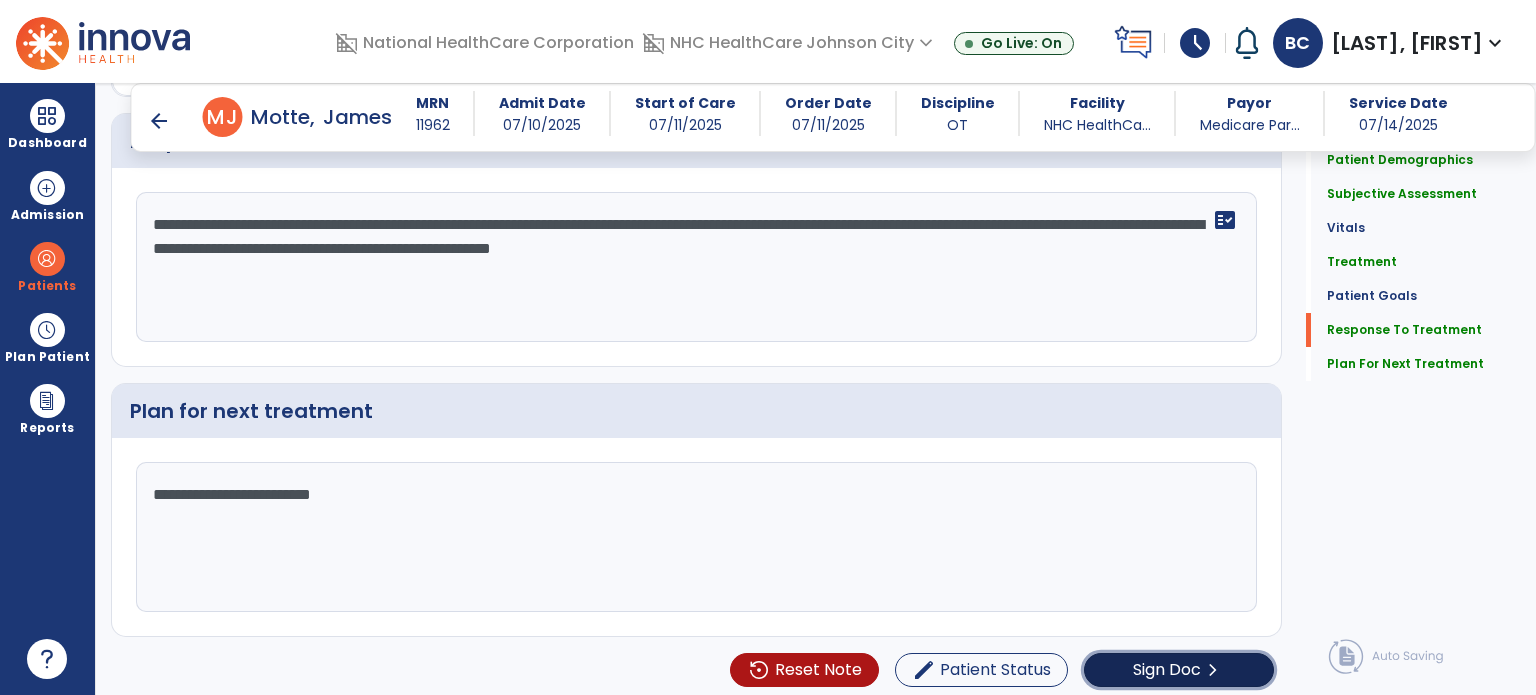 click on "Sign Doc" 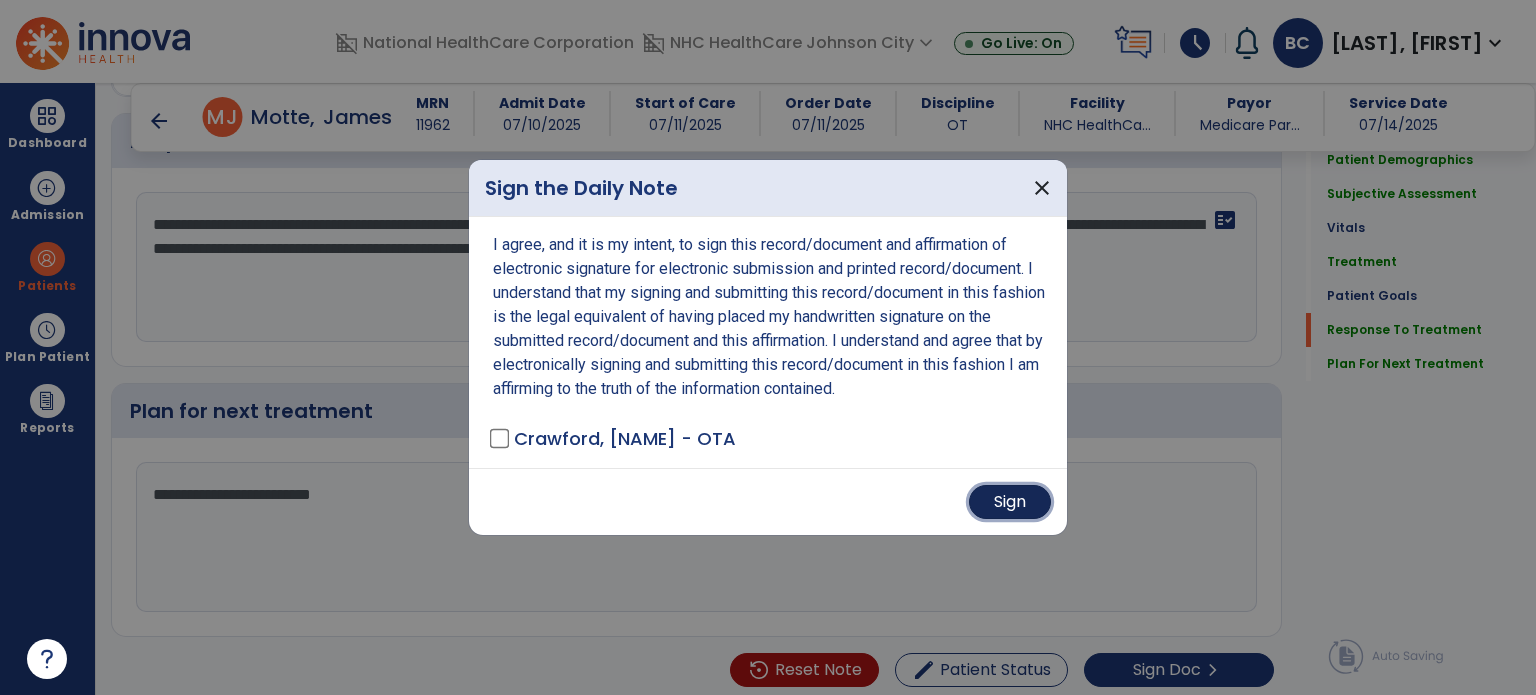 click on "Sign" at bounding box center [1010, 502] 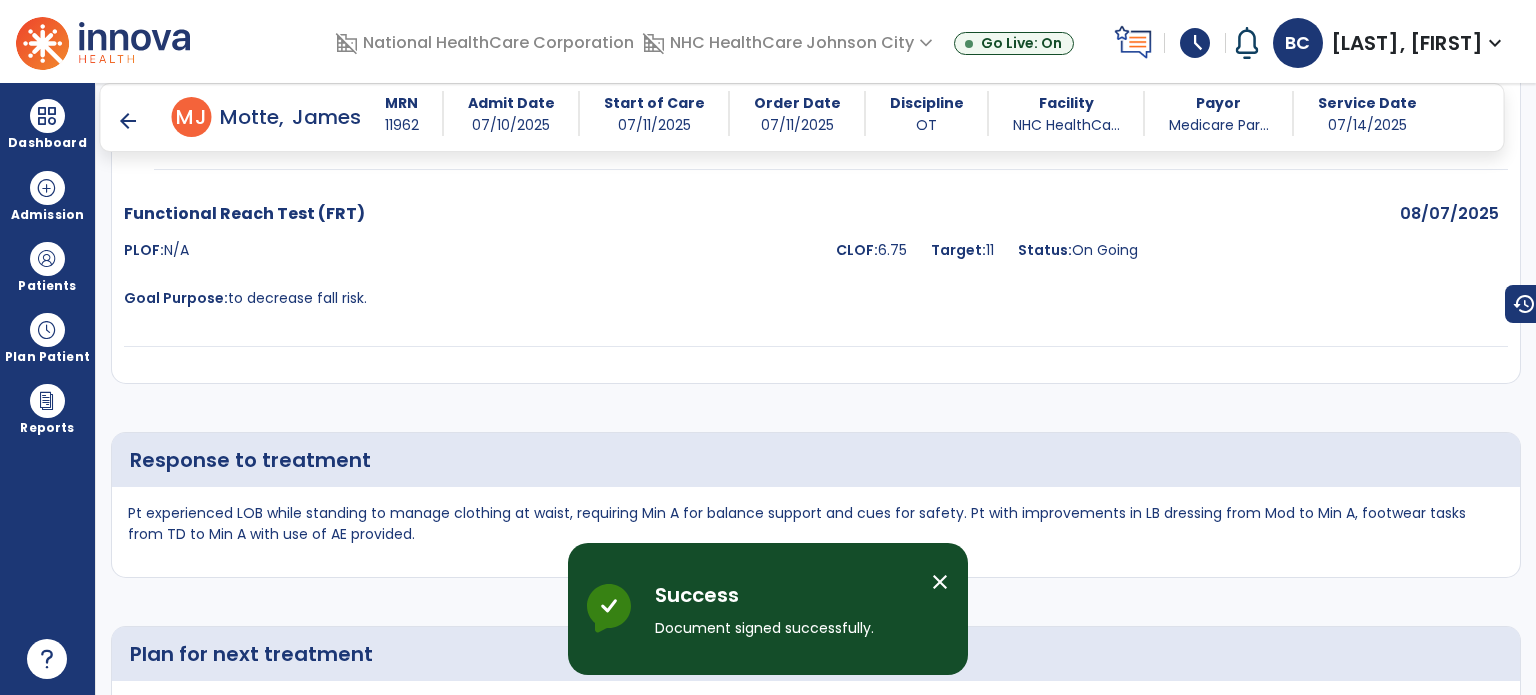 scroll, scrollTop: 3882, scrollLeft: 0, axis: vertical 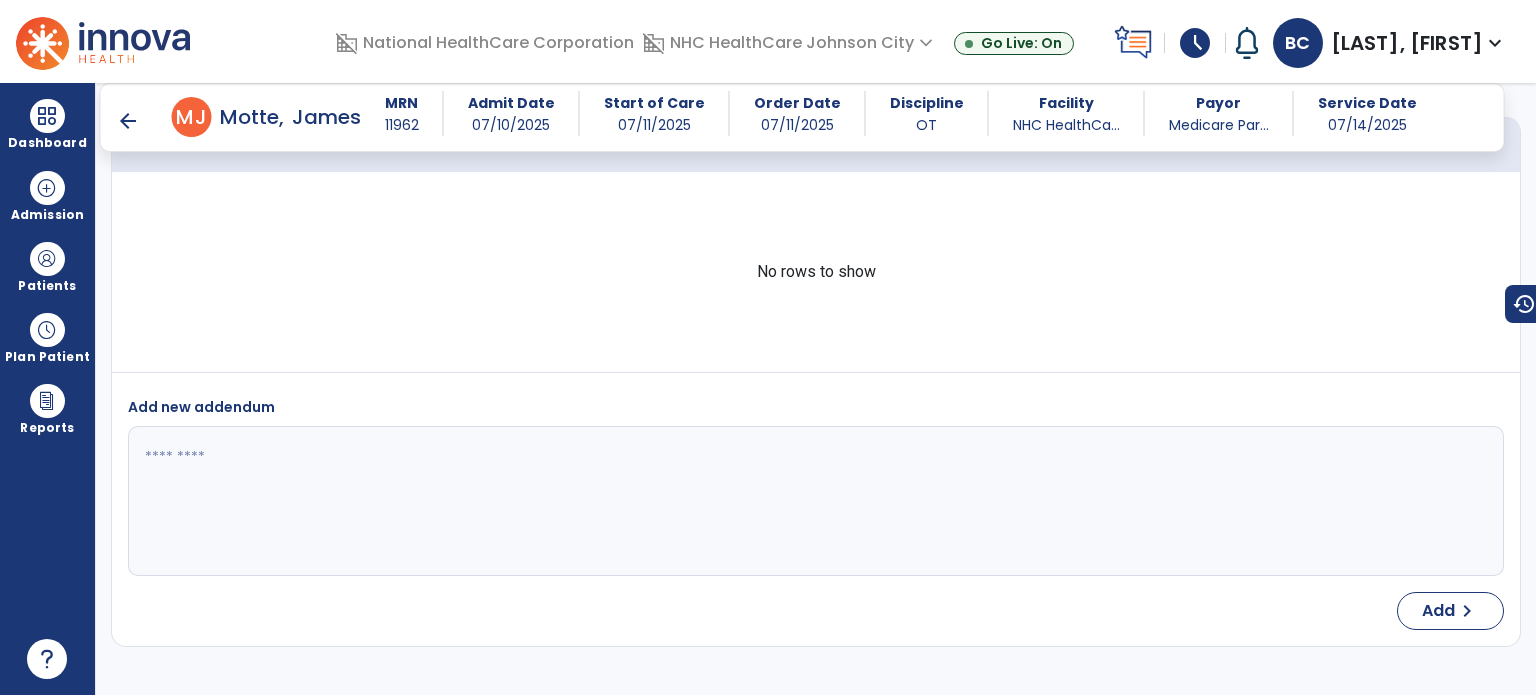 click on "arrow_back" at bounding box center [128, 121] 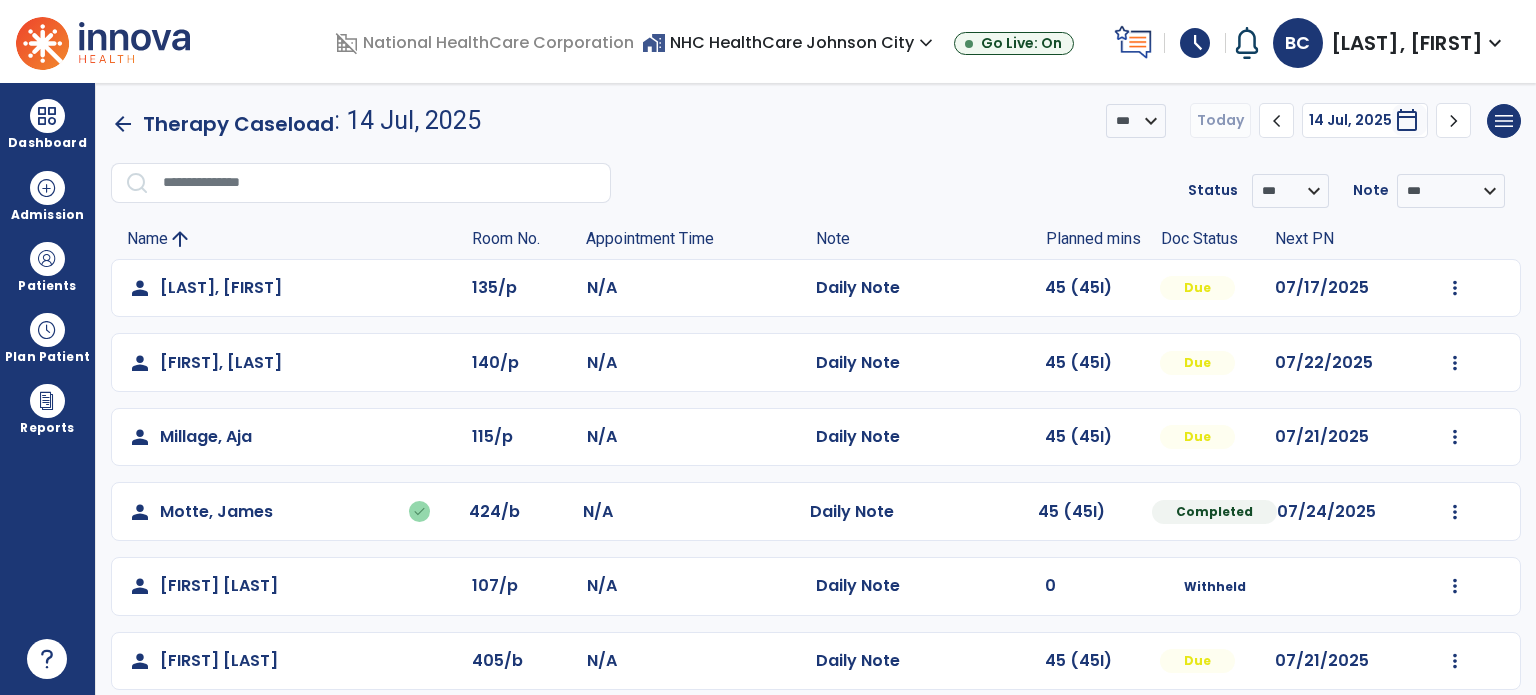 scroll, scrollTop: 94, scrollLeft: 0, axis: vertical 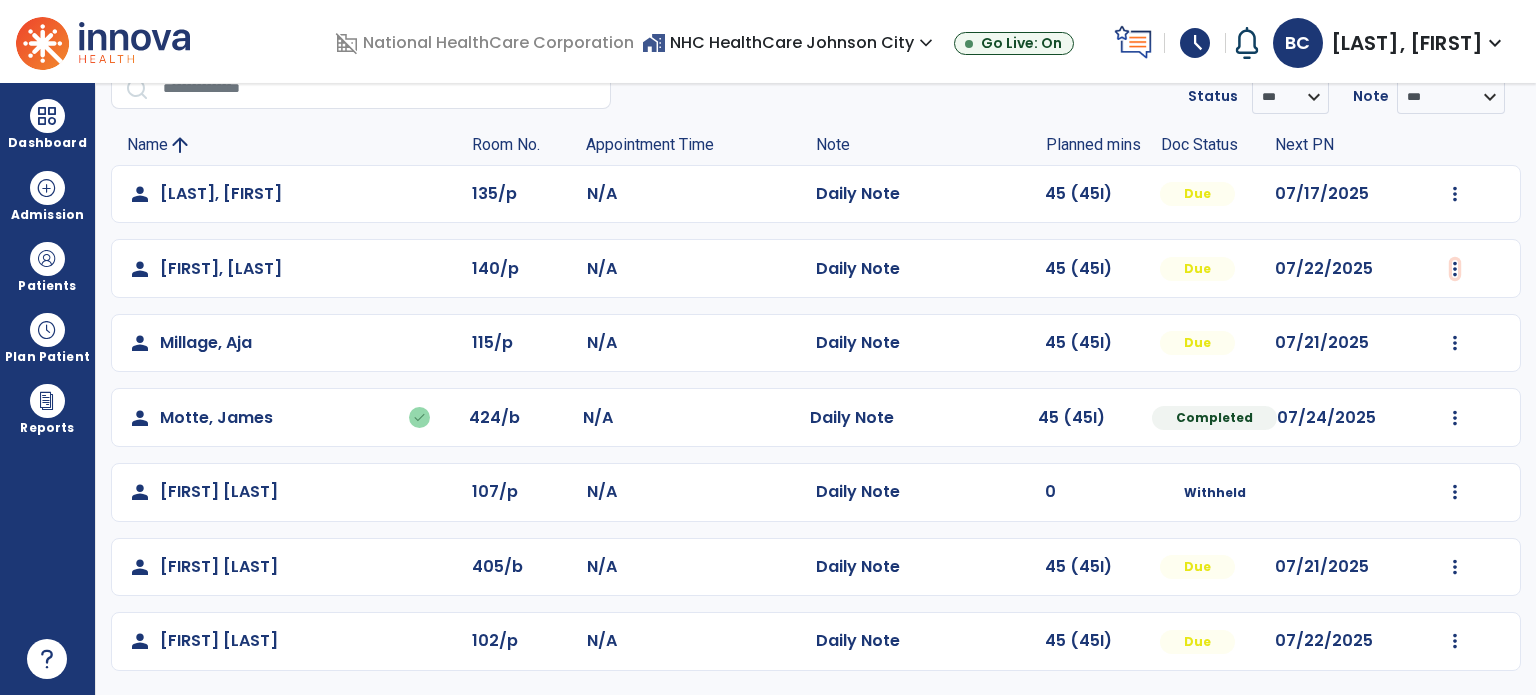 click at bounding box center [1455, 194] 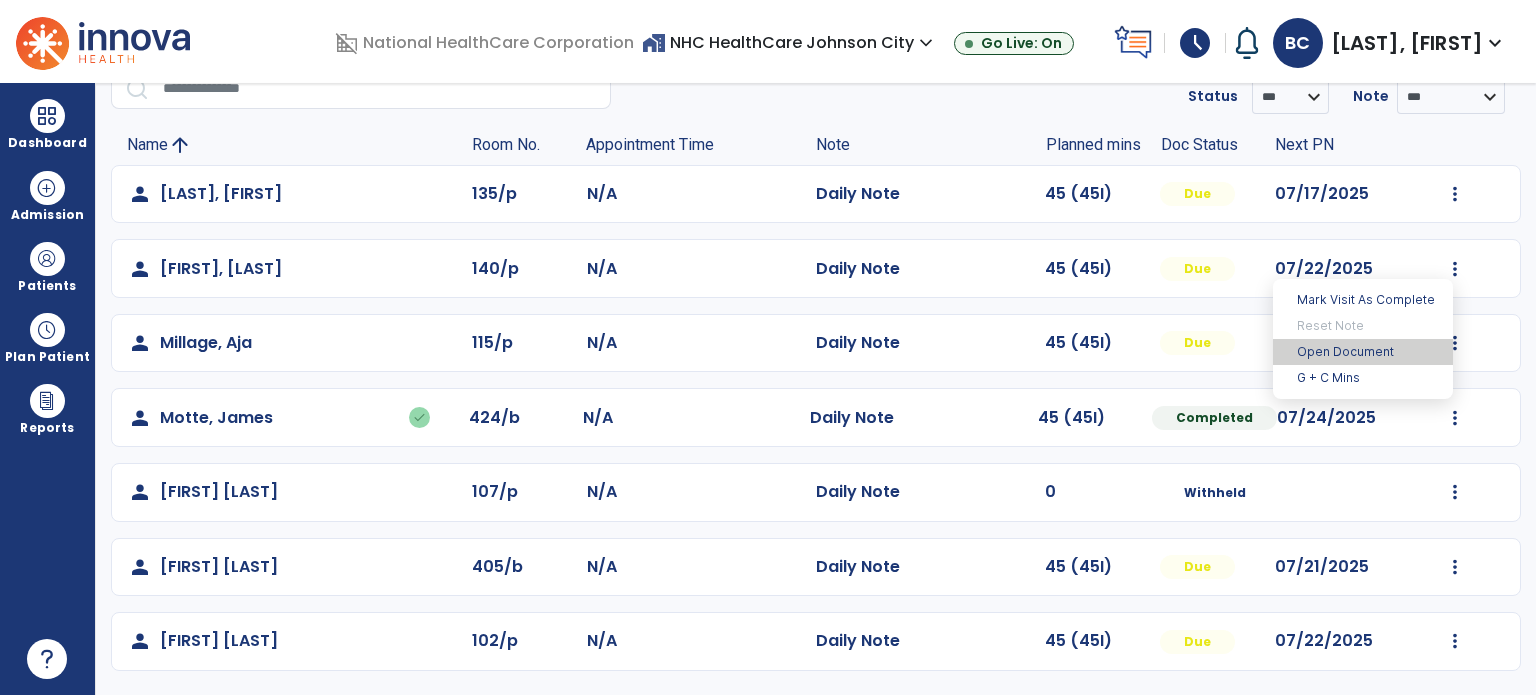 click on "Open Document" at bounding box center [1363, 352] 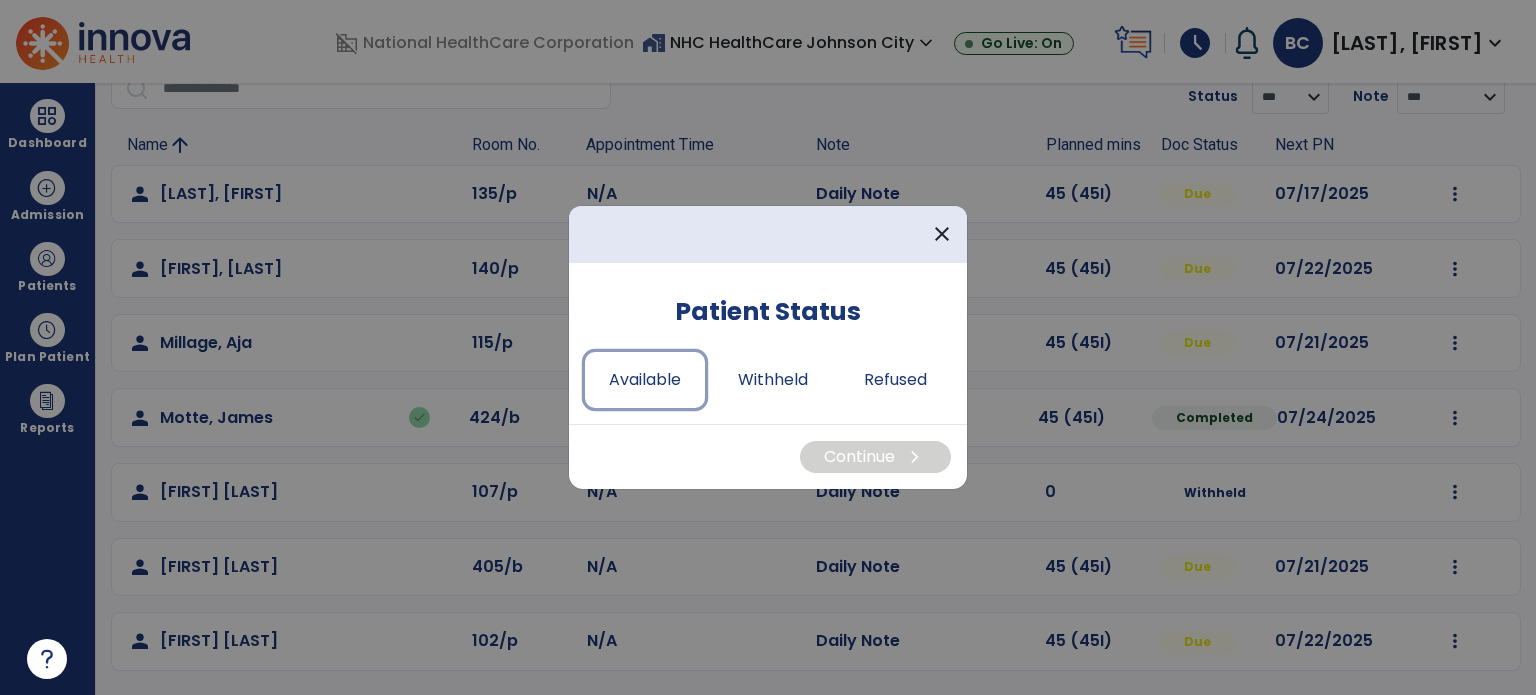 click on "Available" at bounding box center (645, 380) 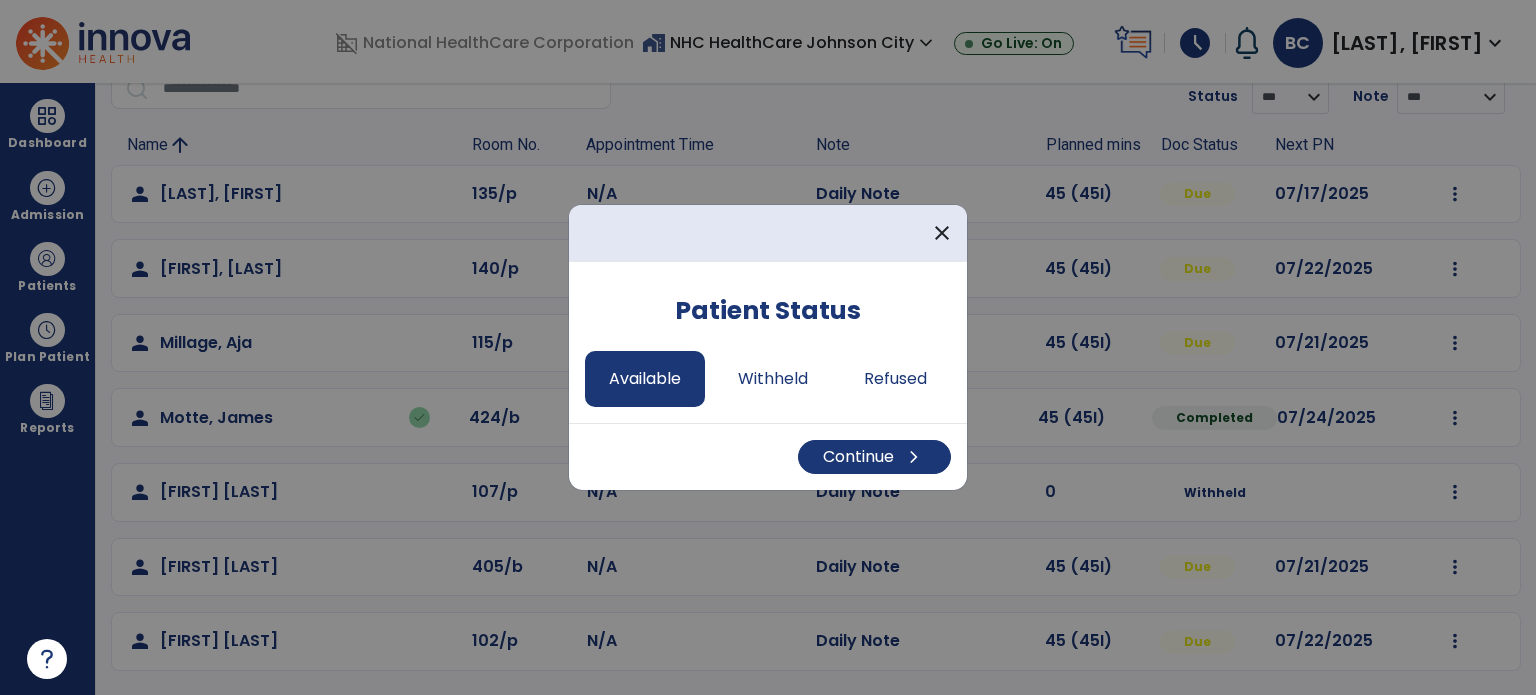 click on "Continue   chevron_right" at bounding box center [768, 456] 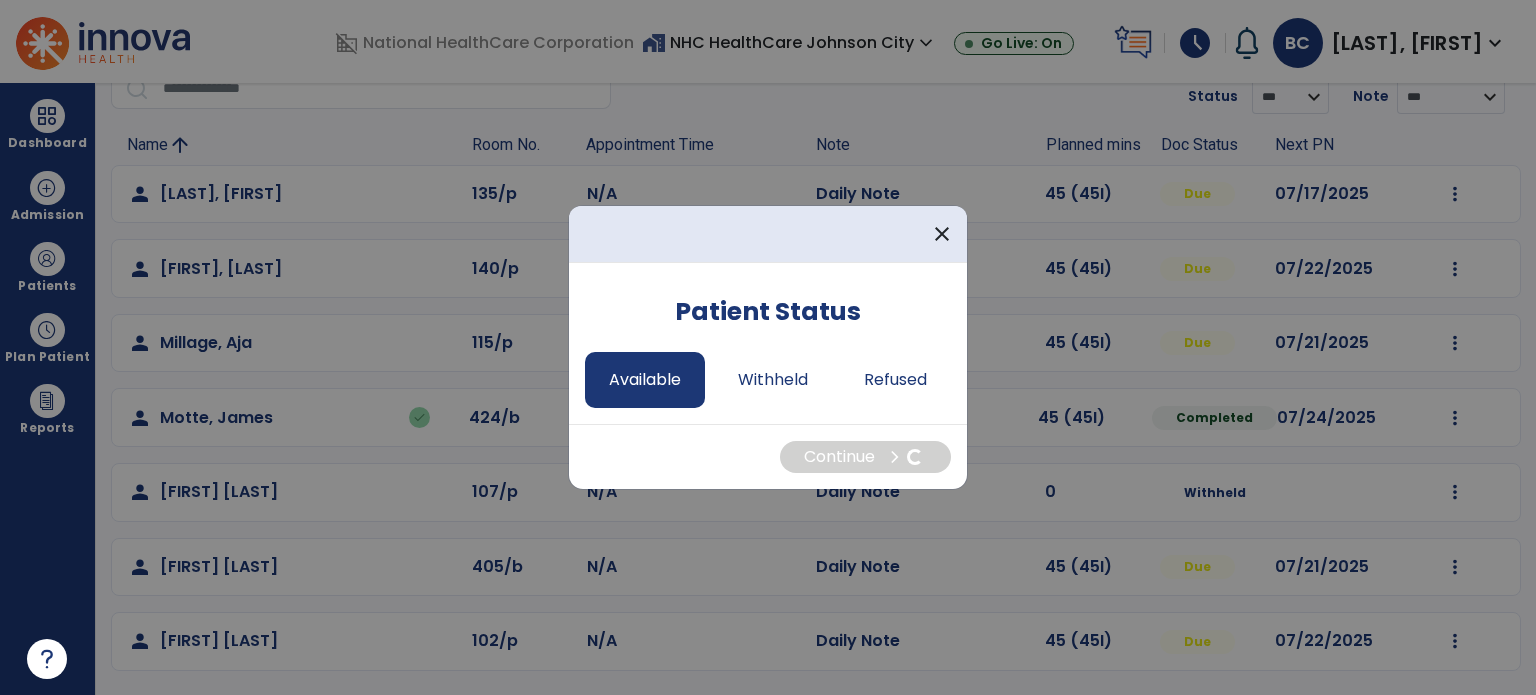 select on "*" 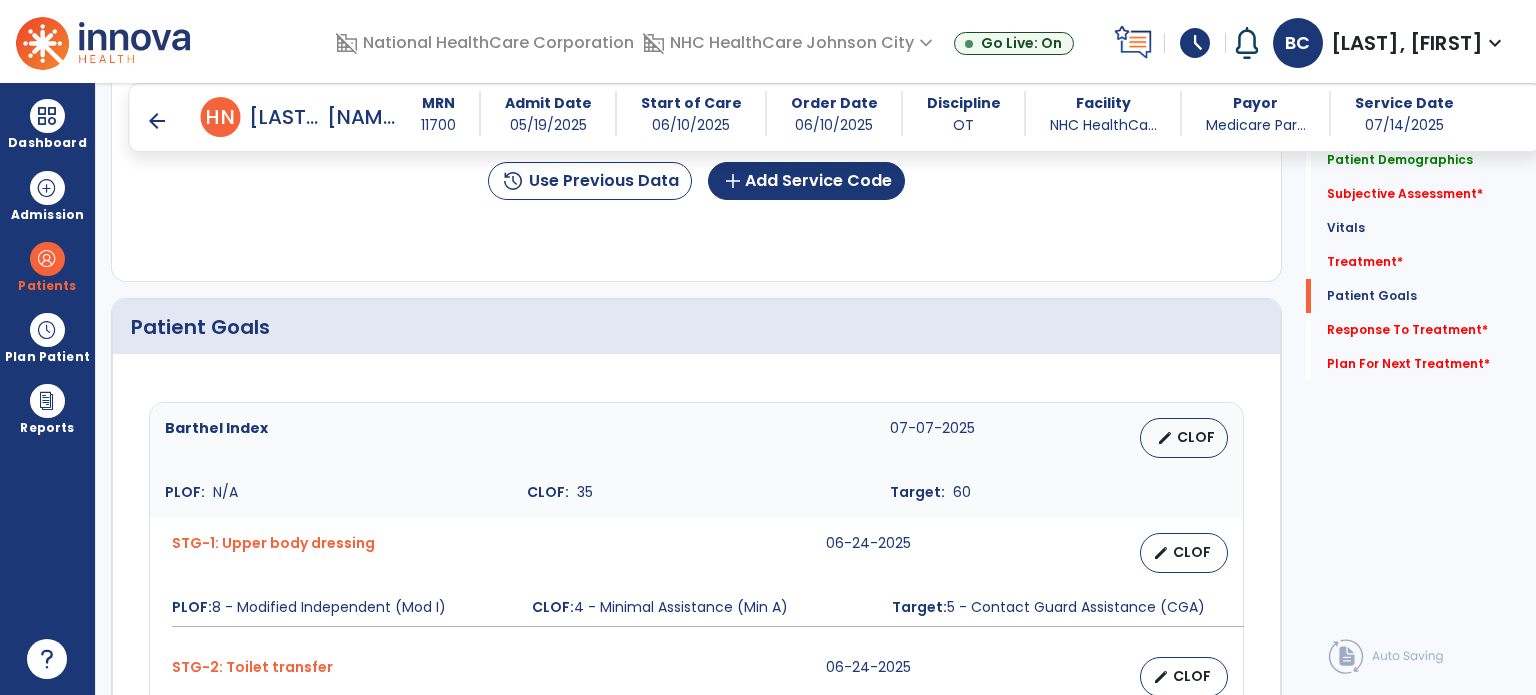 scroll, scrollTop: 1246, scrollLeft: 0, axis: vertical 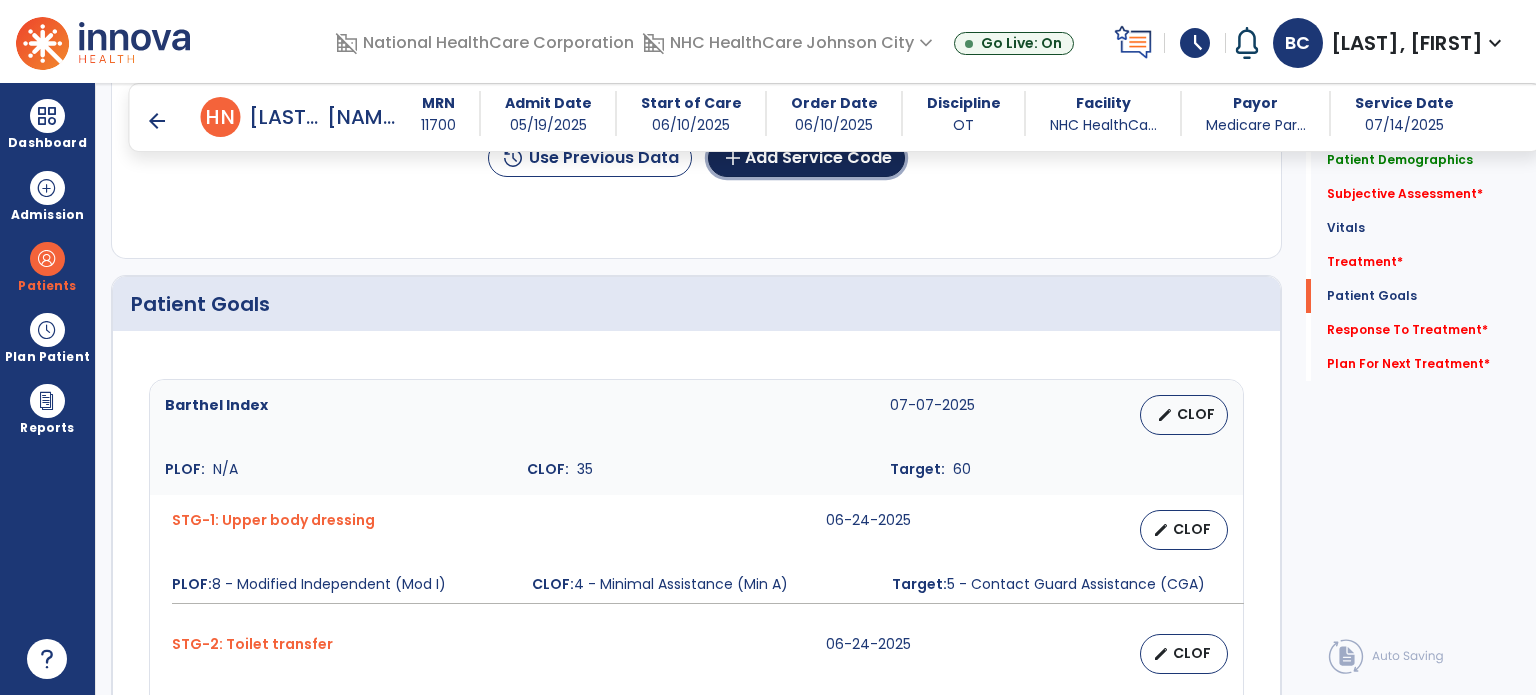 click on "add  Add Service Code" 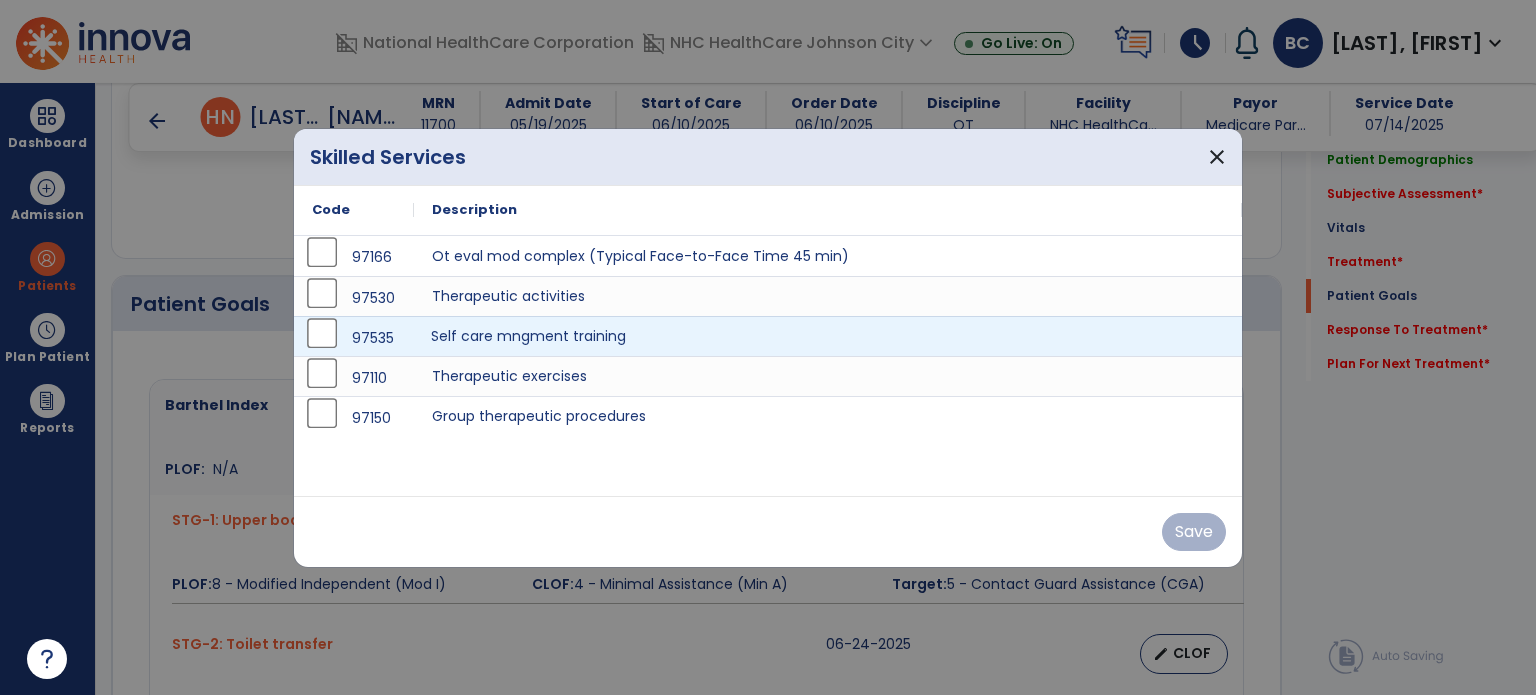 click on "Self care mngment training" at bounding box center [828, 336] 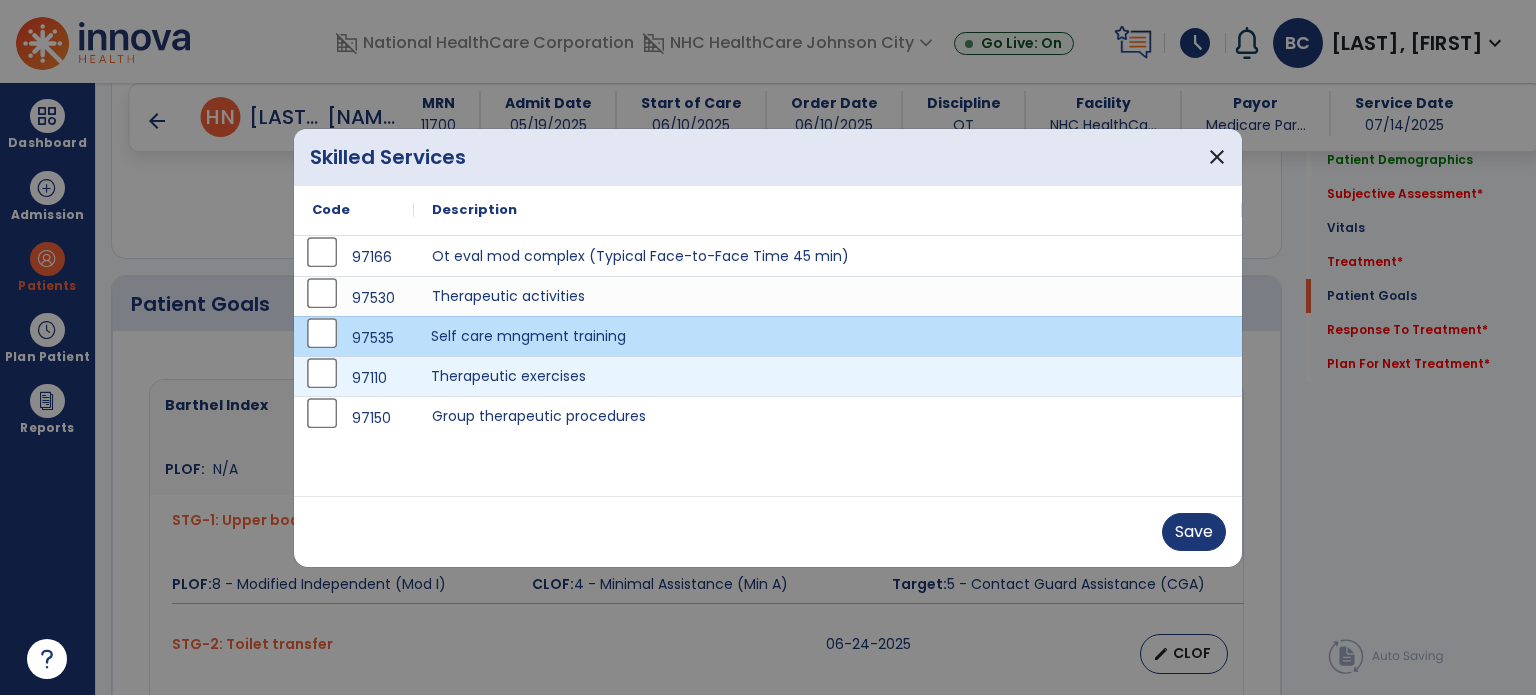 click on "Therapeutic exercises" at bounding box center (828, 376) 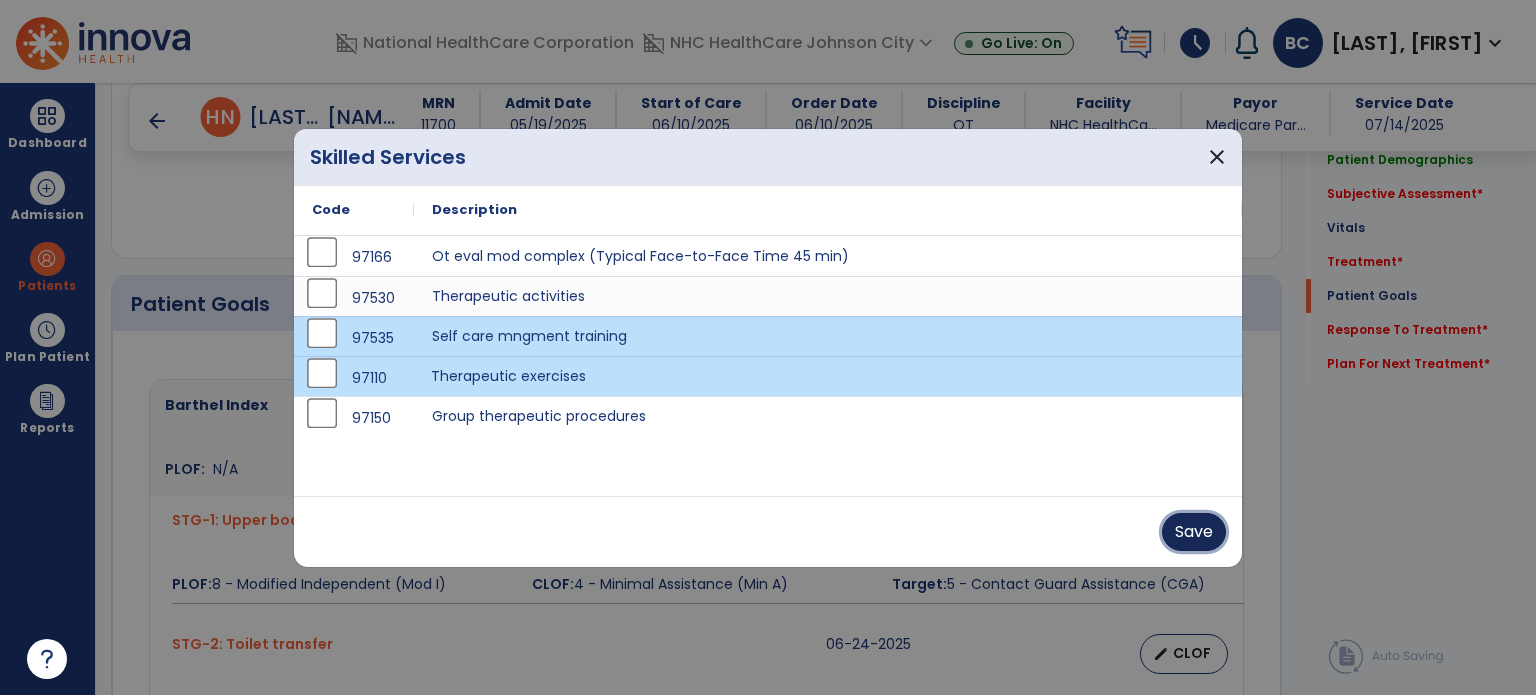 click on "Save" at bounding box center (1194, 532) 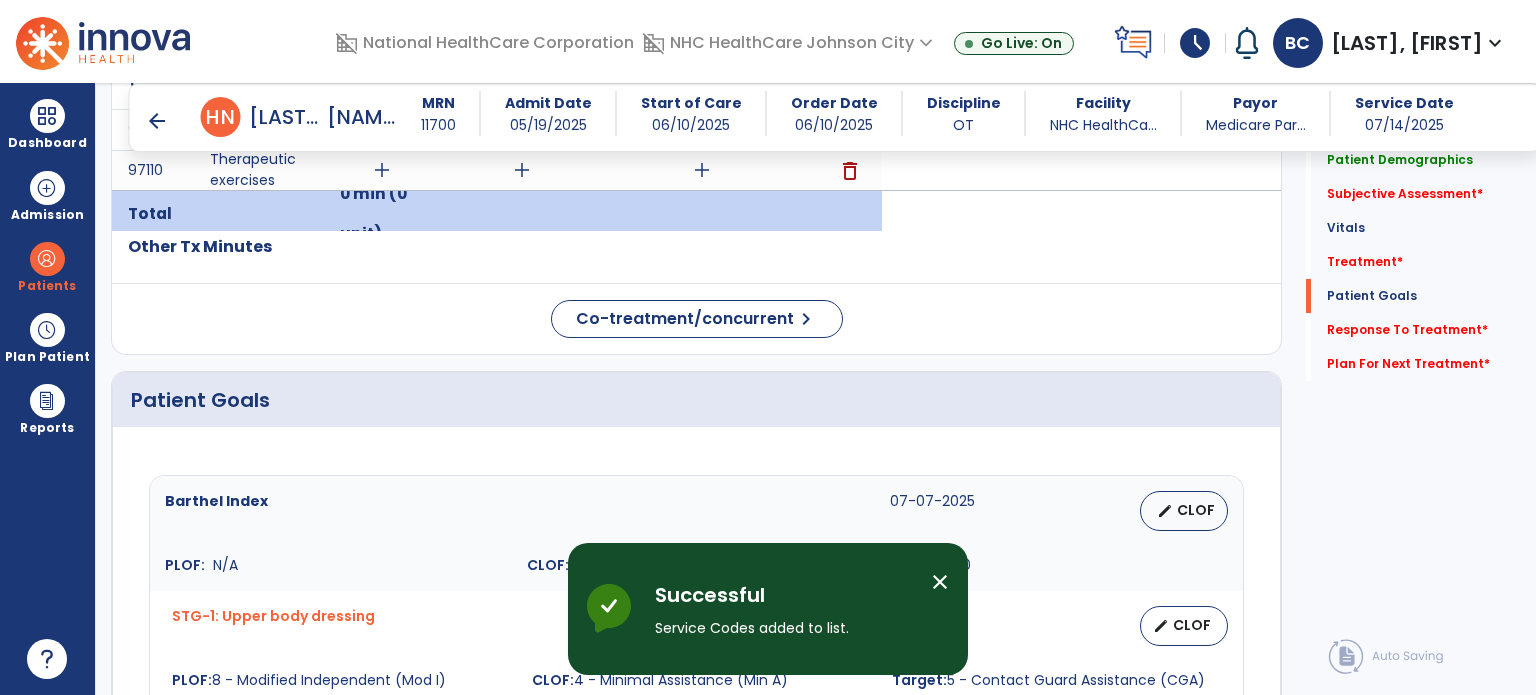 scroll, scrollTop: 1048, scrollLeft: 0, axis: vertical 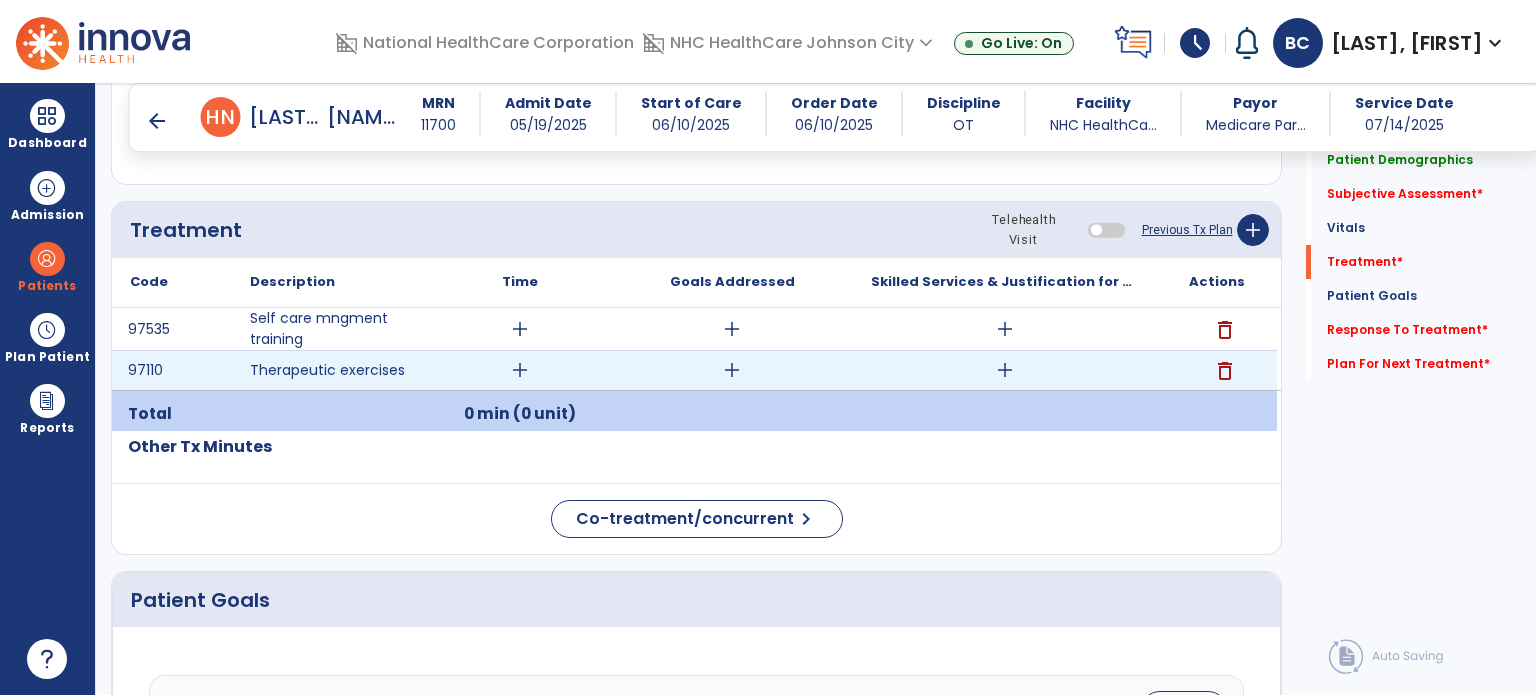 click on "add" at bounding box center (1004, 370) 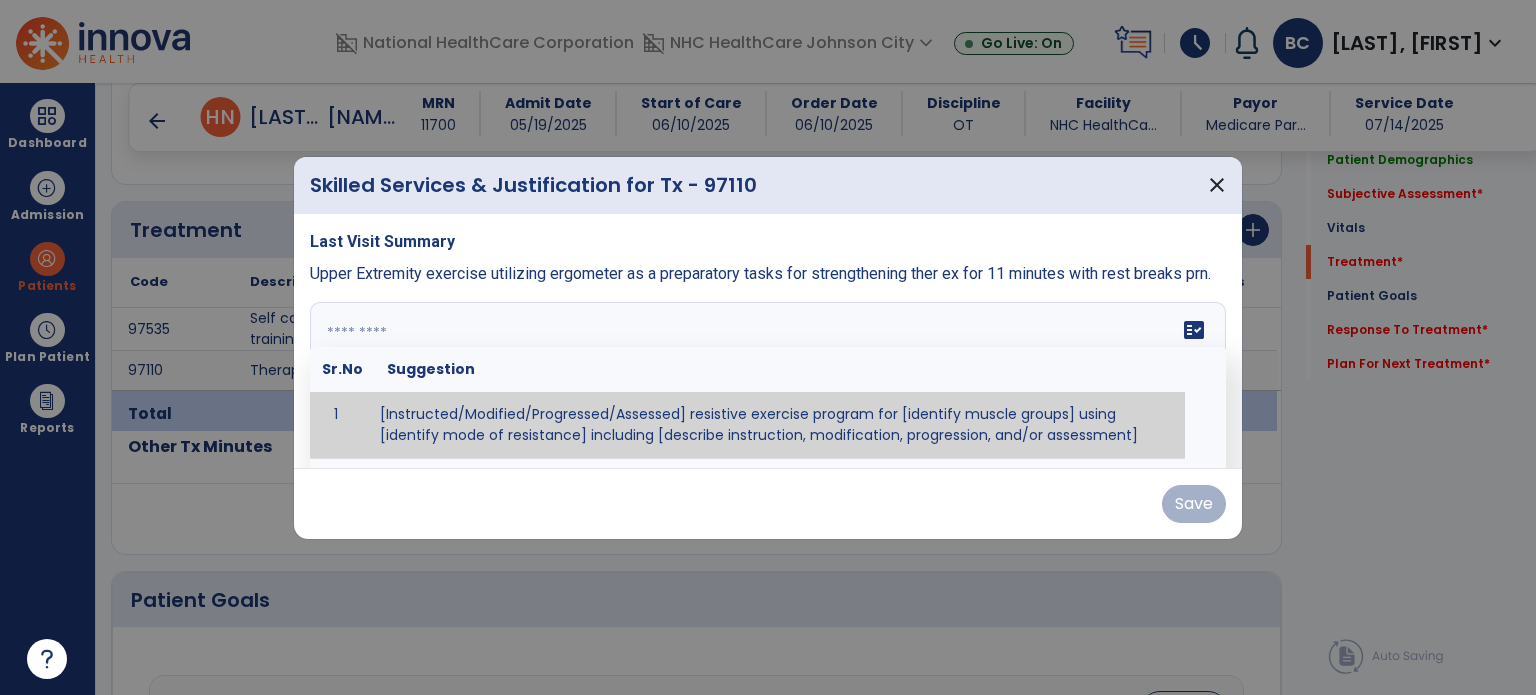 click at bounding box center (768, 377) 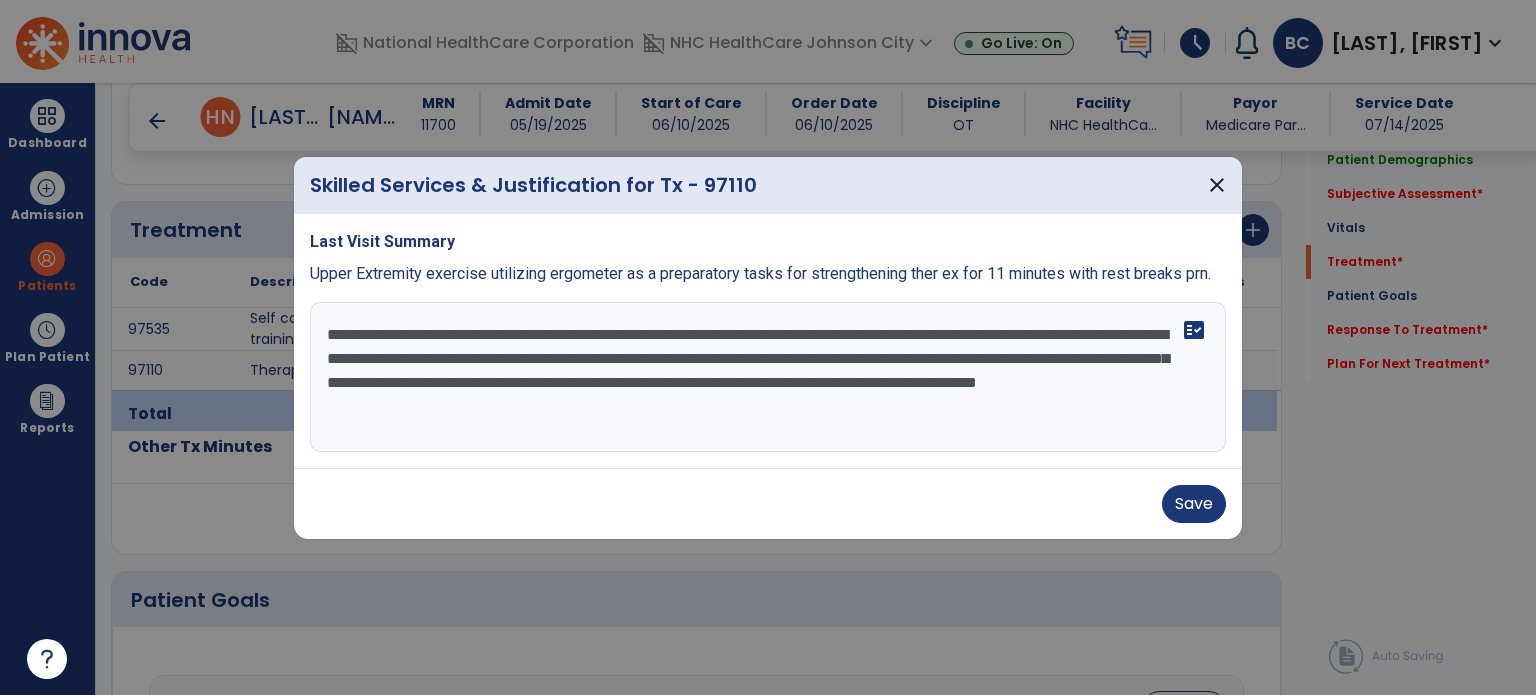 drag, startPoint x: 322, startPoint y: 358, endPoint x: 644, endPoint y: 359, distance: 322.00156 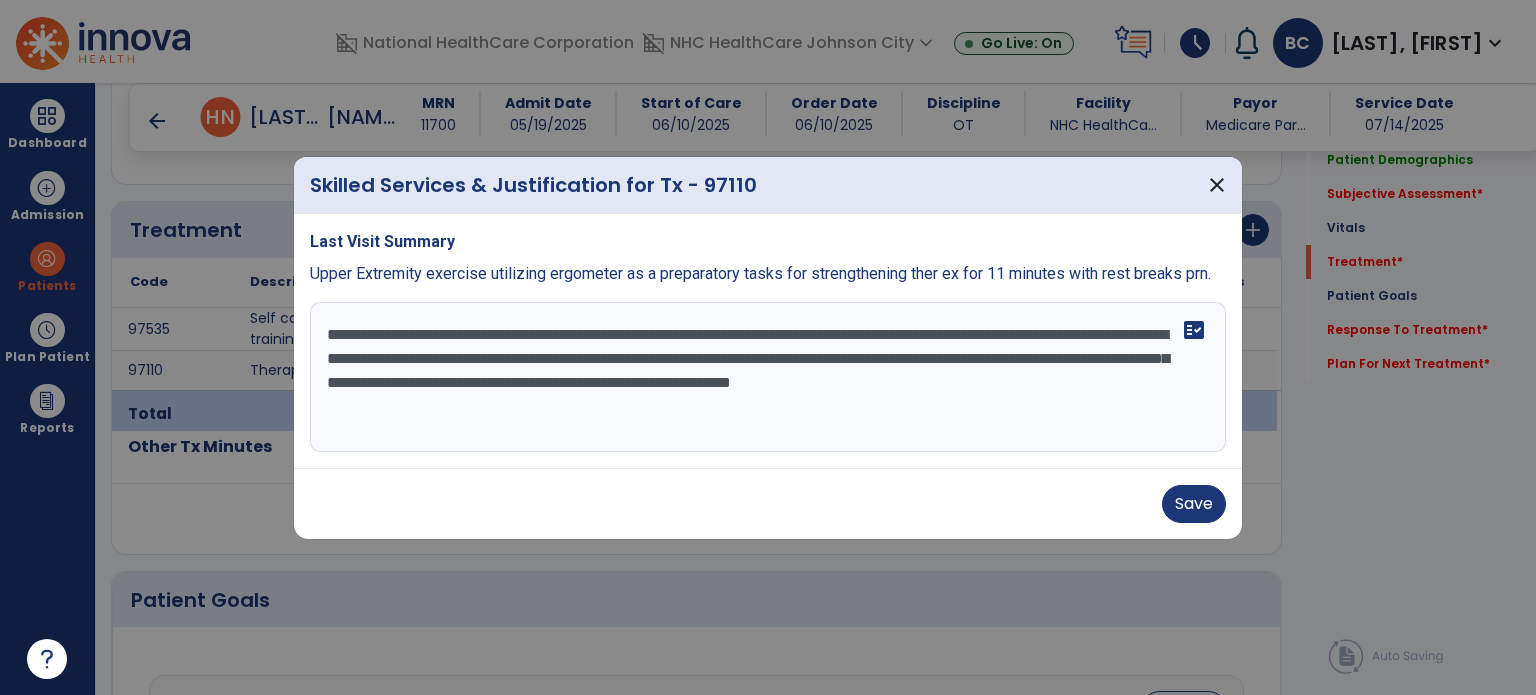 click on "**********" at bounding box center (768, 377) 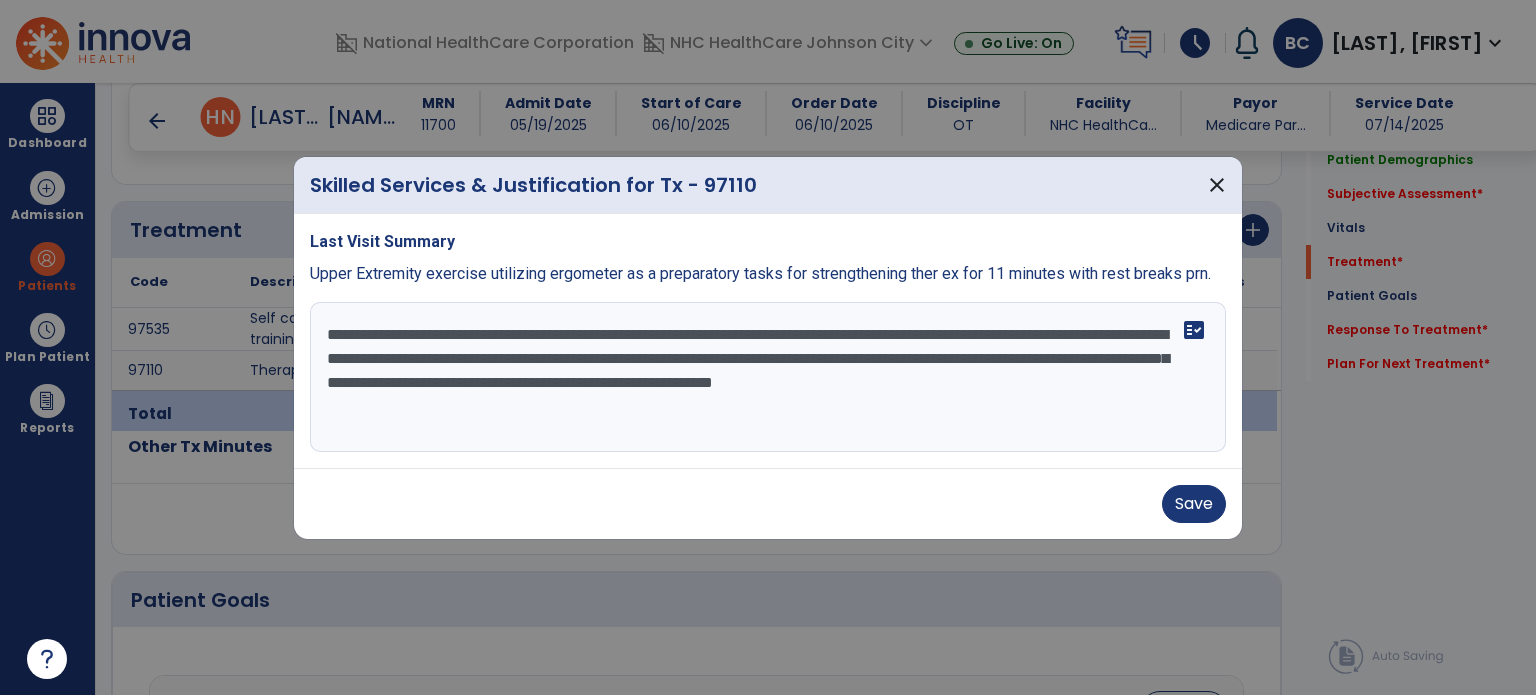 type on "**********" 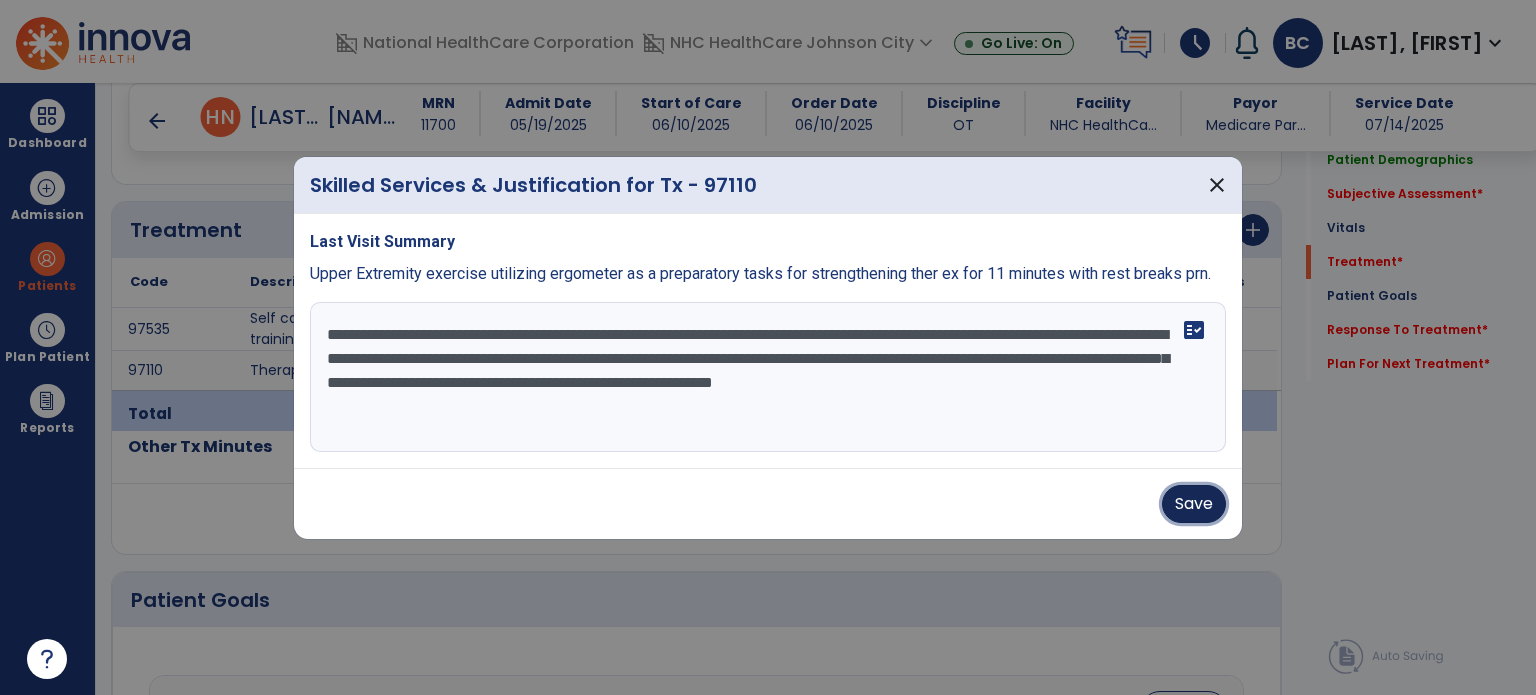 click on "Save" at bounding box center (1194, 504) 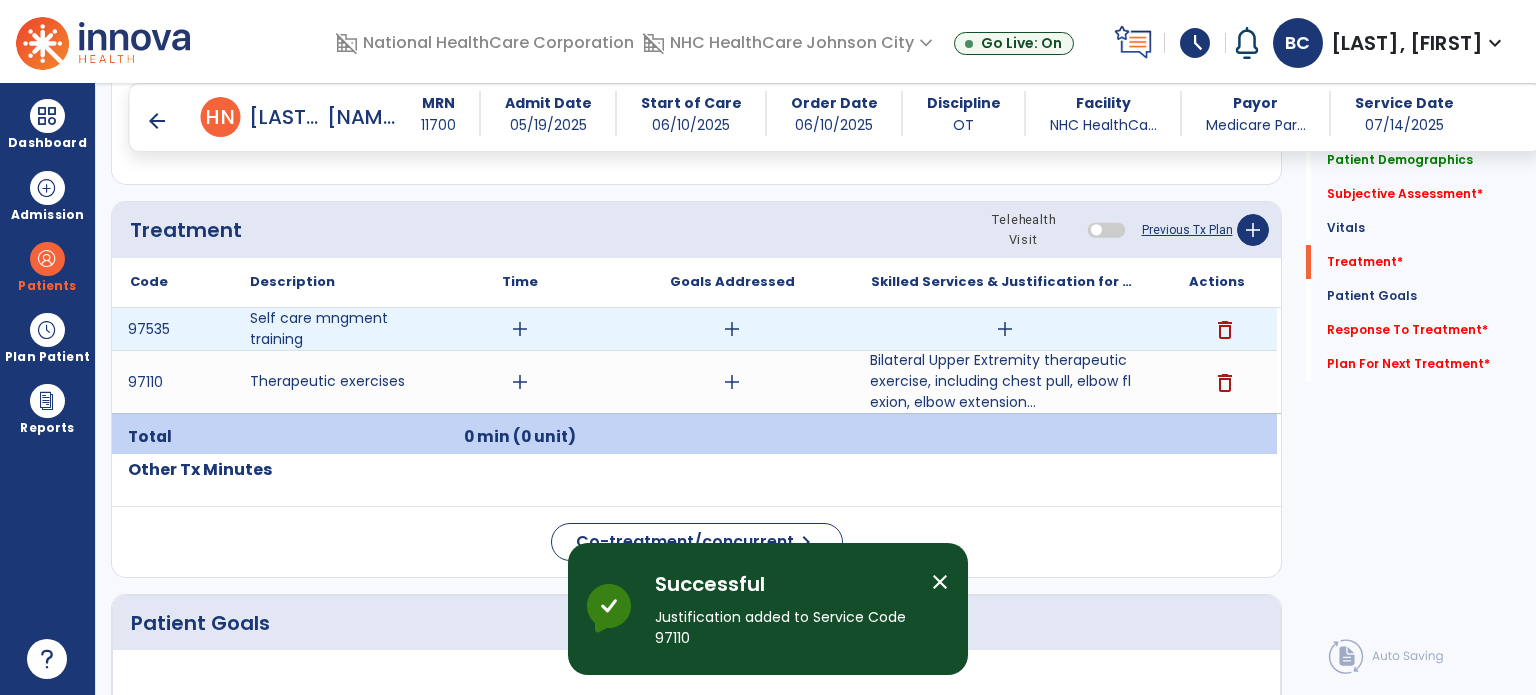 click on "add" at bounding box center [1004, 329] 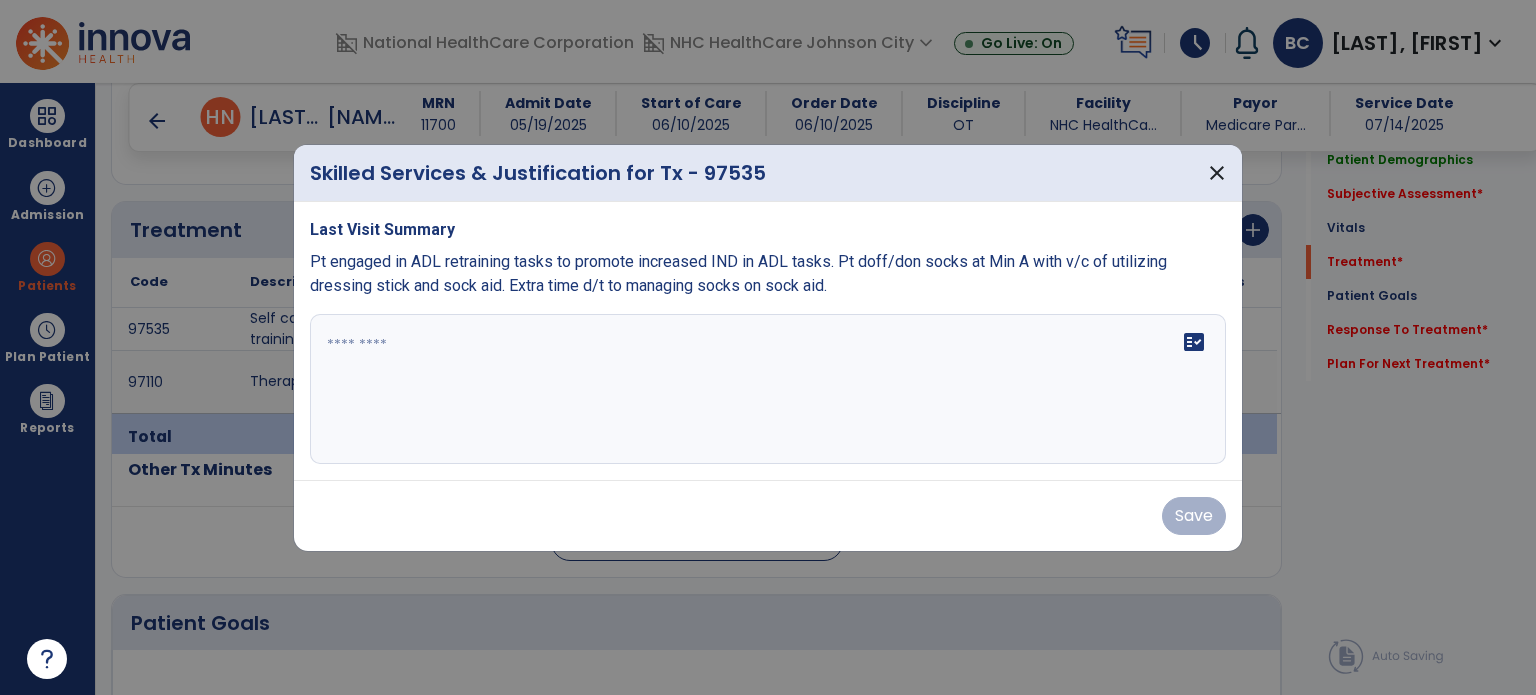 click on "fact_check" at bounding box center [768, 389] 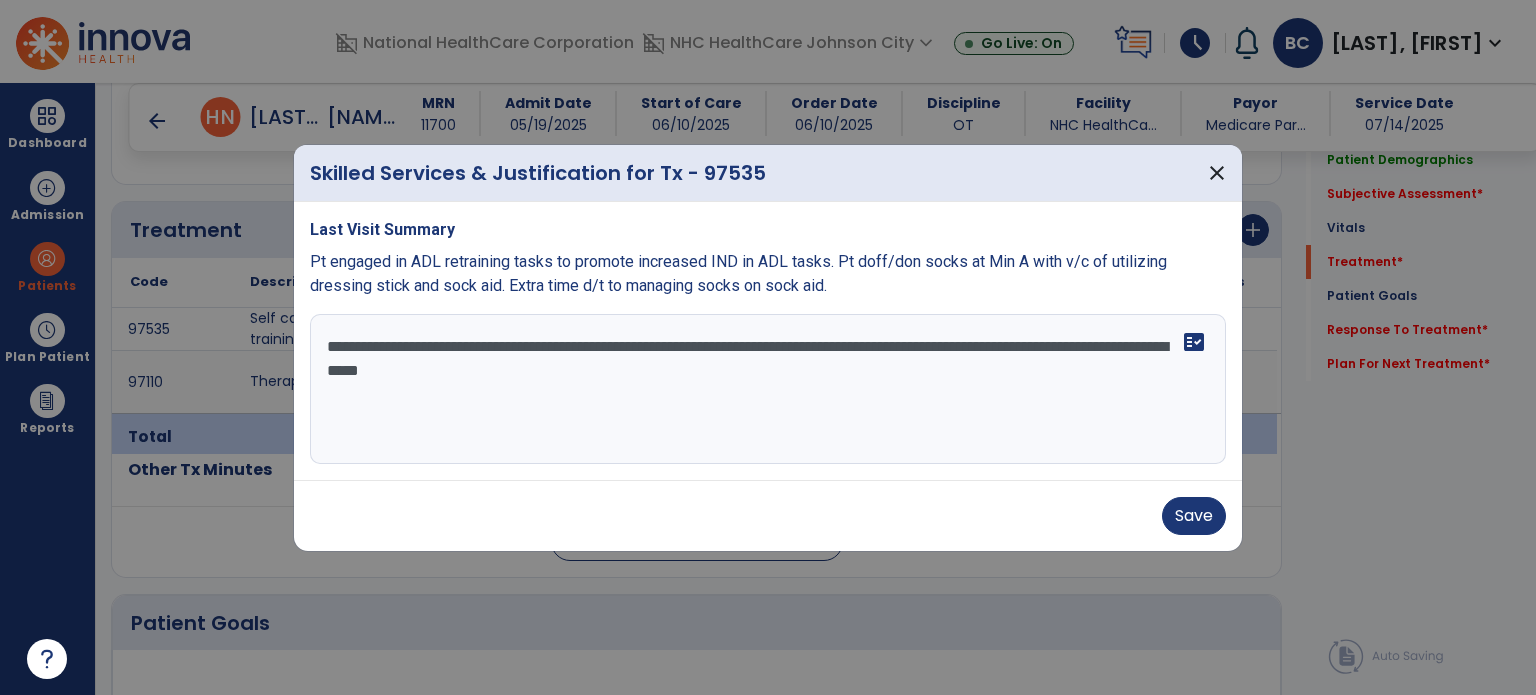 click on "**********" at bounding box center [768, 389] 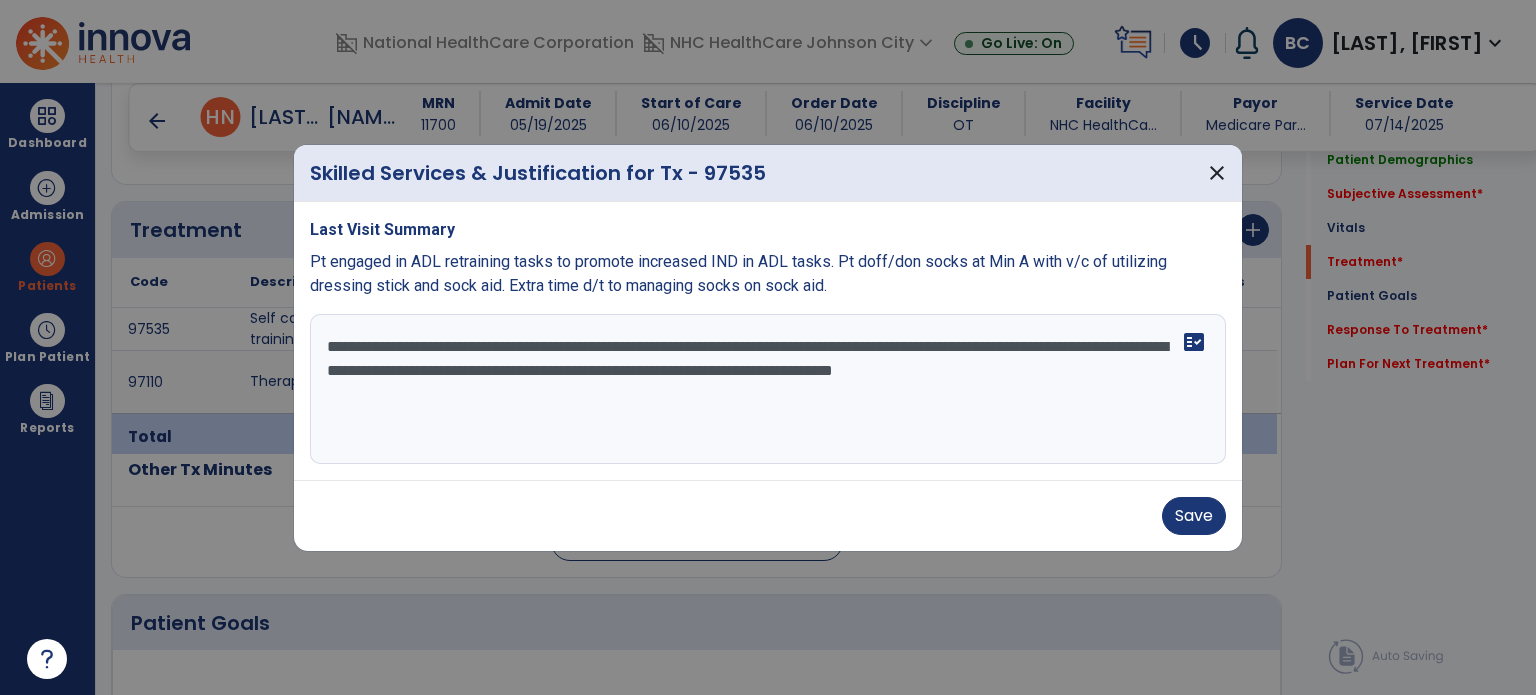 click on "**********" at bounding box center [768, 389] 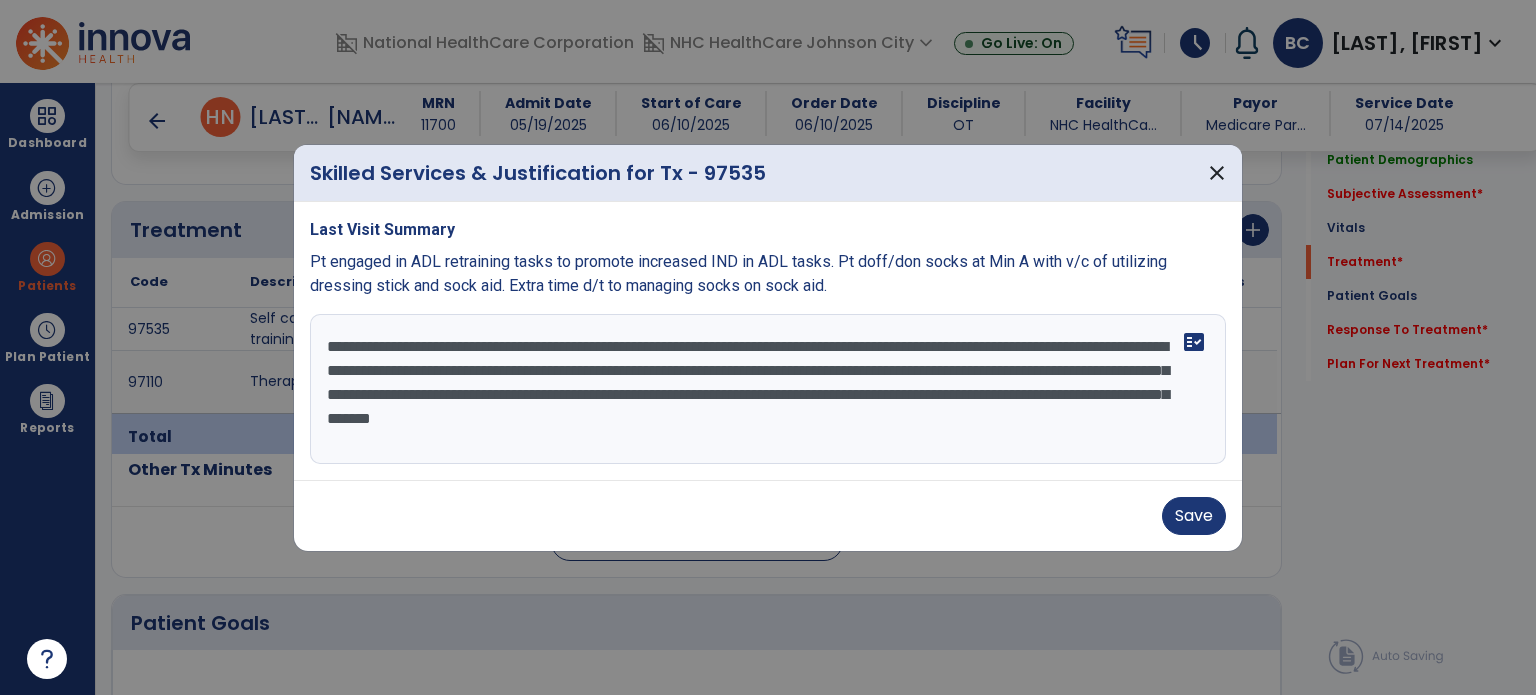 type on "**********" 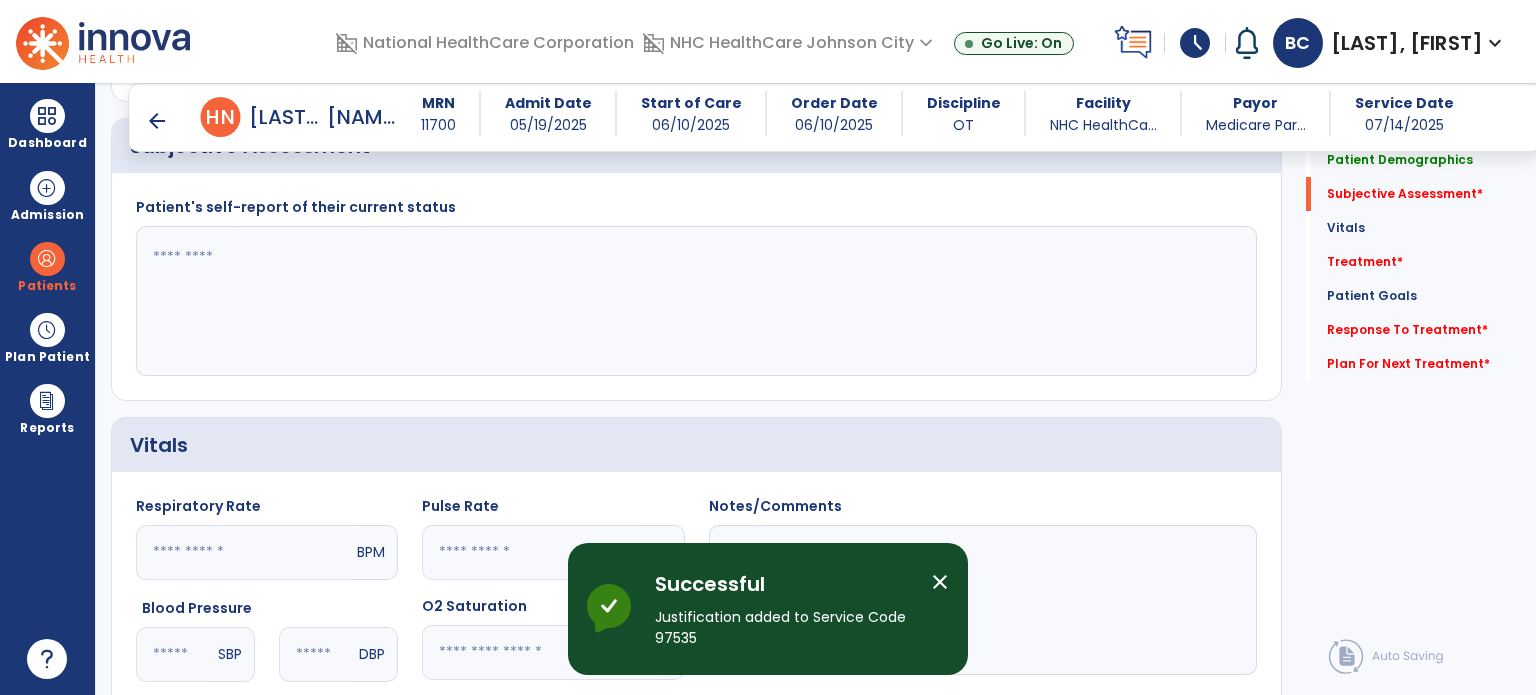 scroll, scrollTop: 408, scrollLeft: 0, axis: vertical 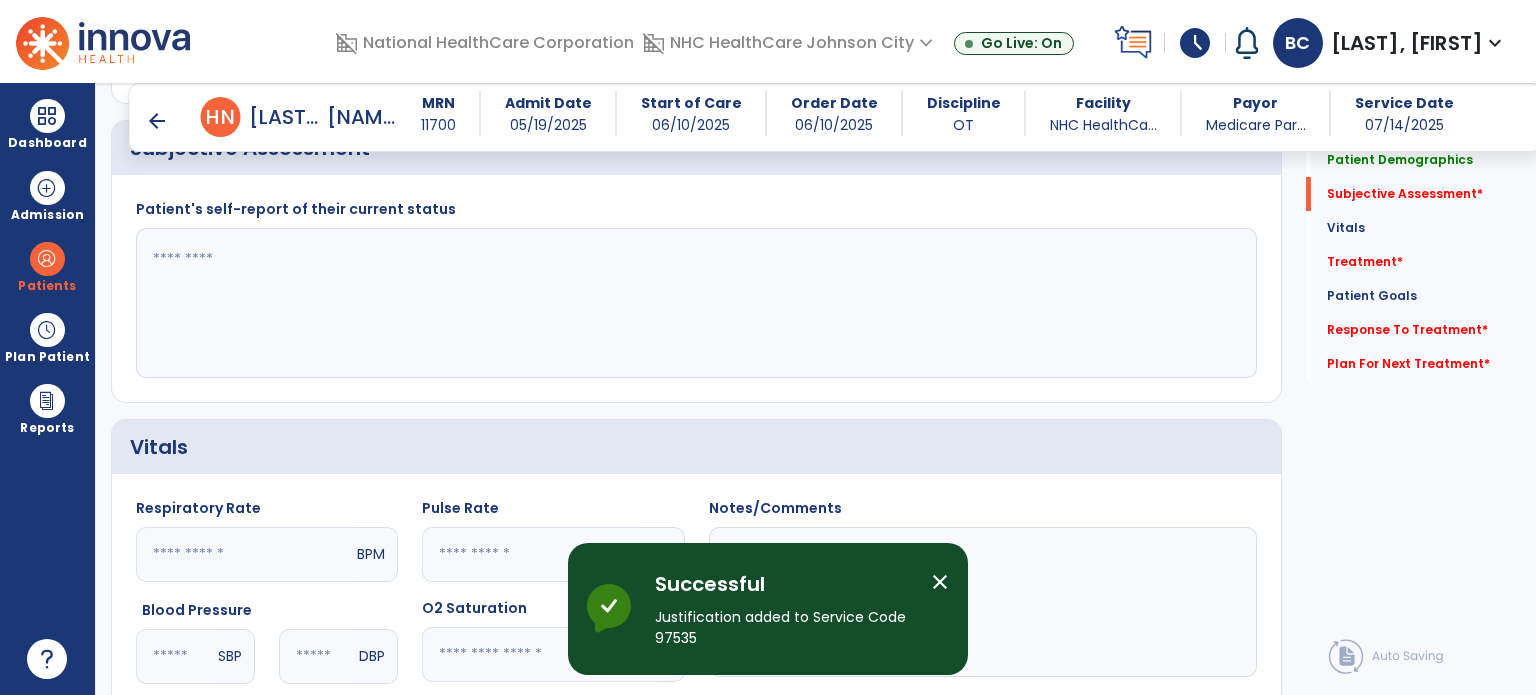 click 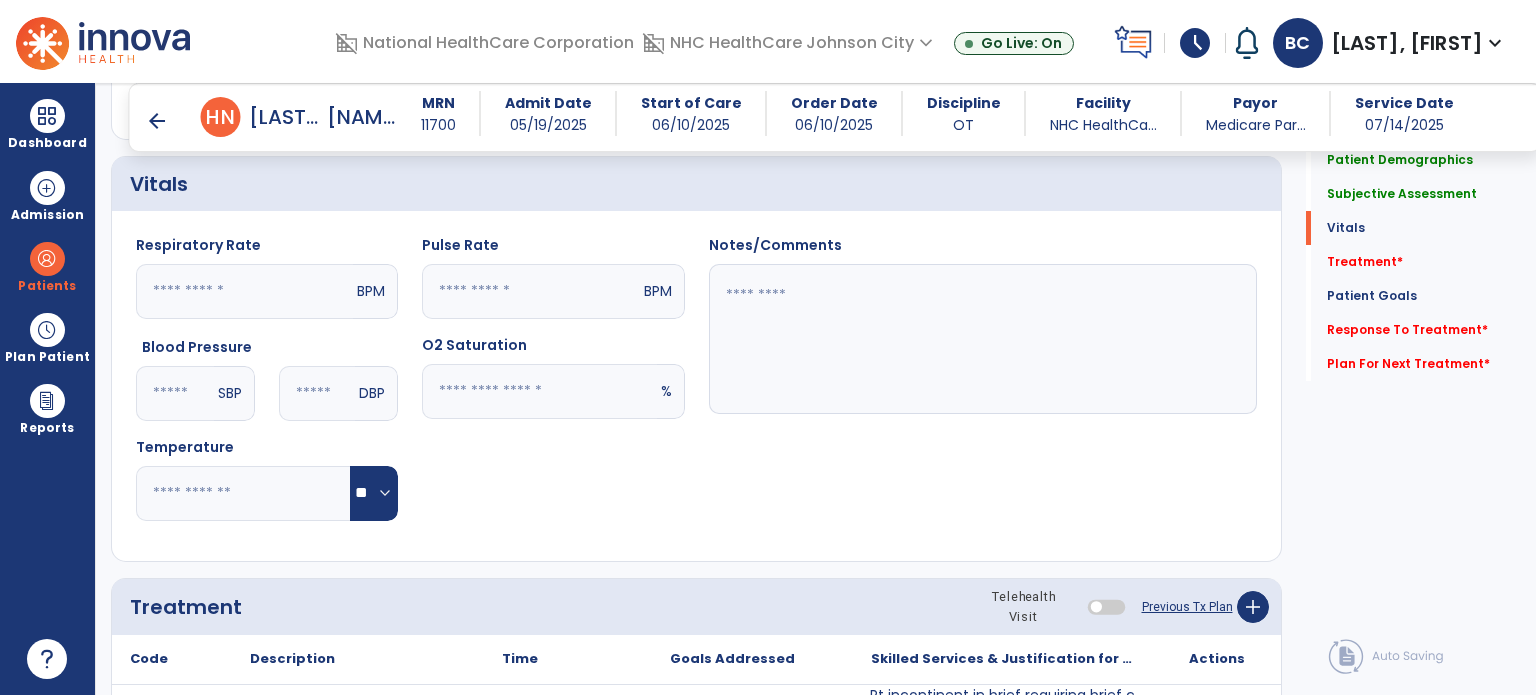 scroll, scrollTop: 1082, scrollLeft: 0, axis: vertical 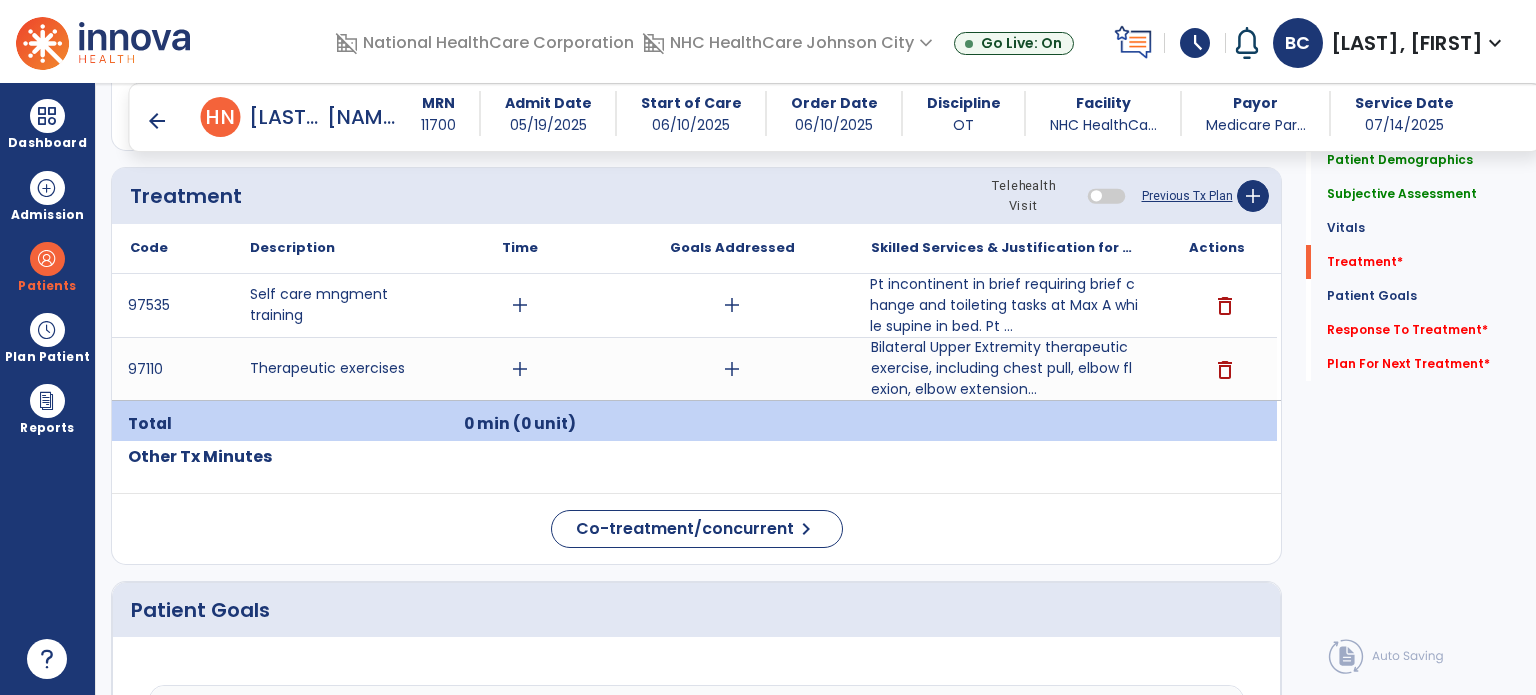 type on "**********" 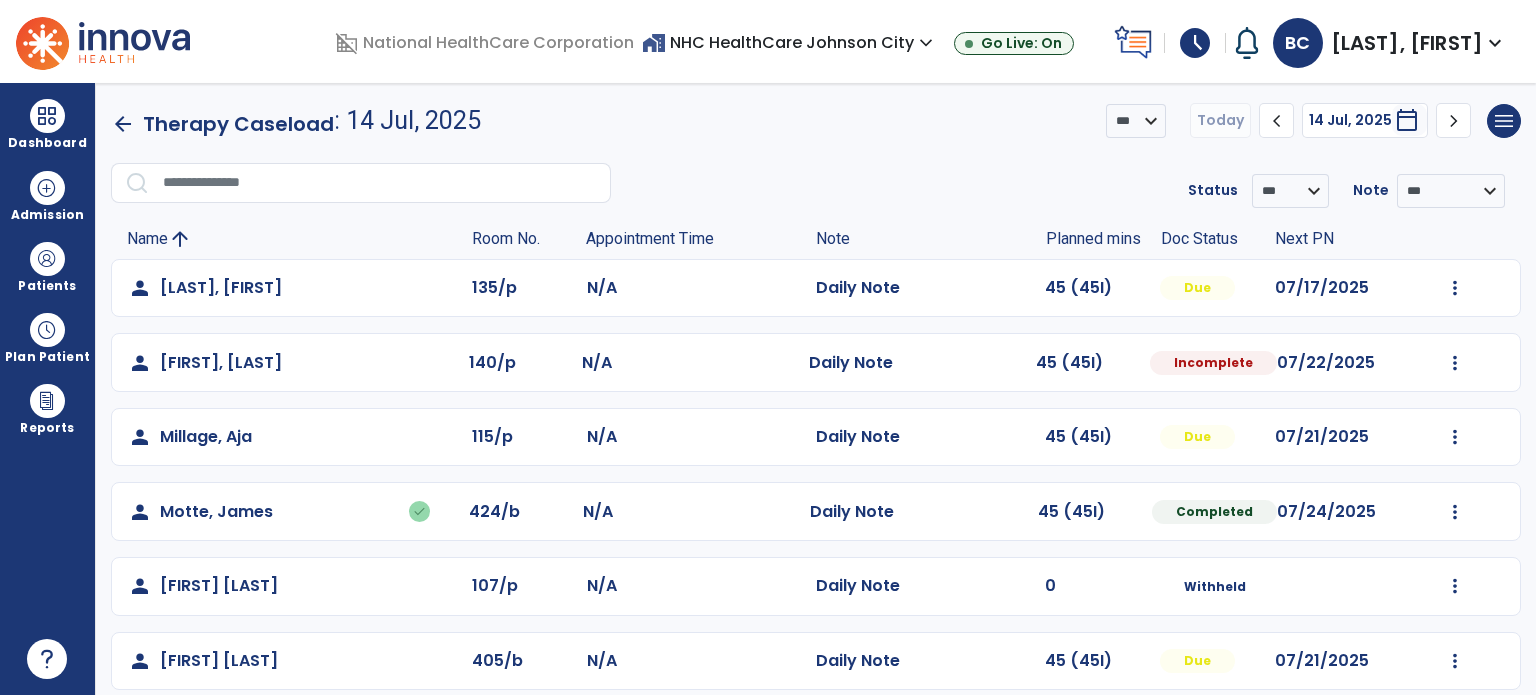 scroll, scrollTop: 94, scrollLeft: 0, axis: vertical 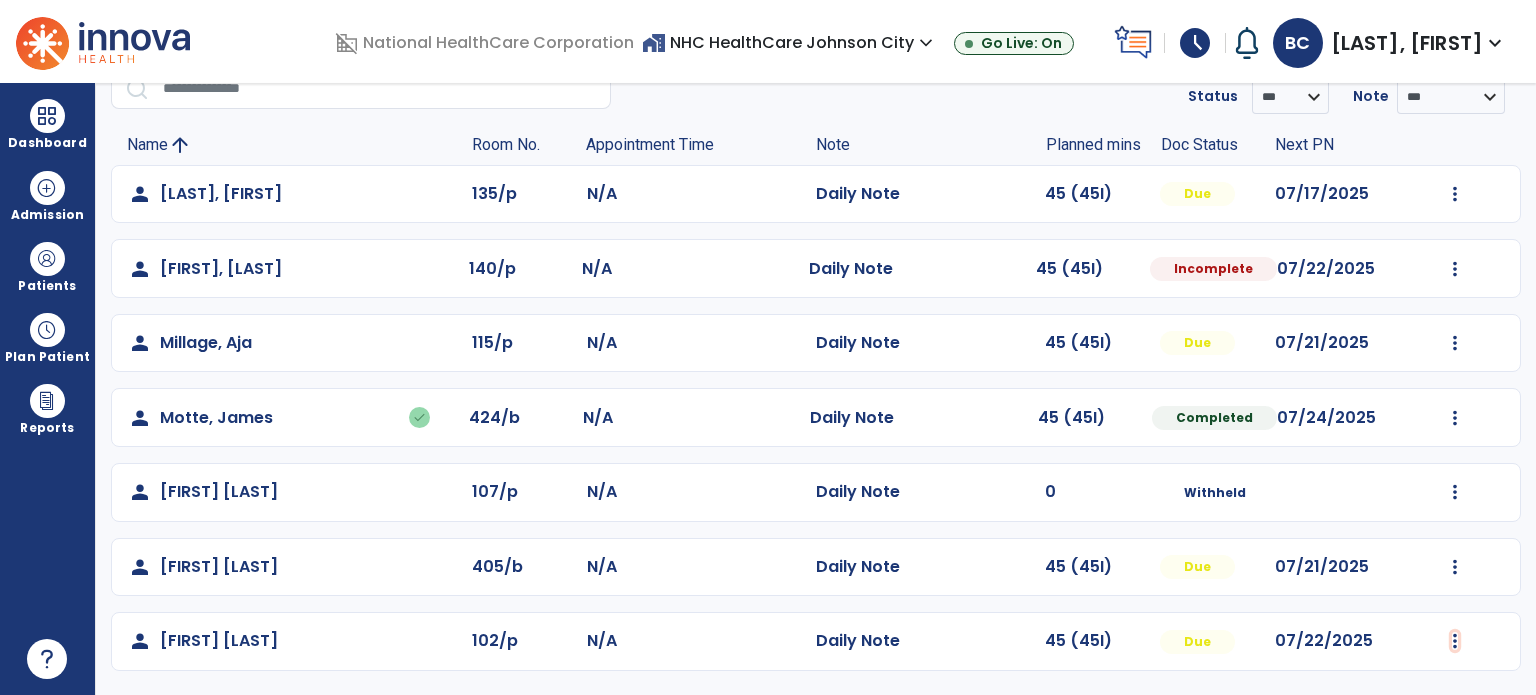 click at bounding box center (1455, 194) 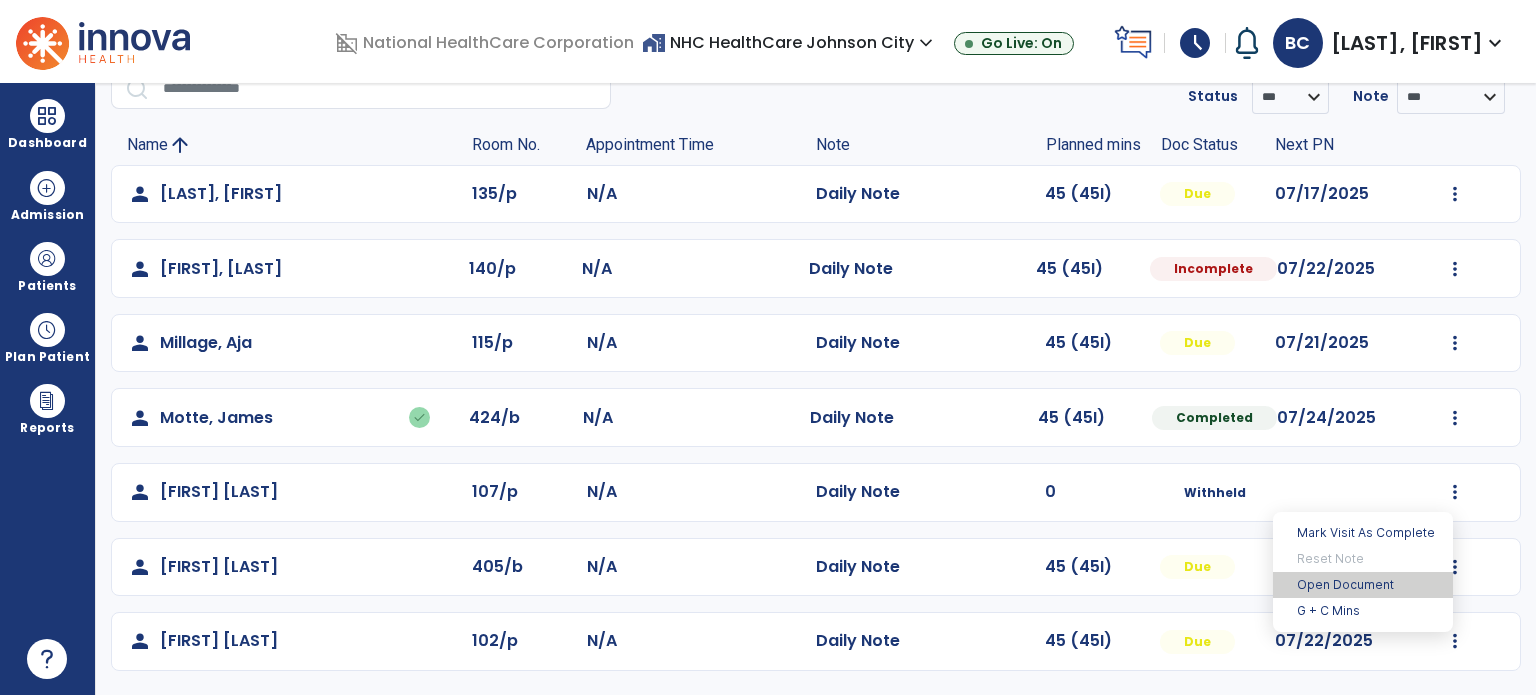 click on "Open Document" at bounding box center (1363, 585) 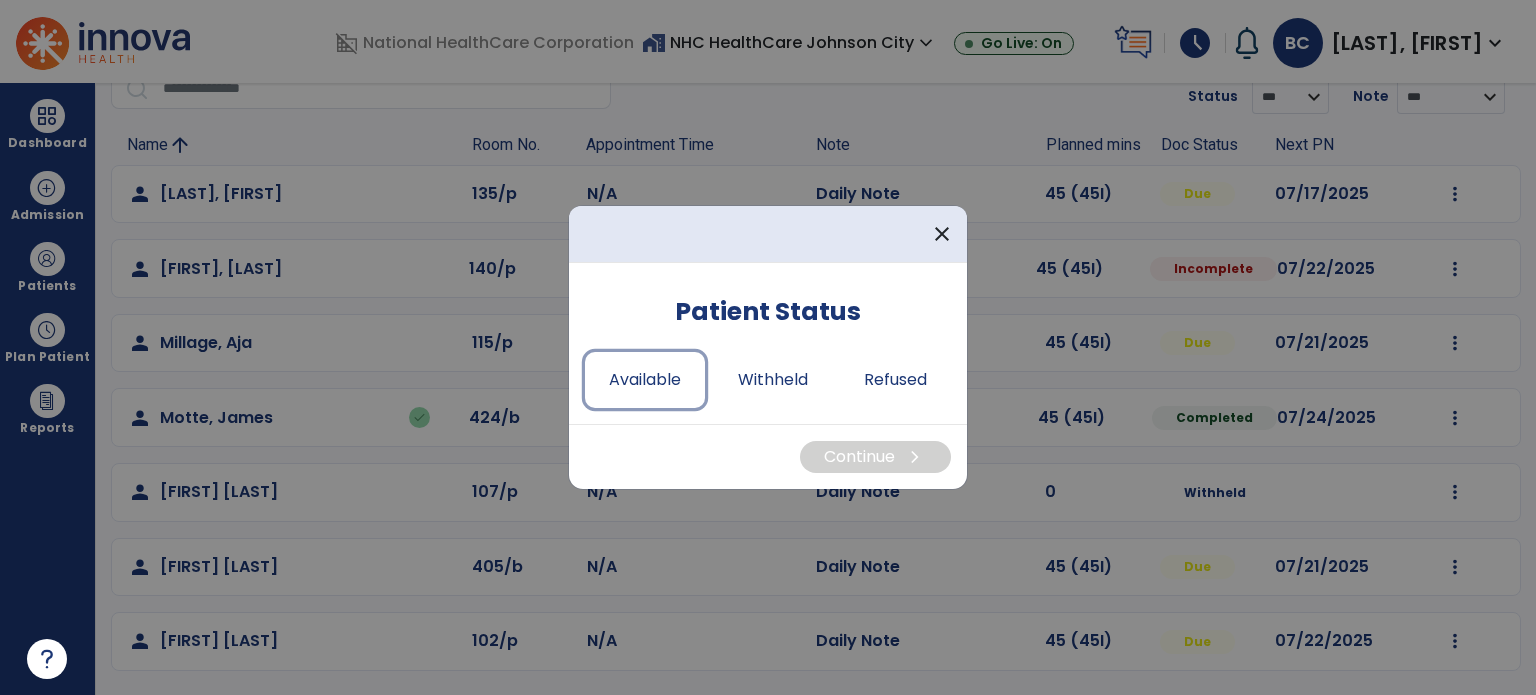 click on "Available" at bounding box center (645, 380) 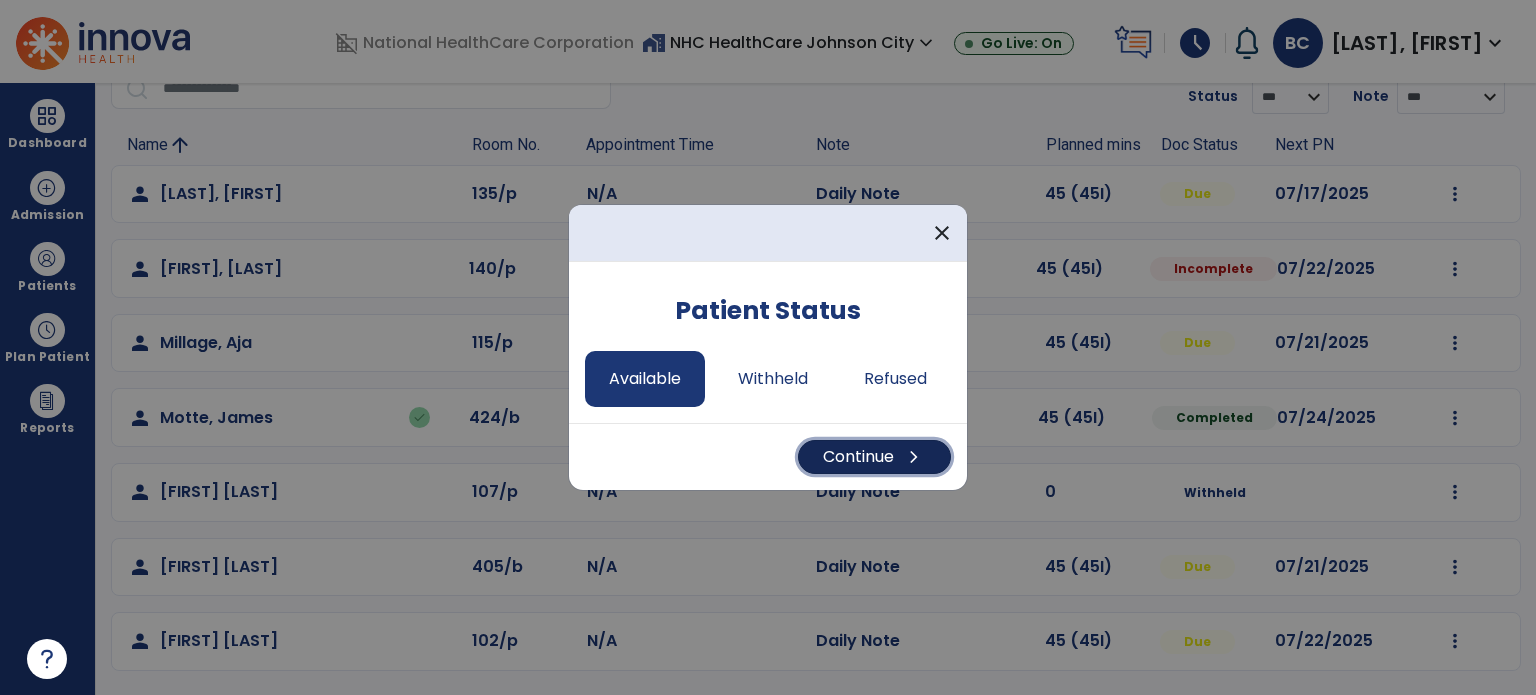 click on "Continue   chevron_right" at bounding box center (874, 457) 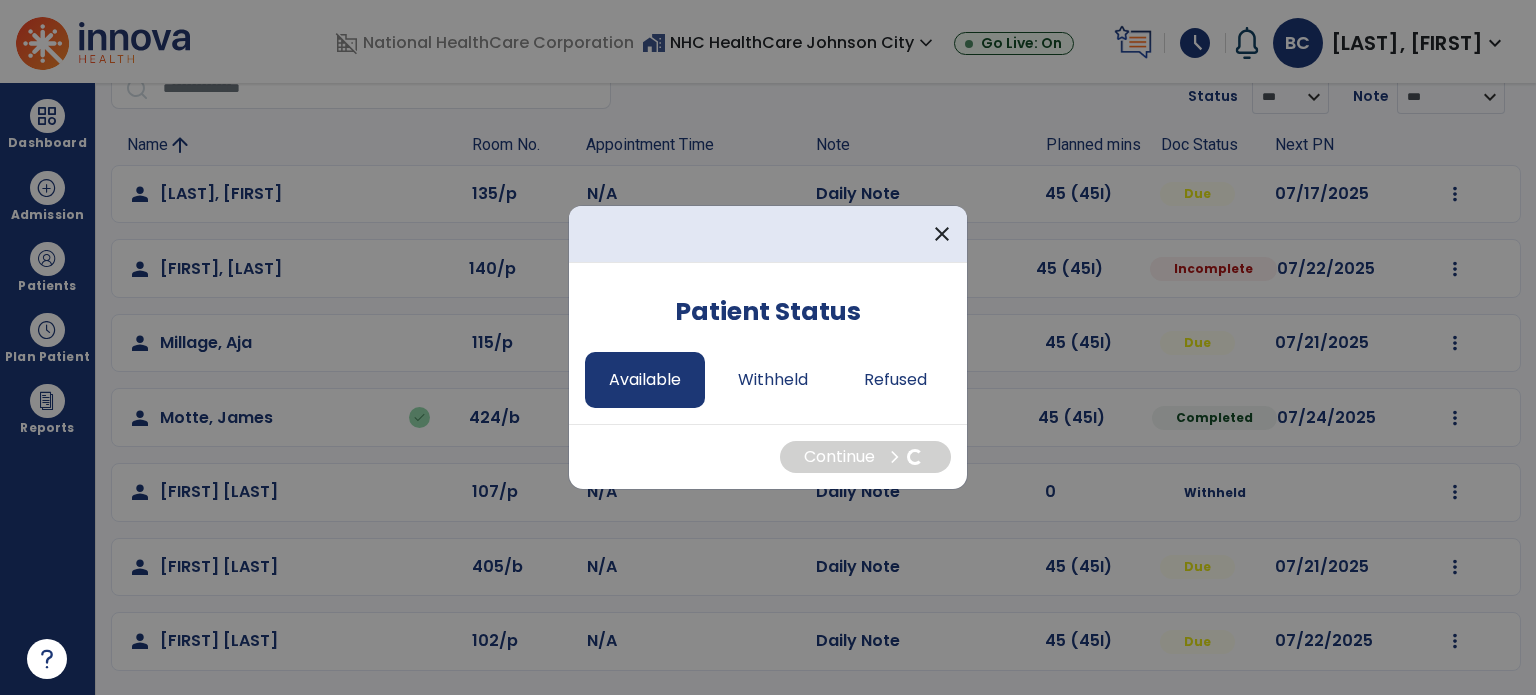select on "*" 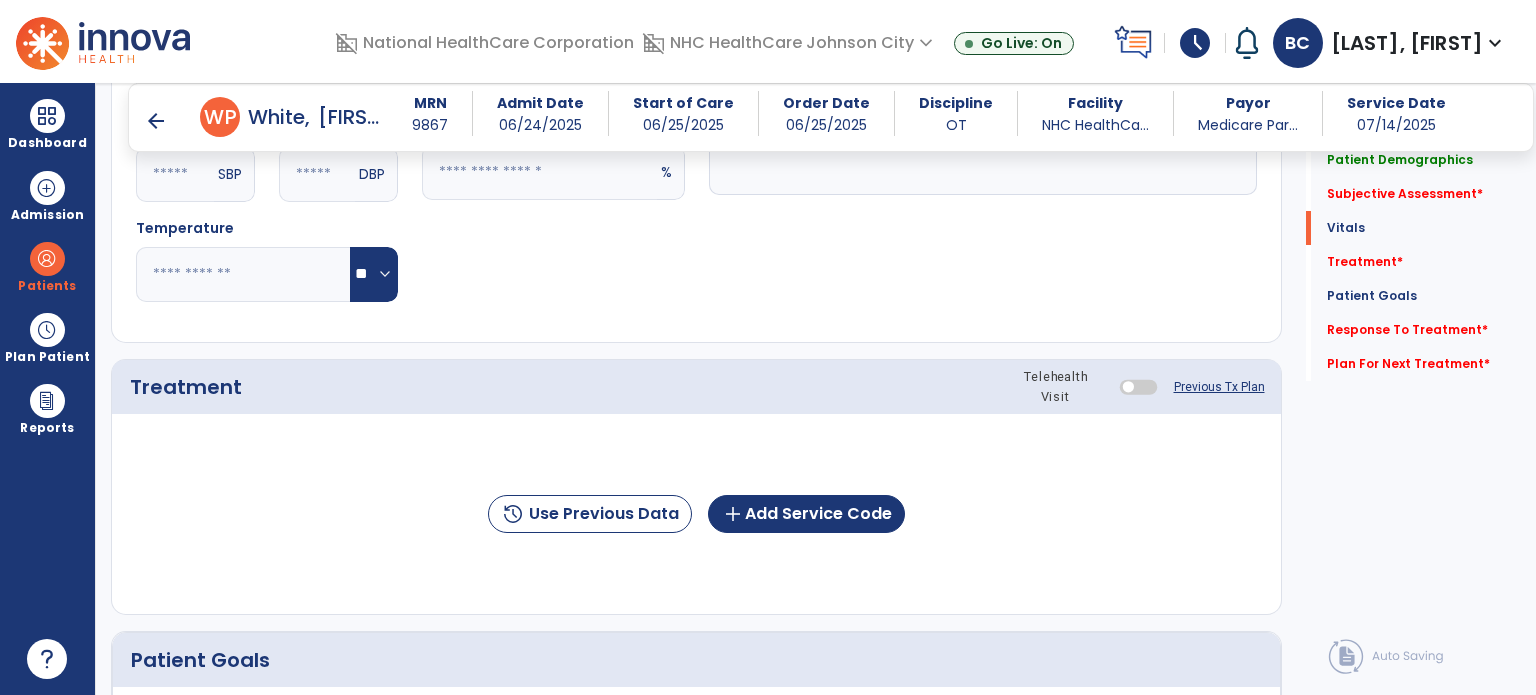 scroll, scrollTop: 891, scrollLeft: 0, axis: vertical 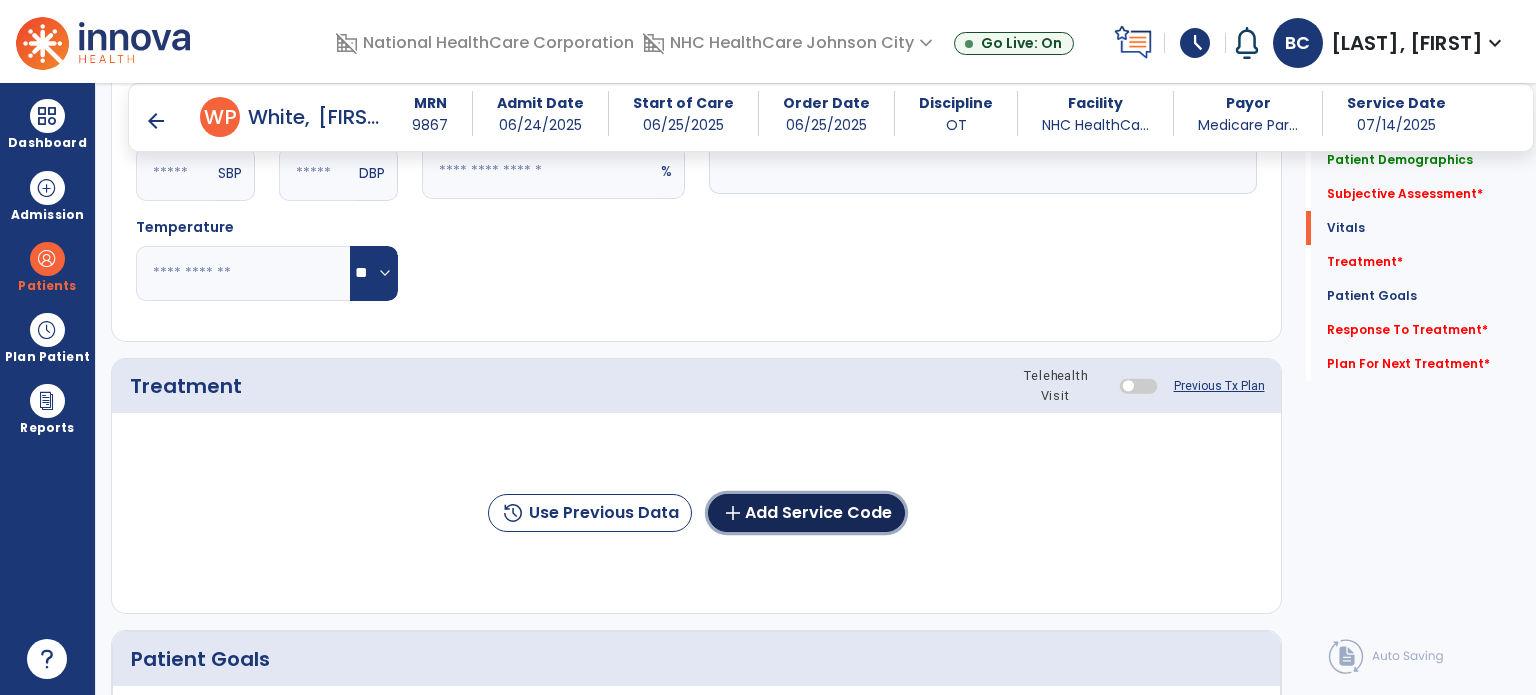 click on "add  Add Service Code" 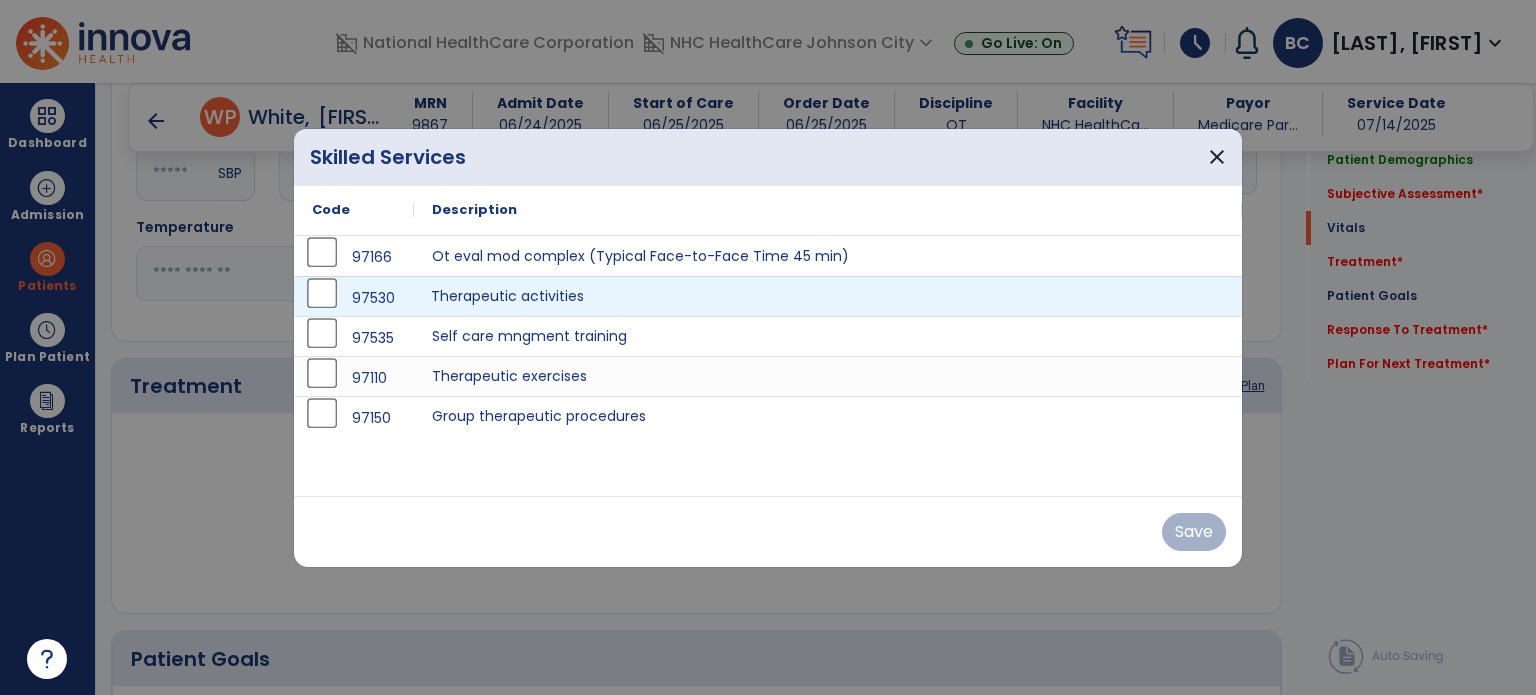 click on "Therapeutic activities" at bounding box center (828, 296) 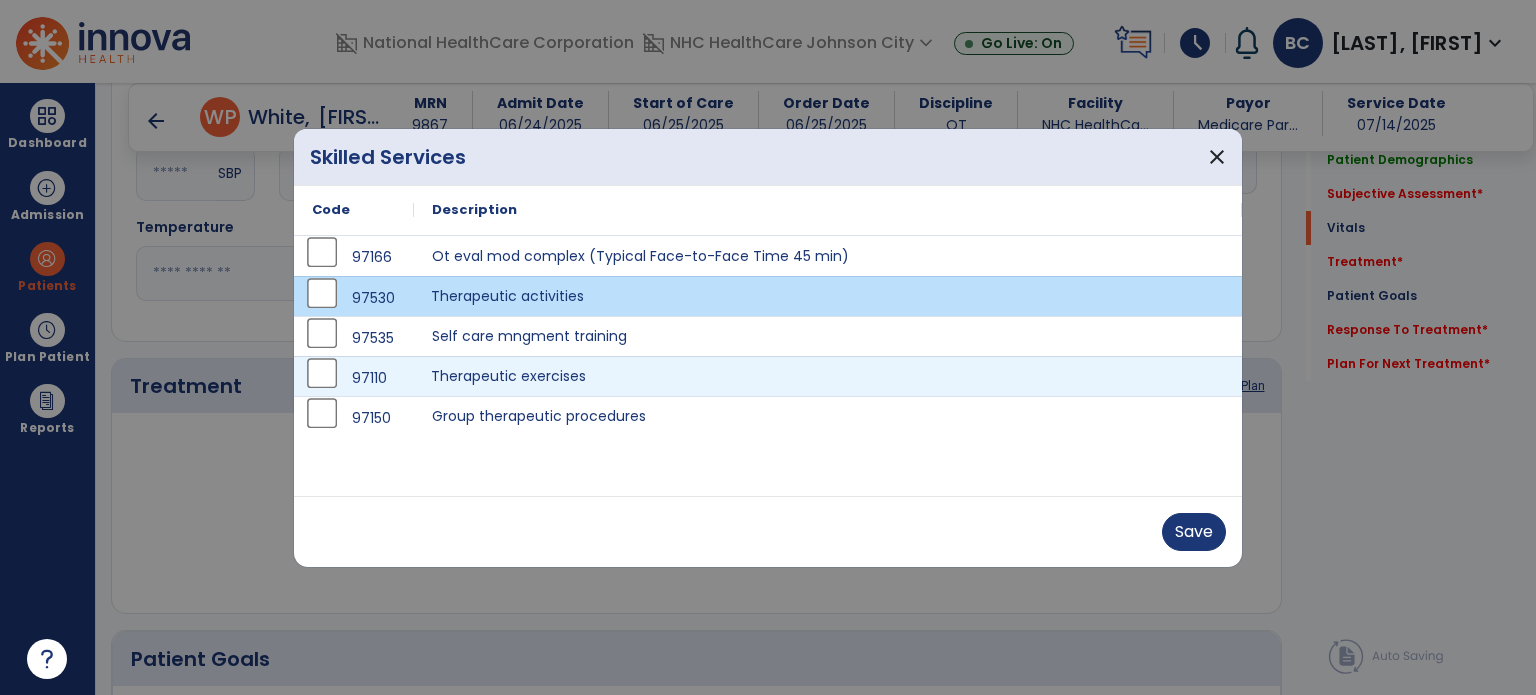 click on "Therapeutic exercises" at bounding box center [828, 376] 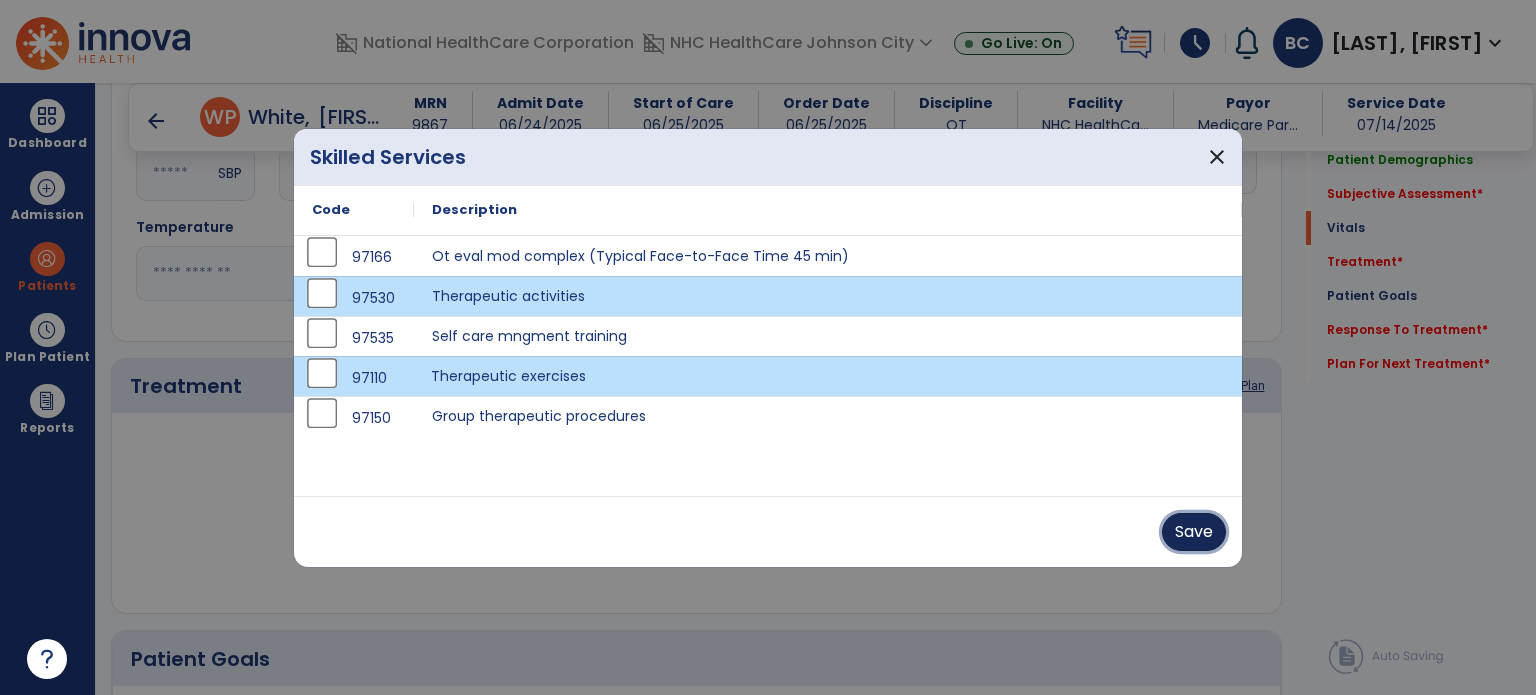 click on "Save" at bounding box center [1194, 532] 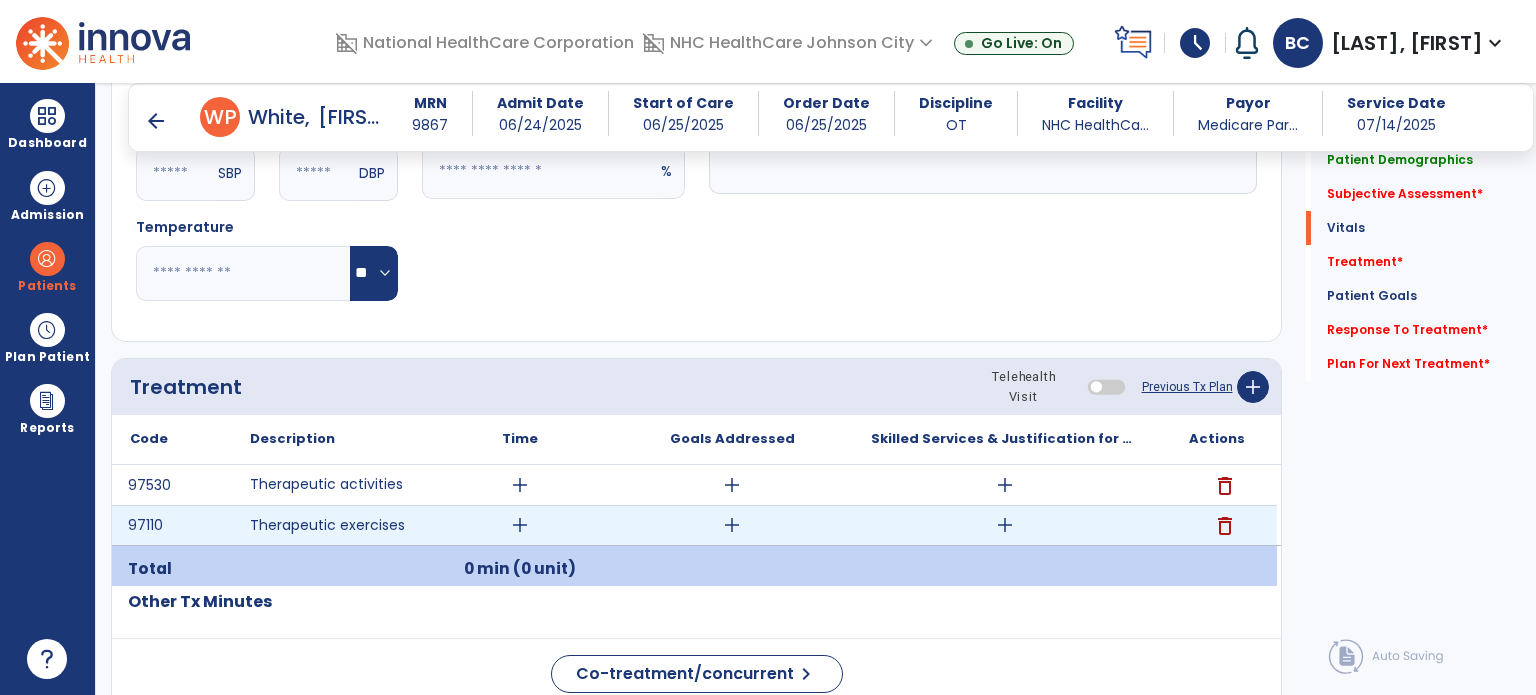 click on "add" at bounding box center (1004, 525) 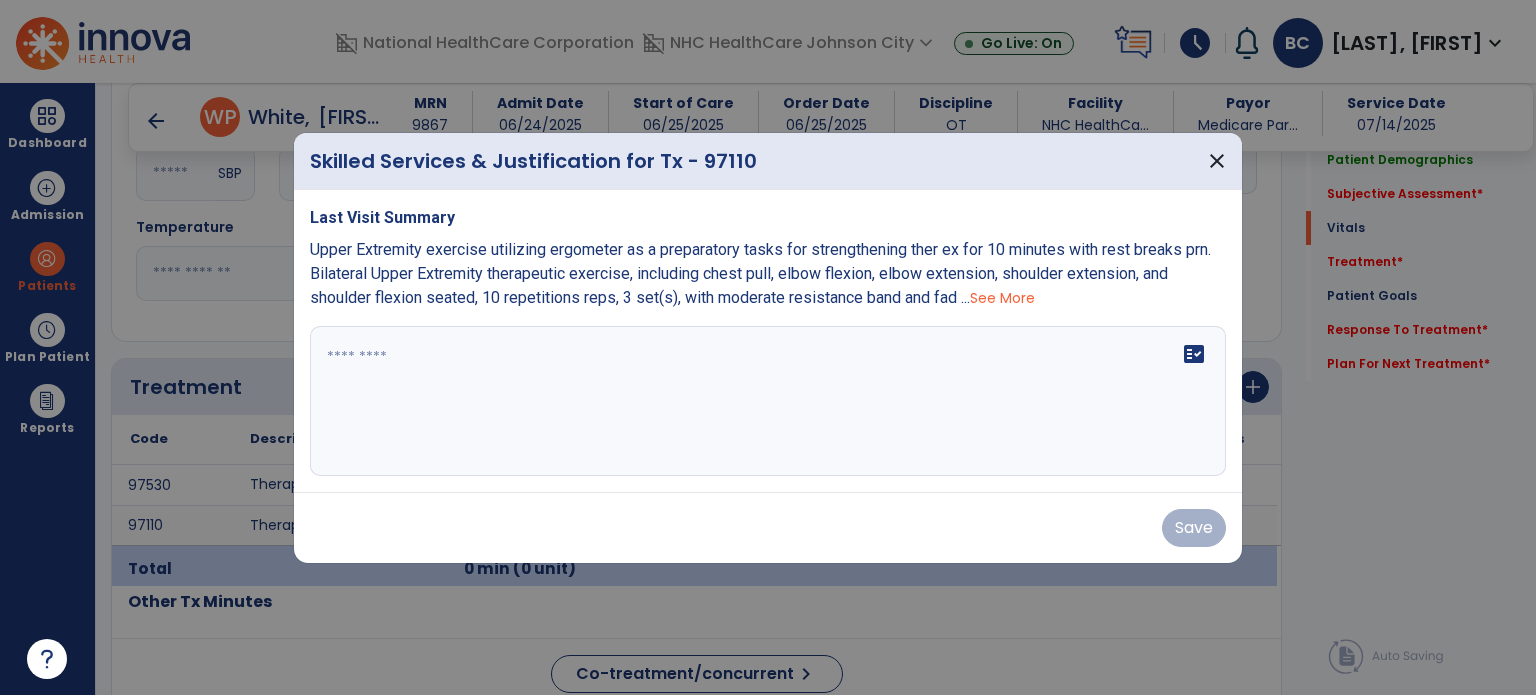 click on "fact_check" at bounding box center [768, 401] 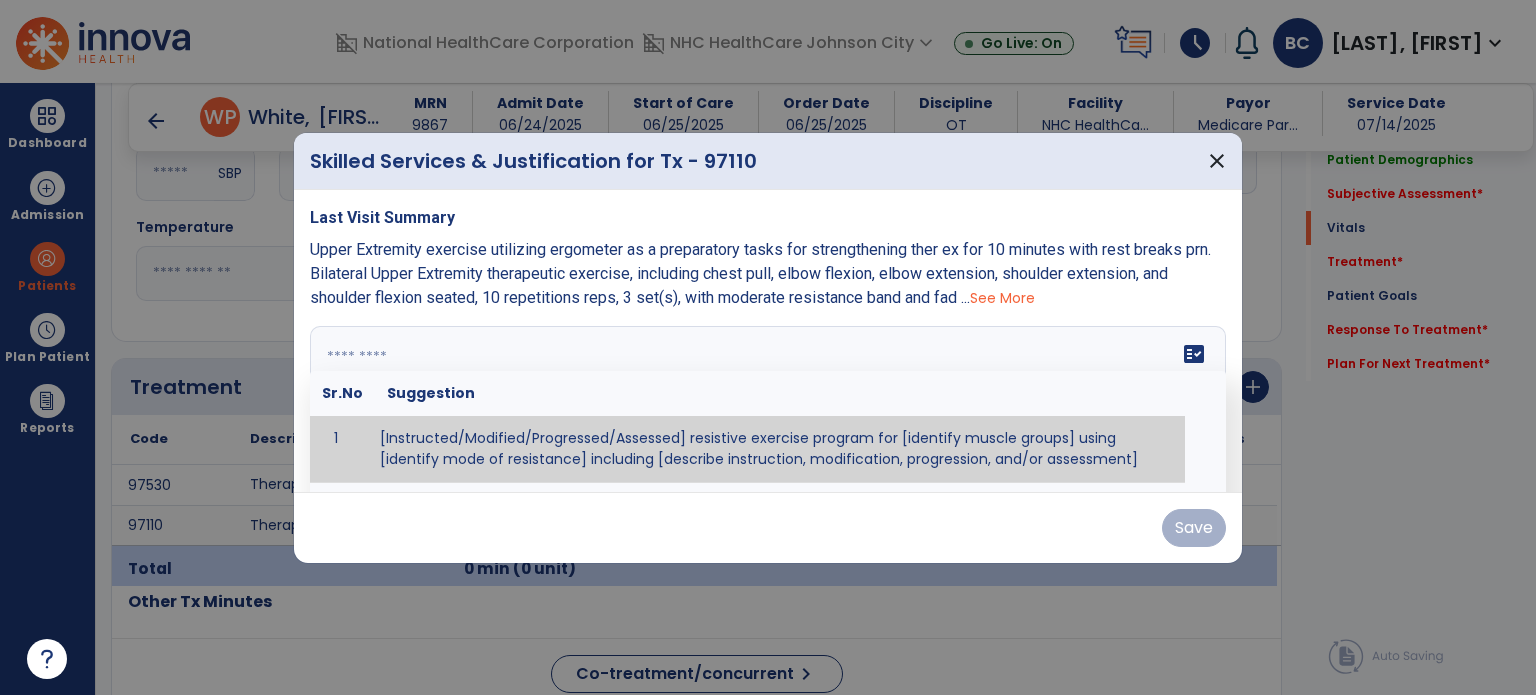 paste on "**********" 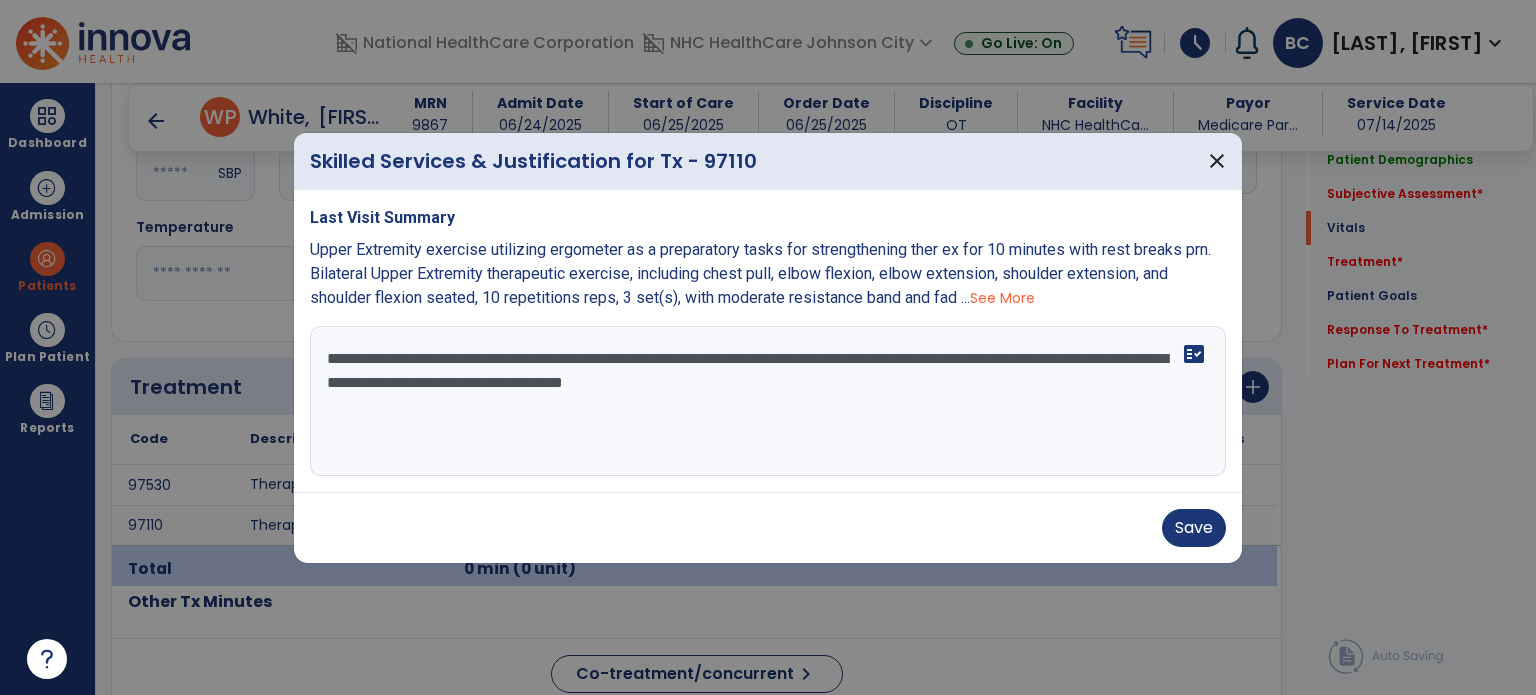 type on "**********" 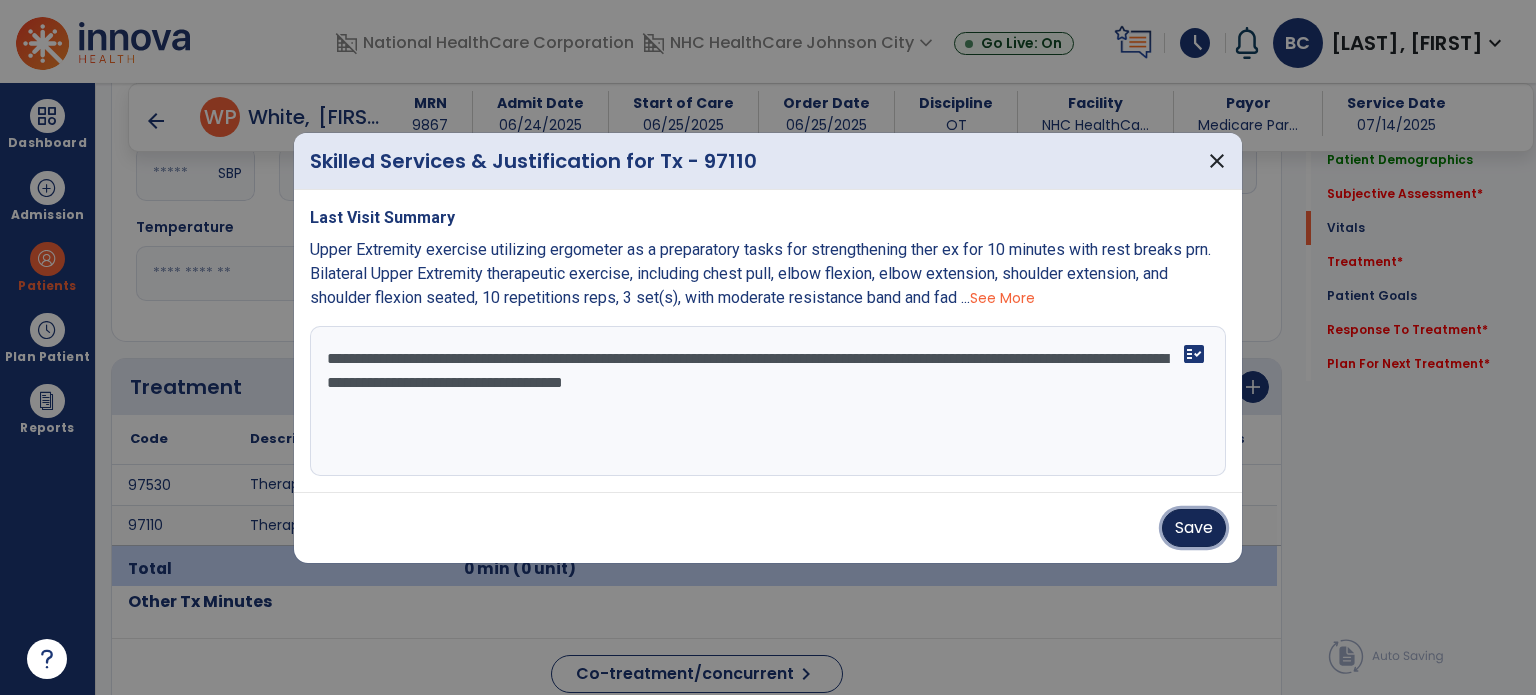 click on "Save" at bounding box center (1194, 528) 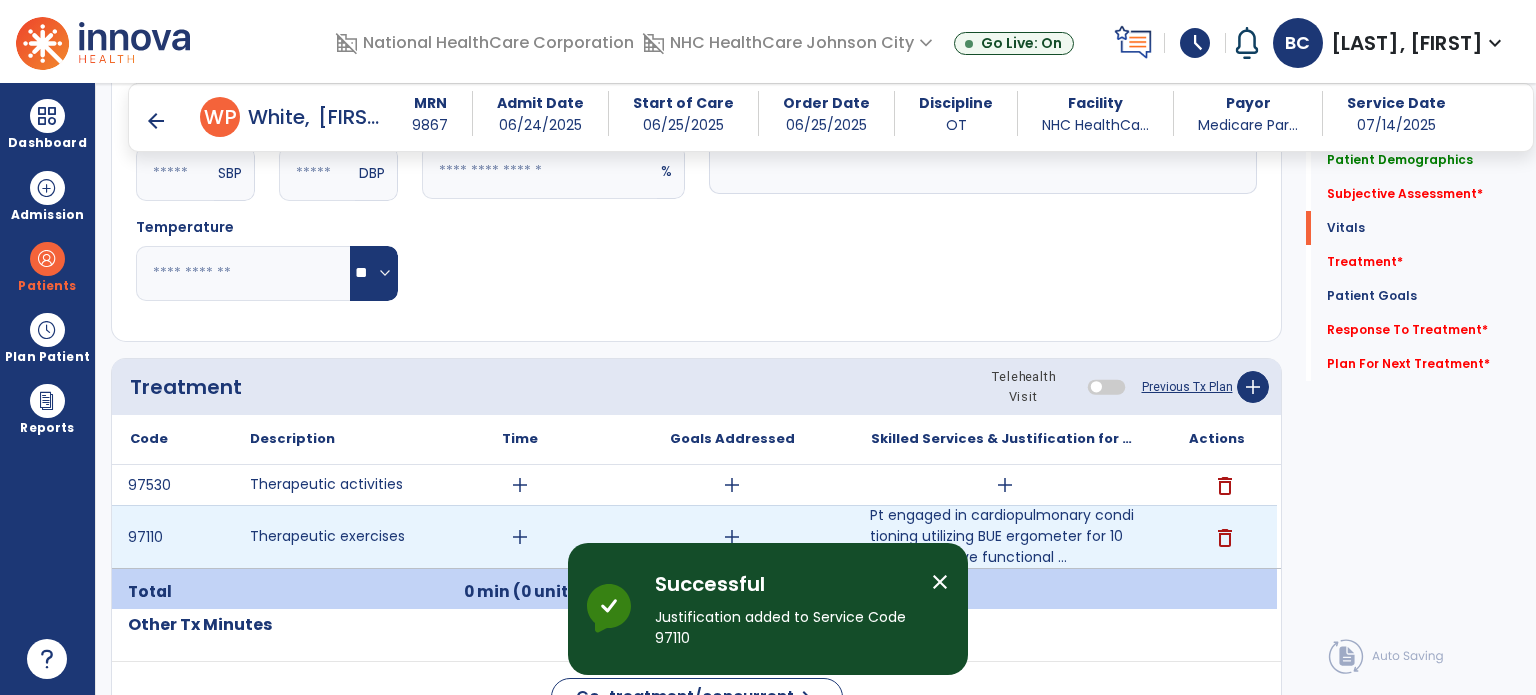 click on "add" at bounding box center [520, 537] 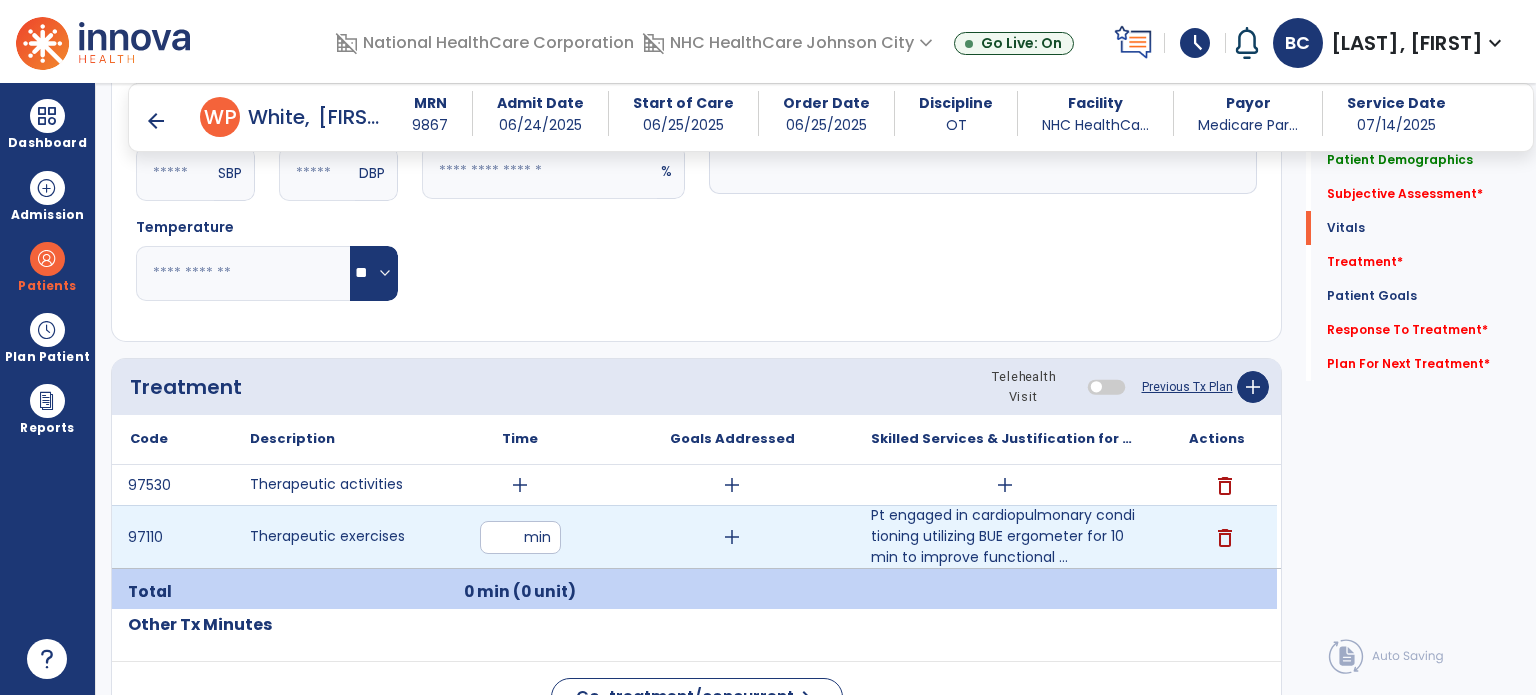 type on "**" 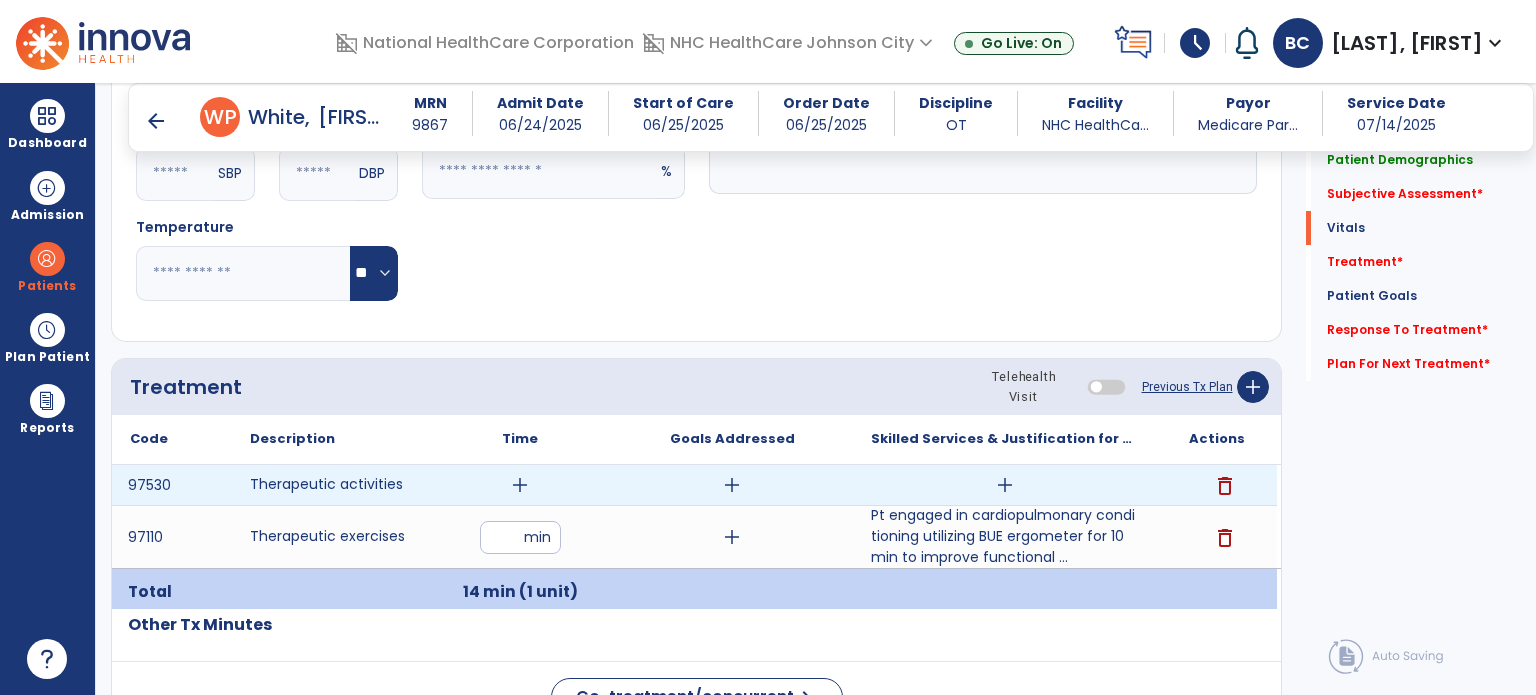 click on "add" at bounding box center [1005, 485] 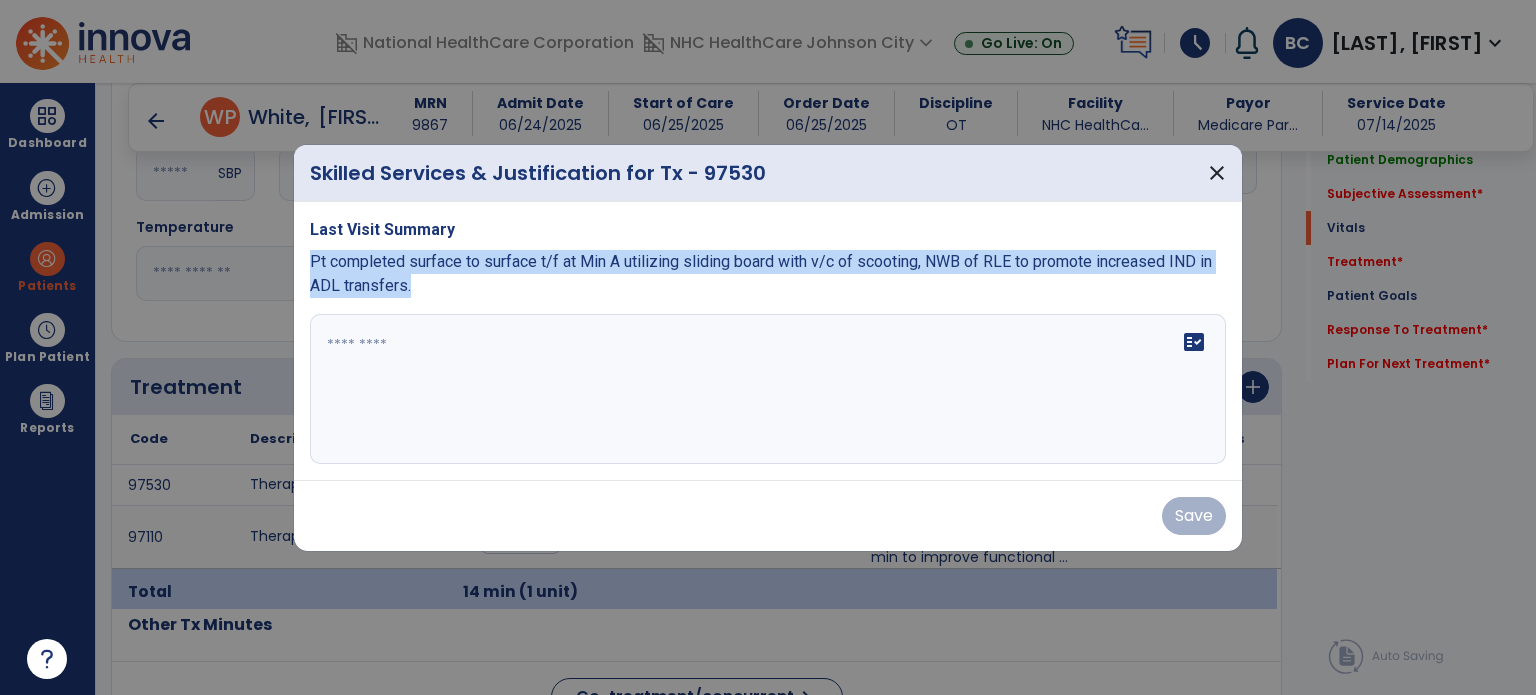 drag, startPoint x: 418, startPoint y: 291, endPoint x: 307, endPoint y: 267, distance: 113.56496 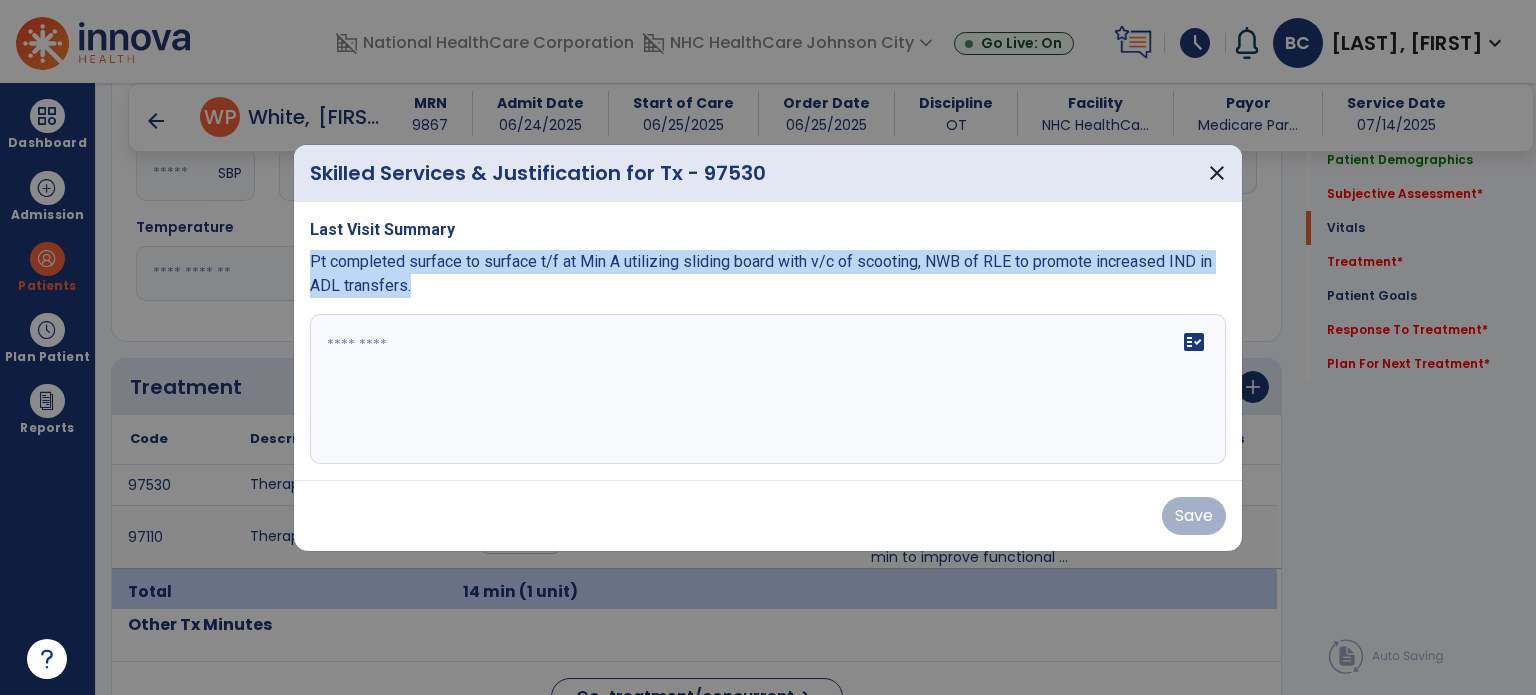 click on "Last Visit Summary Pt completed surface to surface t/f at Min A utilizing sliding board with v/c of scooting, NWB of RLE to promote increased IND in ADL transfers.   fact_check" at bounding box center [768, 341] 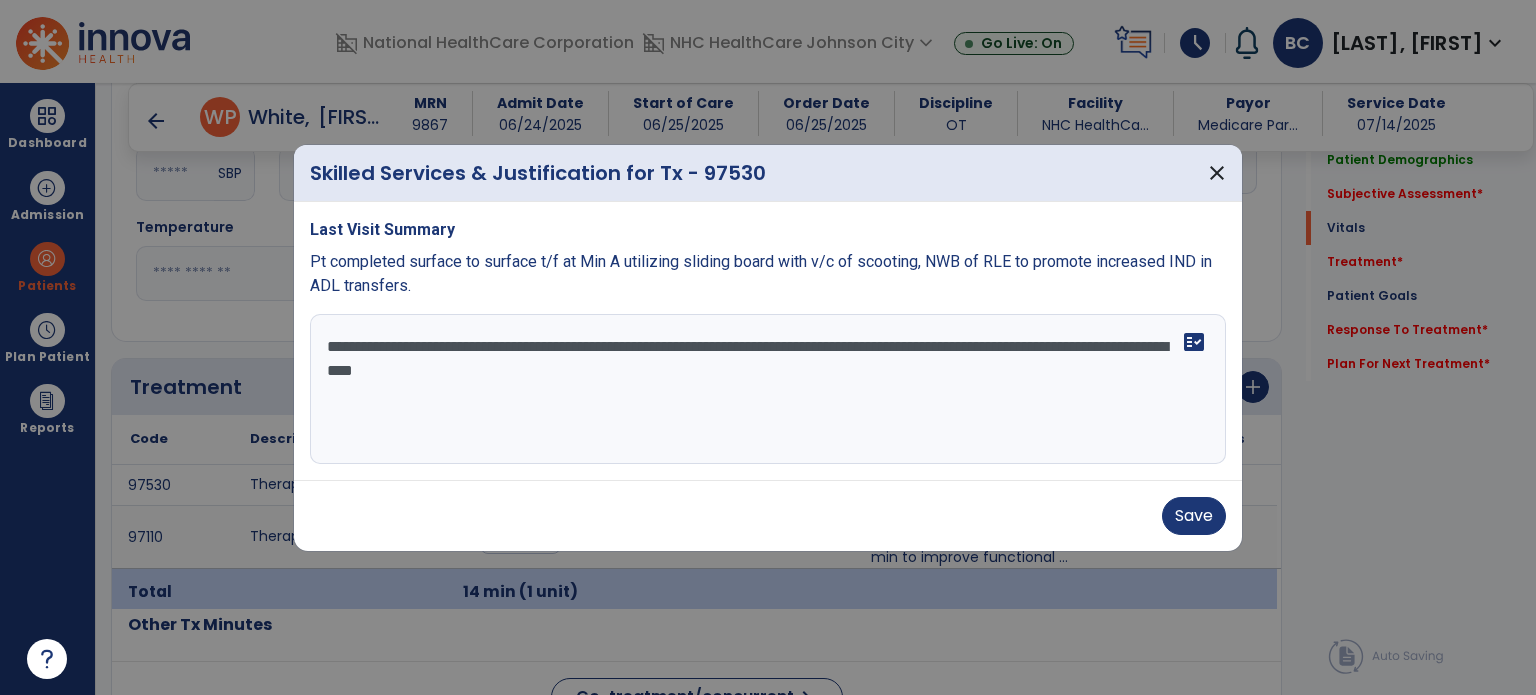 click on "Pt completed surface to surface t/f at Min A utilizing sliding board with v/c of scooting, NWB of RLE to promote increased IND in ADL transfers." at bounding box center (768, 274) 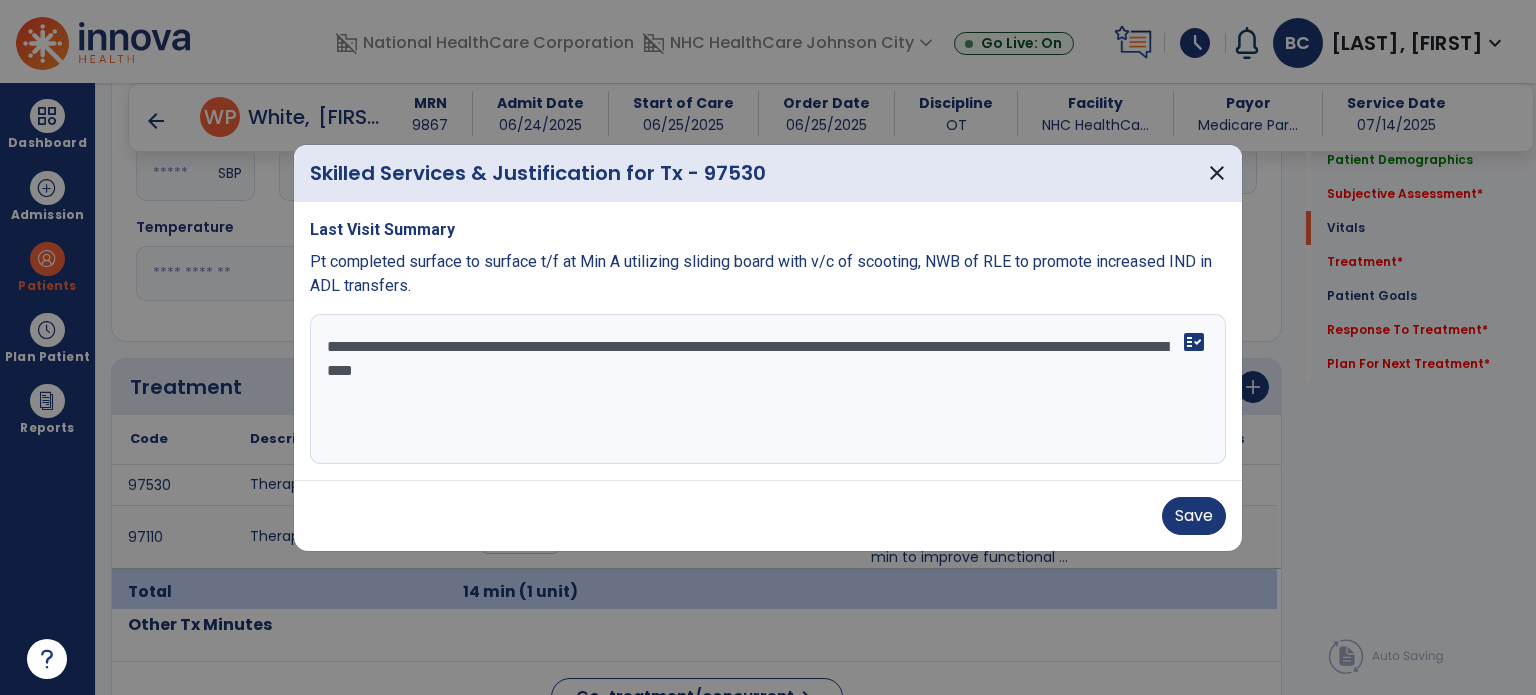 click on "**********" at bounding box center [768, 389] 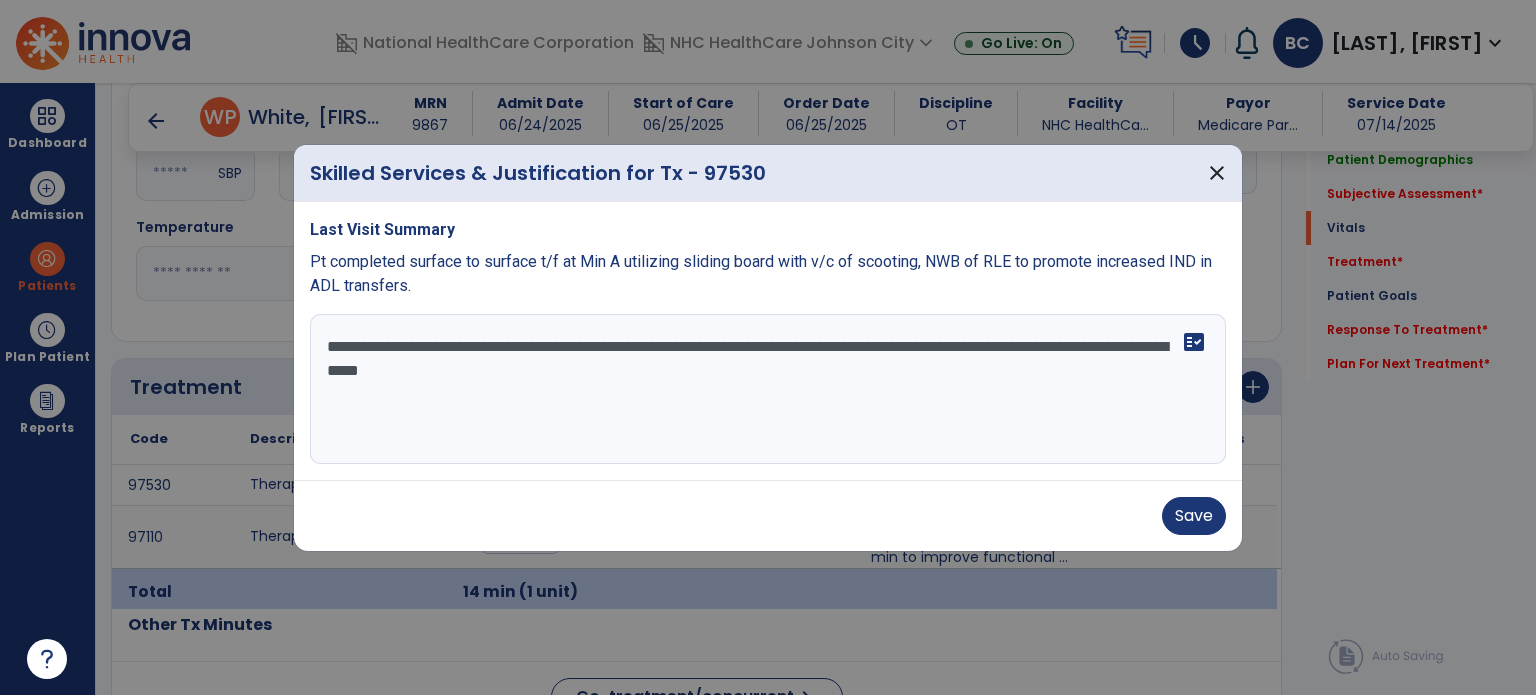 paste on "**********" 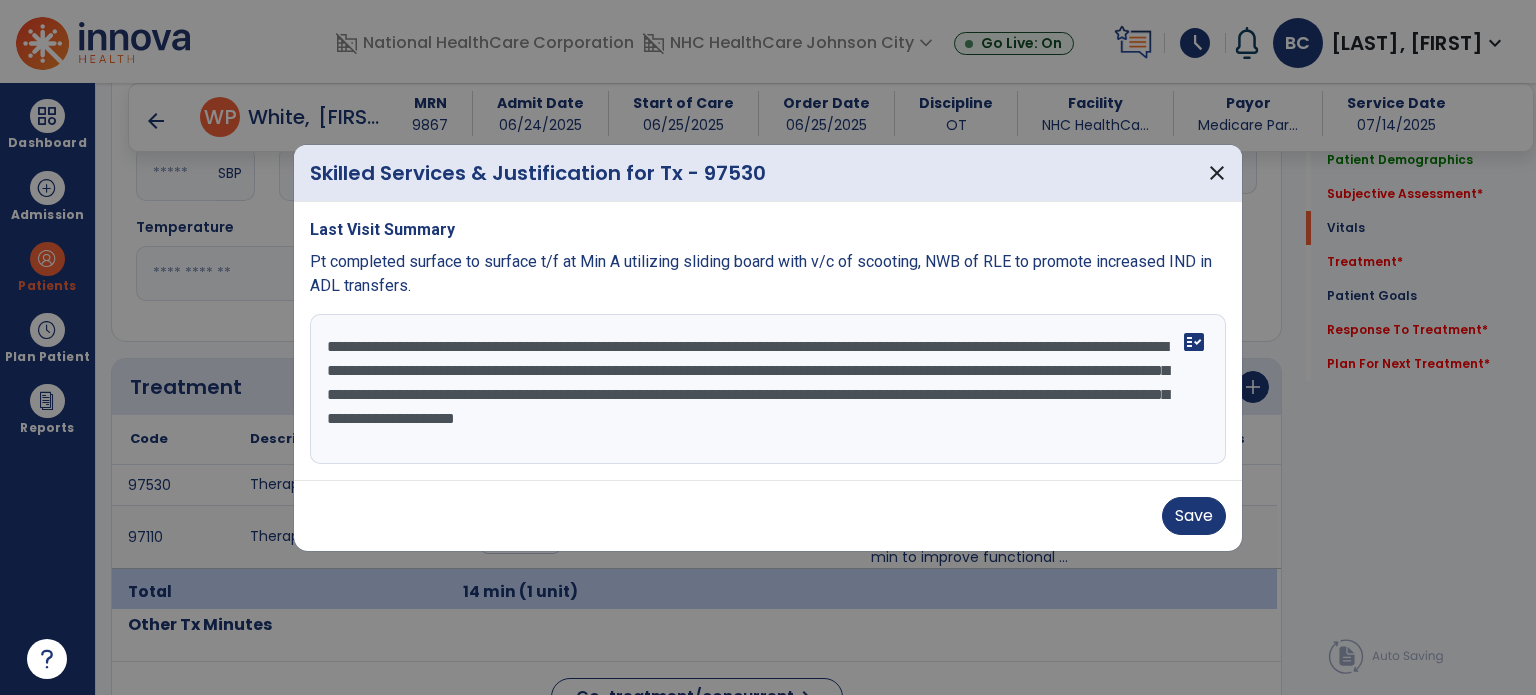 click on "**********" at bounding box center [768, 389] 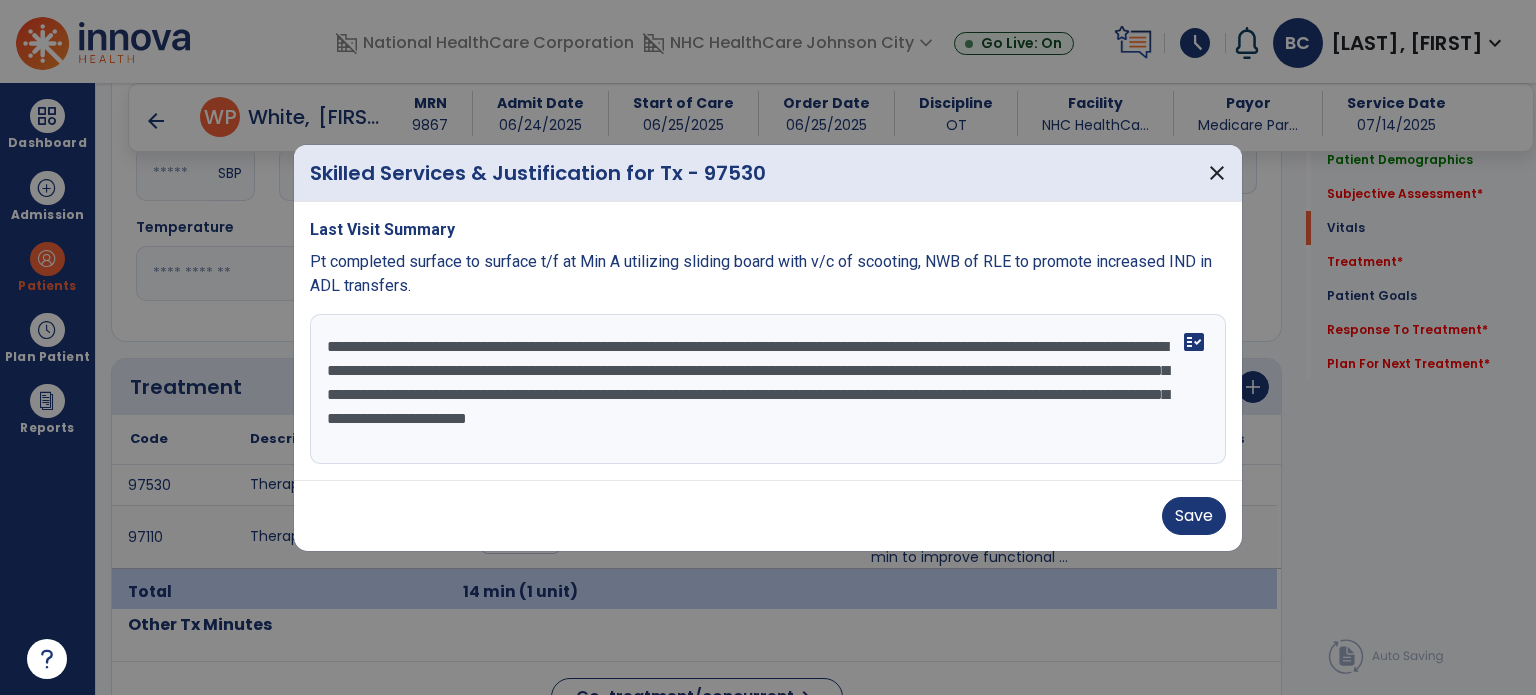 click on "**********" at bounding box center (768, 389) 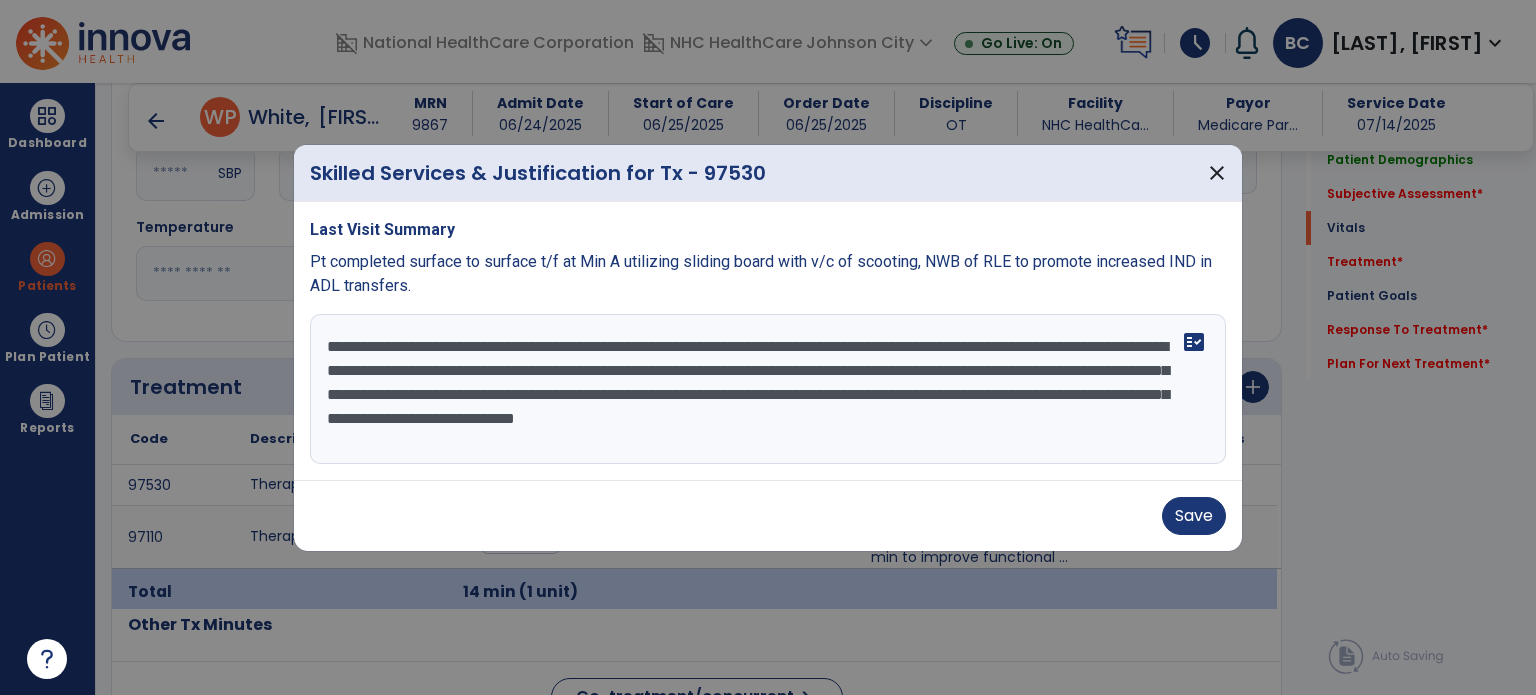 click on "**********" at bounding box center [768, 389] 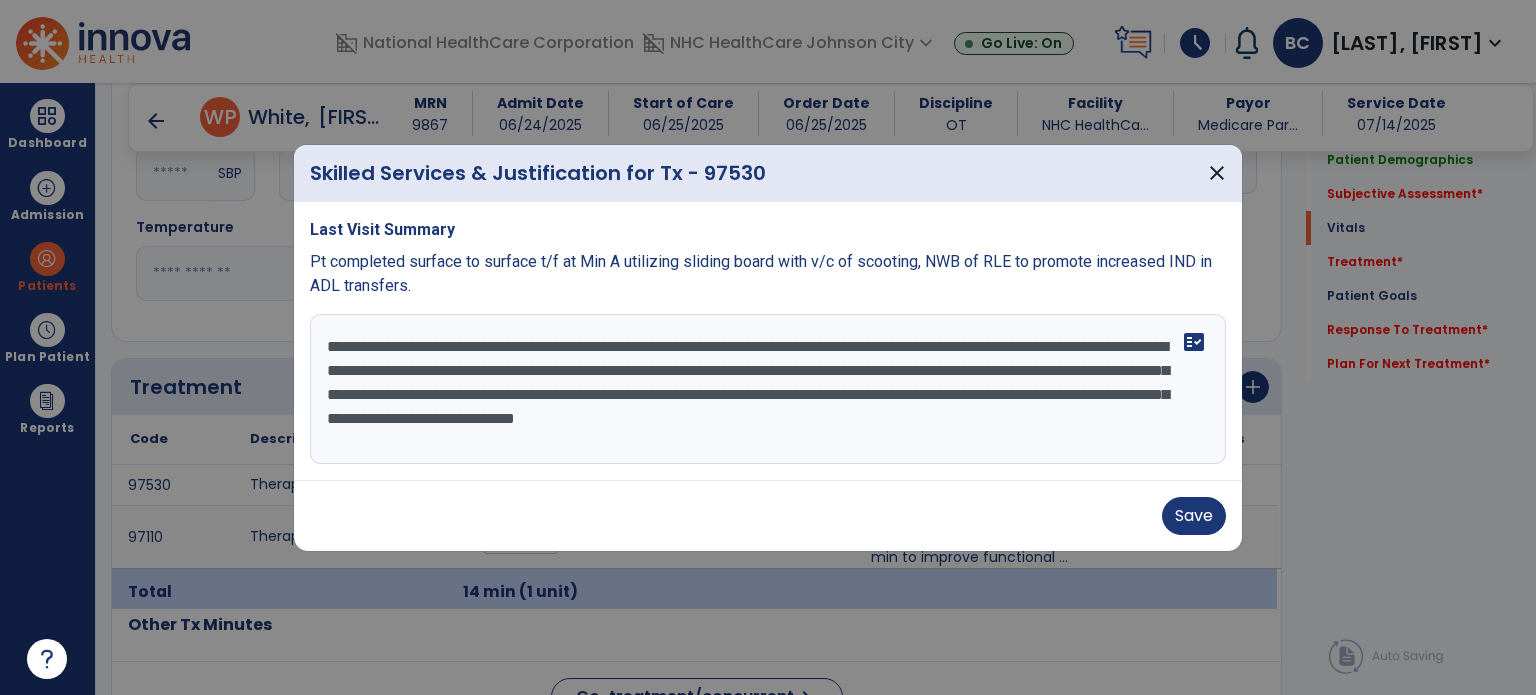 click on "**********" at bounding box center [768, 389] 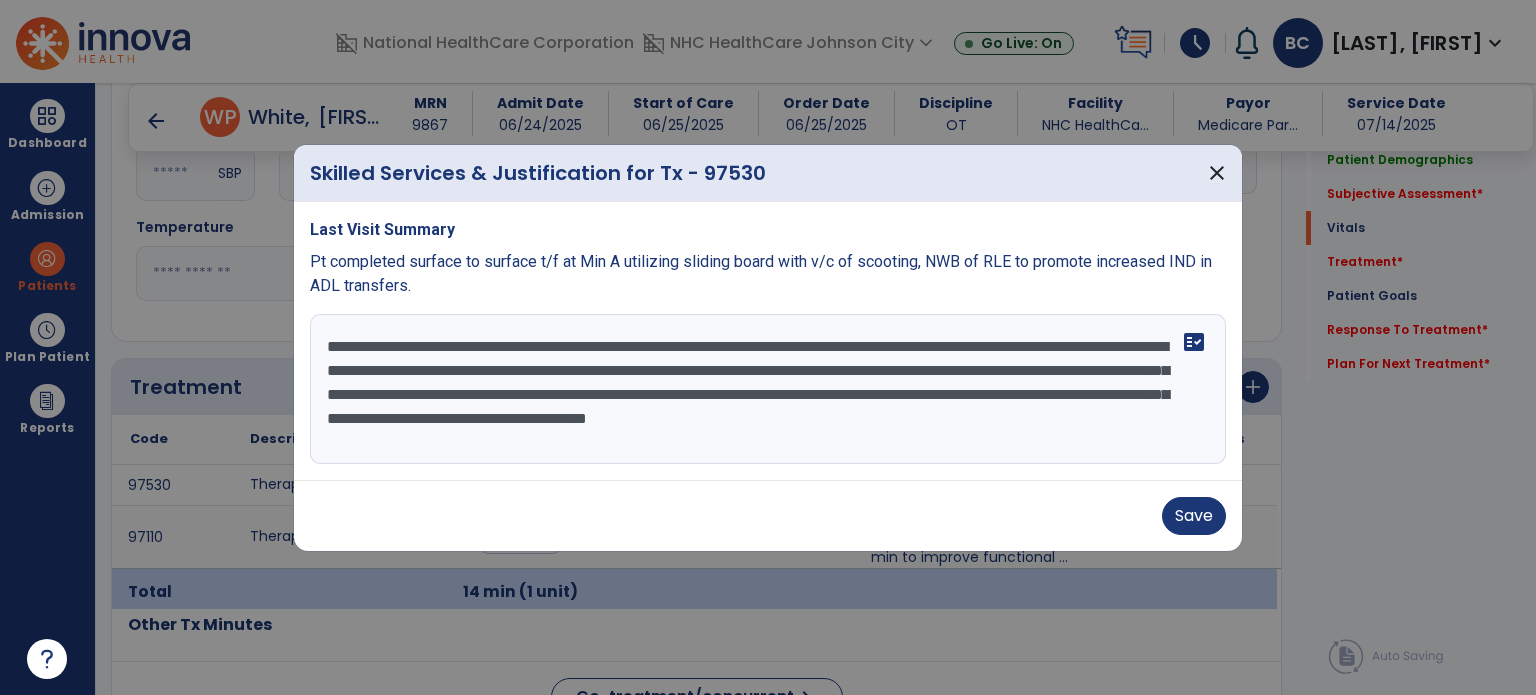 type on "**********" 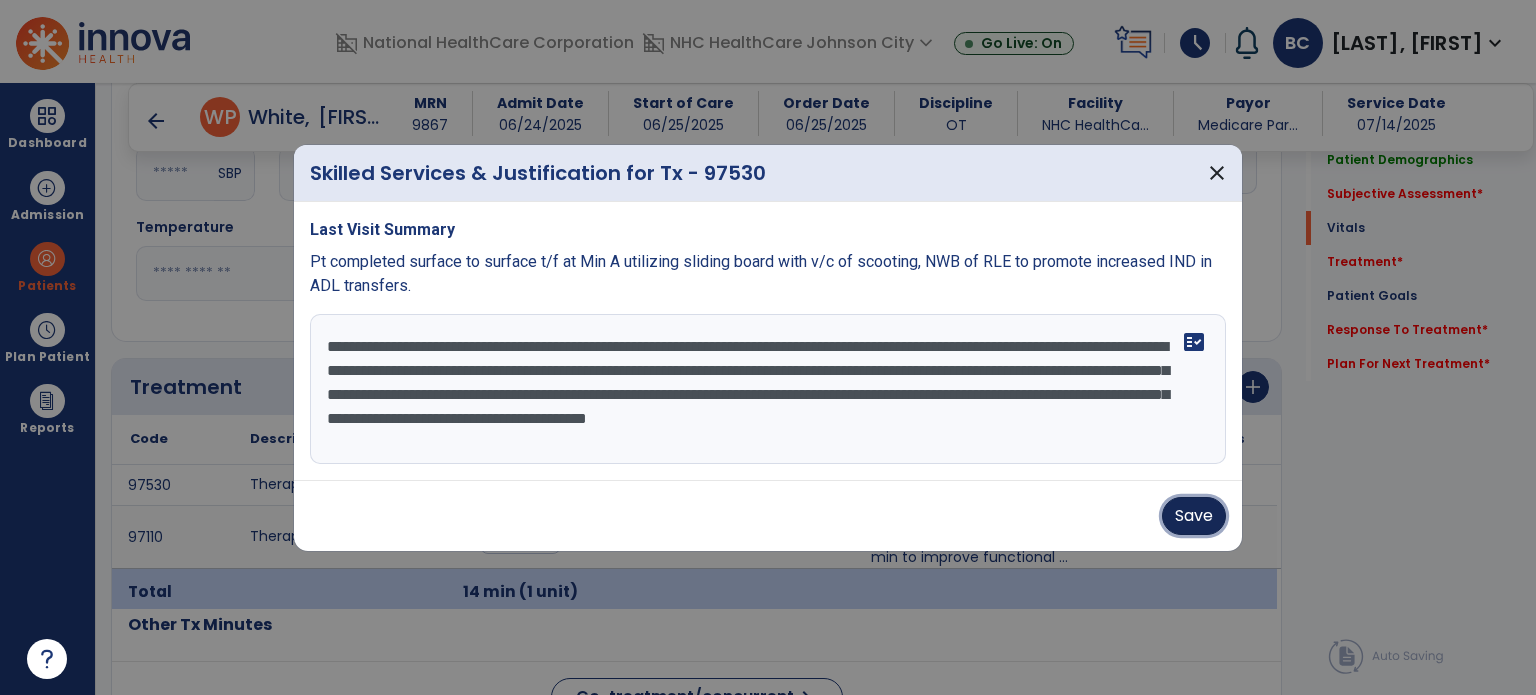 click on "Save" at bounding box center [1194, 516] 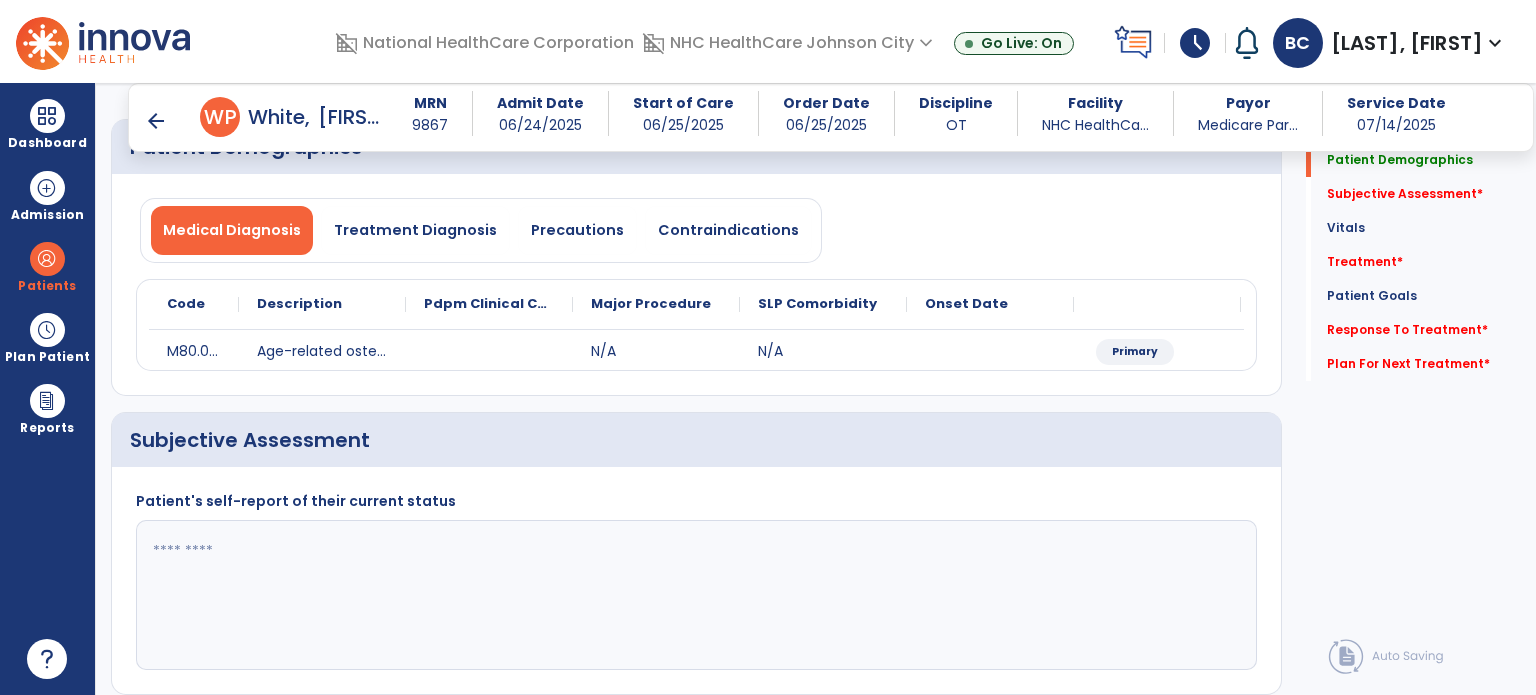 scroll, scrollTop: 103, scrollLeft: 0, axis: vertical 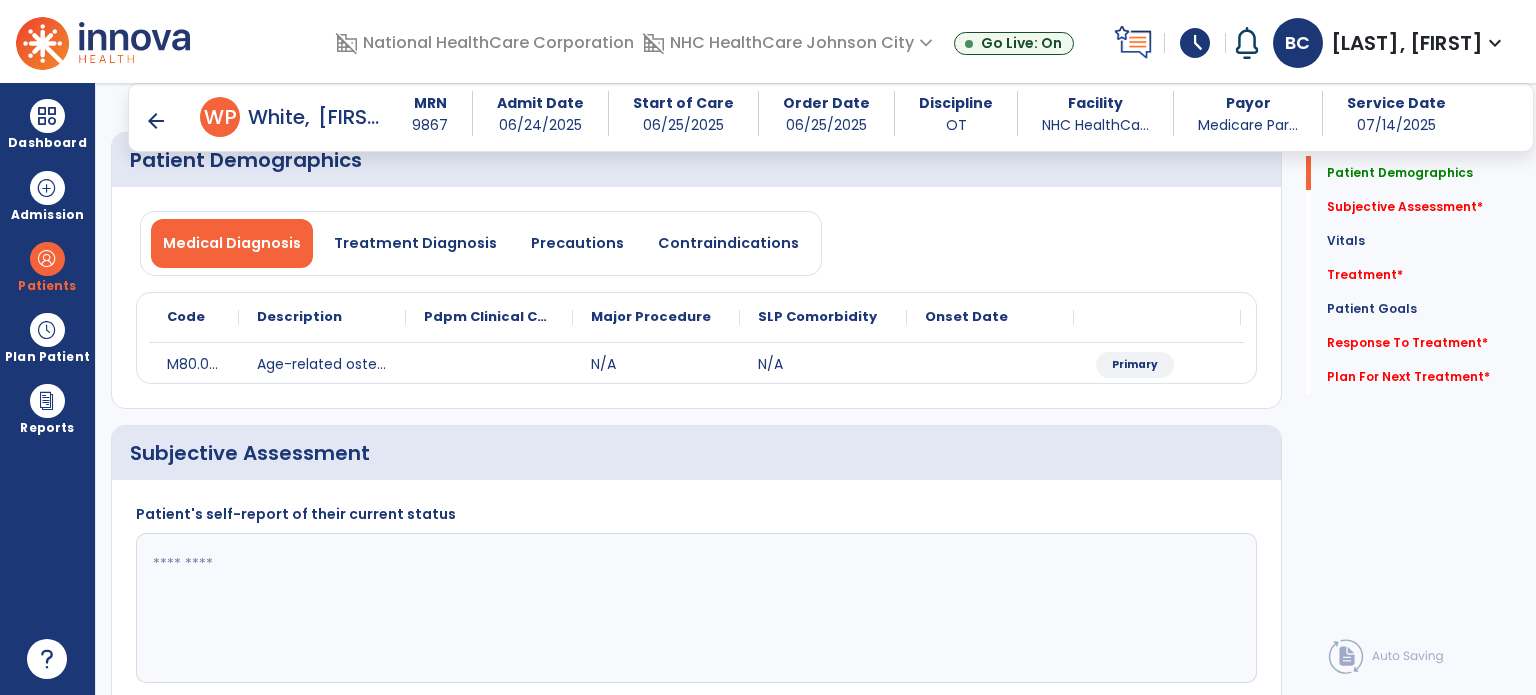 click 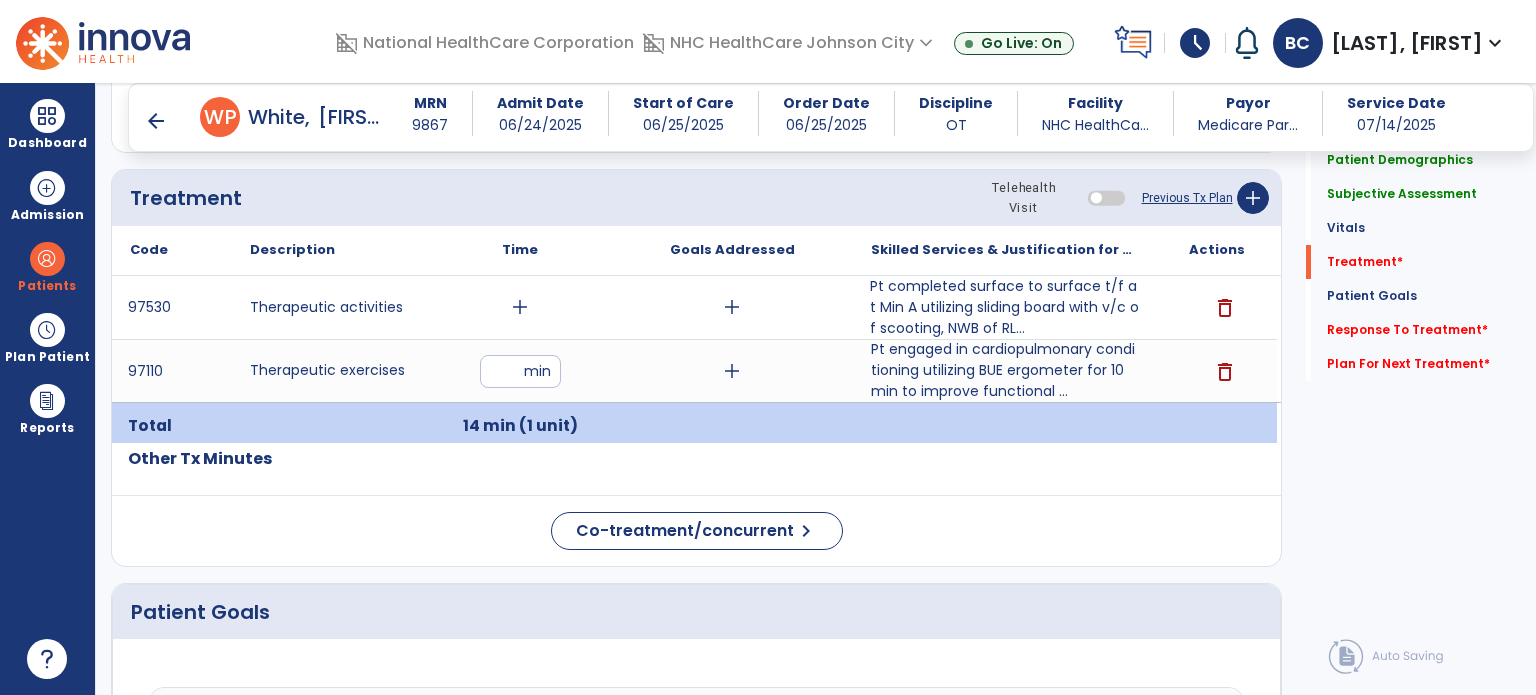 scroll, scrollTop: 1086, scrollLeft: 0, axis: vertical 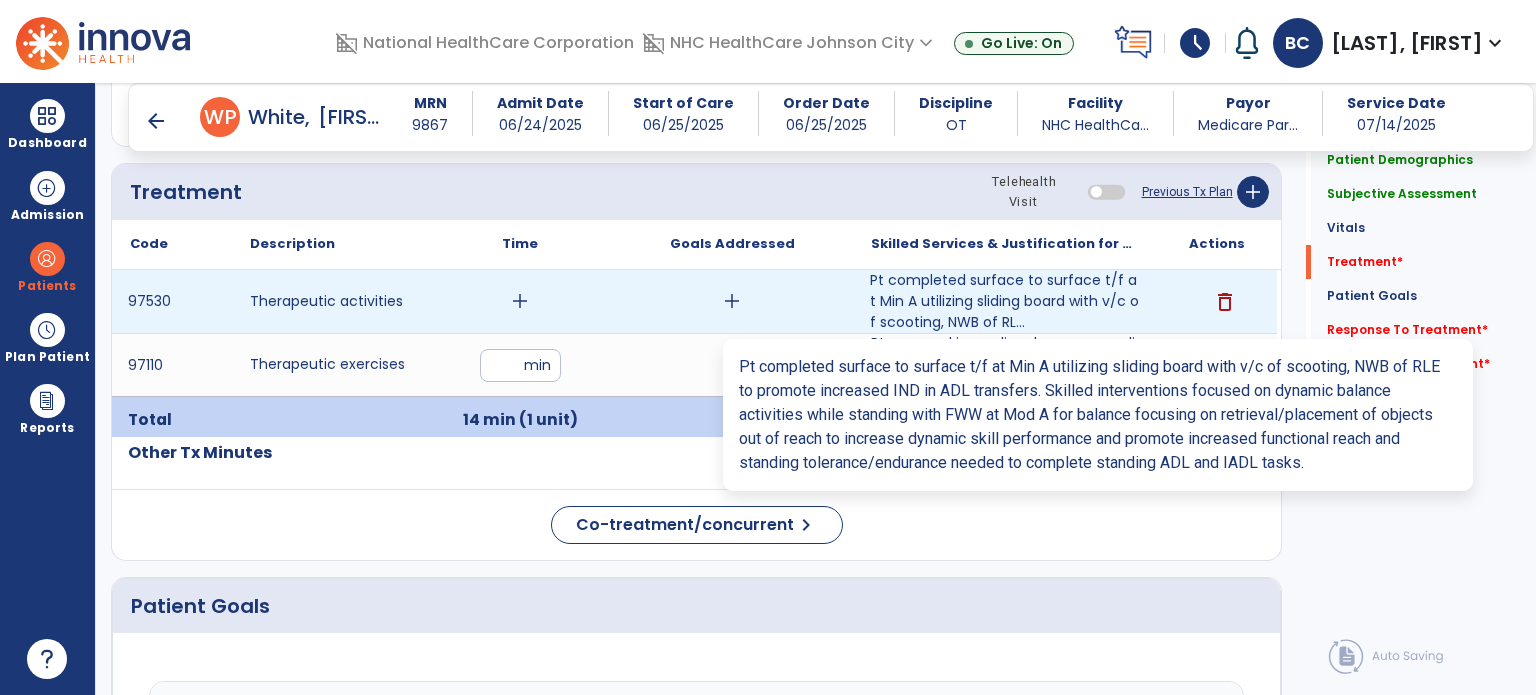 type on "**********" 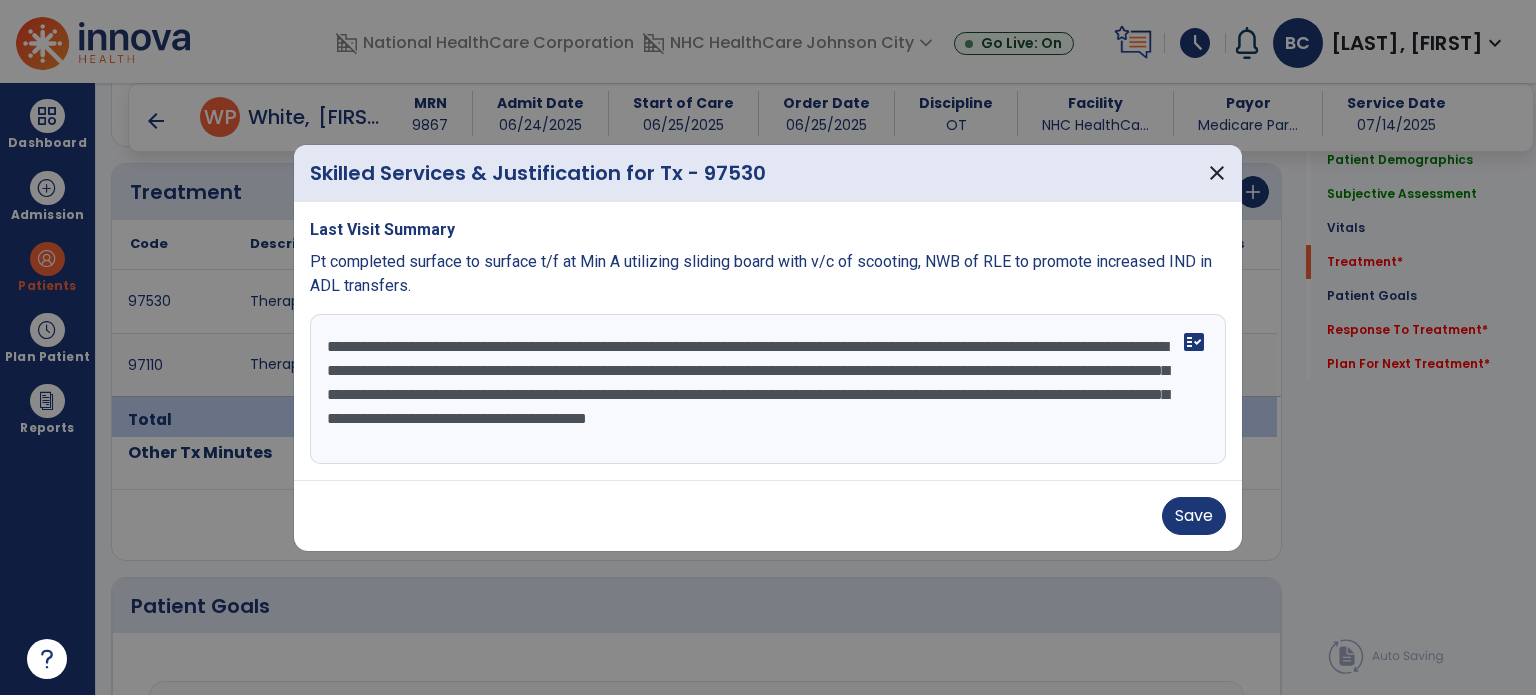 click on "**********" at bounding box center (768, 389) 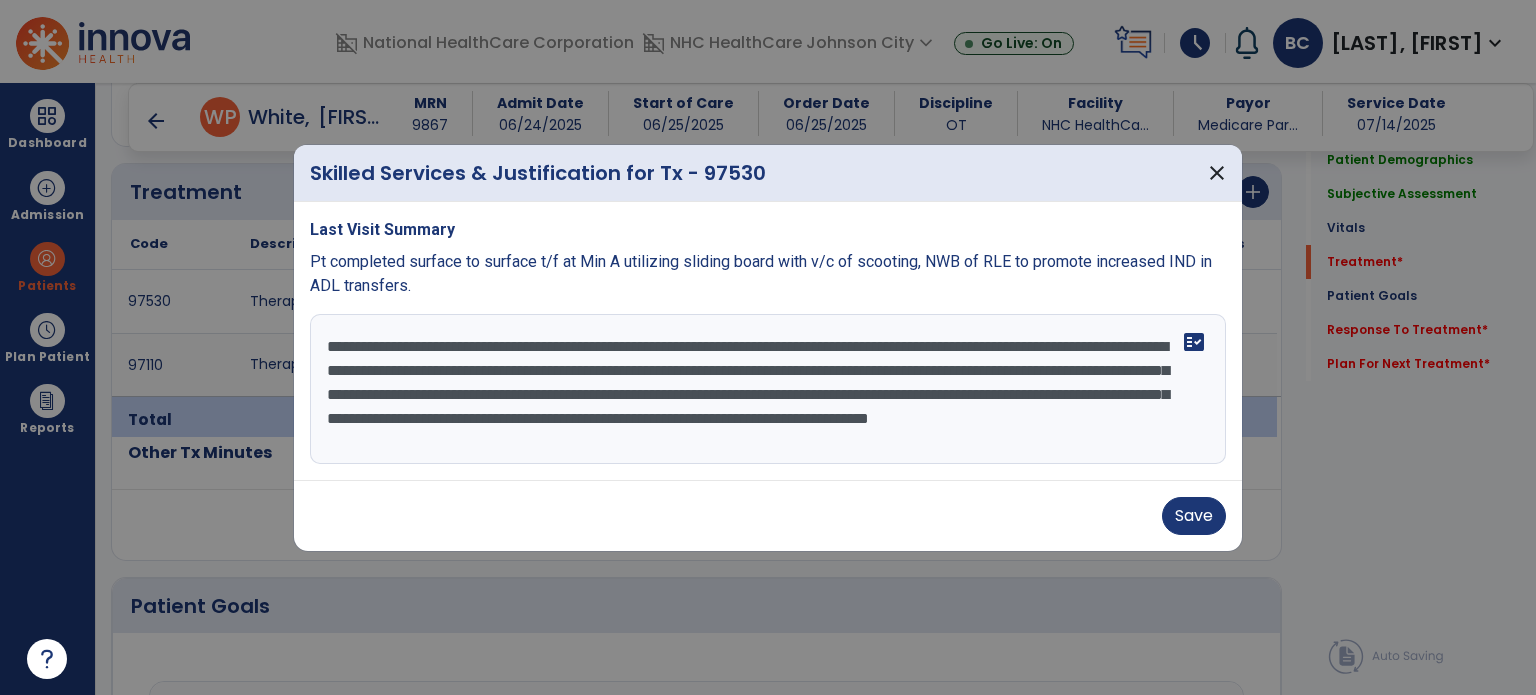 scroll, scrollTop: 24, scrollLeft: 0, axis: vertical 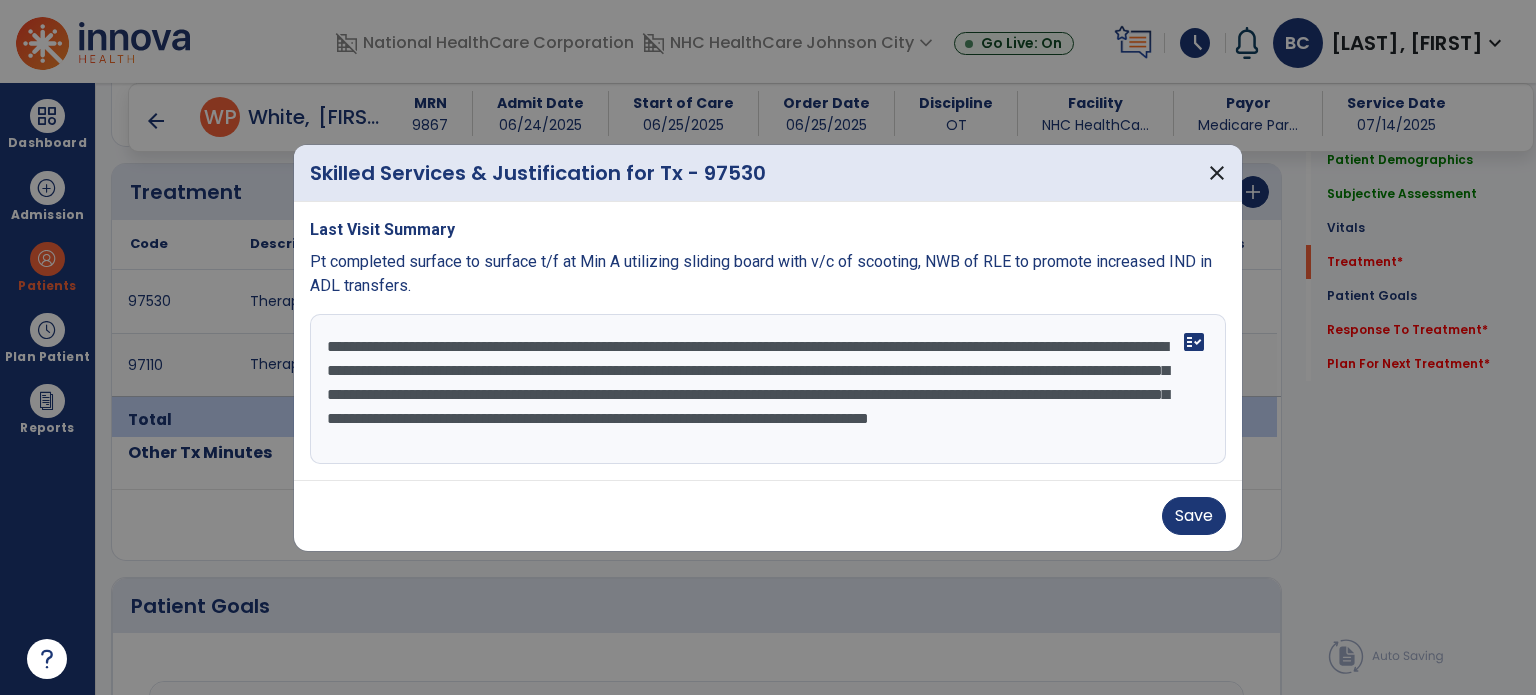 click on "**********" at bounding box center [768, 389] 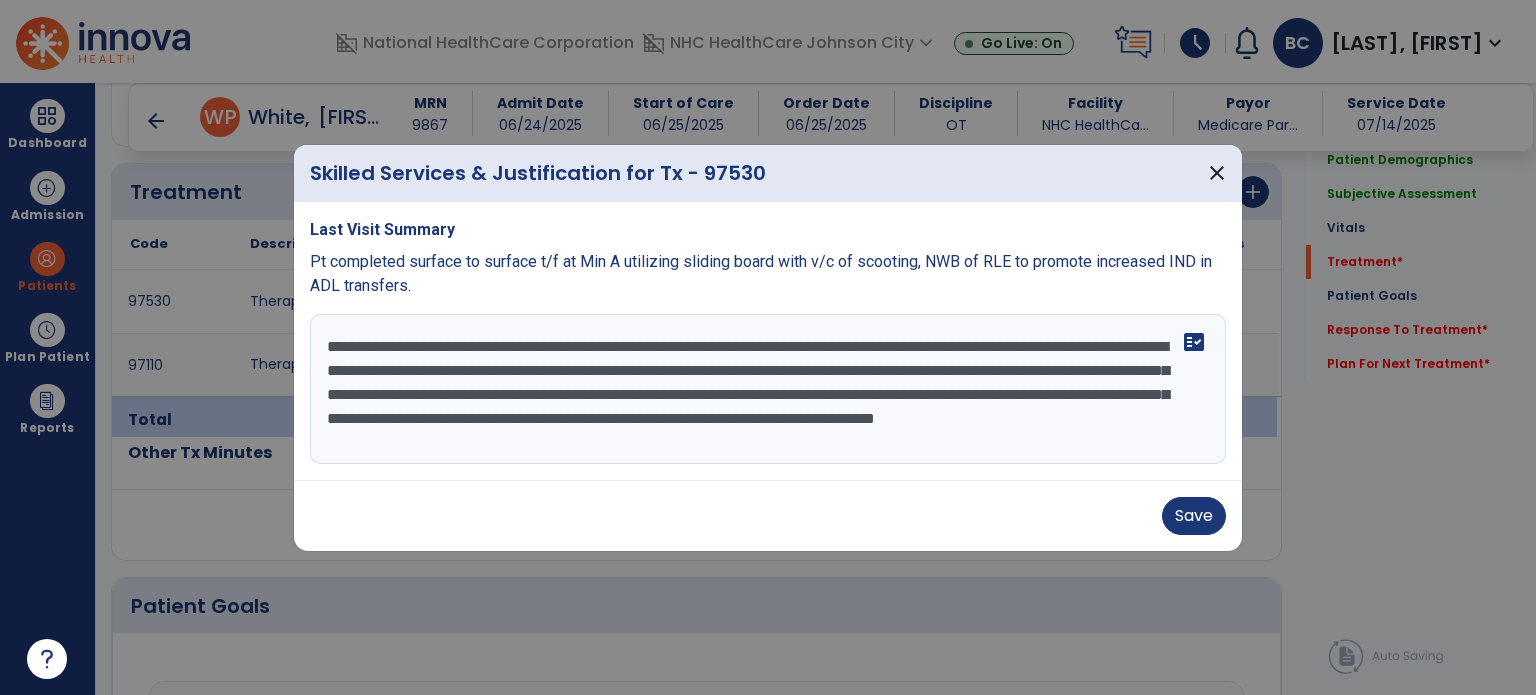 type on "**********" 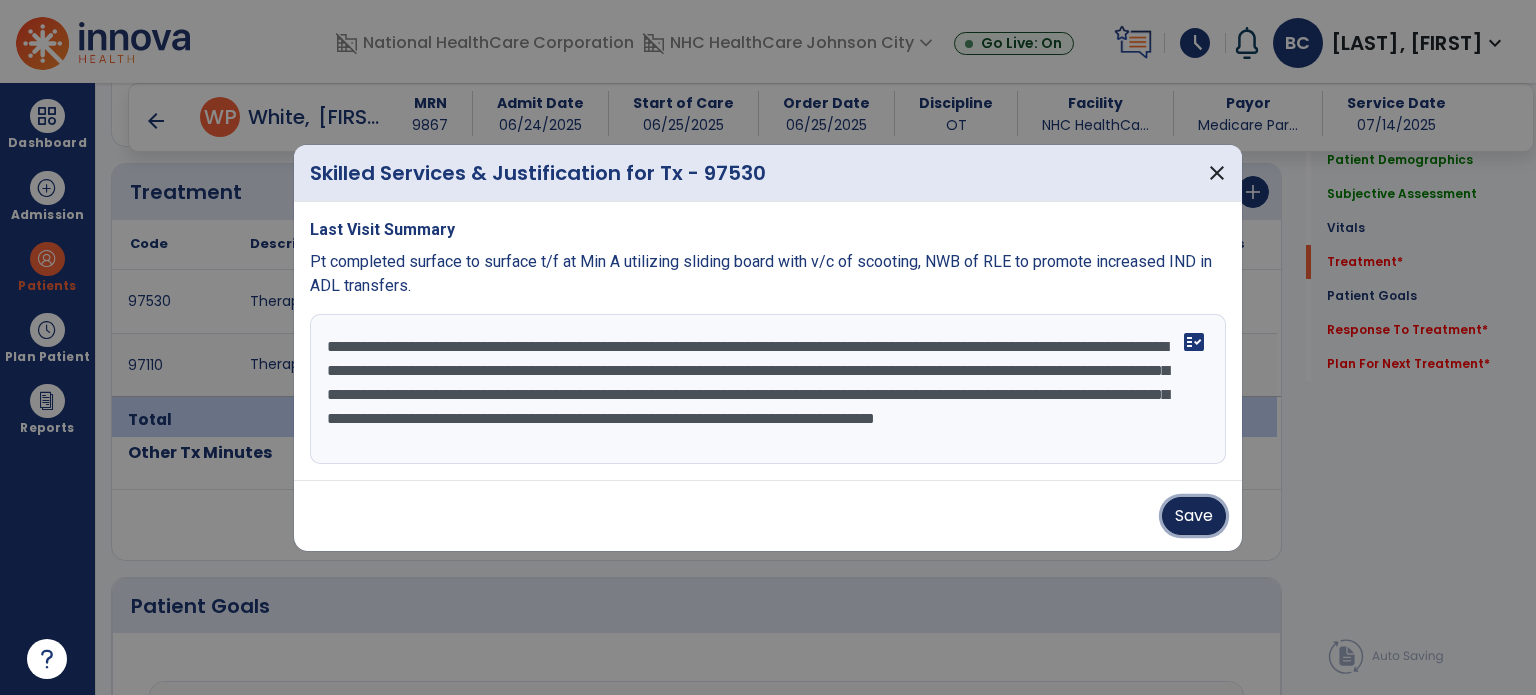 click on "Save" at bounding box center (1194, 516) 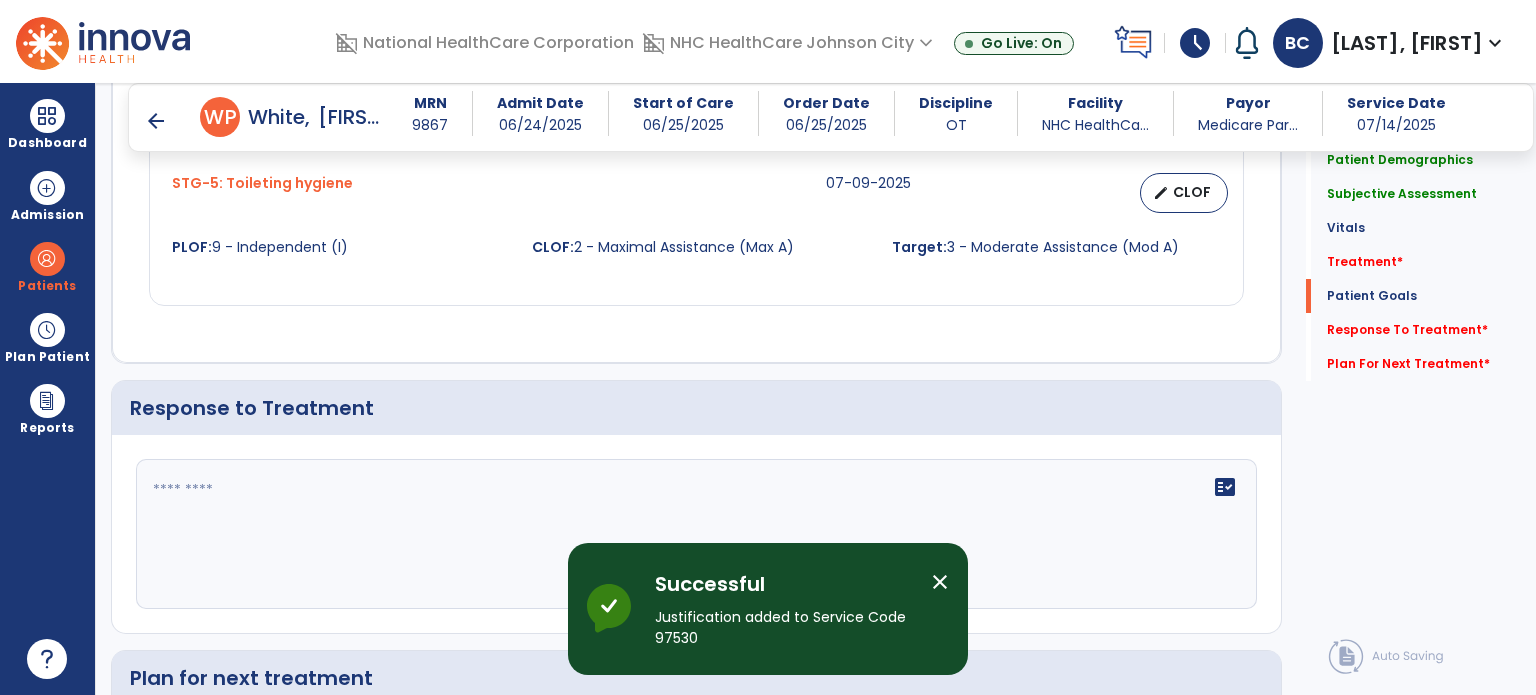 scroll, scrollTop: 2261, scrollLeft: 0, axis: vertical 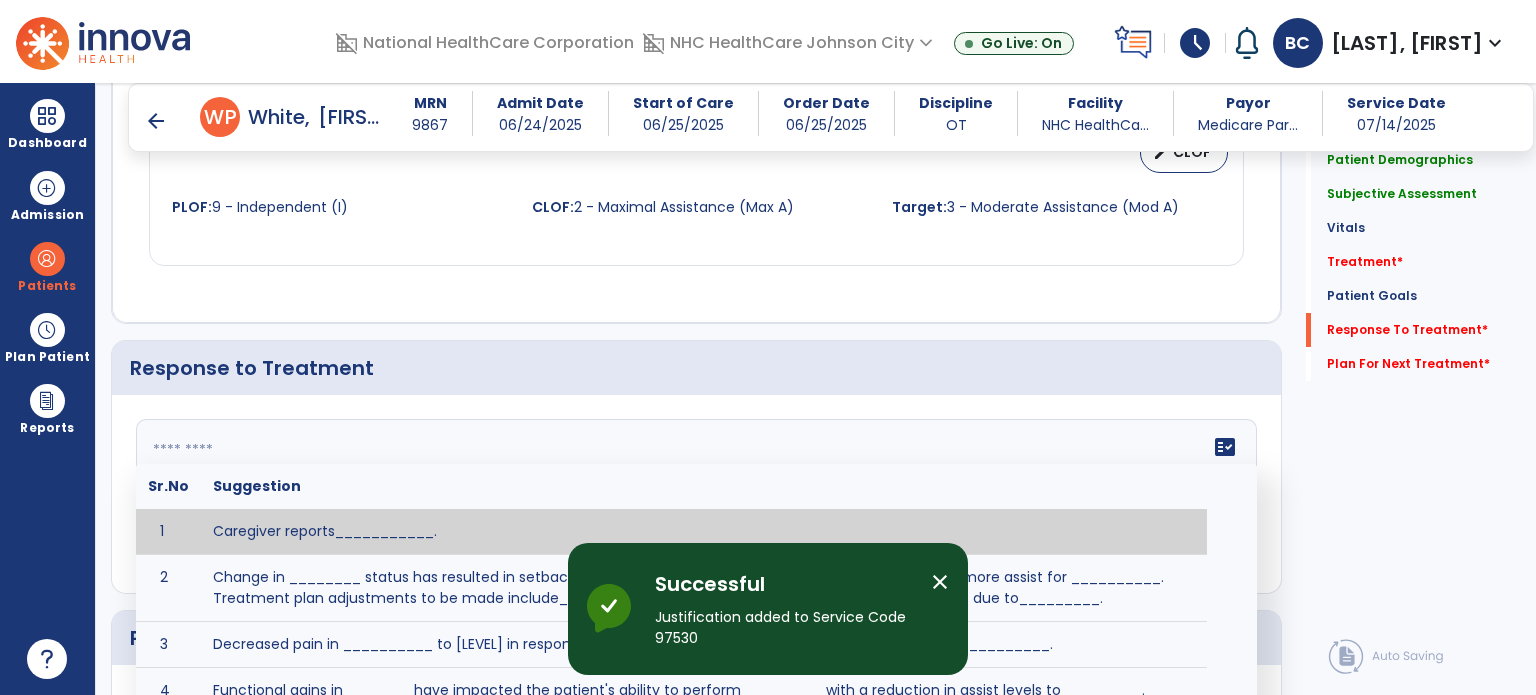 click 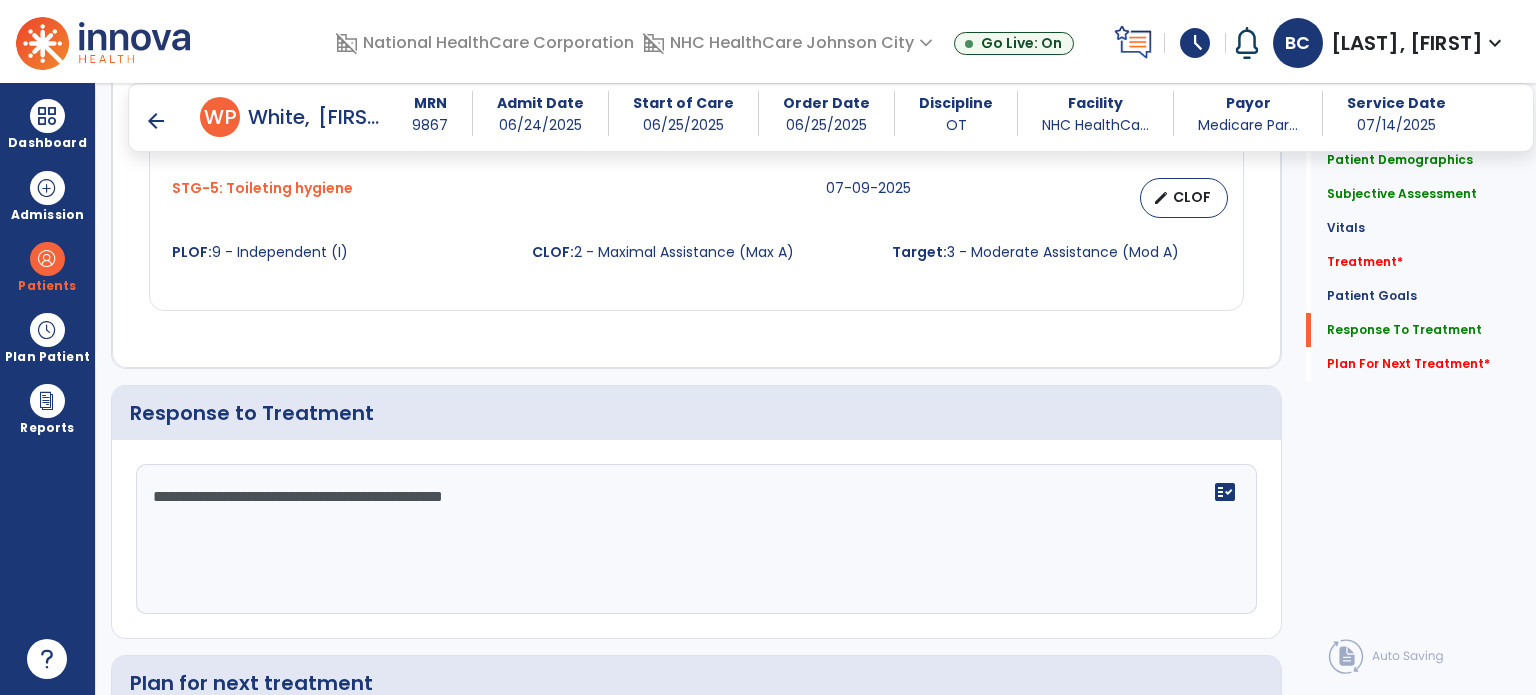 scroll, scrollTop: 2261, scrollLeft: 0, axis: vertical 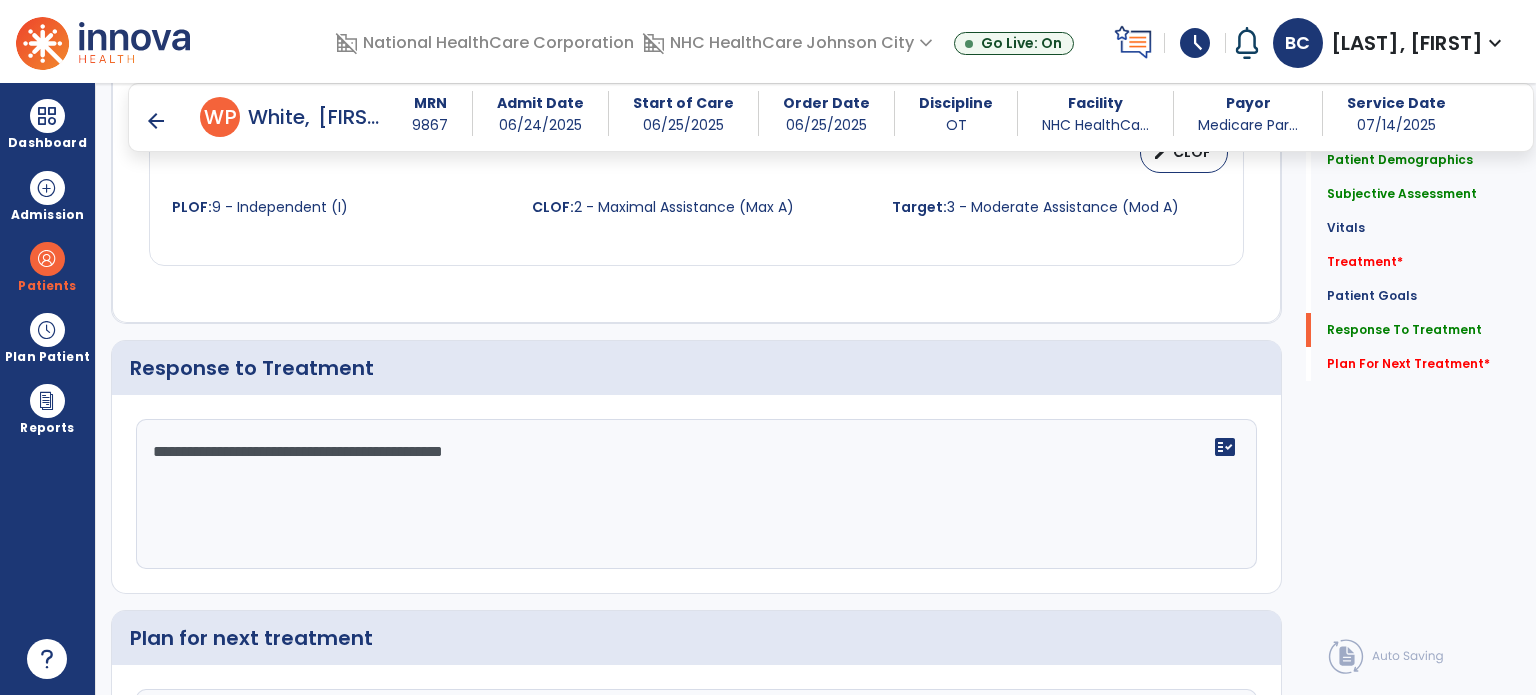 click on "**********" 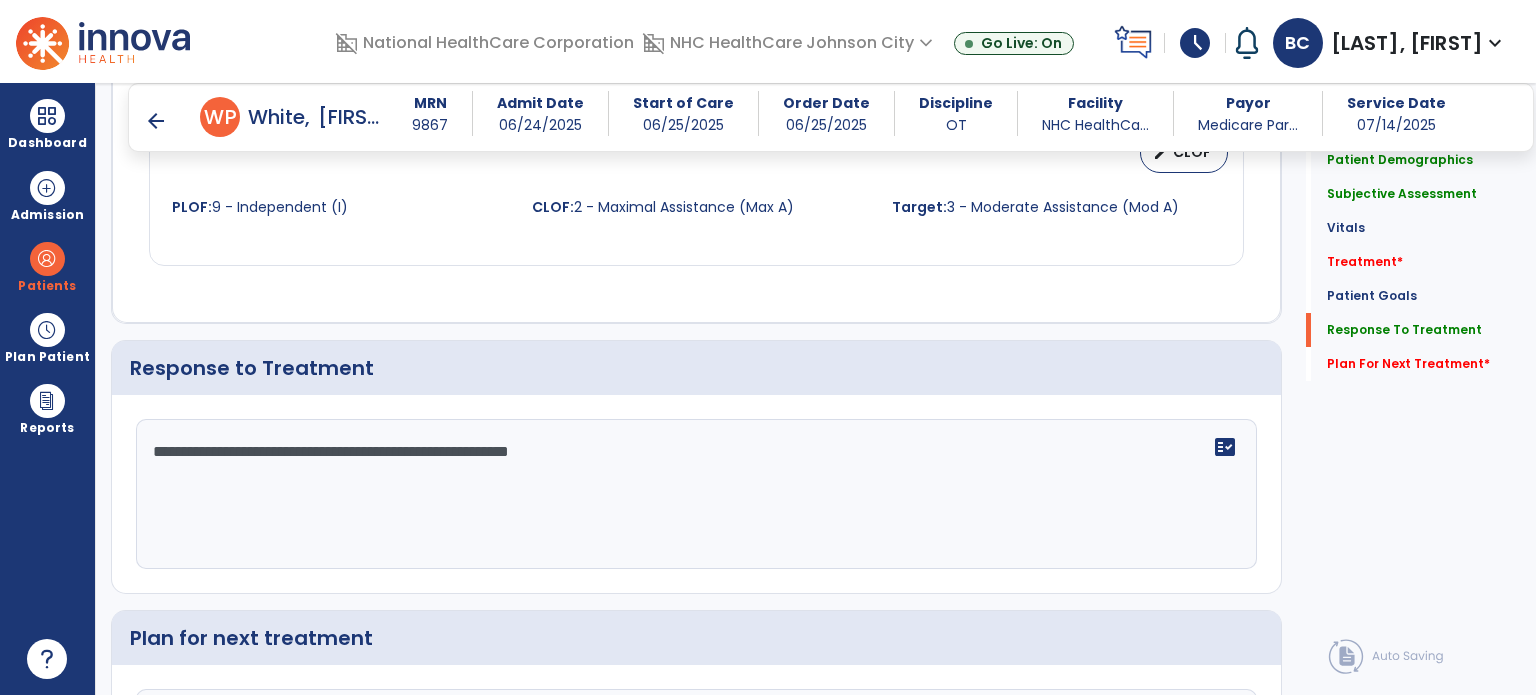 click on "**********" 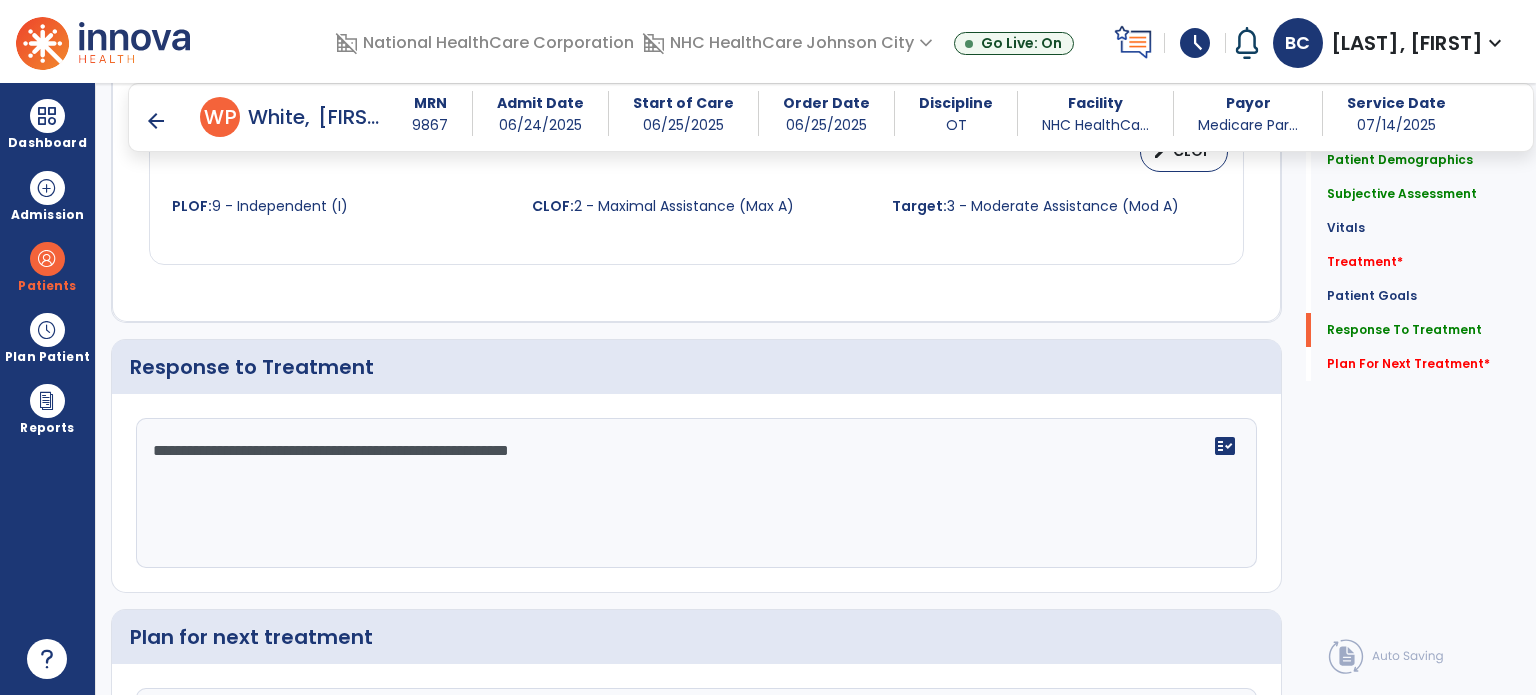 scroll, scrollTop: 2261, scrollLeft: 0, axis: vertical 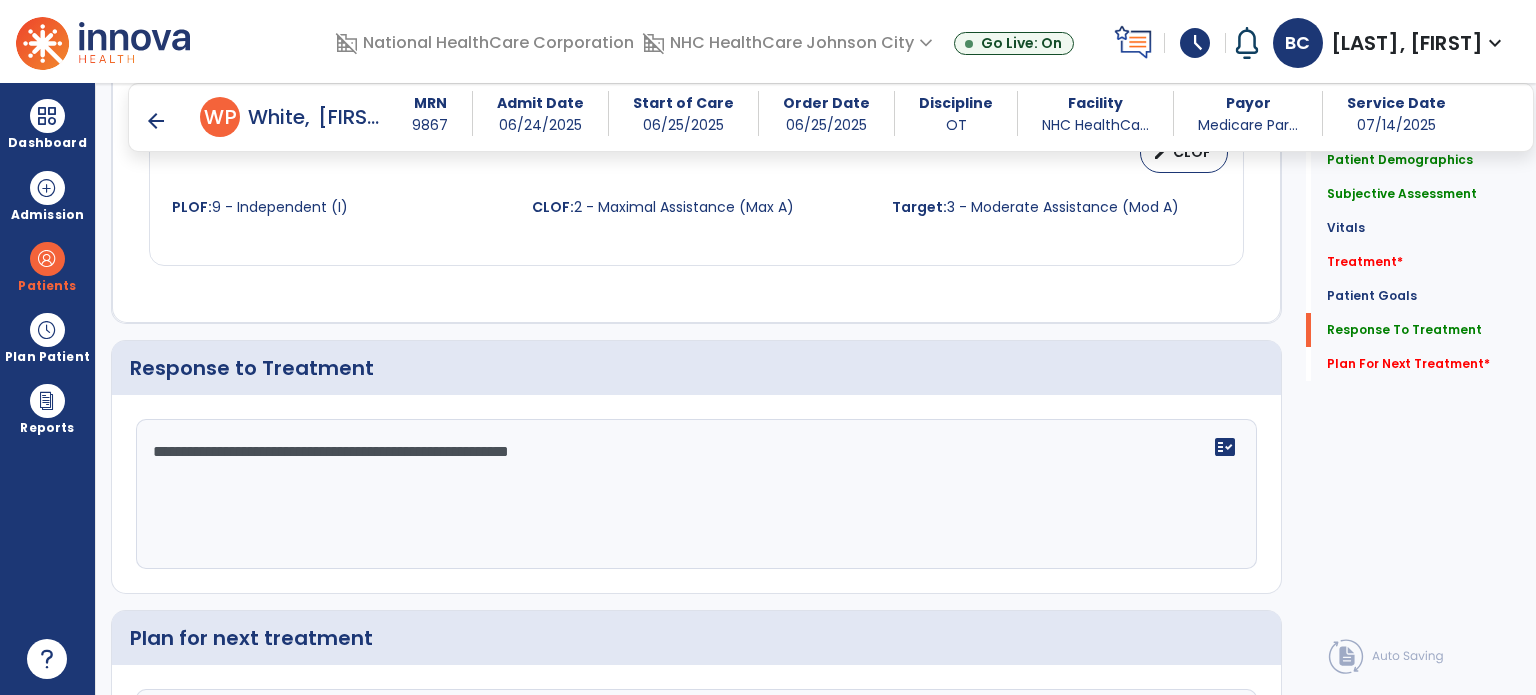 type on "**********" 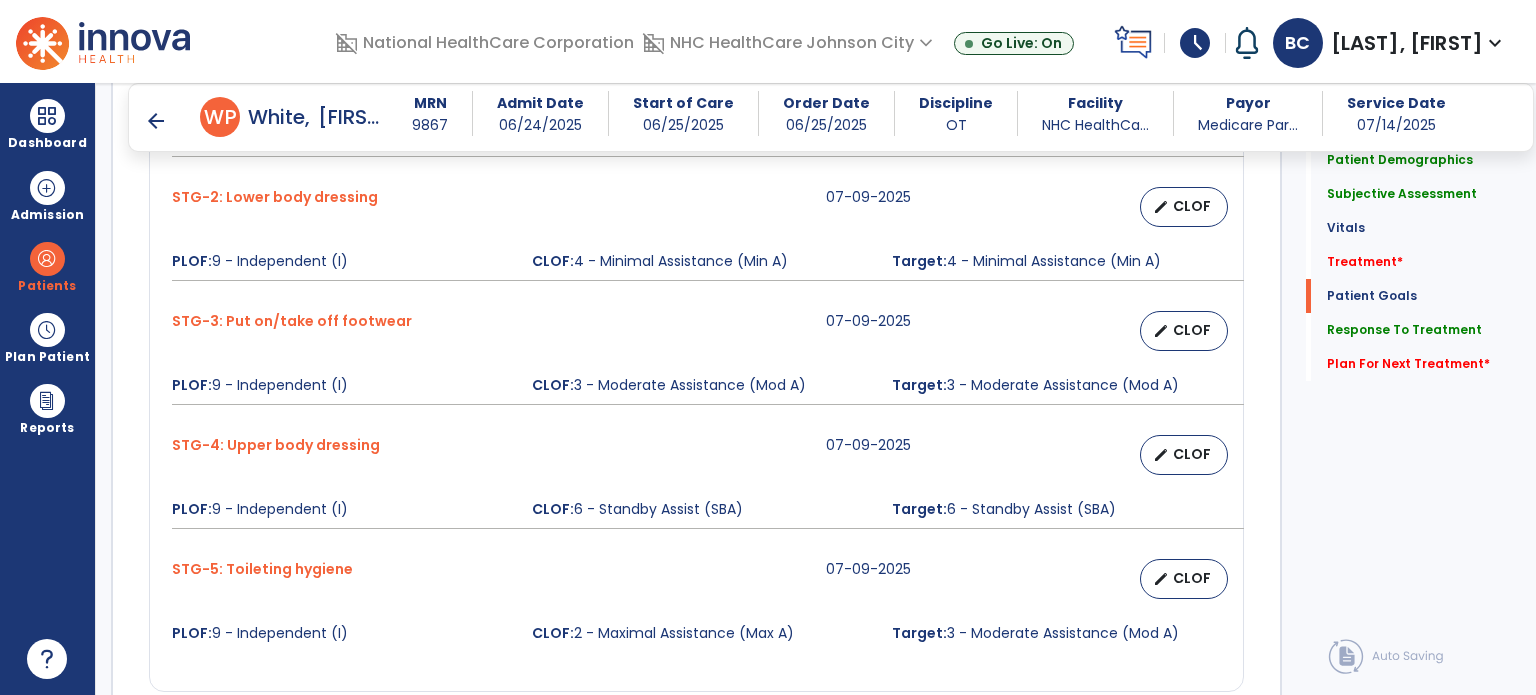 scroll, scrollTop: 1836, scrollLeft: 0, axis: vertical 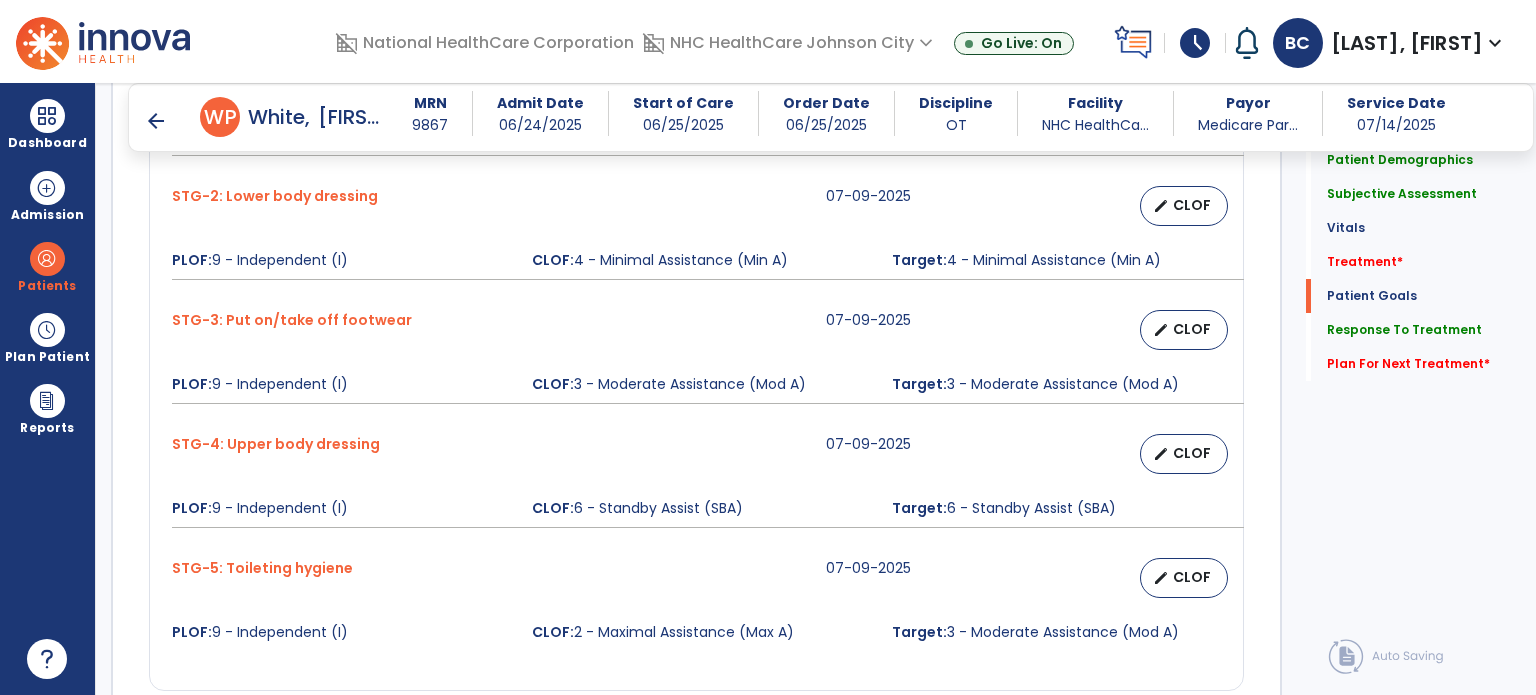 click on "arrow_back" at bounding box center [156, 121] 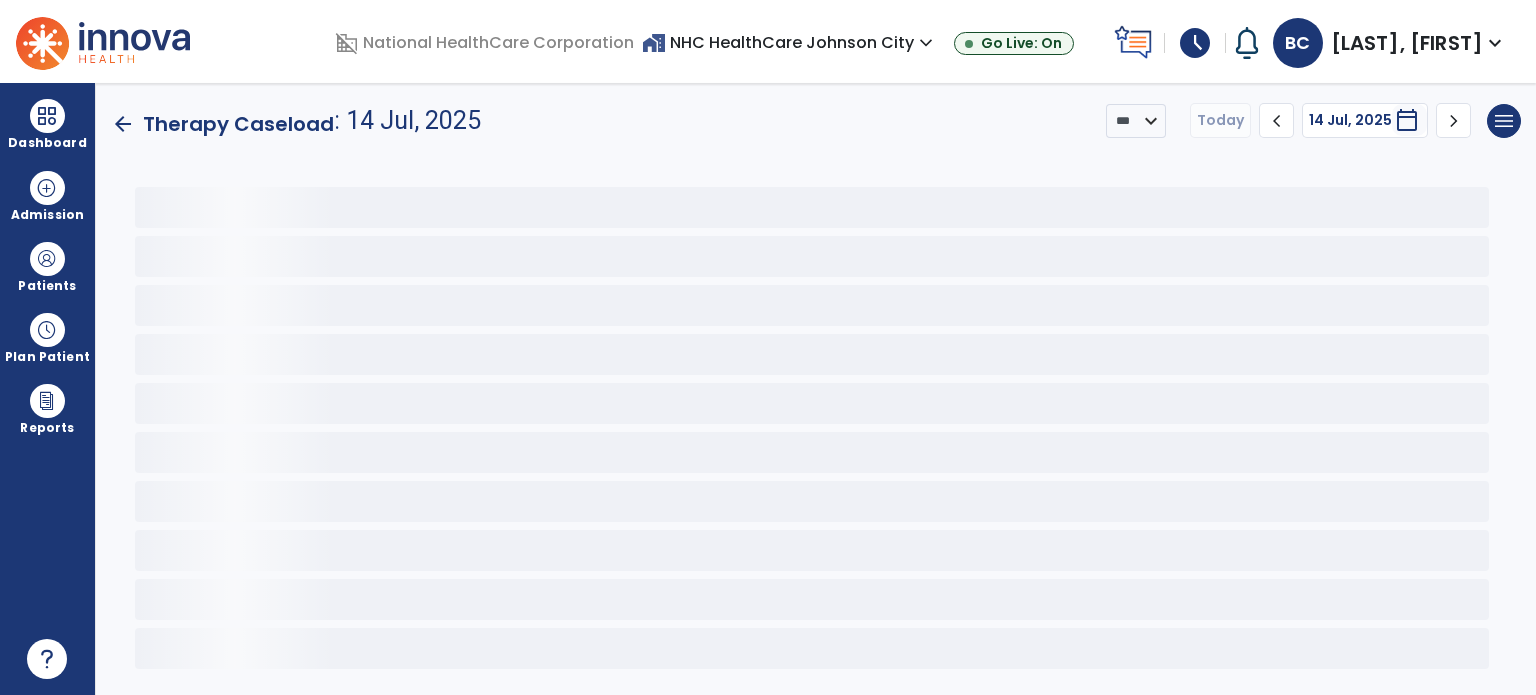 scroll, scrollTop: 0, scrollLeft: 0, axis: both 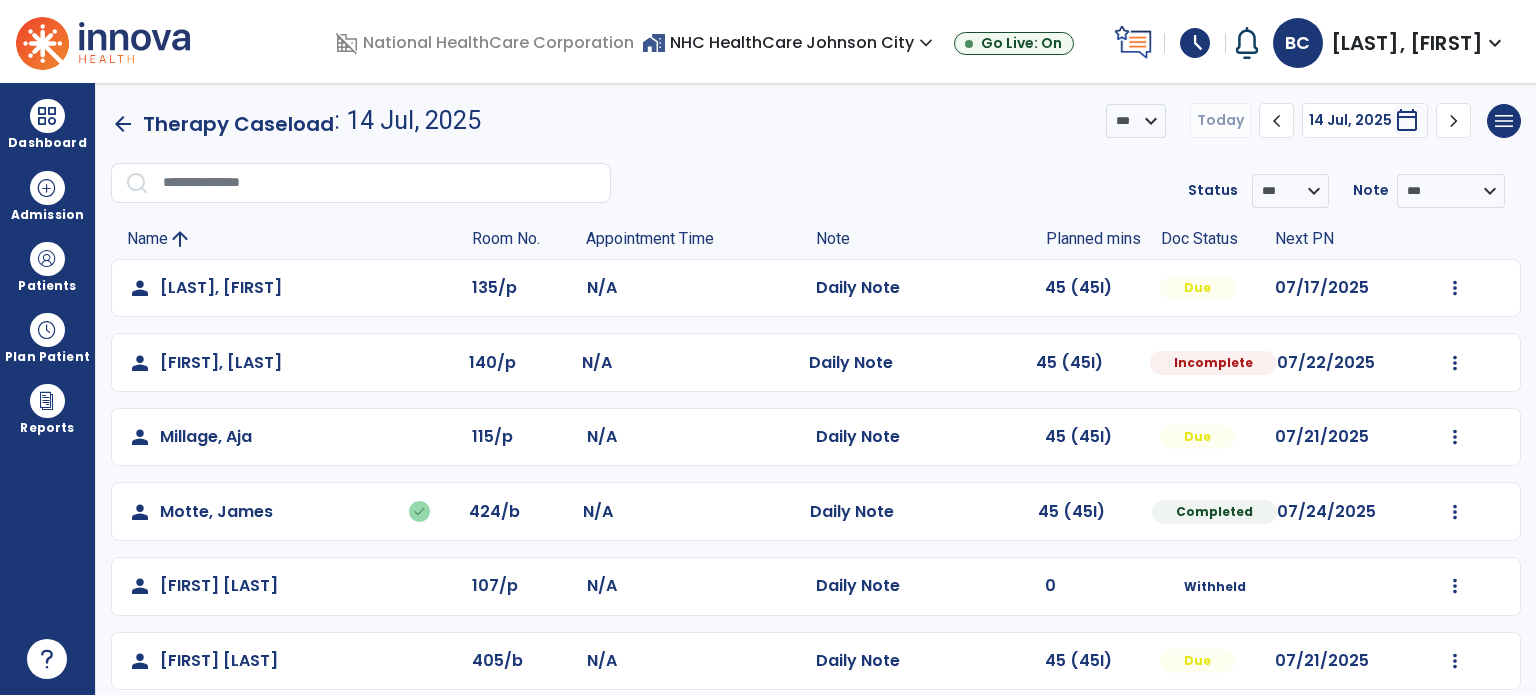 click on "Mark Visit As Complete   Reset Note   Open Document   G + C Mins" 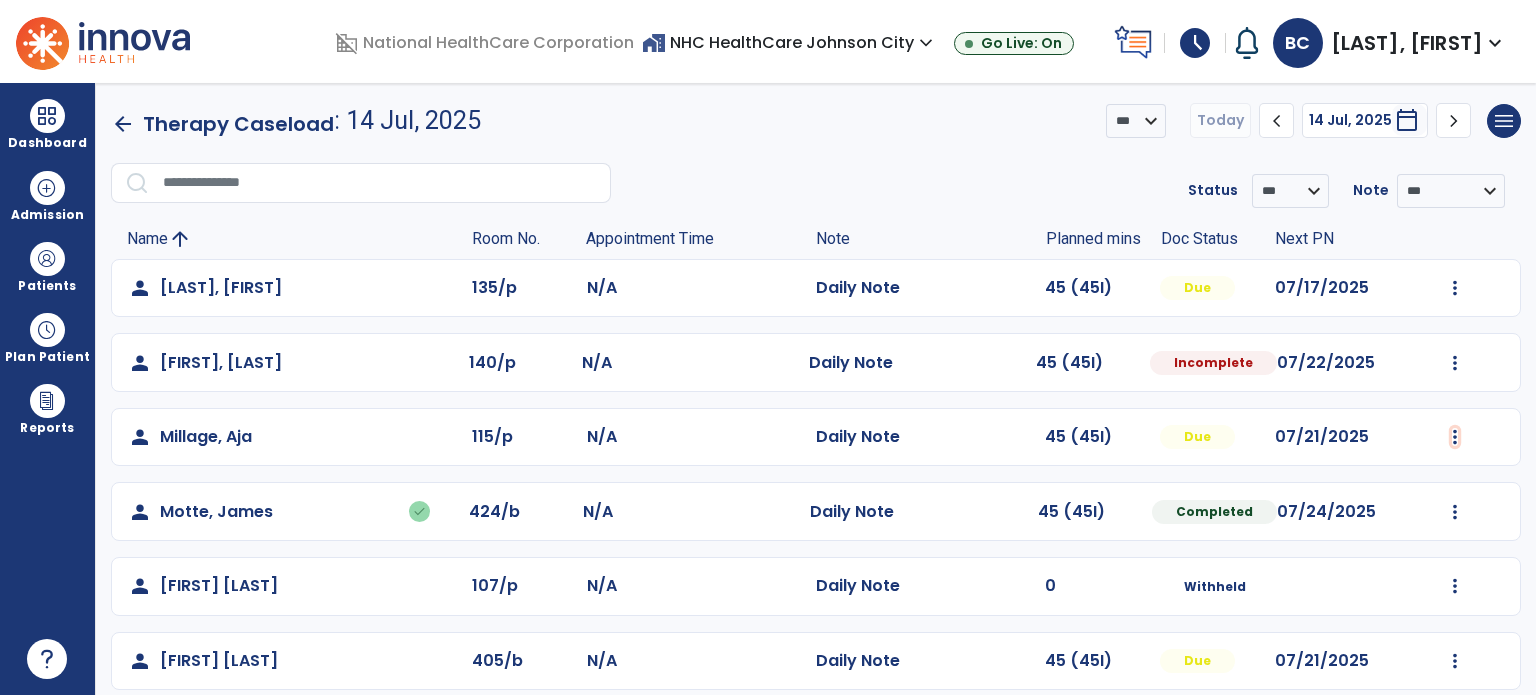 click at bounding box center (1455, 288) 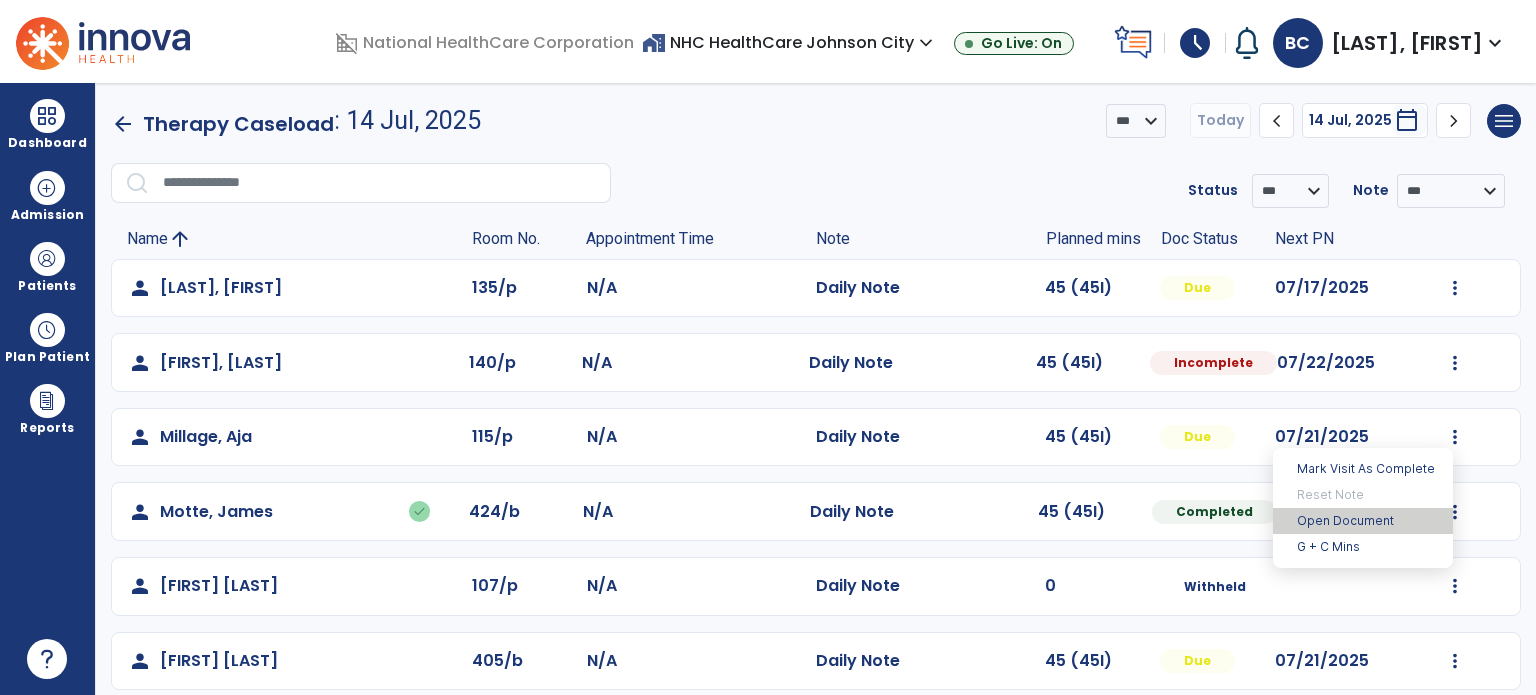click on "Open Document" at bounding box center (1363, 521) 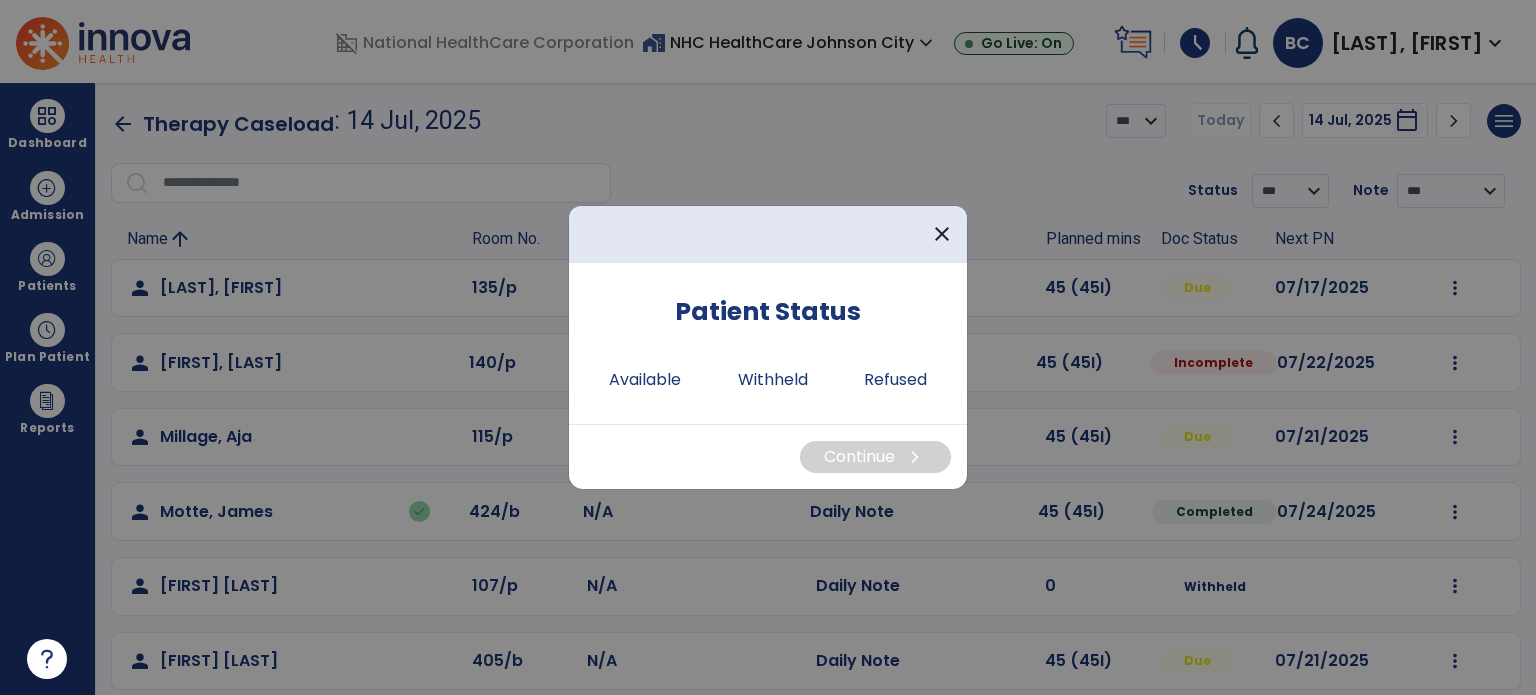 click on "Patient Status  Available   Withheld   Refused" at bounding box center (768, 343) 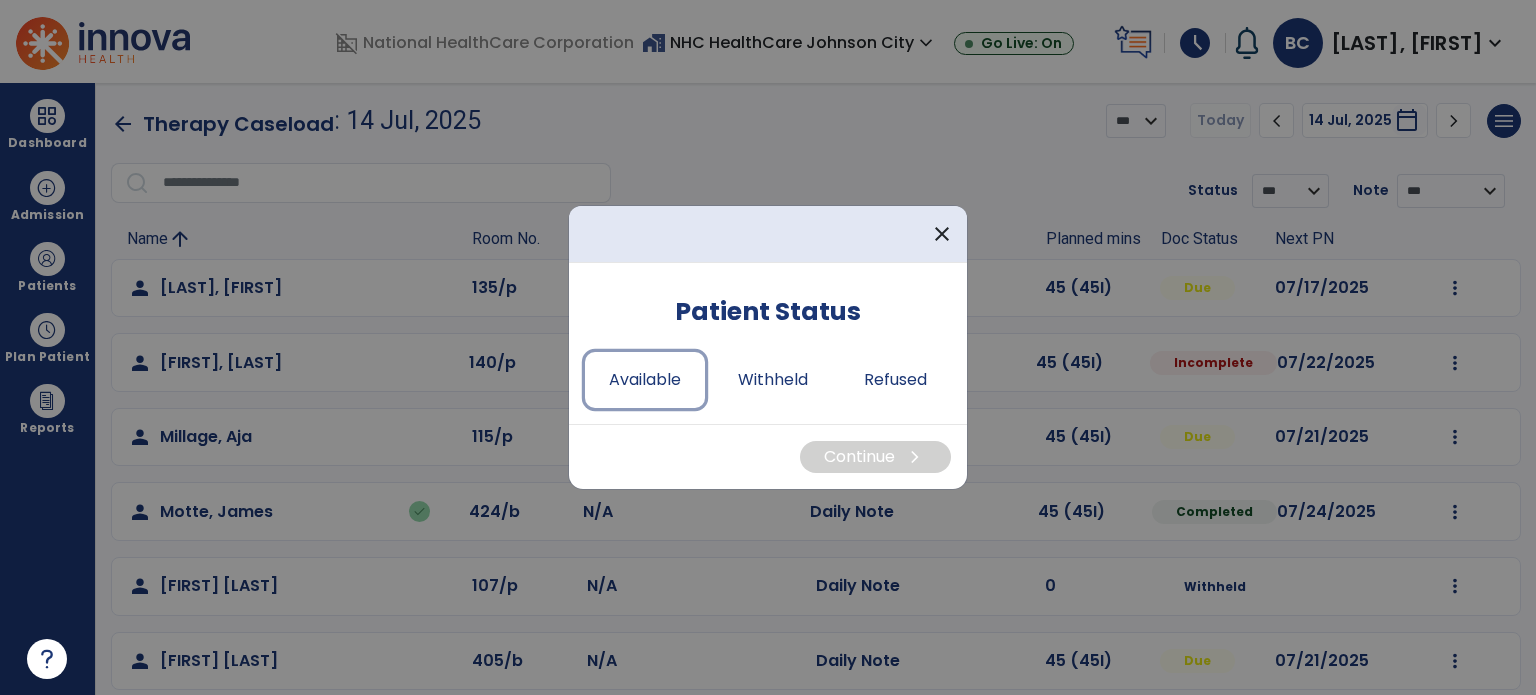 click on "Available" at bounding box center [645, 380] 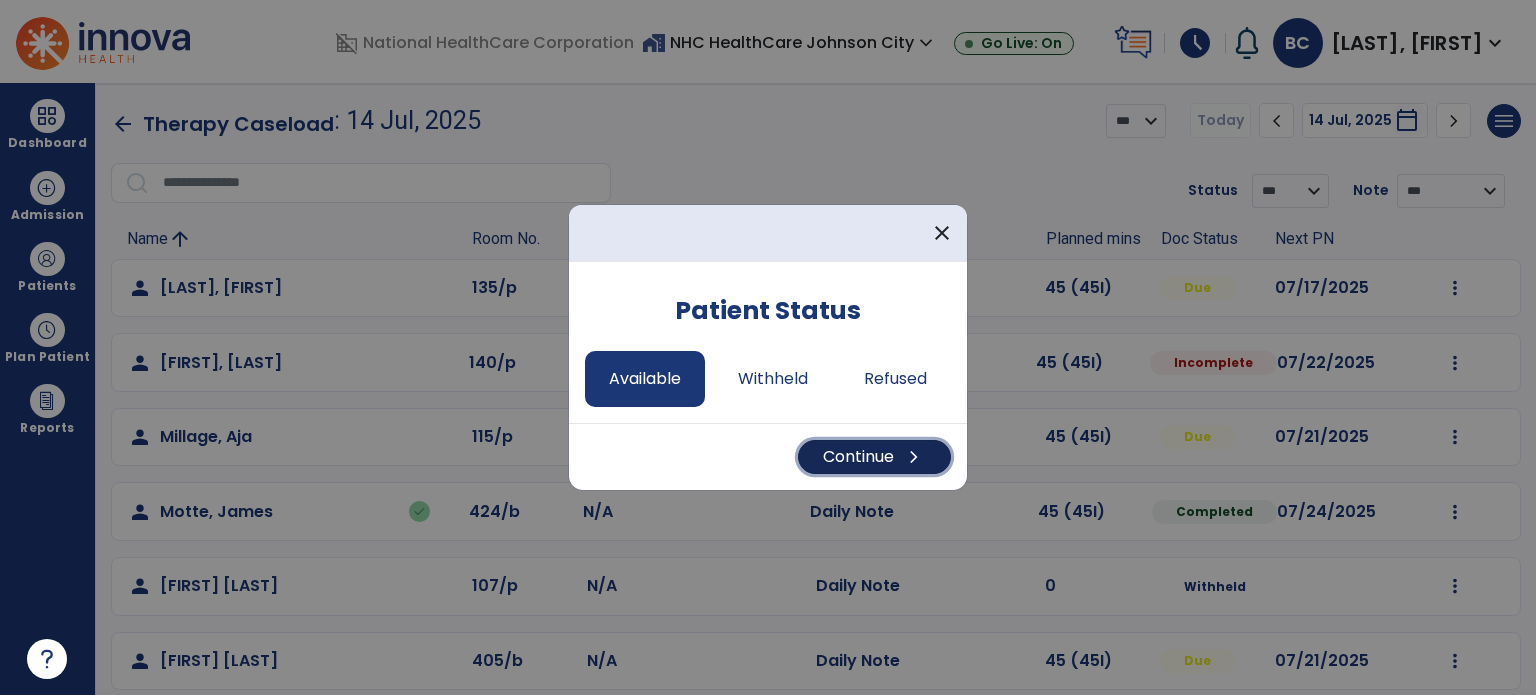 click on "Continue   chevron_right" at bounding box center (874, 457) 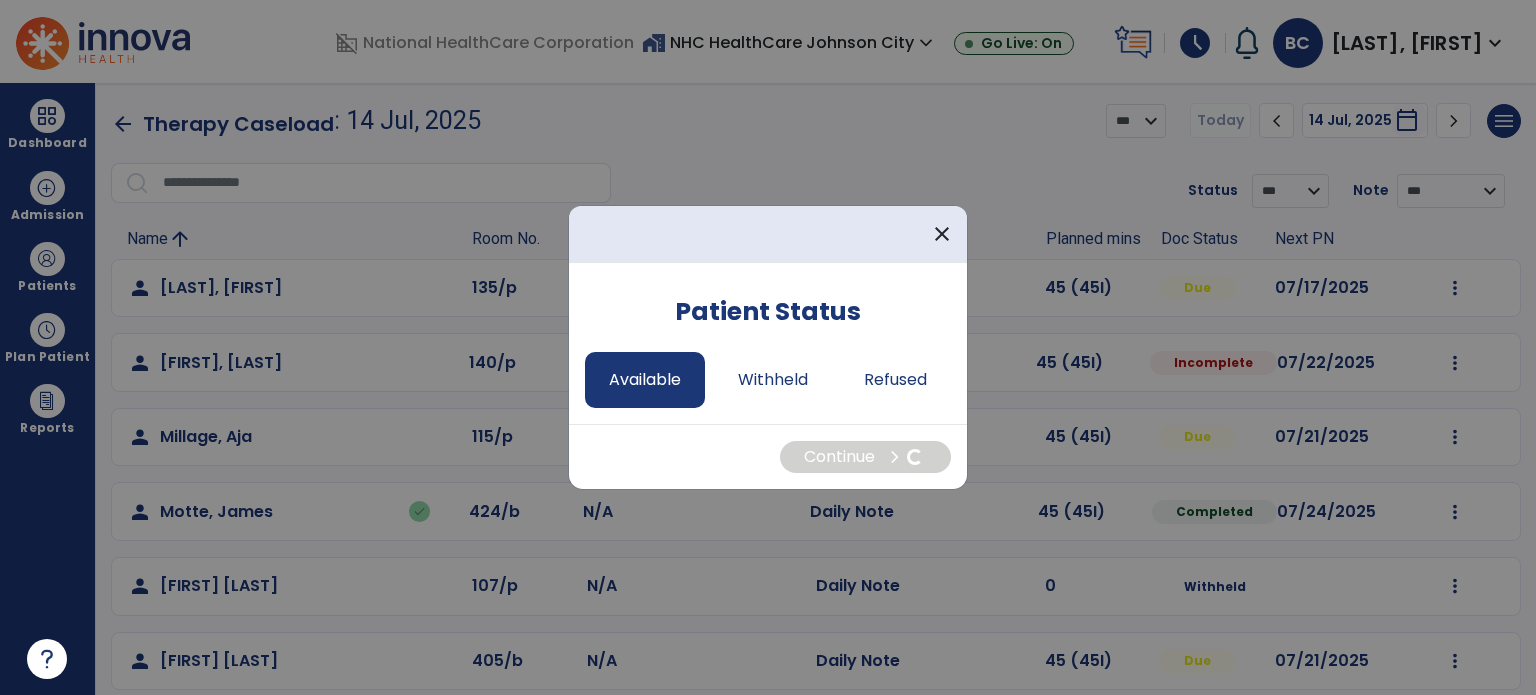select on "*" 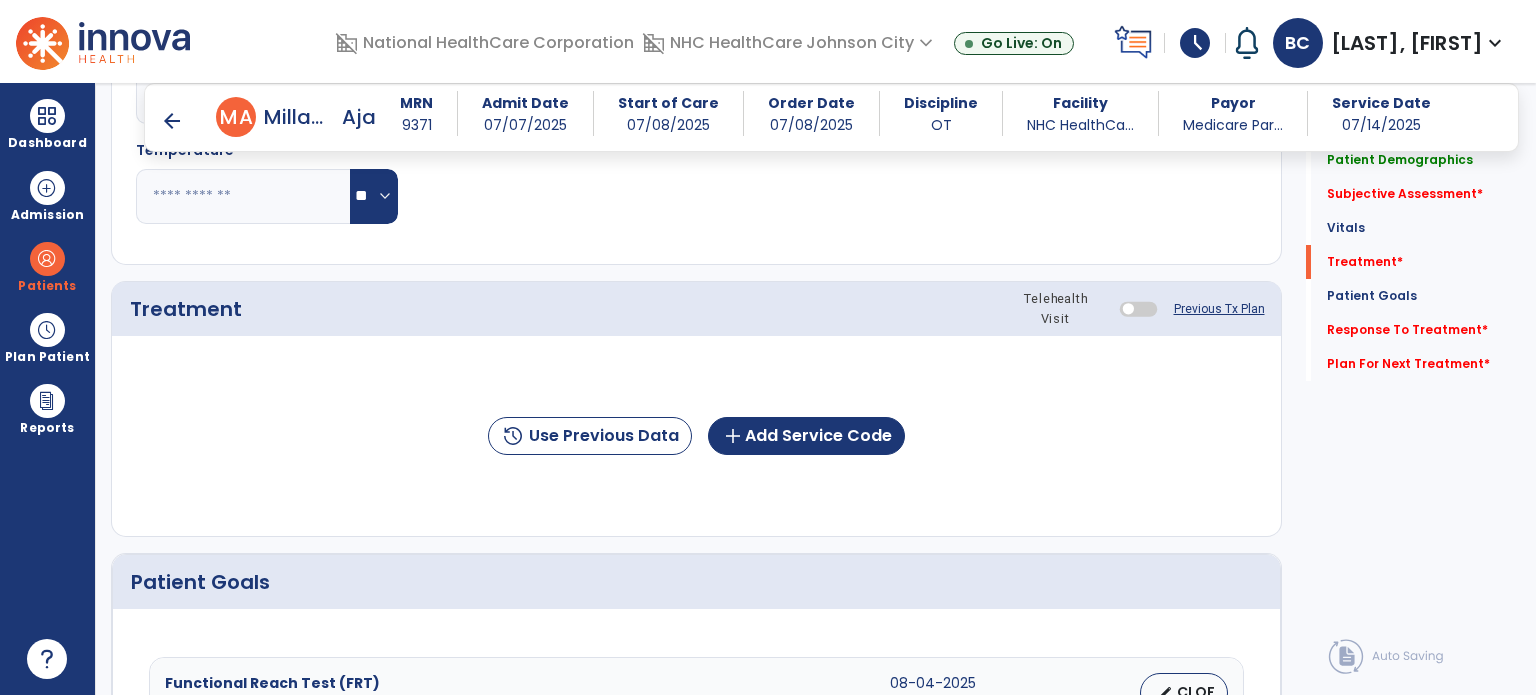 scroll, scrollTop: 1004, scrollLeft: 0, axis: vertical 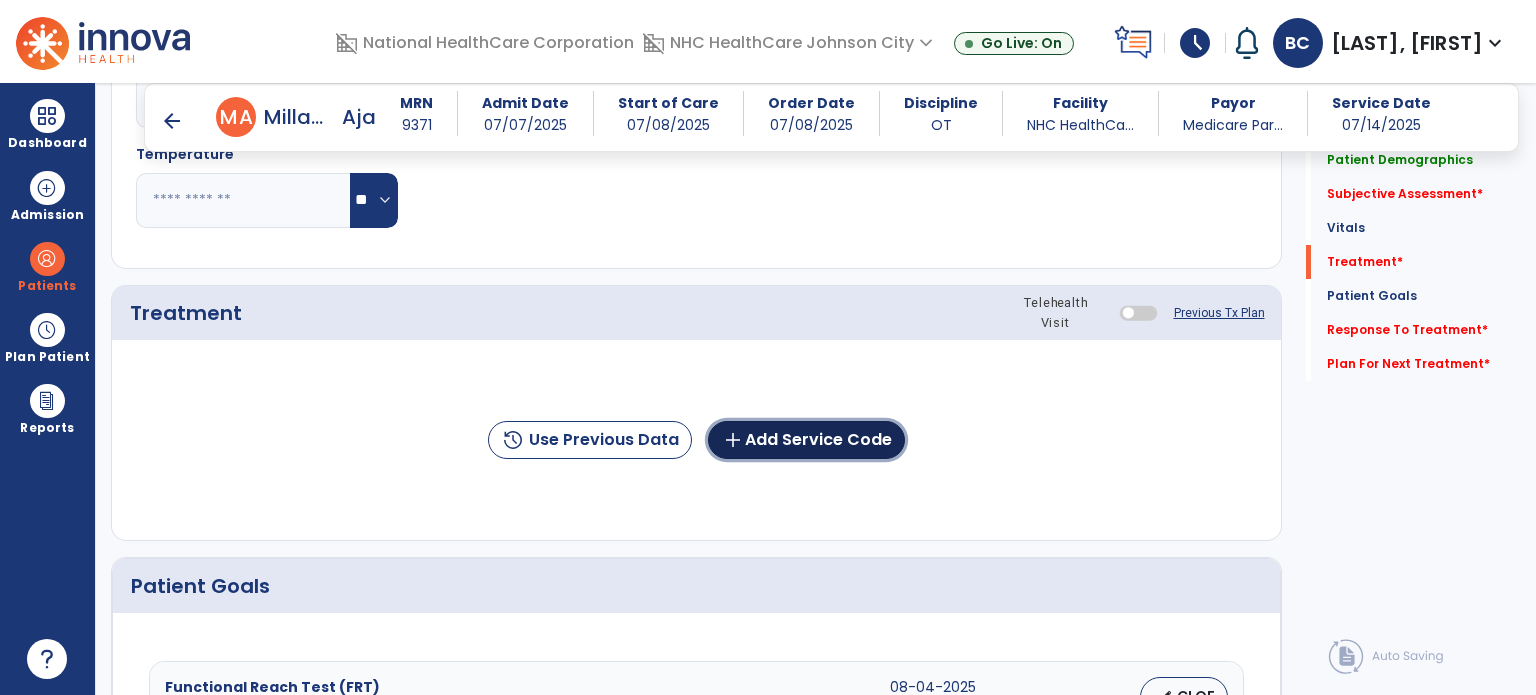 click on "add  Add Service Code" 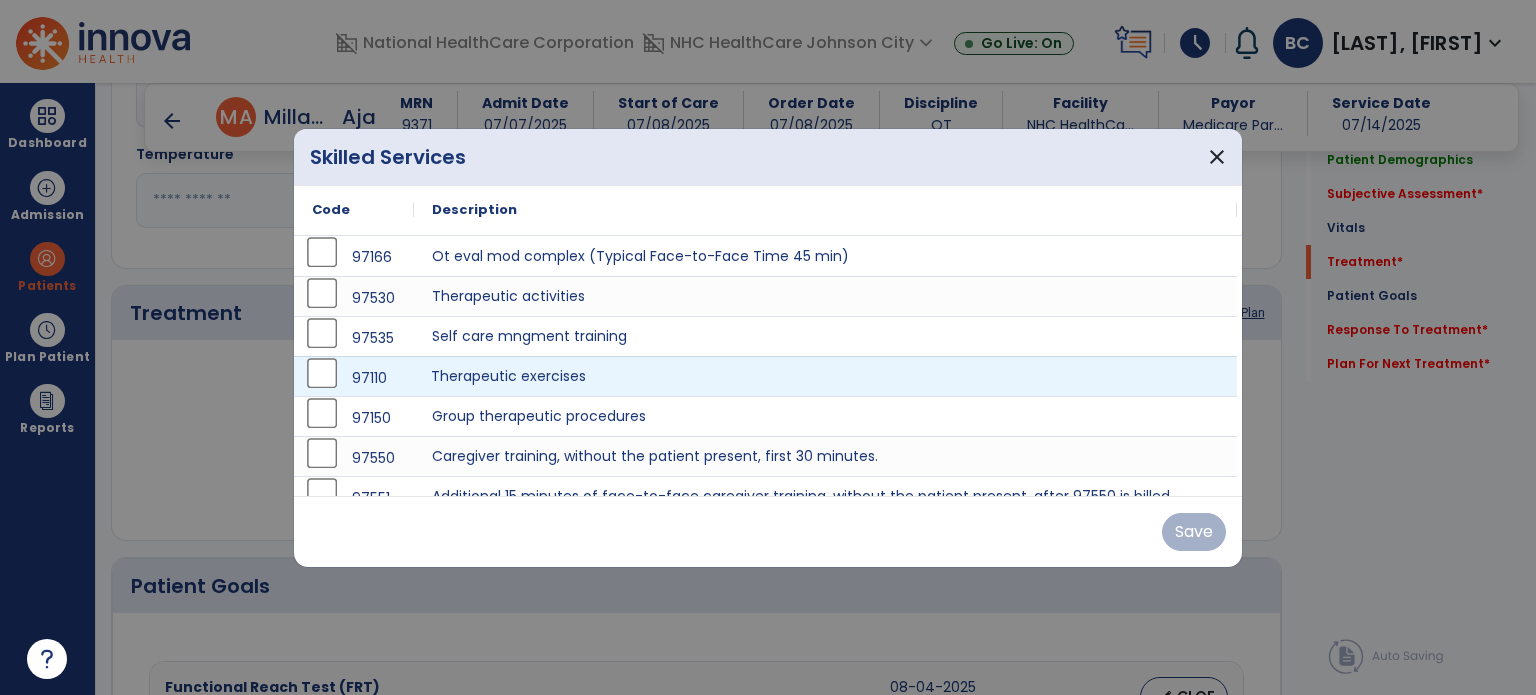 click on "Therapeutic exercises" at bounding box center [825, 376] 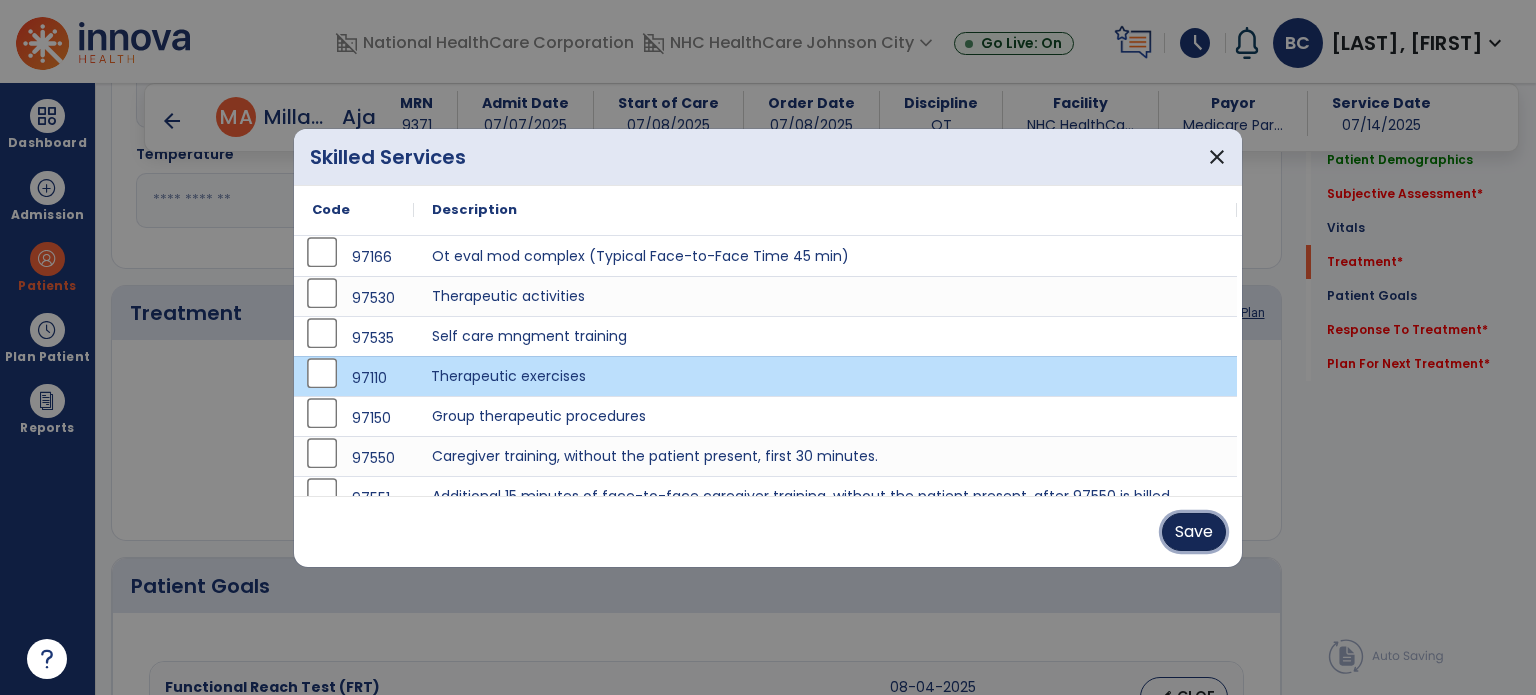click on "Save" at bounding box center (1194, 532) 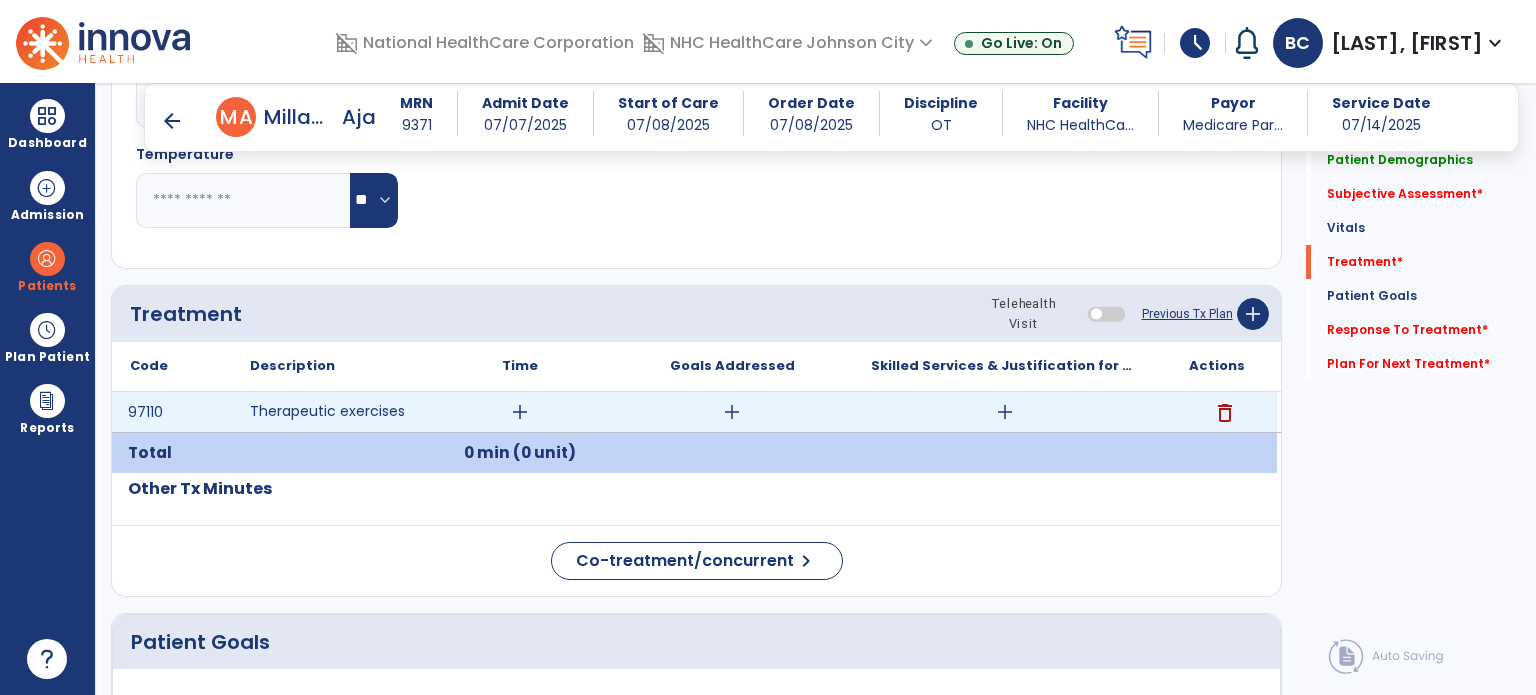 click on "add" at bounding box center (1004, 412) 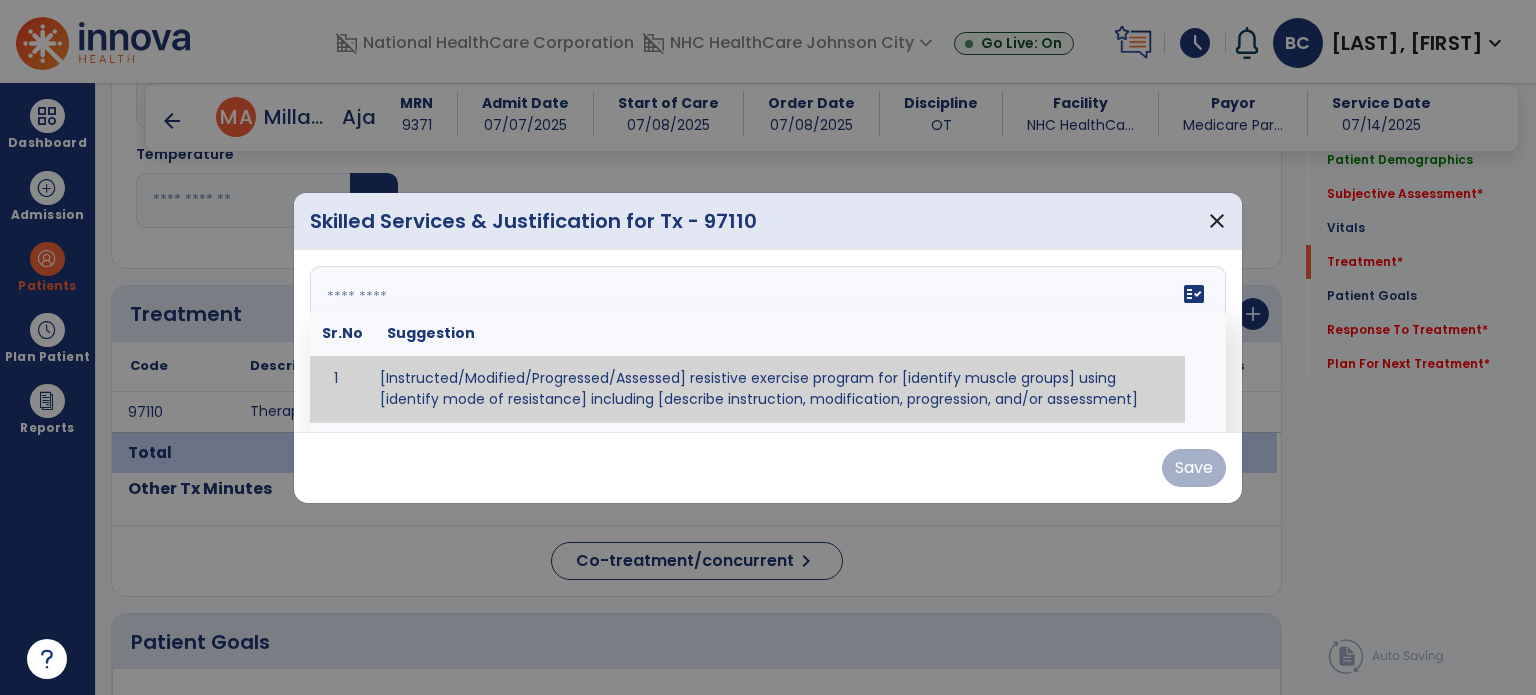 click on "fact_check  Sr.No Suggestion 1 [Instructed/Modified/Progressed/Assessed] resistive exercise program for [identify muscle groups] using [identify mode of resistance] including [describe instruction, modification, progression, and/or assessment] 2 [Instructed/Modified/Progressed/Assessed] aerobic exercise program using [identify equipment/mode] including [describe instruction, modification,progression, and/or assessment] 3 [Instructed/Modified/Progressed/Assessed] [PROM/A/AROM/AROM] program for [identify joint movements] using [contract-relax, over-pressure, inhibitory techniques, other] 4 [Assessed/Tested] aerobic capacity with administration of [aerobic capacity test]" at bounding box center [768, 341] 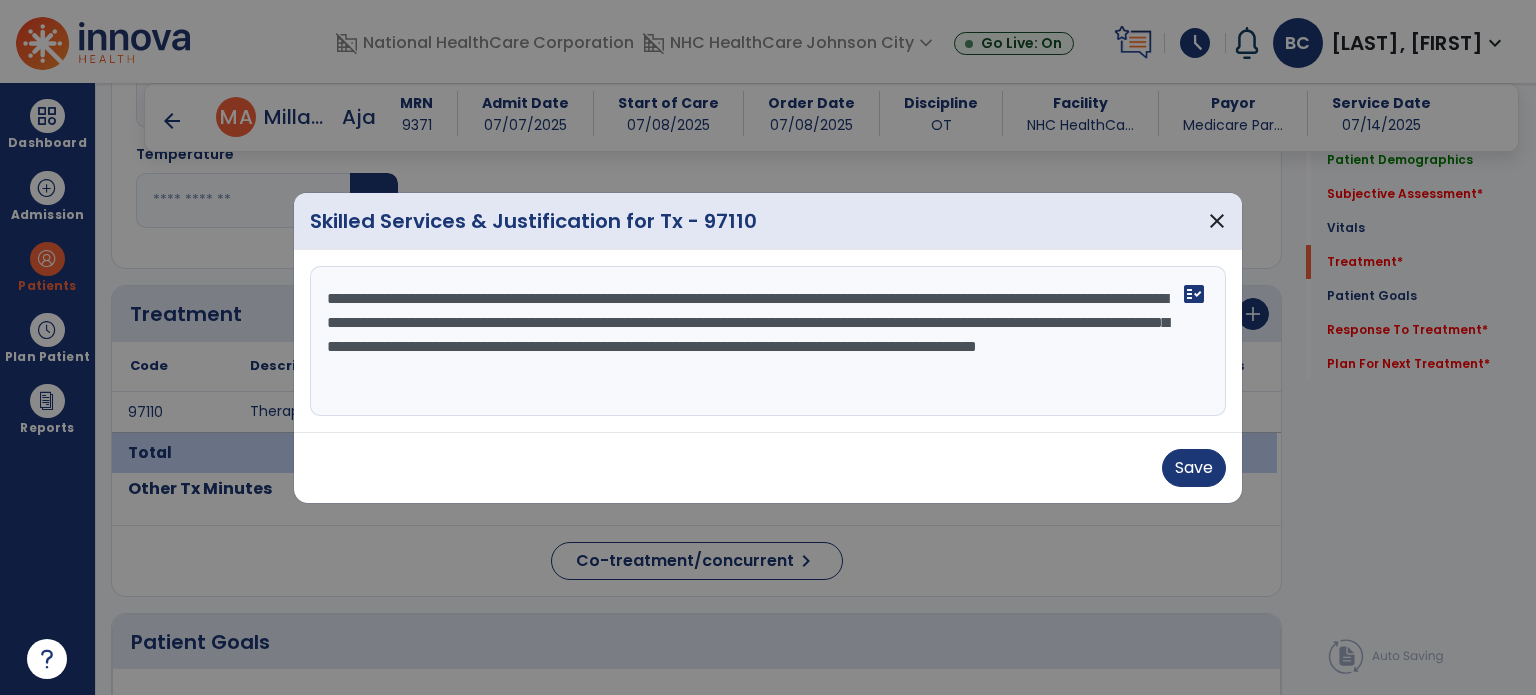 click on "**********" at bounding box center [768, 341] 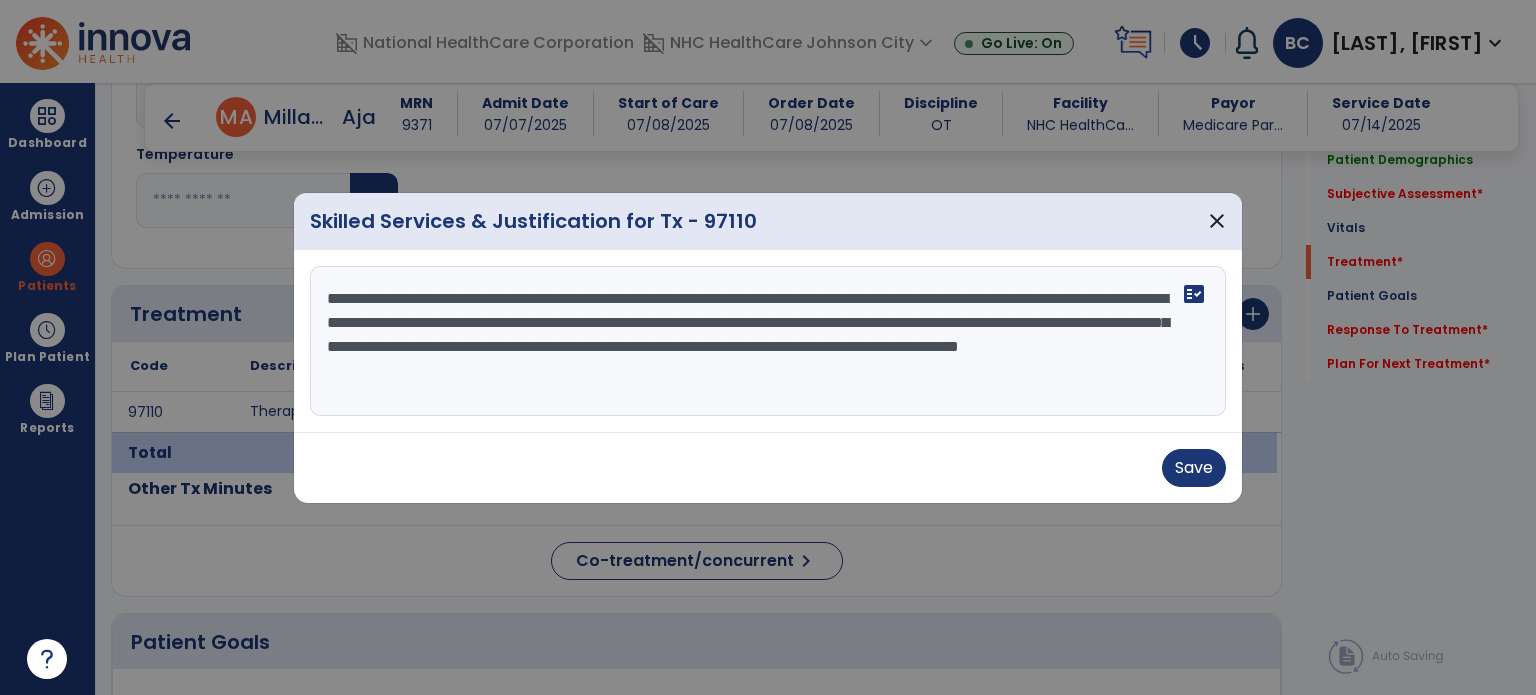 type on "**********" 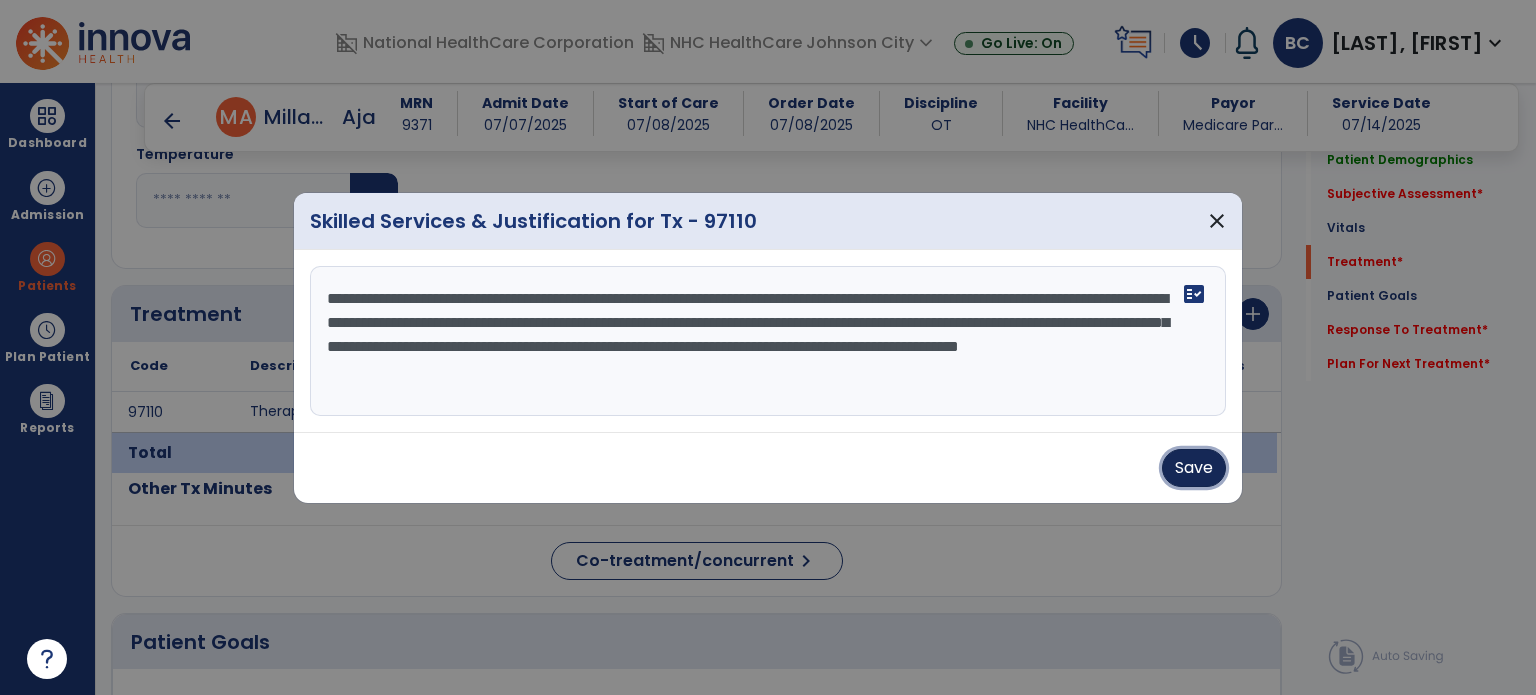 click on "Save" at bounding box center (1194, 468) 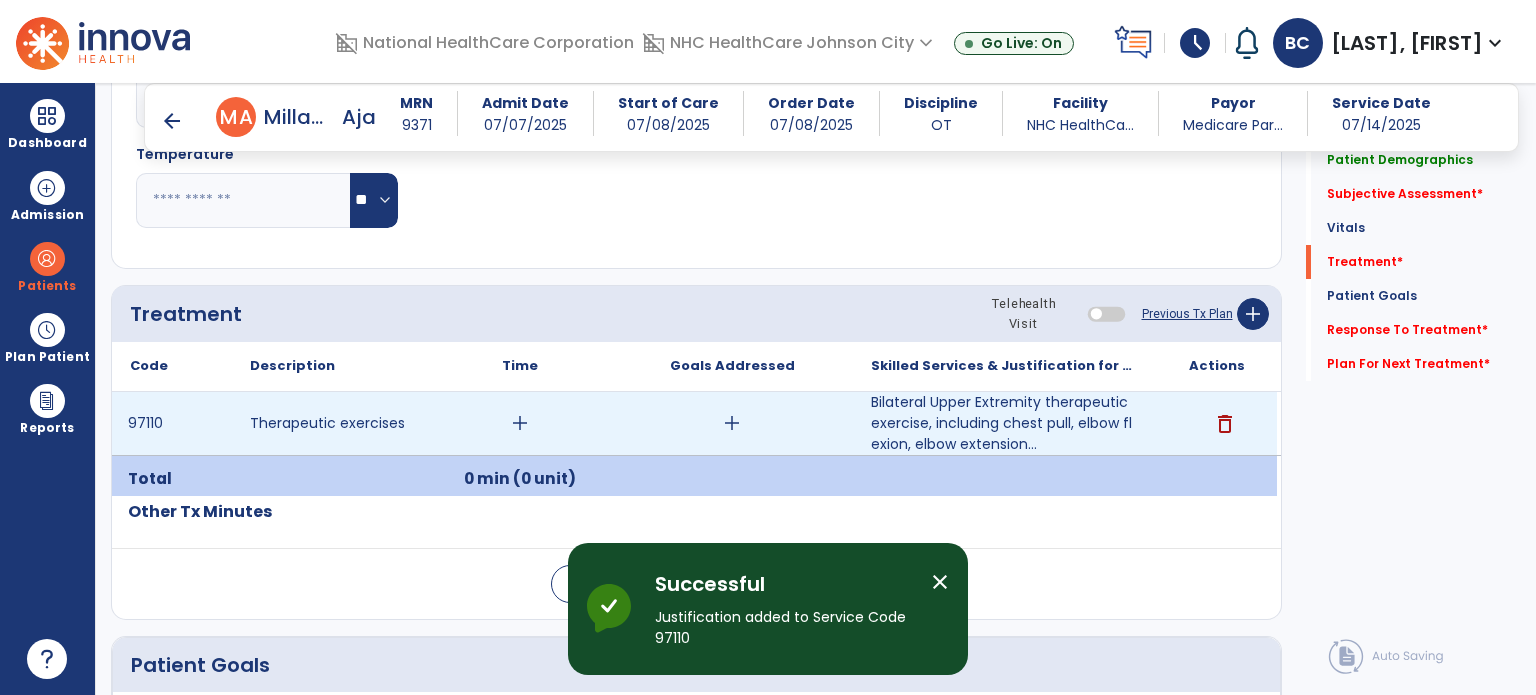 click on "add" at bounding box center [732, 423] 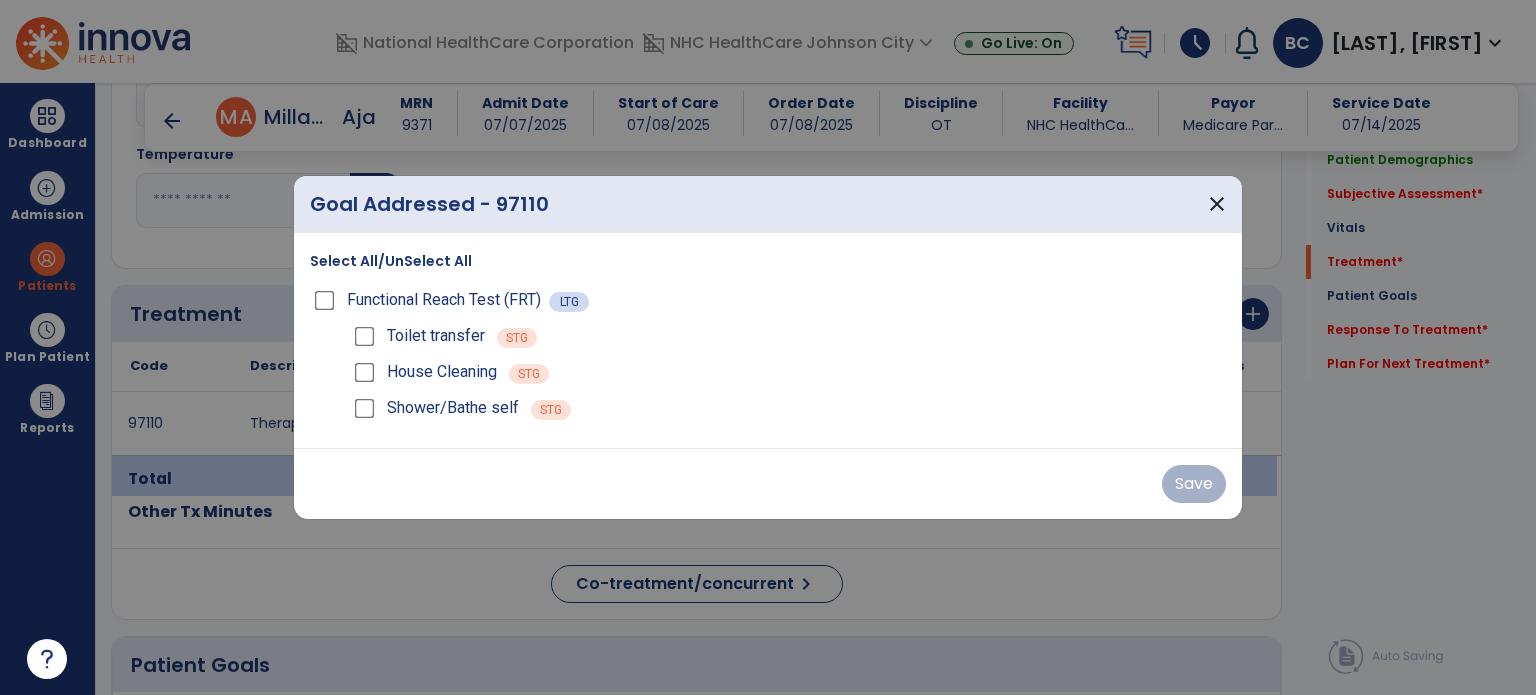 click at bounding box center [768, 347] 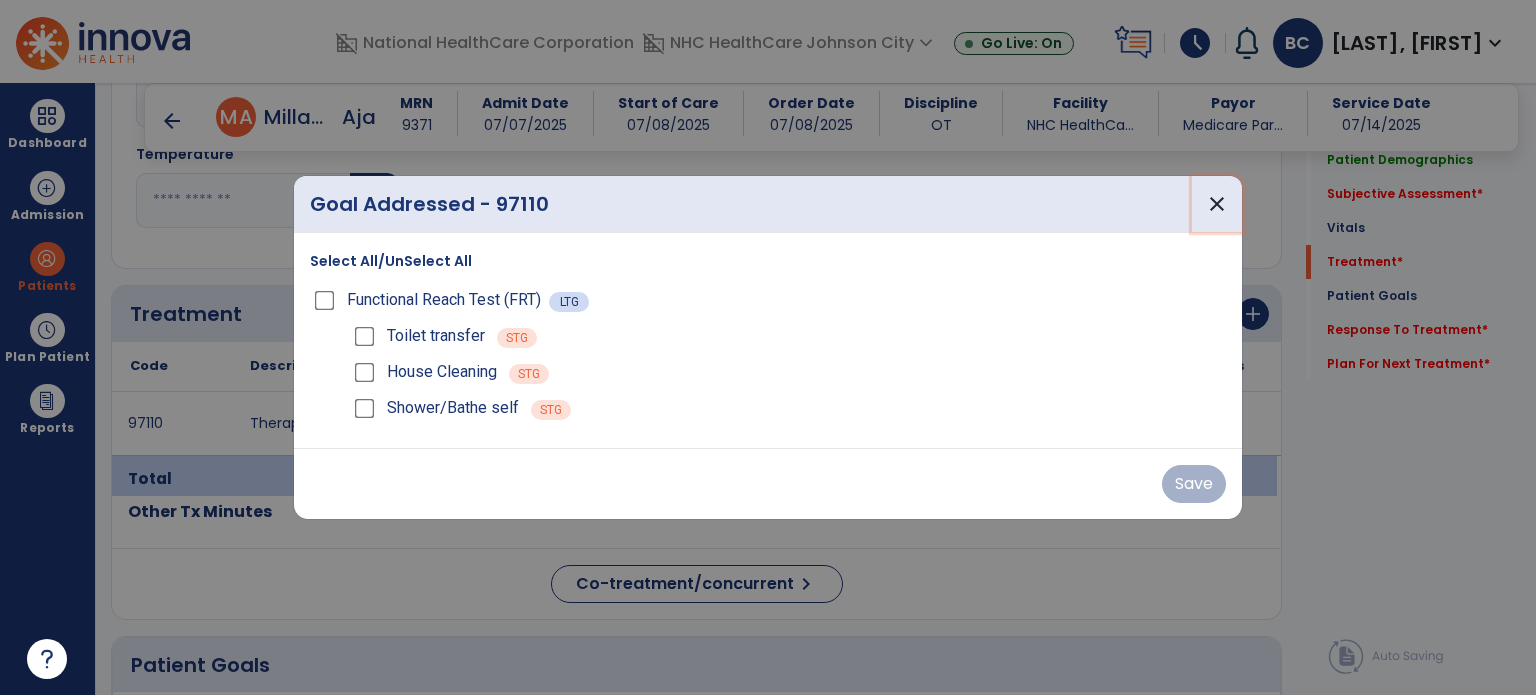 click on "close" at bounding box center [1217, 204] 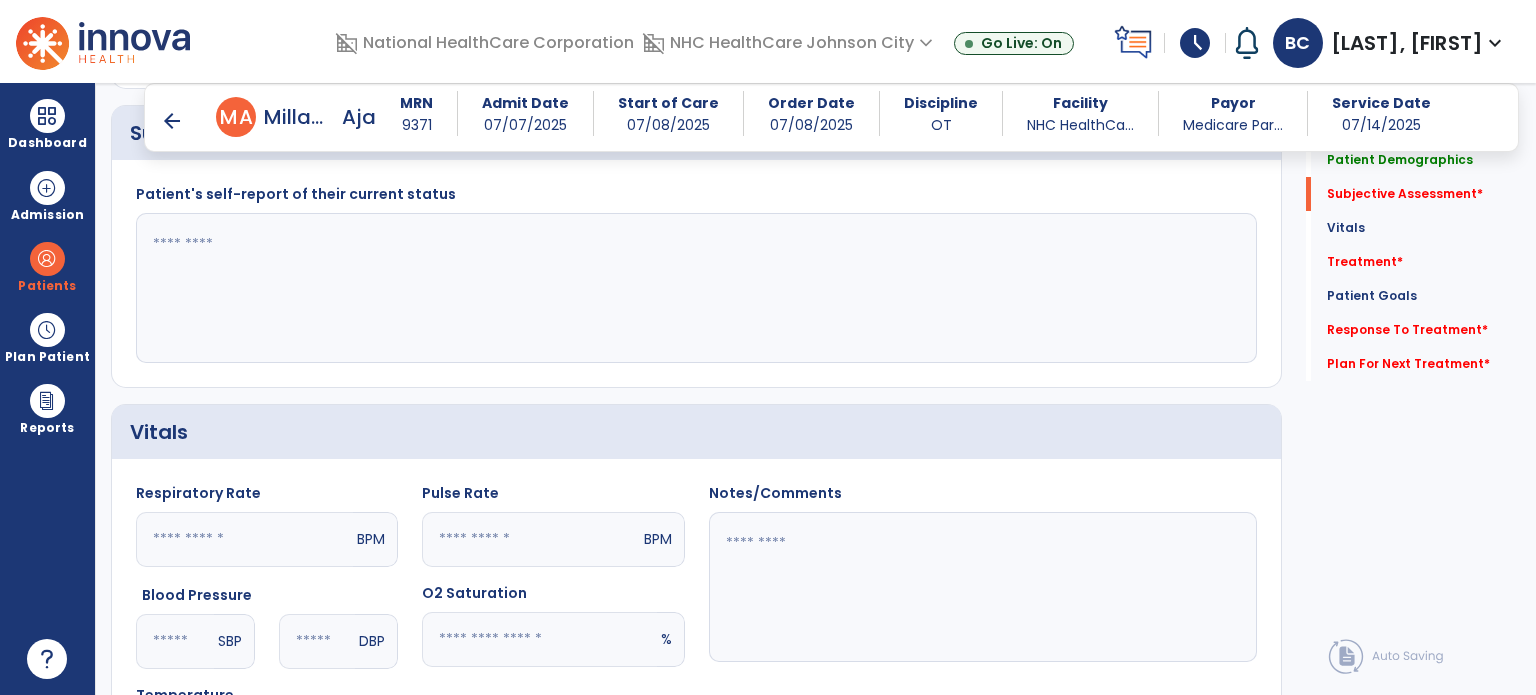 scroll, scrollTop: 460, scrollLeft: 0, axis: vertical 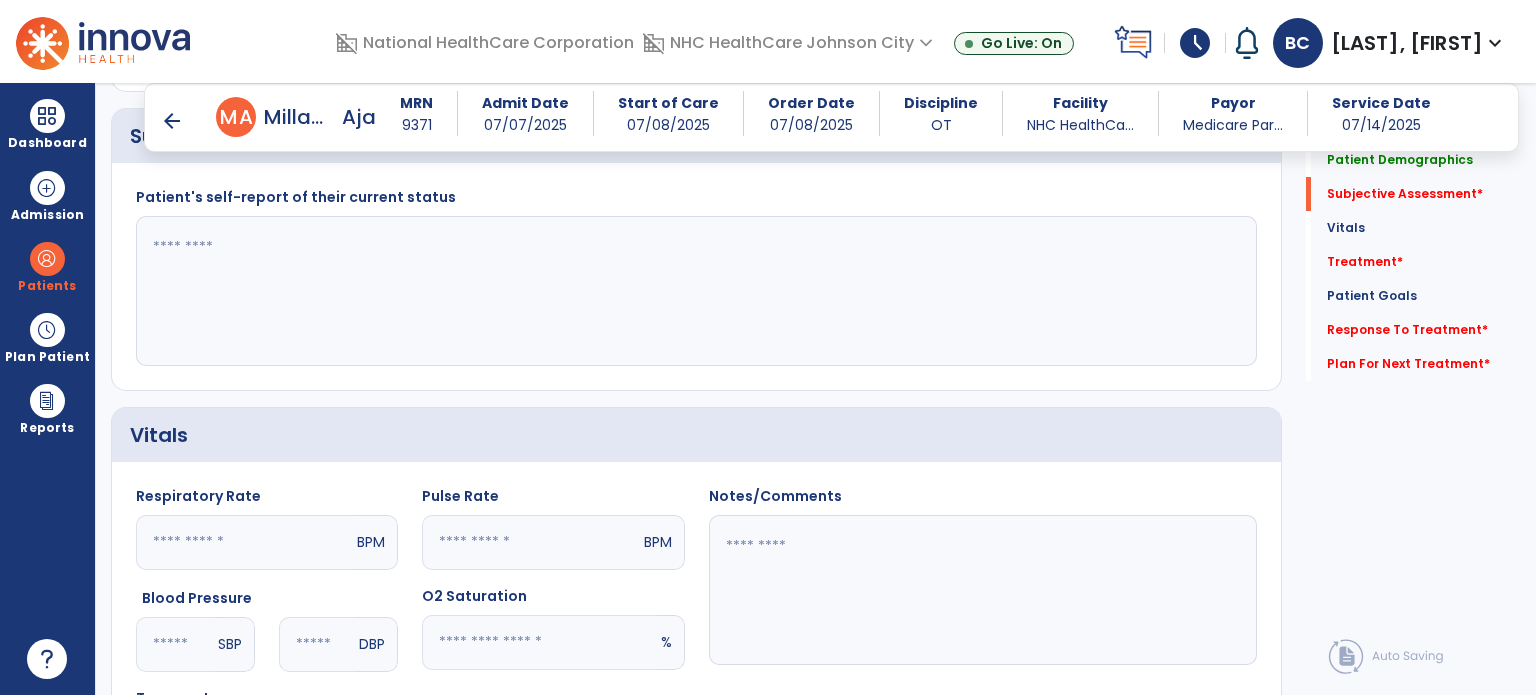 click 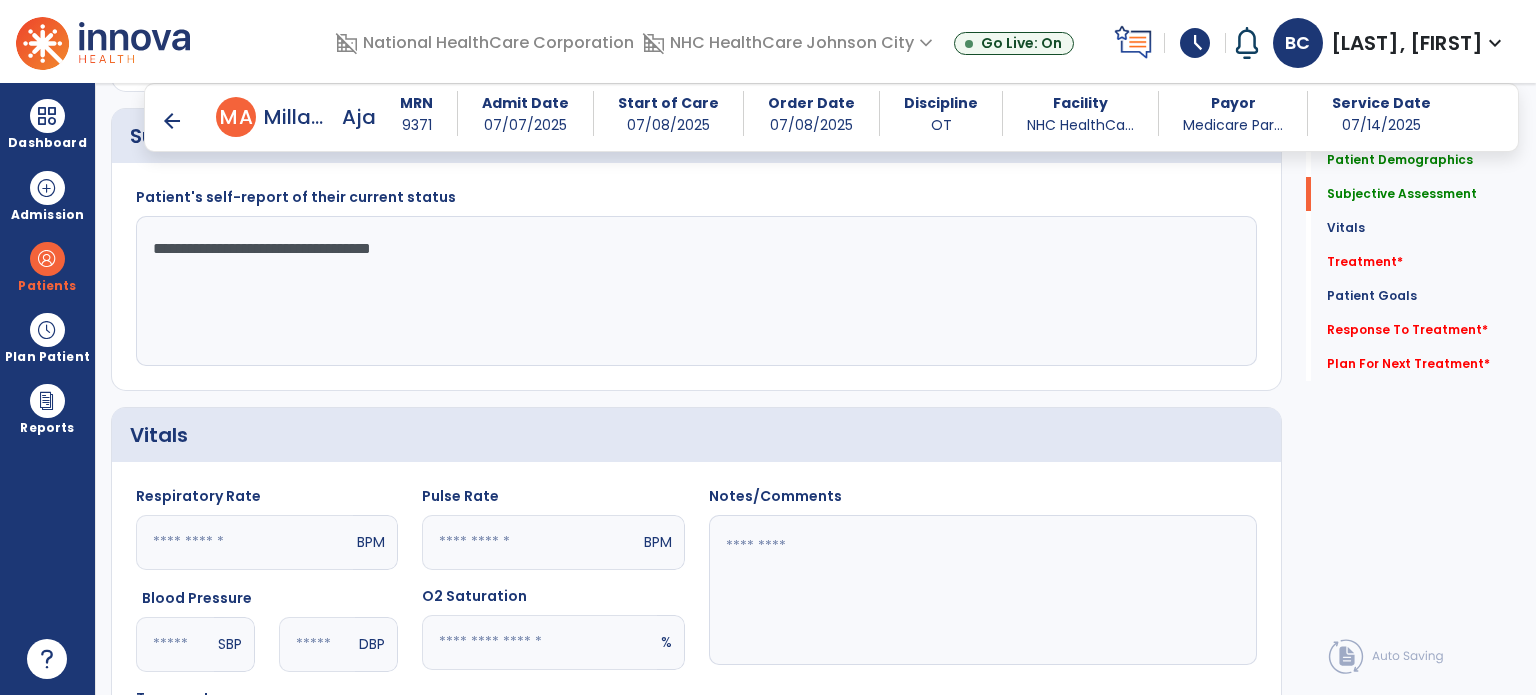 type on "**********" 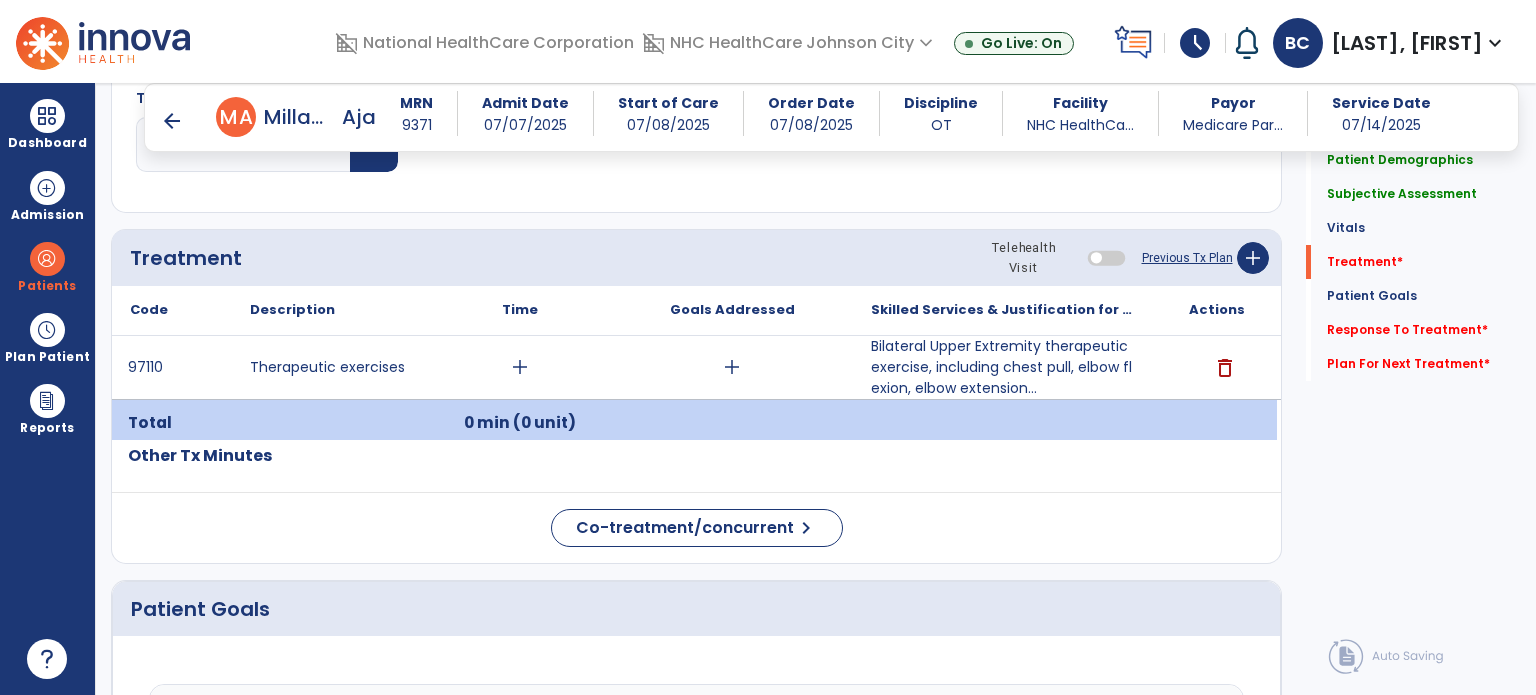 scroll, scrollTop: 1062, scrollLeft: 0, axis: vertical 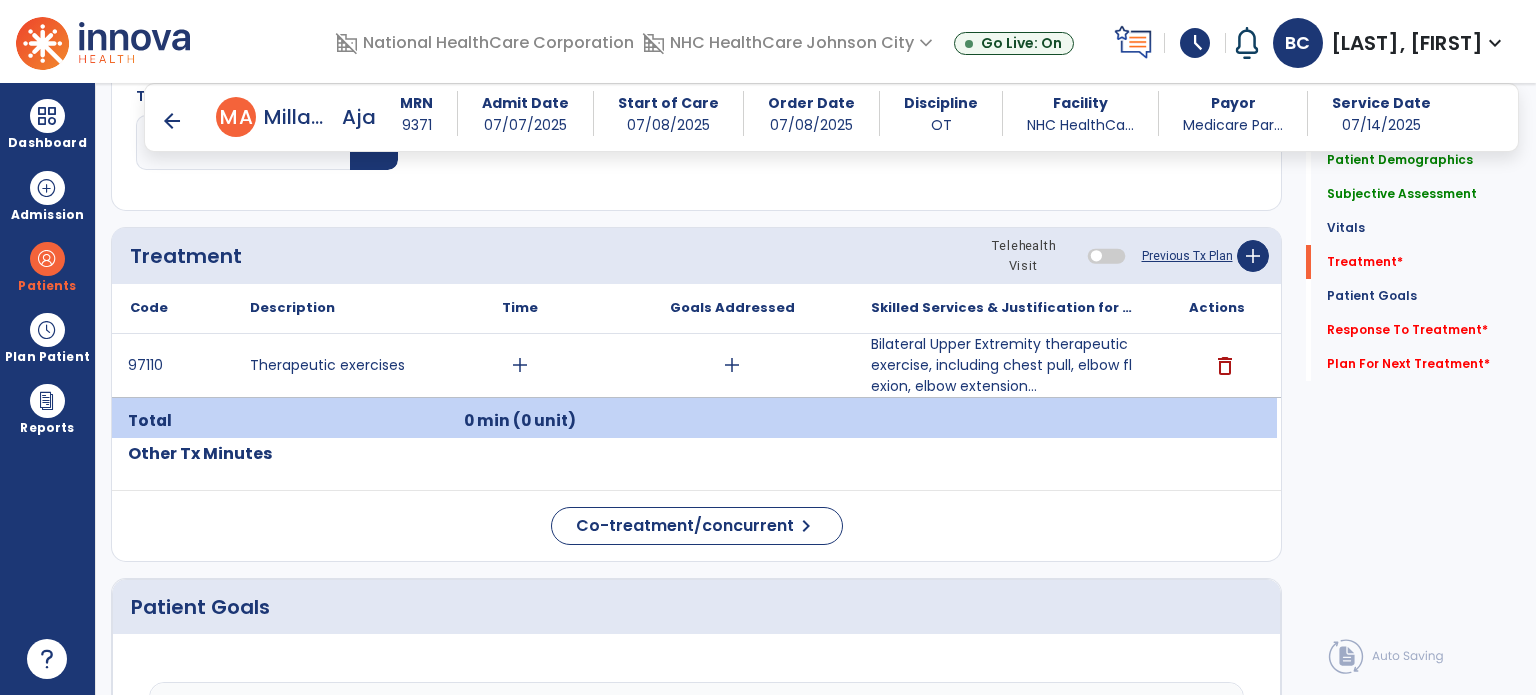 click on "arrow_back" at bounding box center [176, 121] 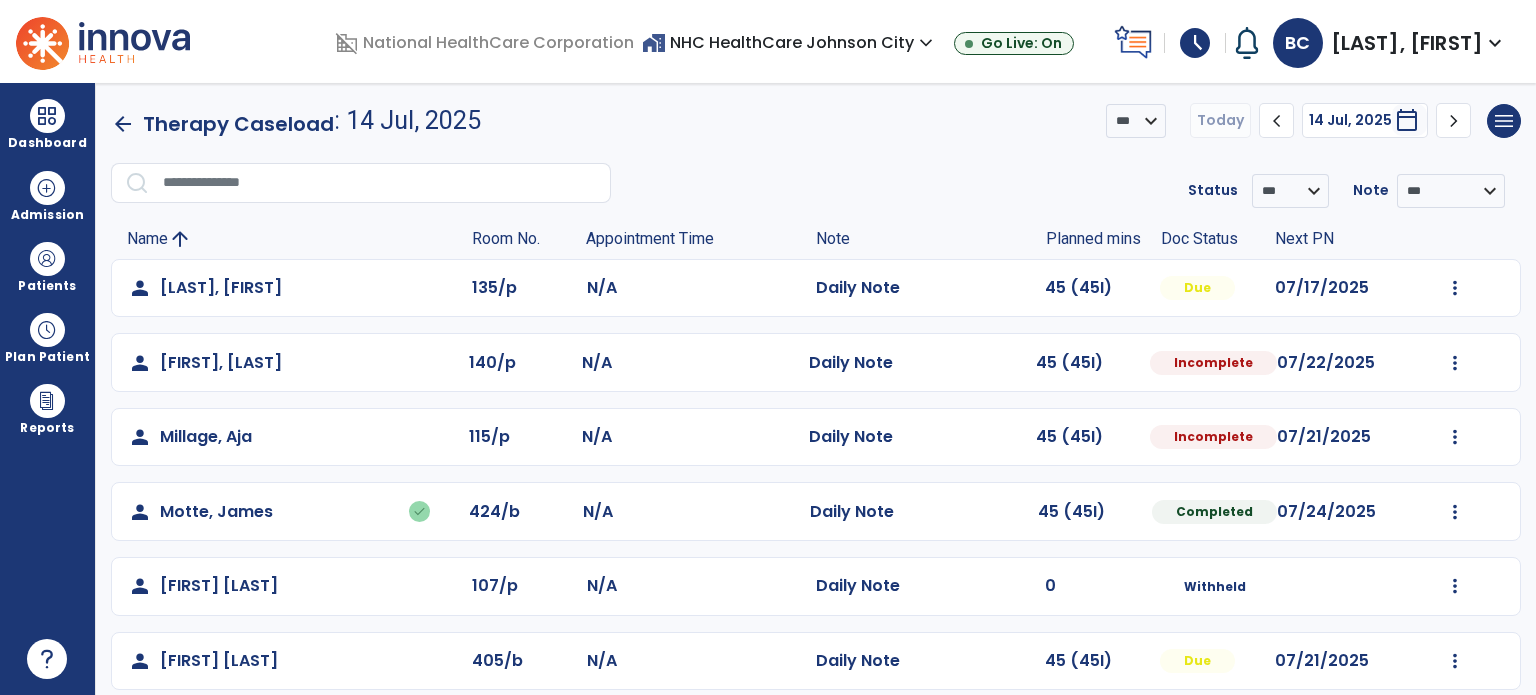 scroll, scrollTop: 94, scrollLeft: 0, axis: vertical 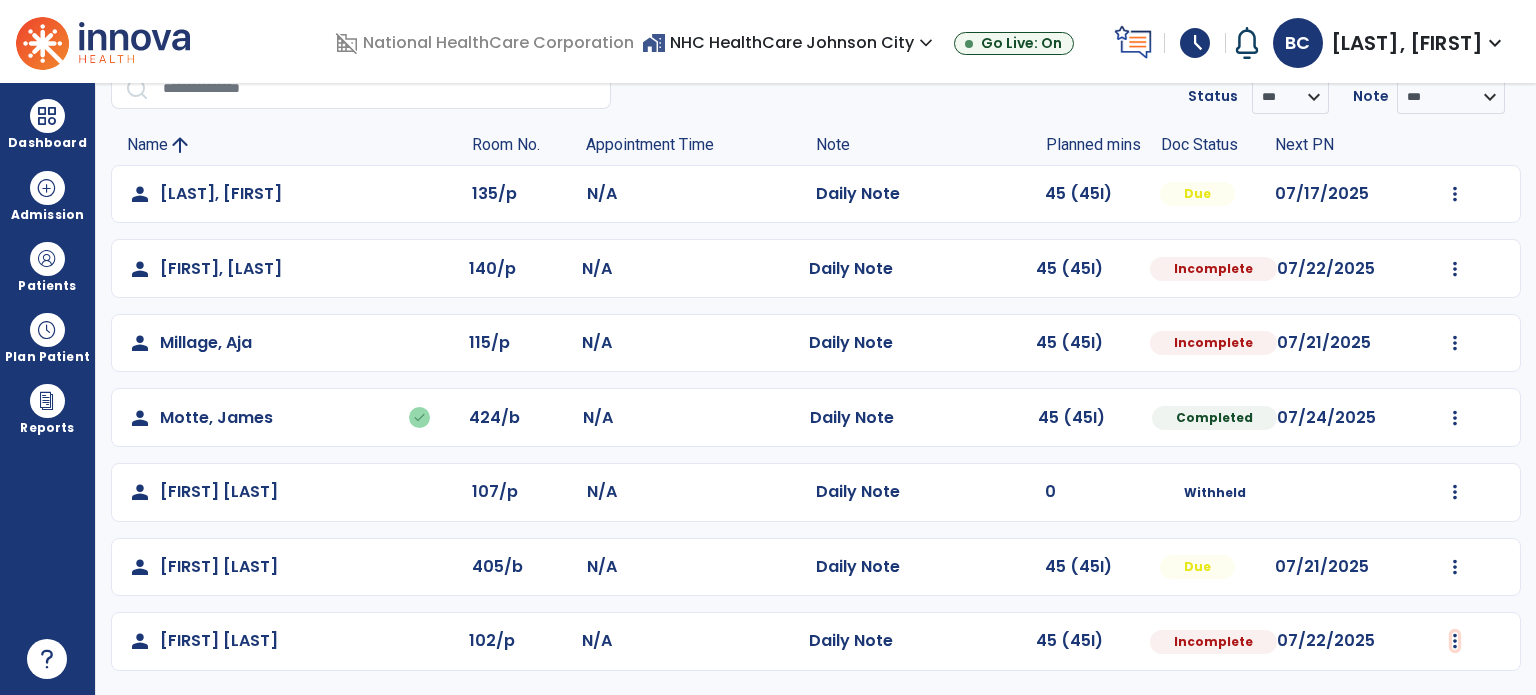 click at bounding box center (1455, 194) 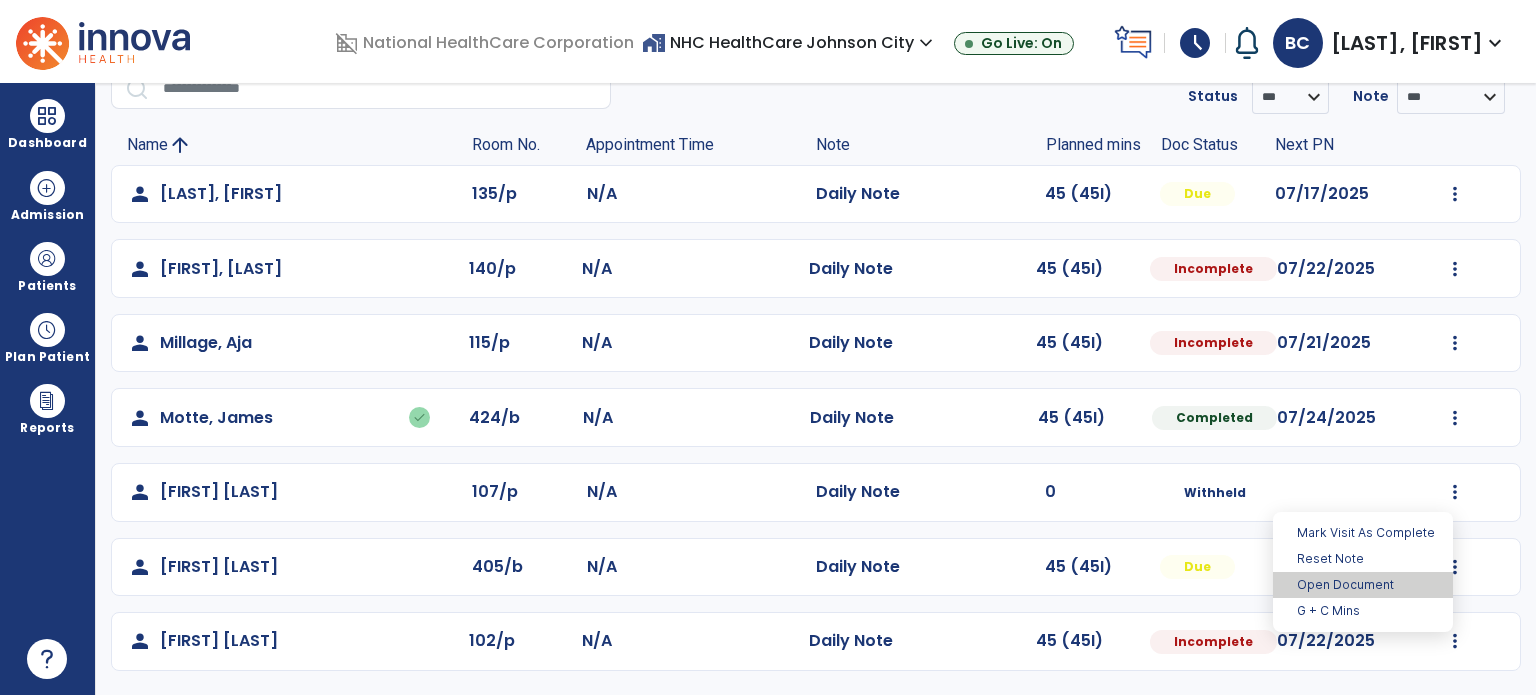 click on "Open Document" at bounding box center (1363, 585) 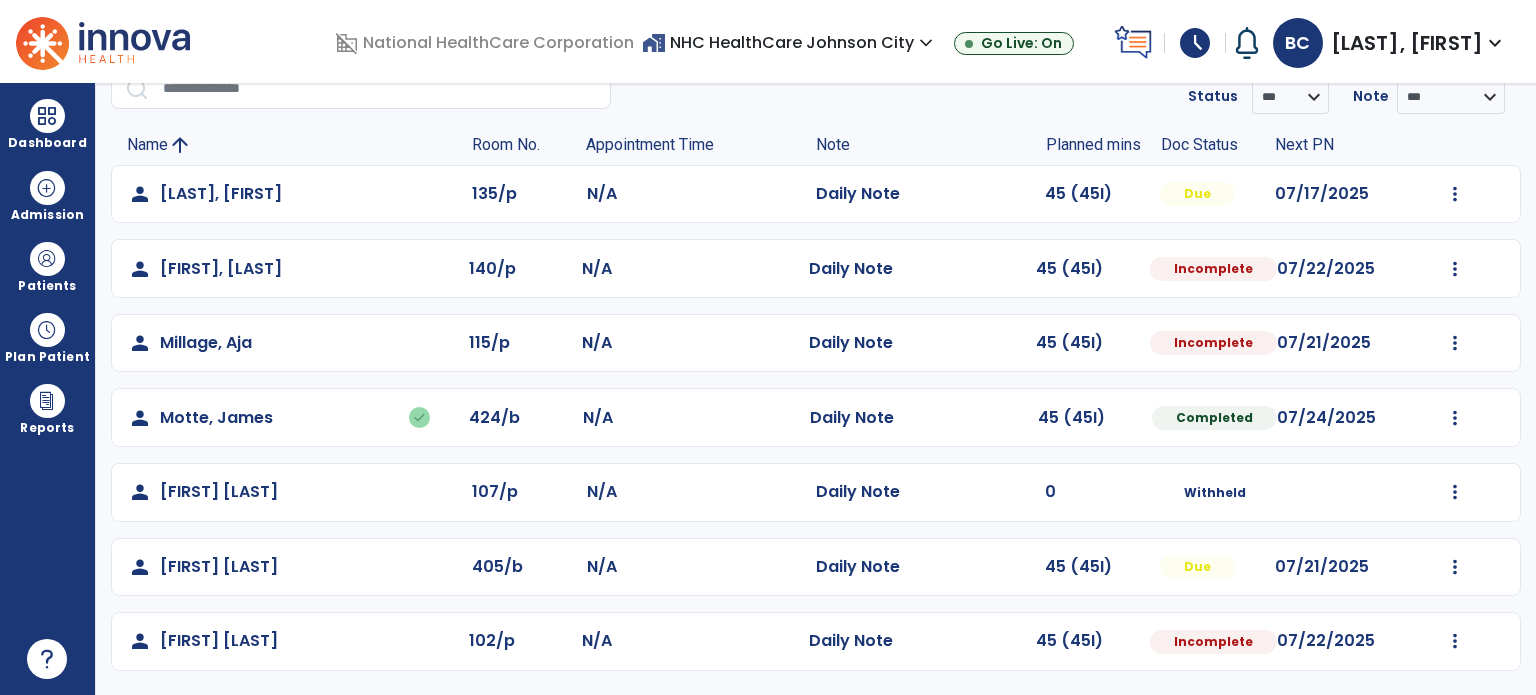 select on "*" 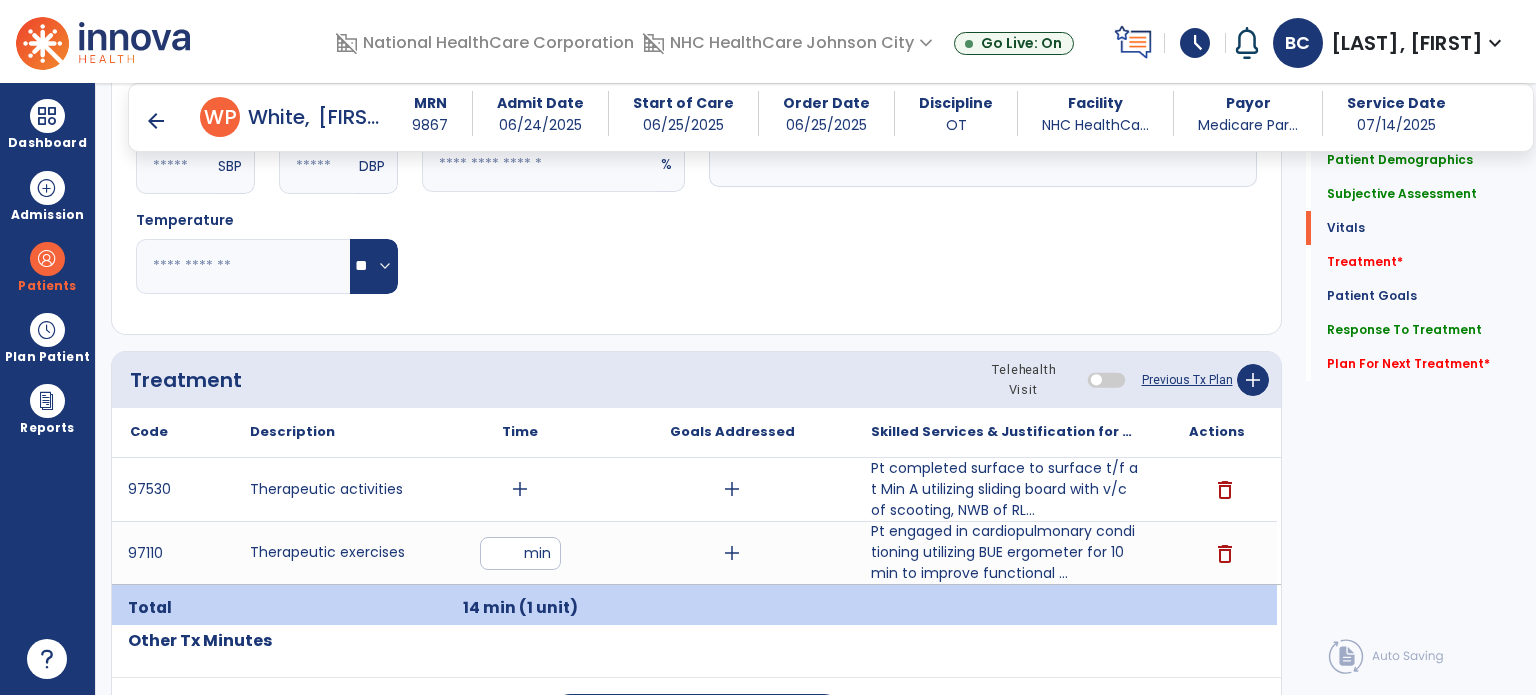 scroll, scrollTop: 899, scrollLeft: 0, axis: vertical 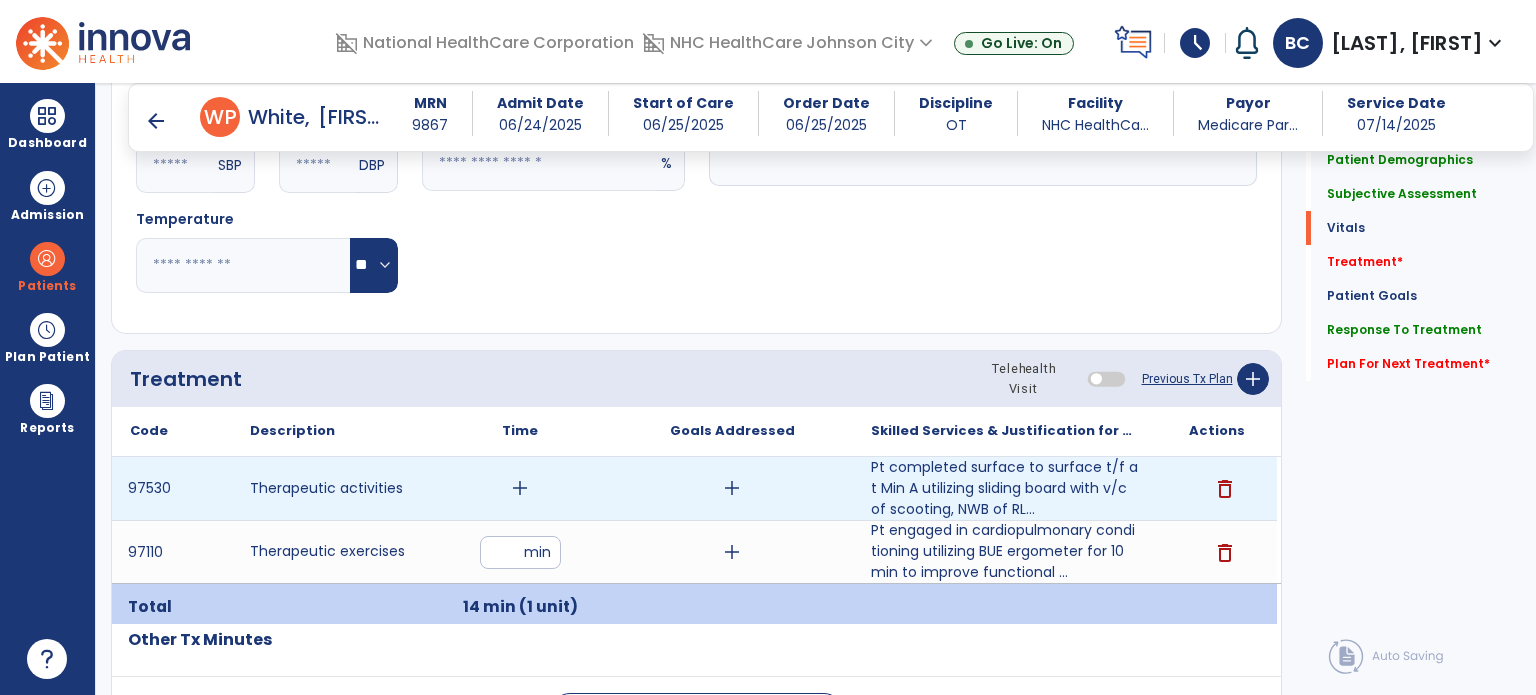 click on "add" at bounding box center [732, 488] 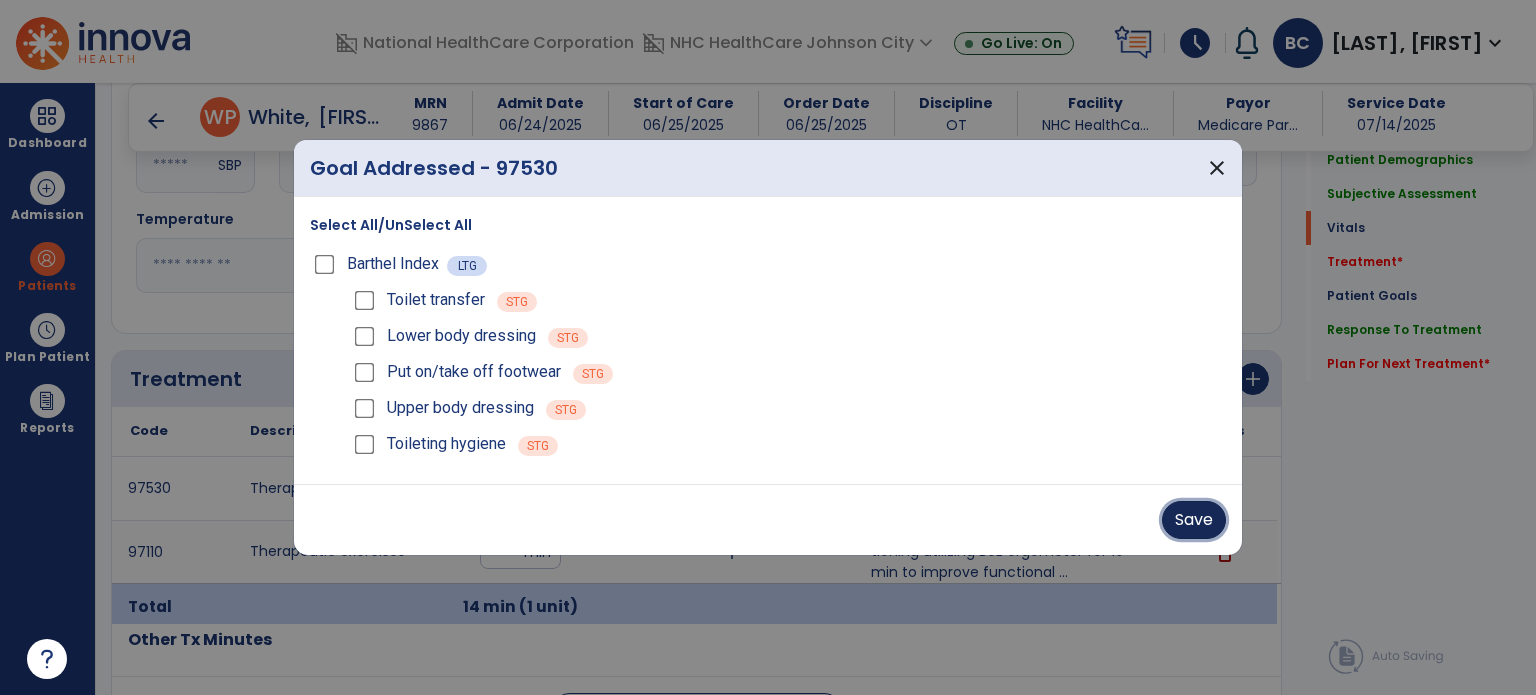click on "Save" at bounding box center [1194, 520] 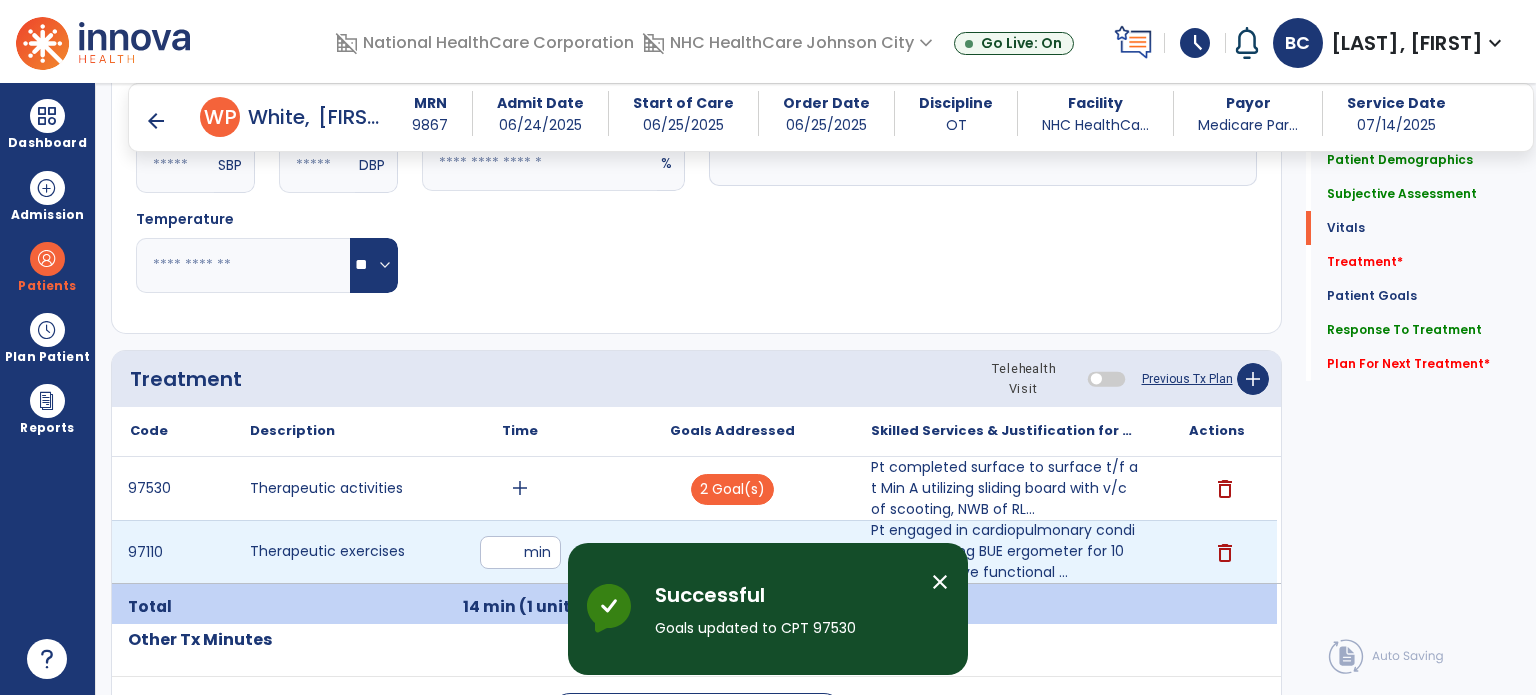 click on "add" at bounding box center [732, 552] 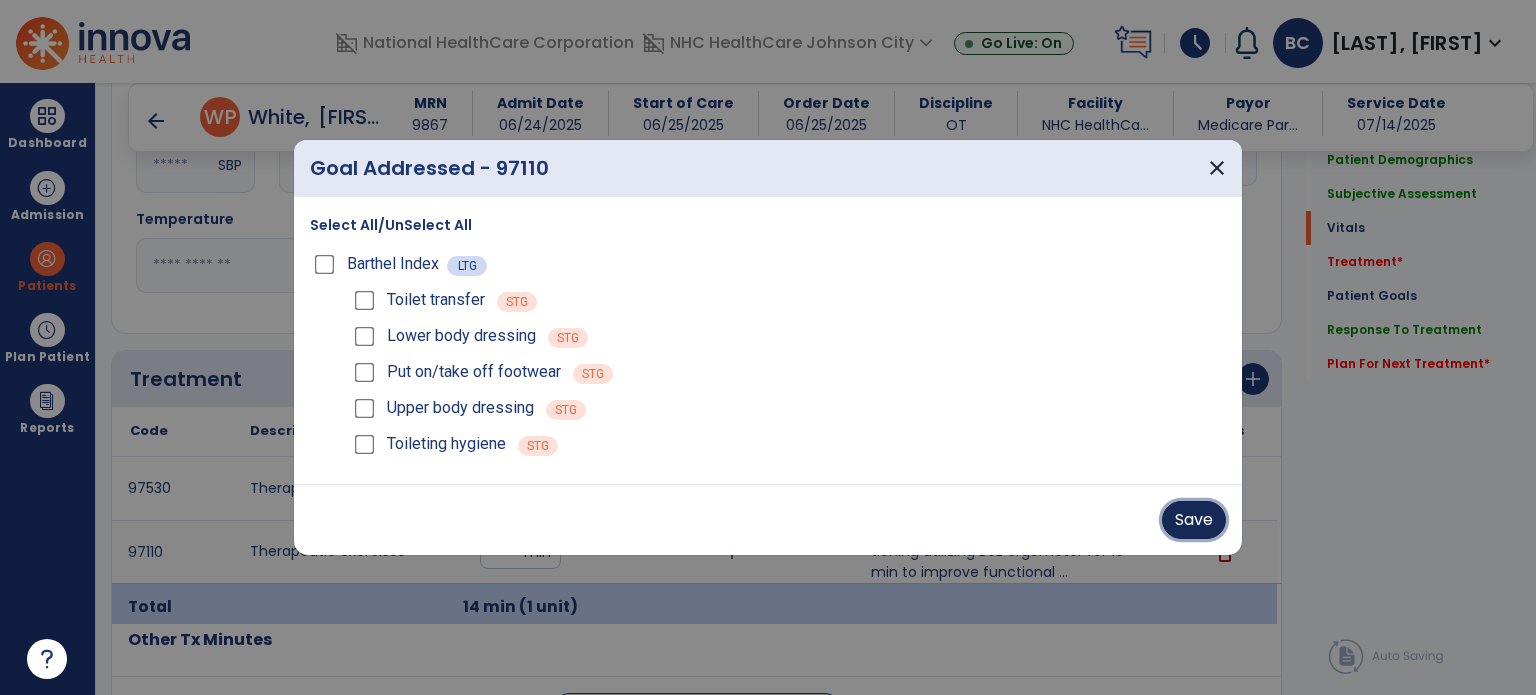 click on "Save" at bounding box center (1194, 520) 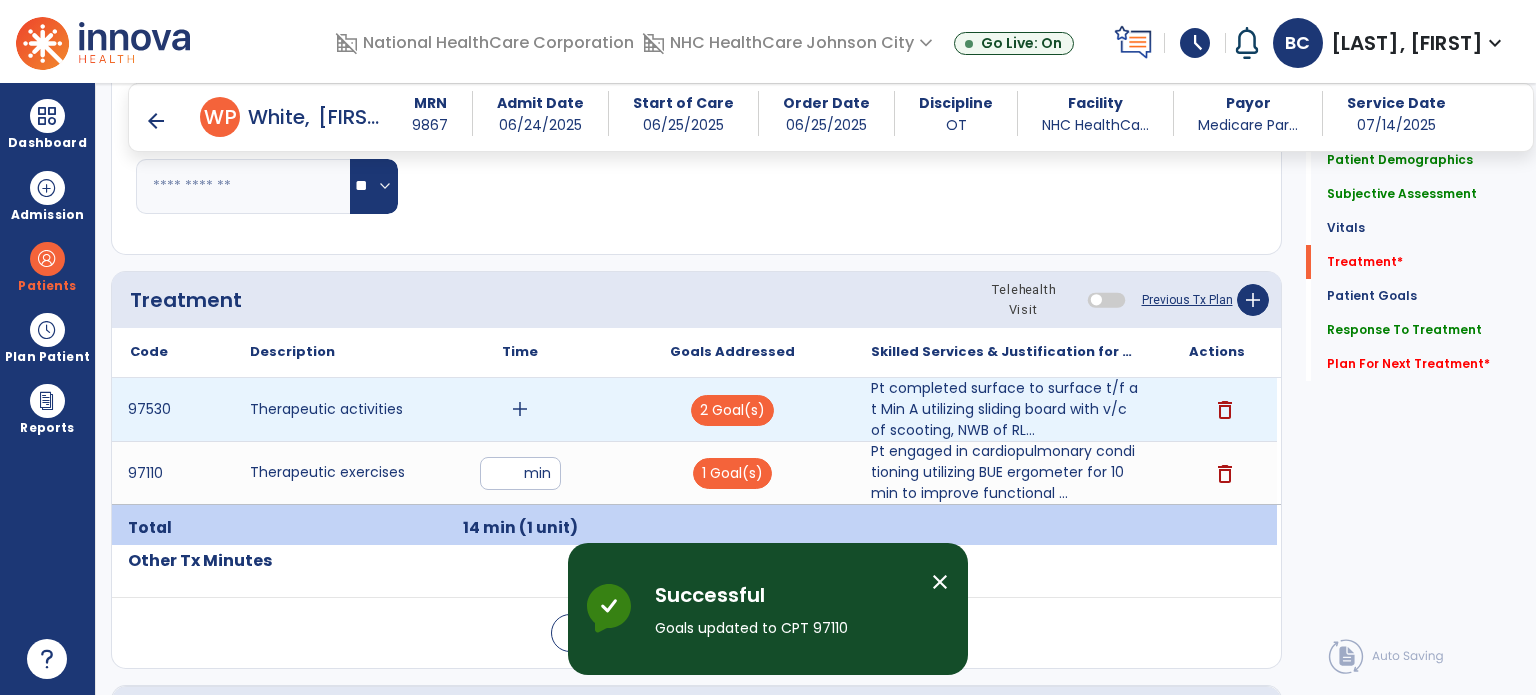 scroll, scrollTop: 979, scrollLeft: 0, axis: vertical 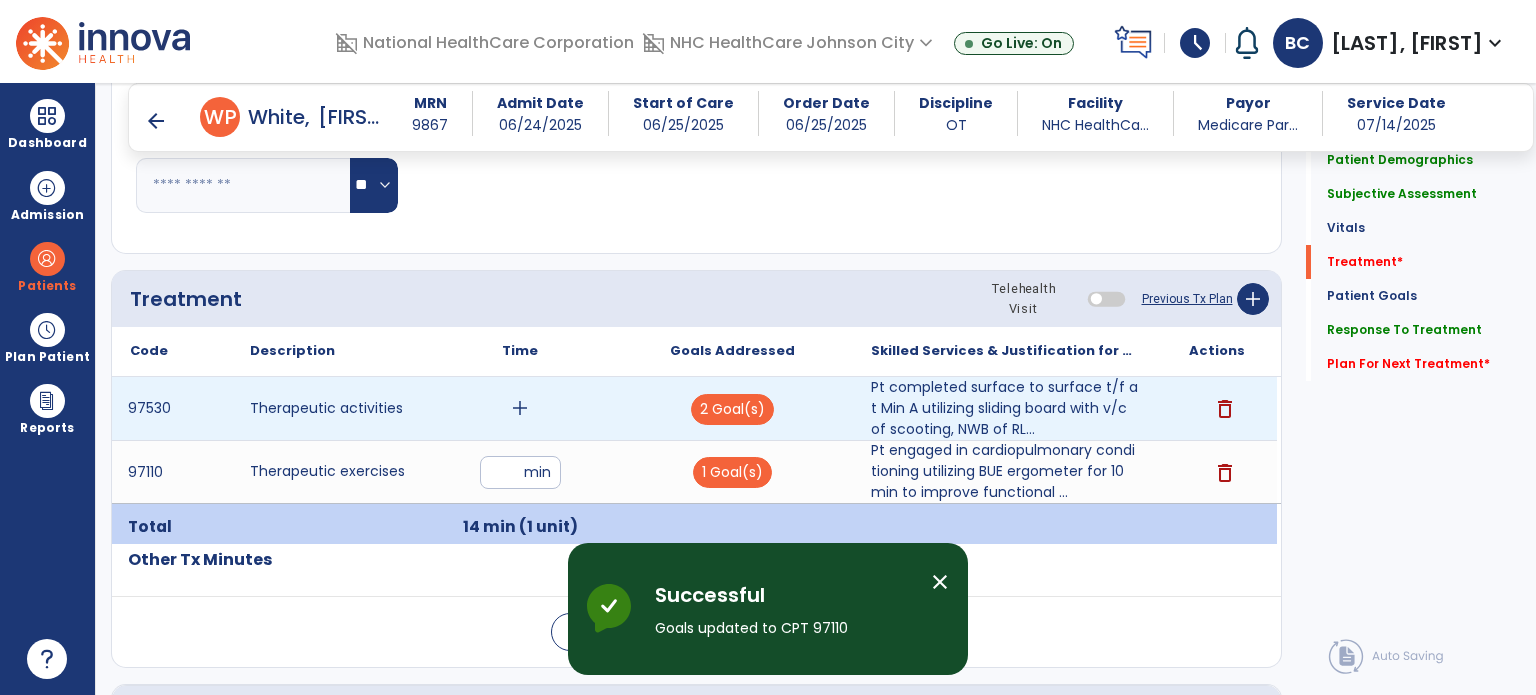 click on "add" at bounding box center (520, 408) 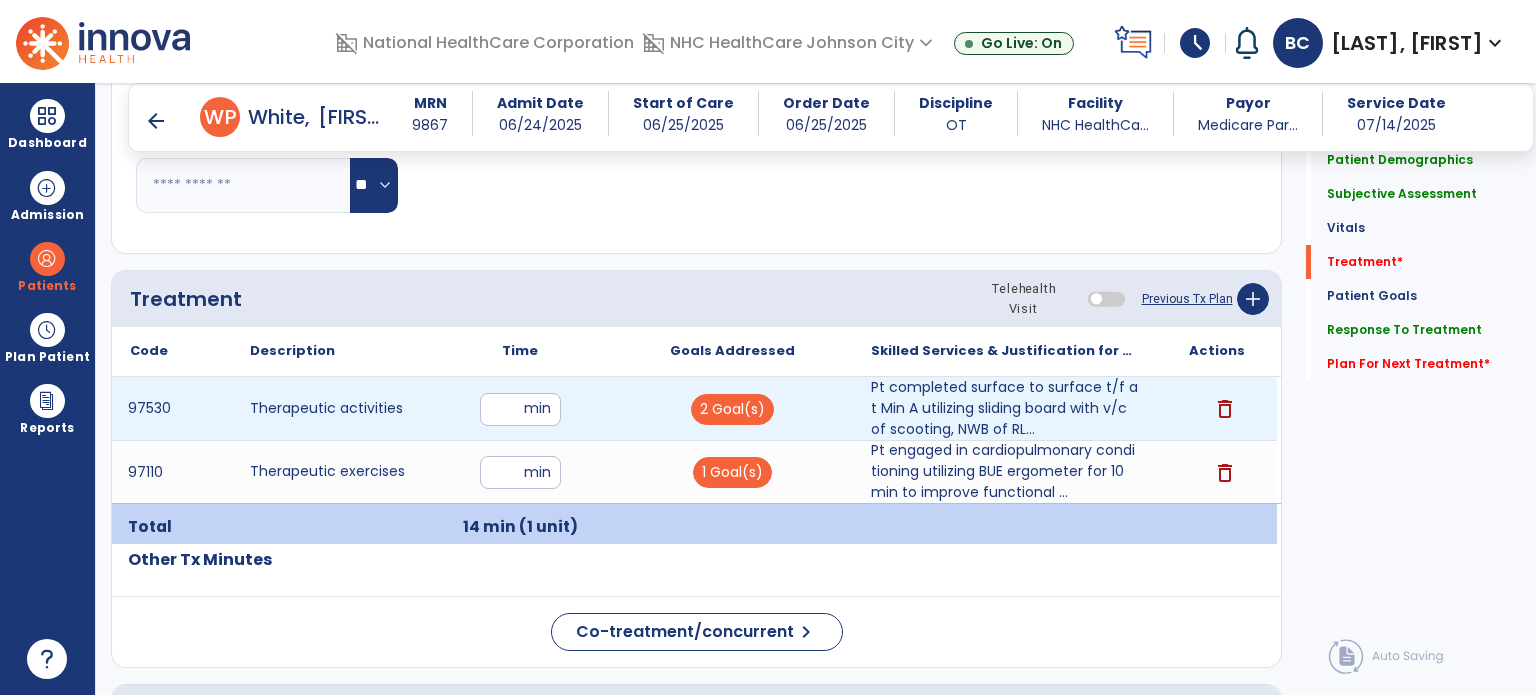 type on "**" 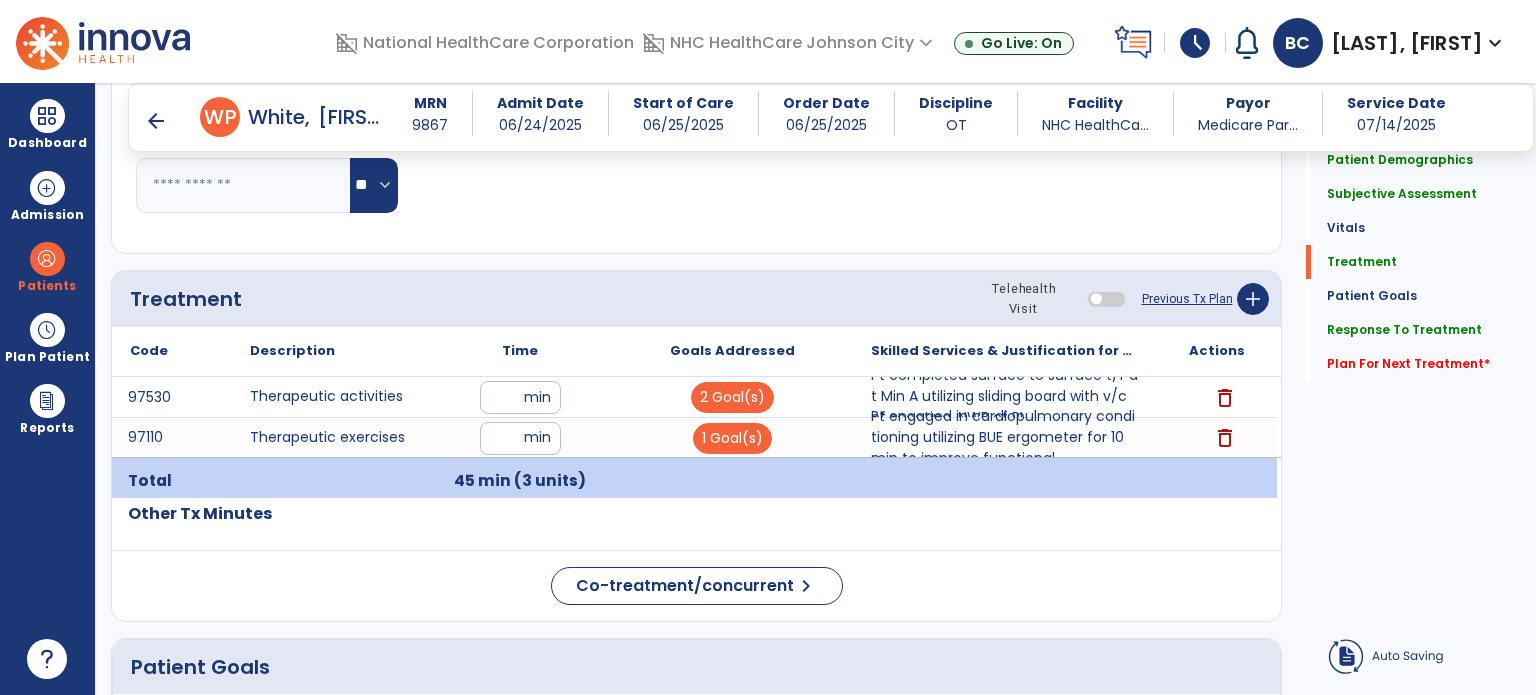 click on "Time" at bounding box center (520, 351) 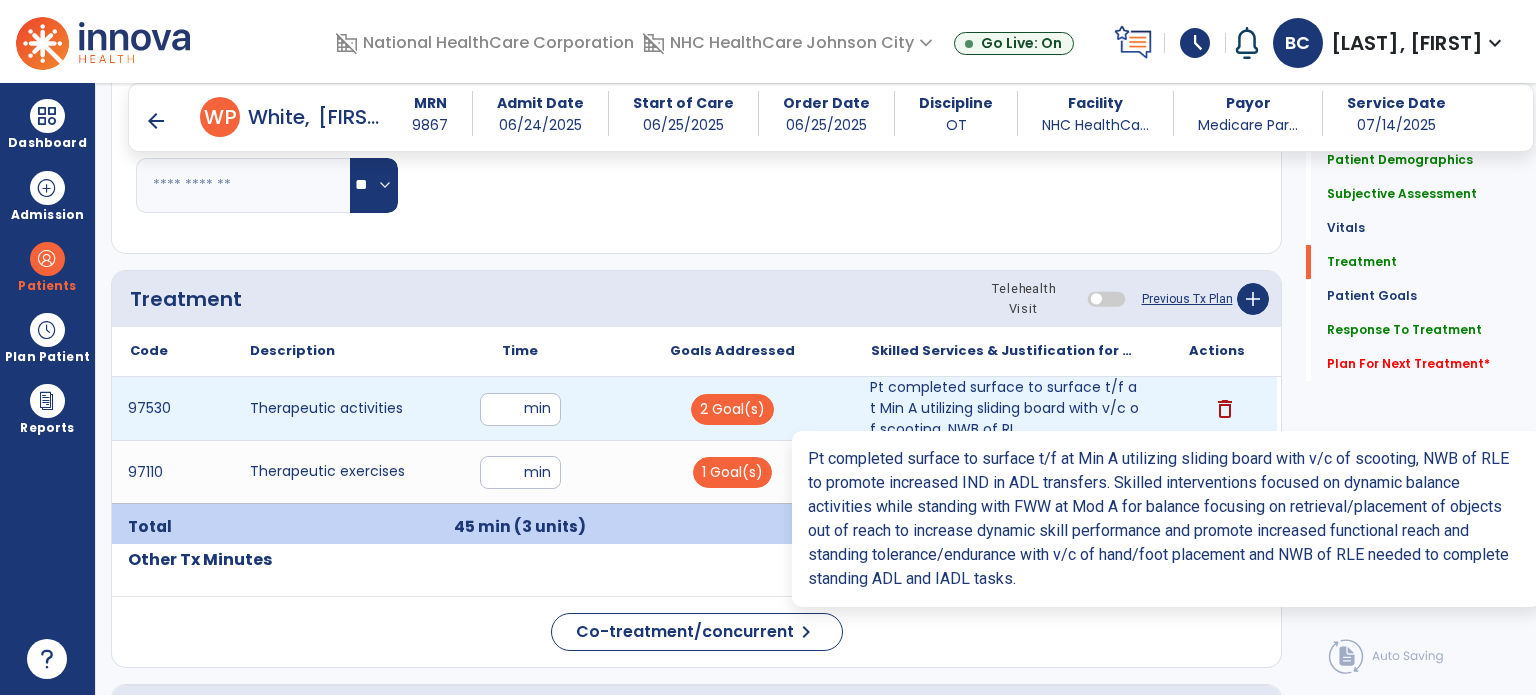 click on "Pt completed surface to surface t/f at Min A utilizing sliding board with v/c of scooting, NWB of RL..." at bounding box center [1004, 408] 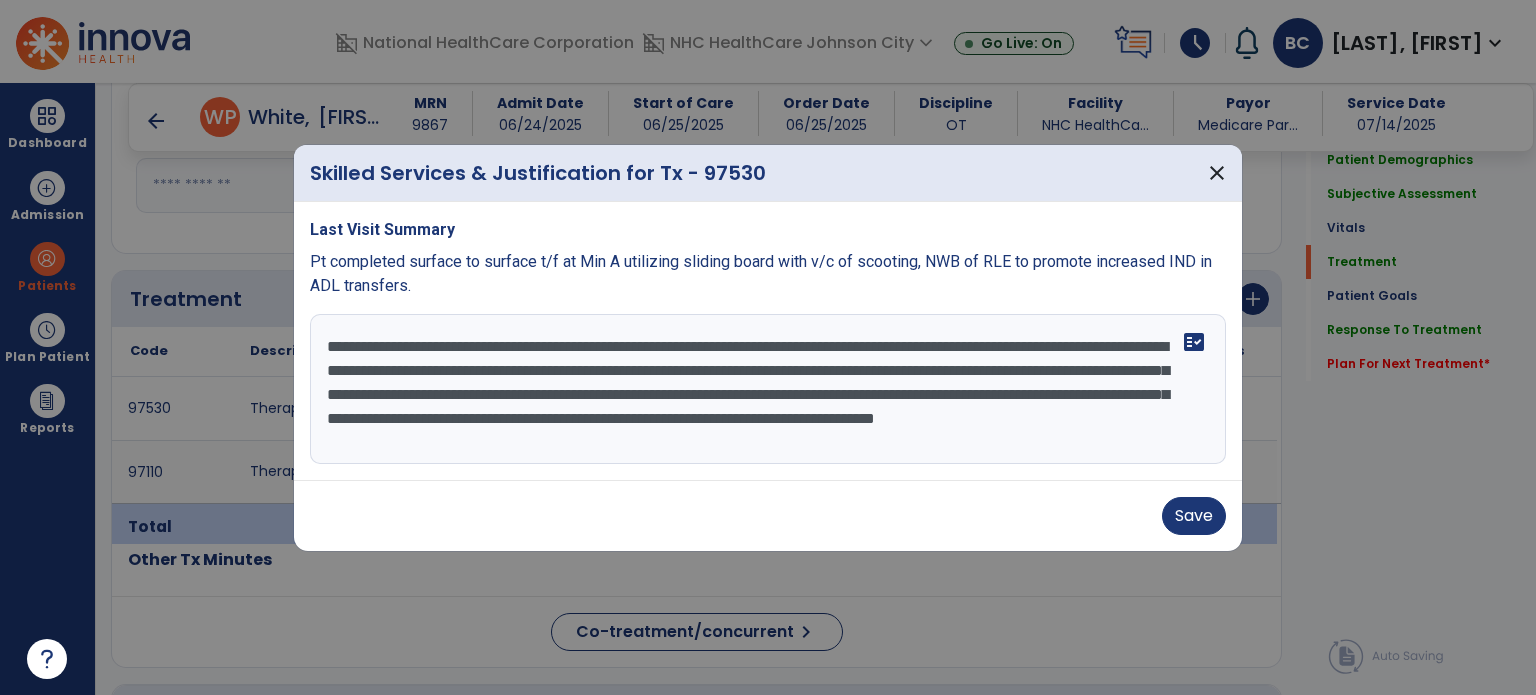 scroll, scrollTop: 24, scrollLeft: 0, axis: vertical 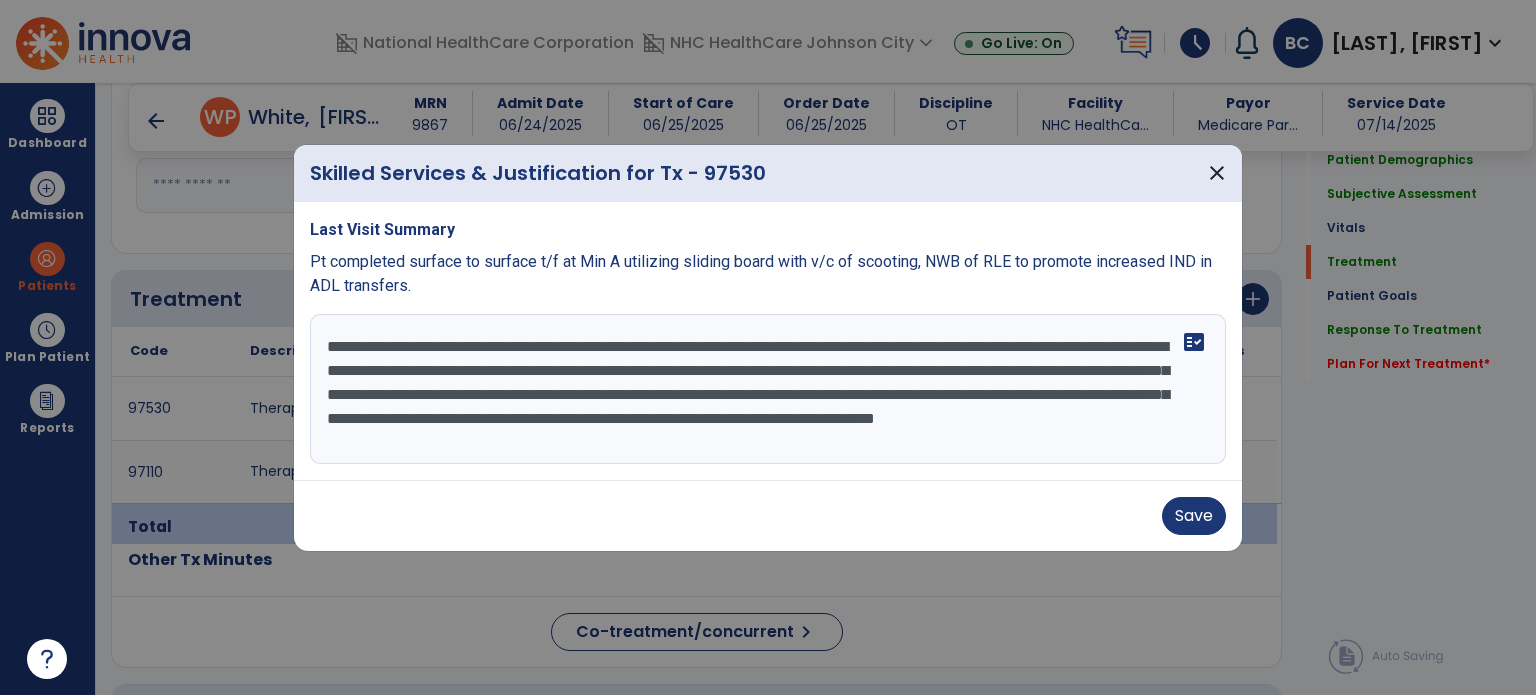 click on "**********" at bounding box center [768, 389] 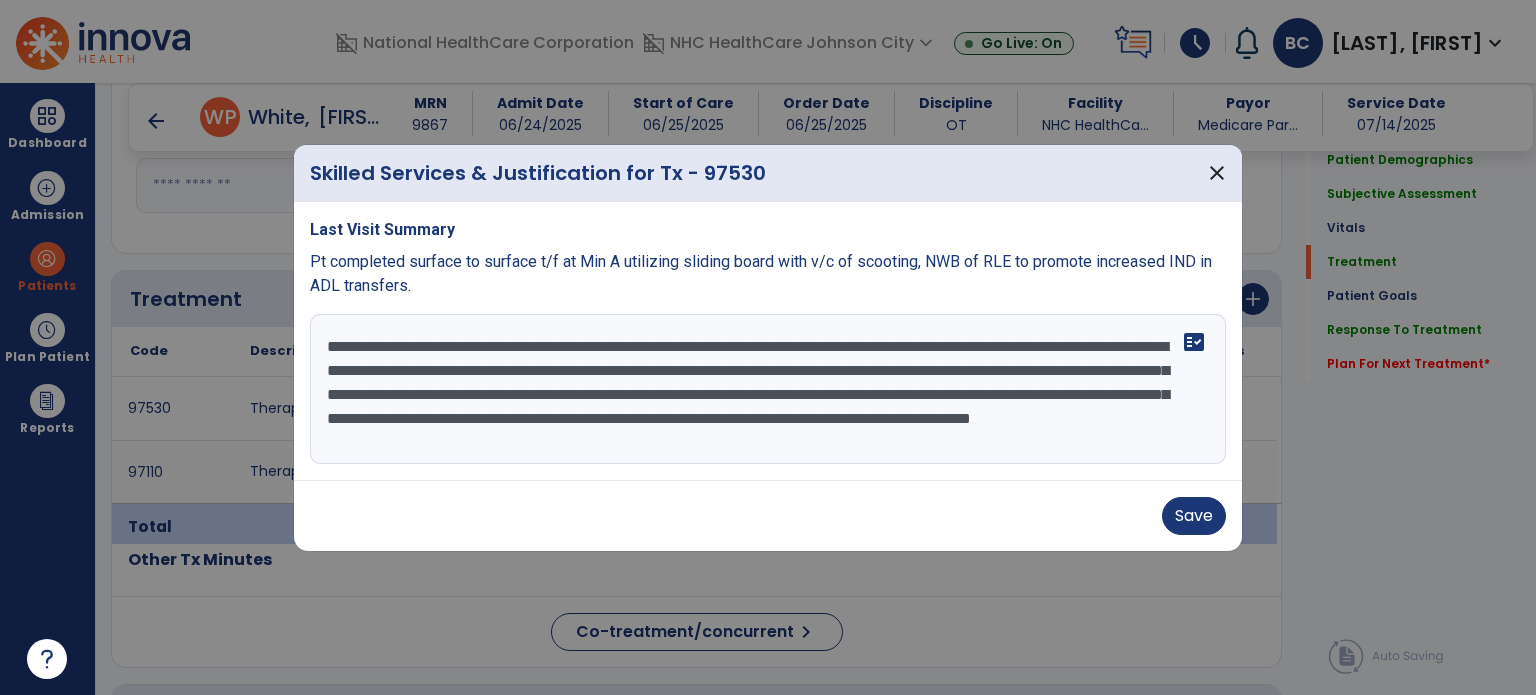 type on "**********" 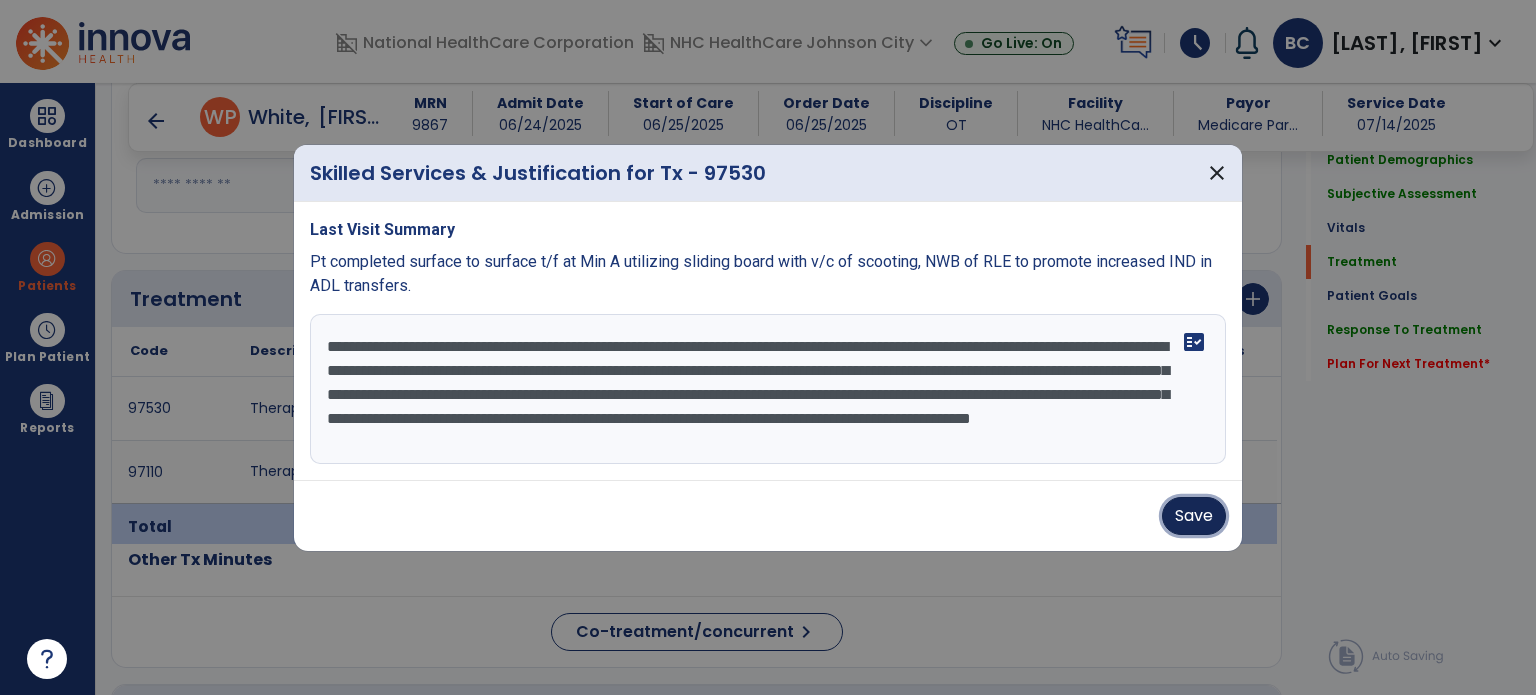 click on "Save" at bounding box center [1194, 516] 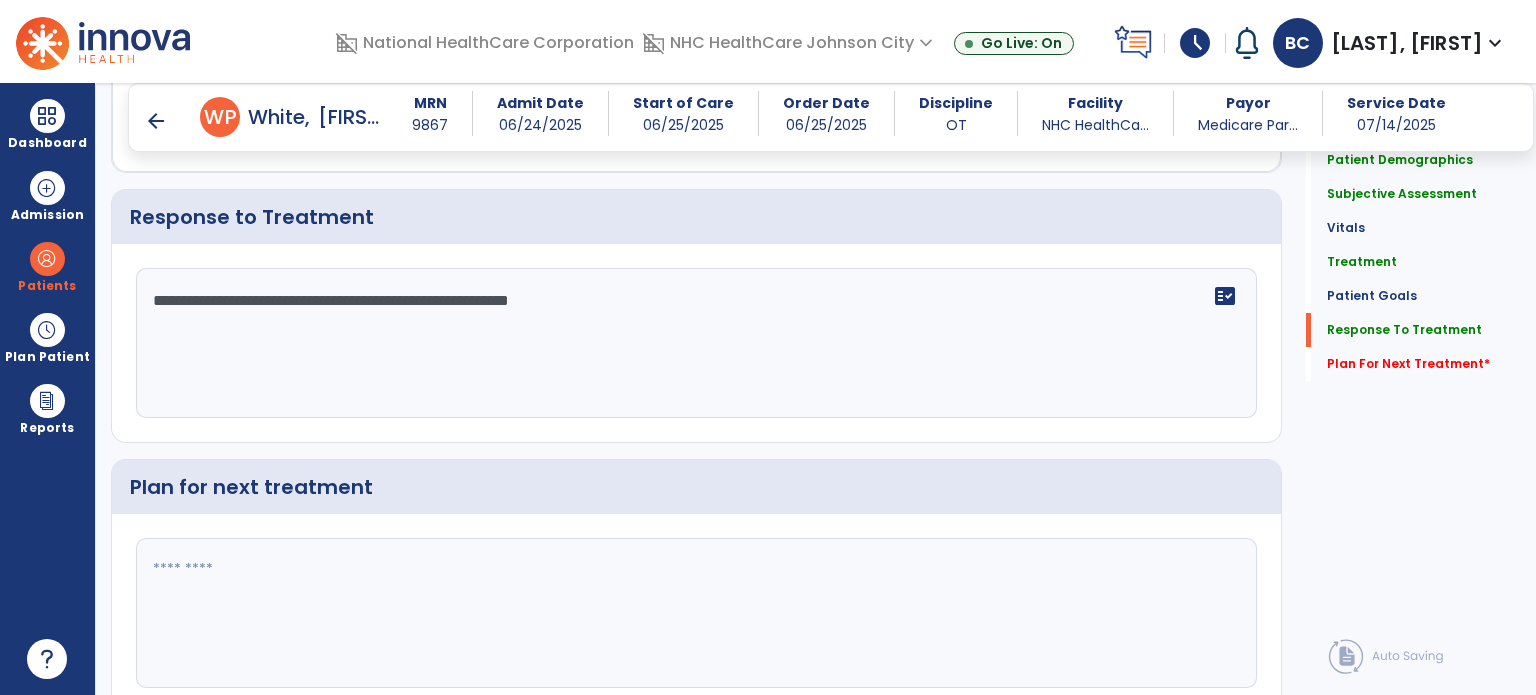 scroll, scrollTop: 2414, scrollLeft: 0, axis: vertical 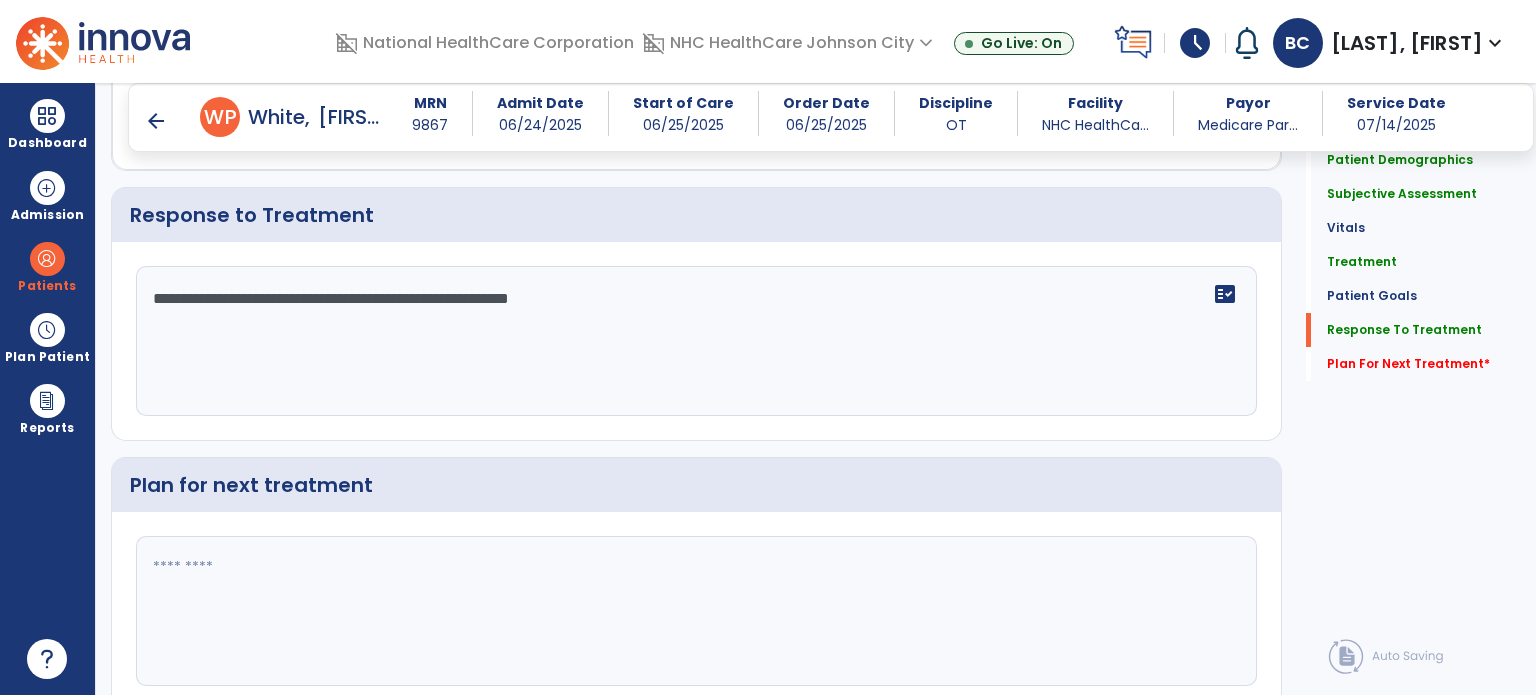 click 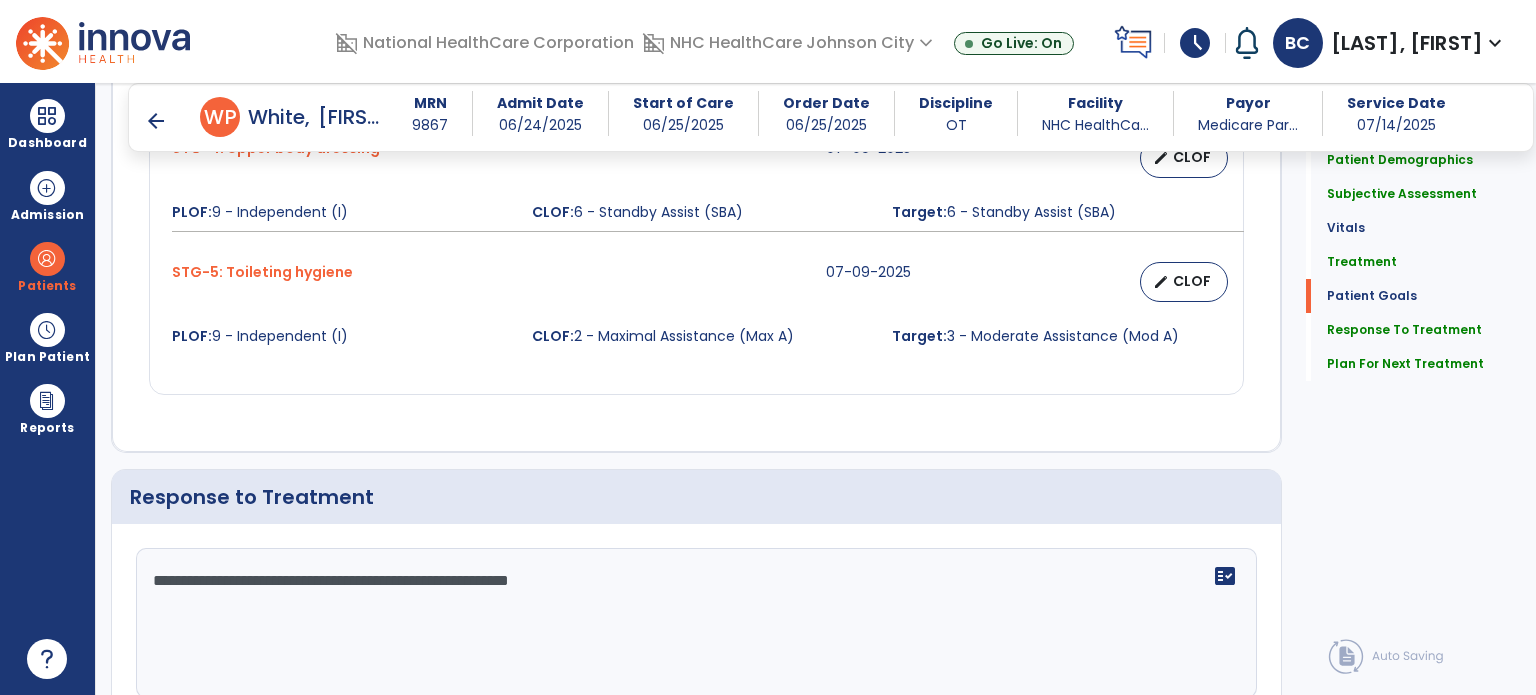 scroll, scrollTop: 2125, scrollLeft: 0, axis: vertical 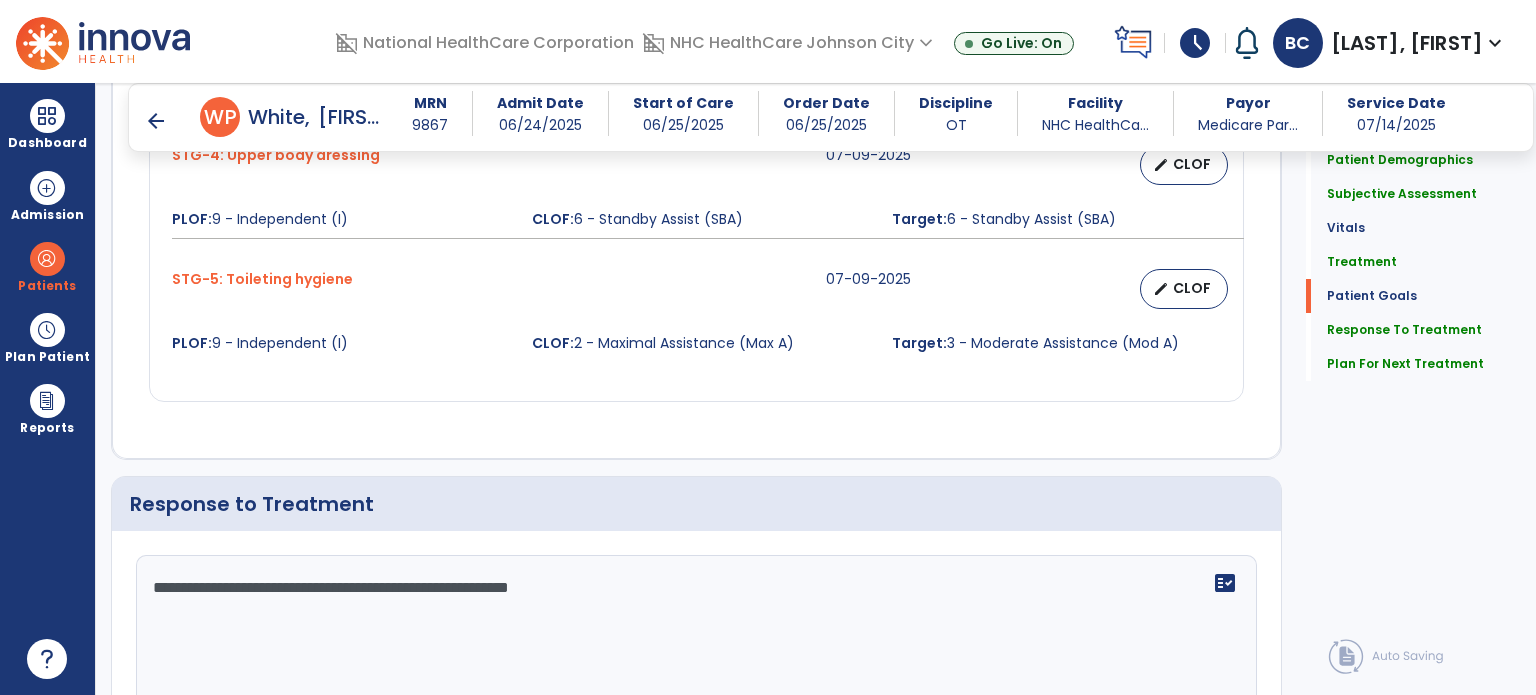 type on "**********" 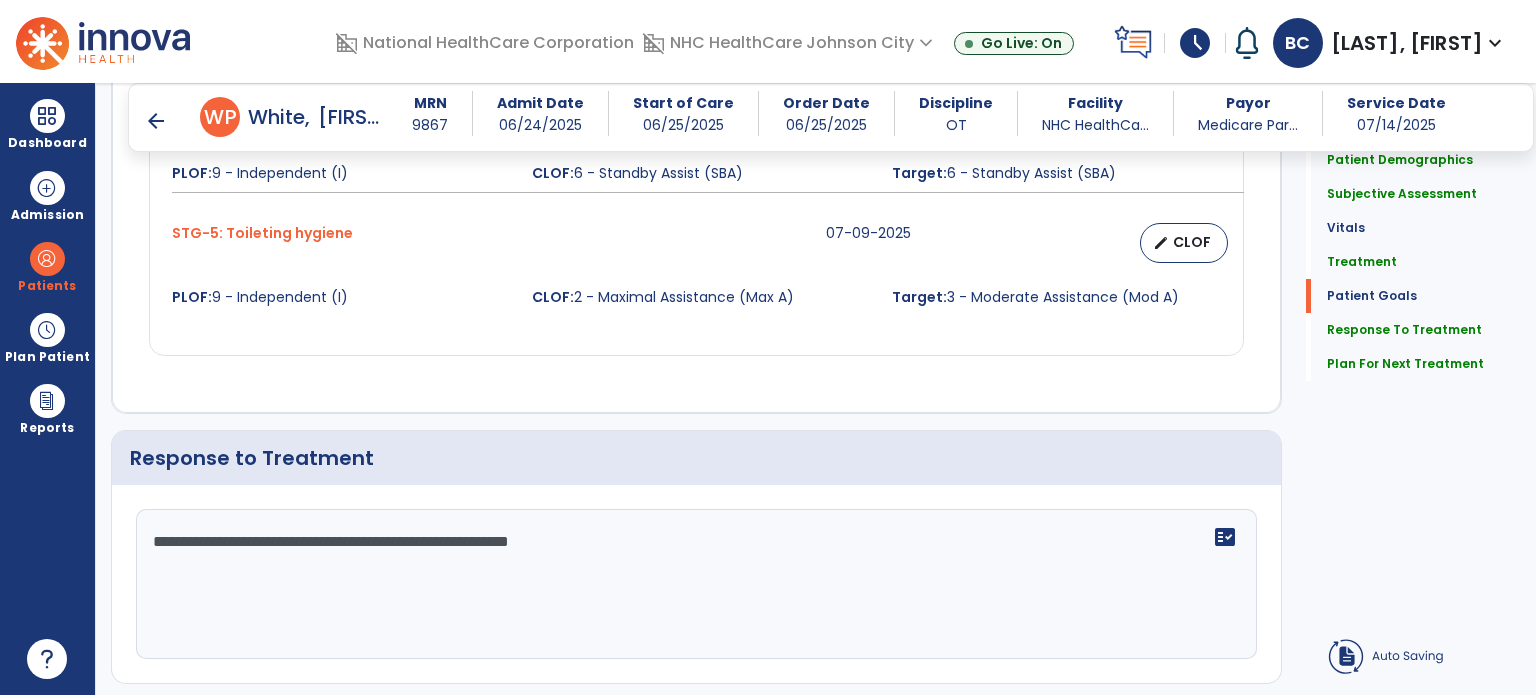 click on "Response to Treatment" 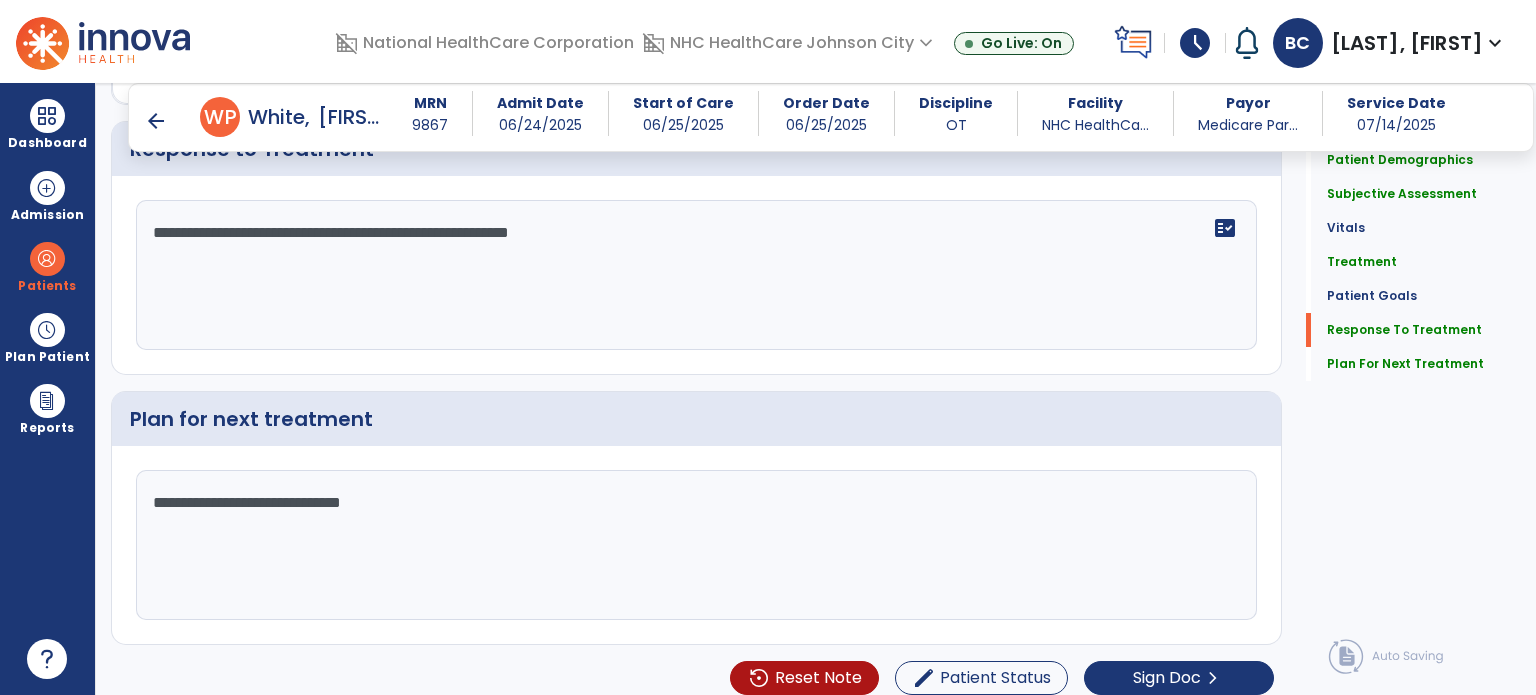 scroll, scrollTop: 2489, scrollLeft: 0, axis: vertical 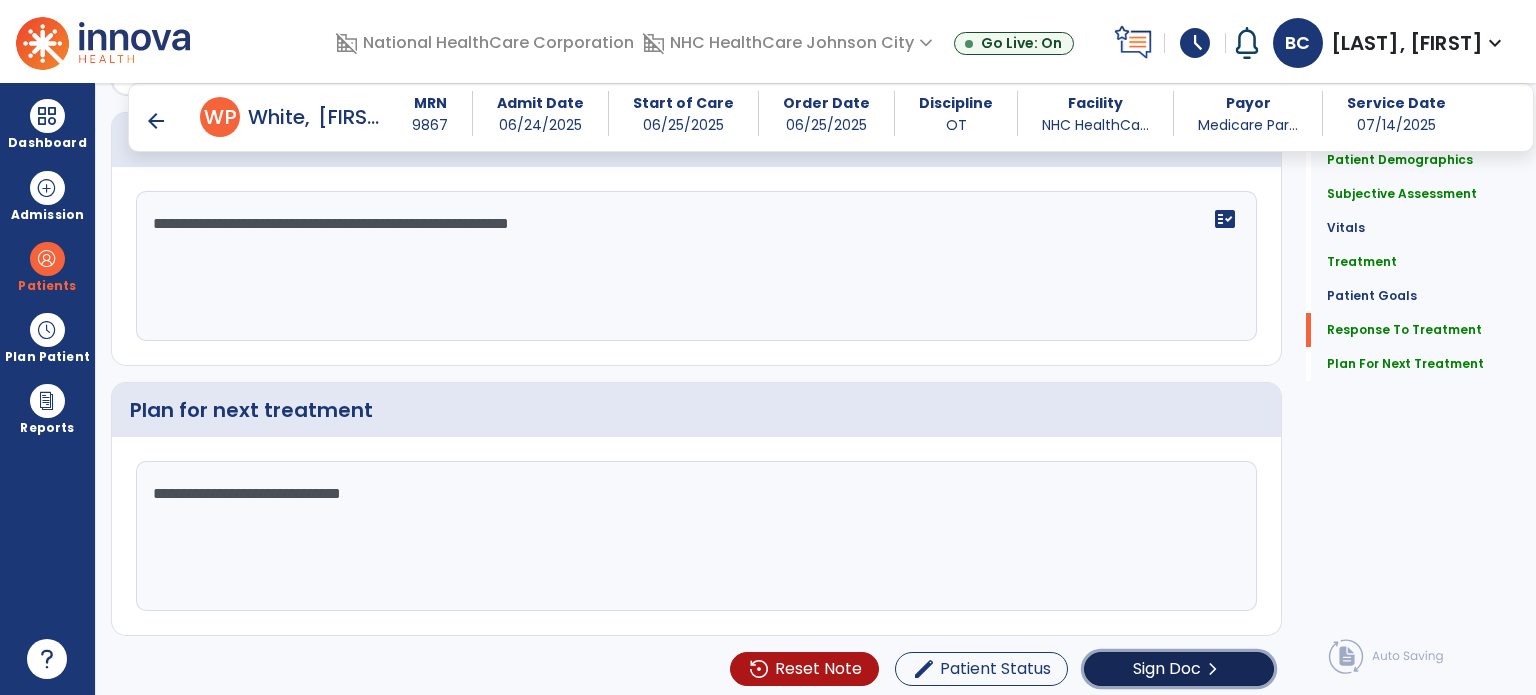 click on "Sign Doc  chevron_right" 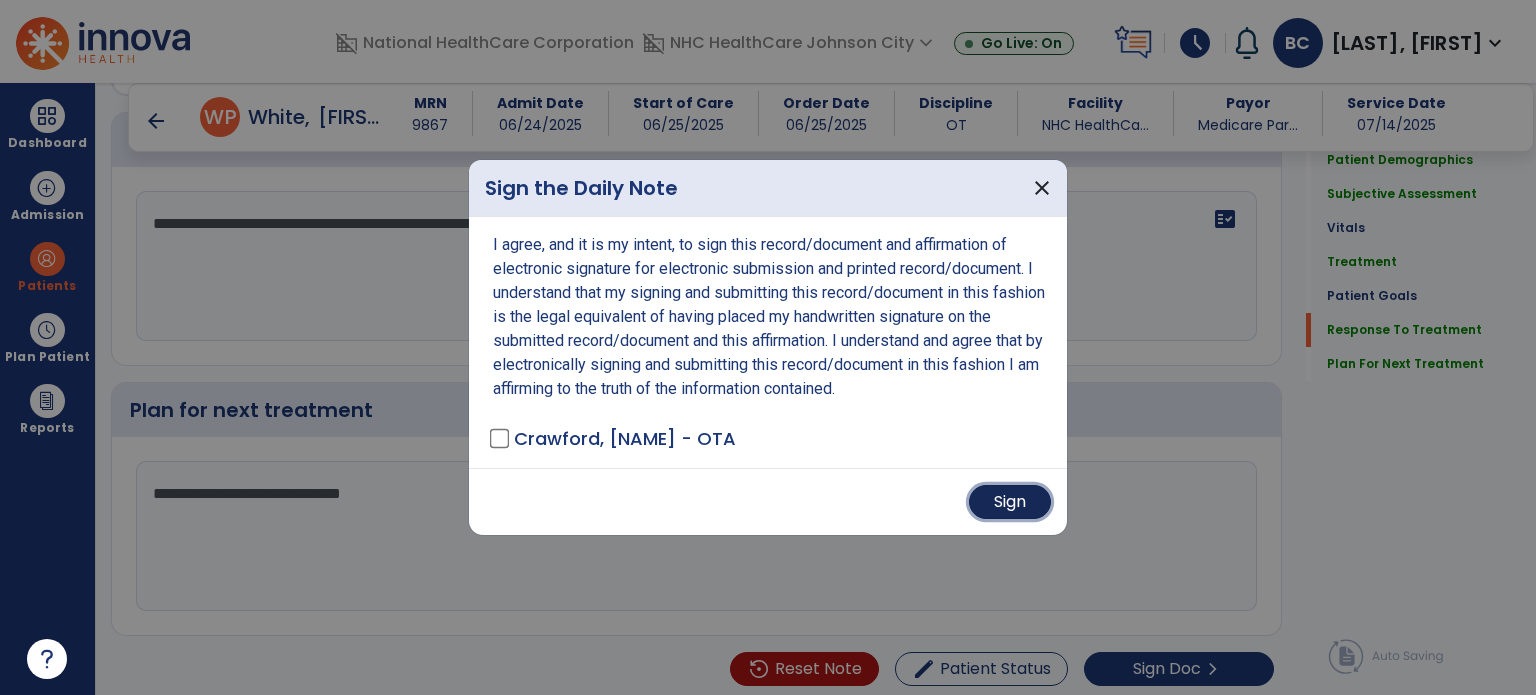 click on "Sign" at bounding box center (1010, 502) 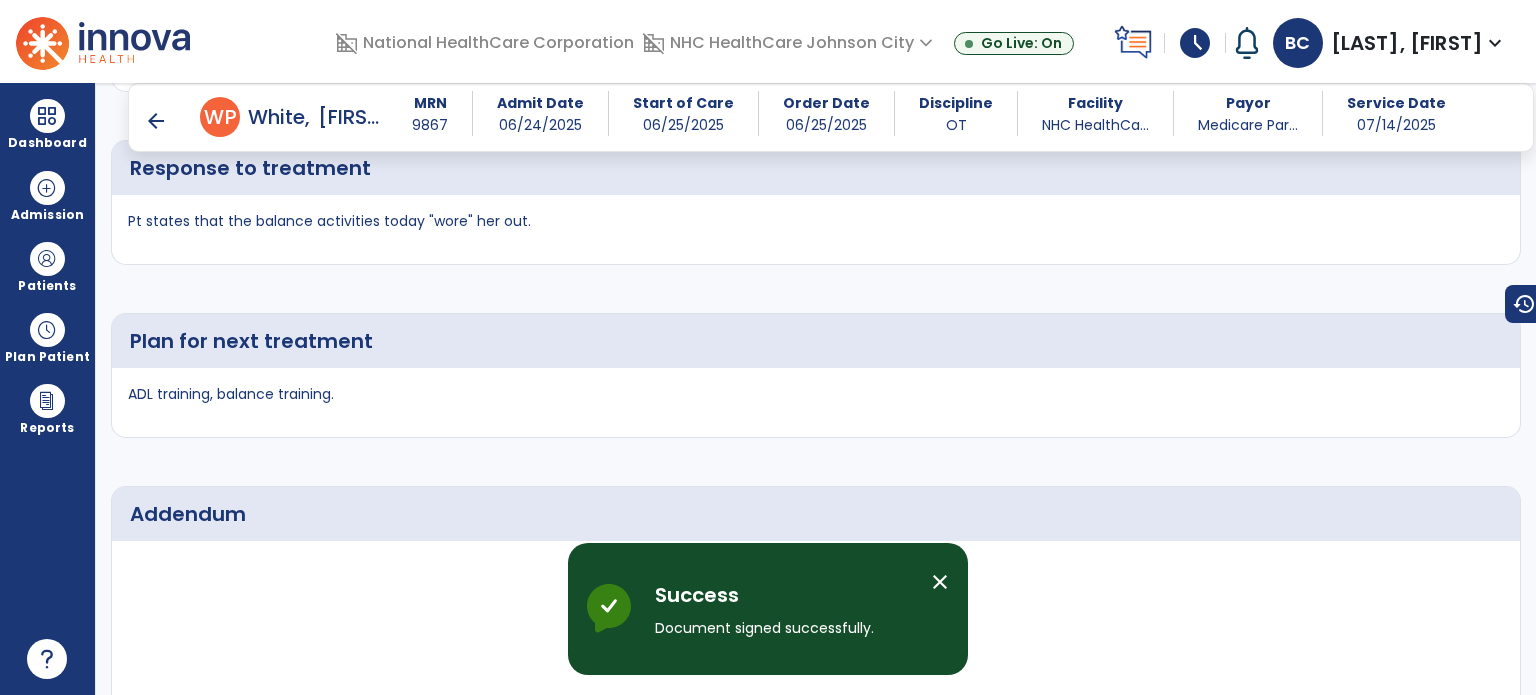 scroll, scrollTop: 3742, scrollLeft: 0, axis: vertical 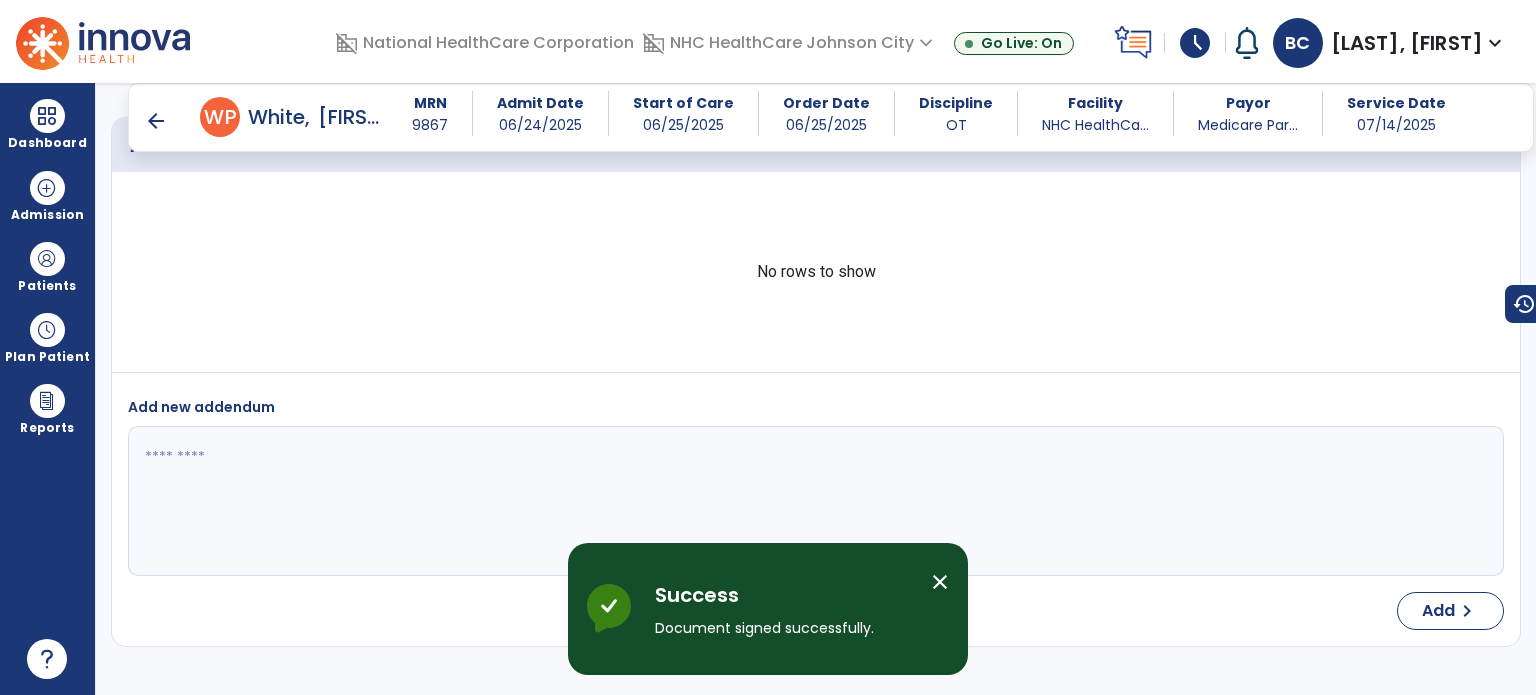click on "arrow_back" at bounding box center (156, 121) 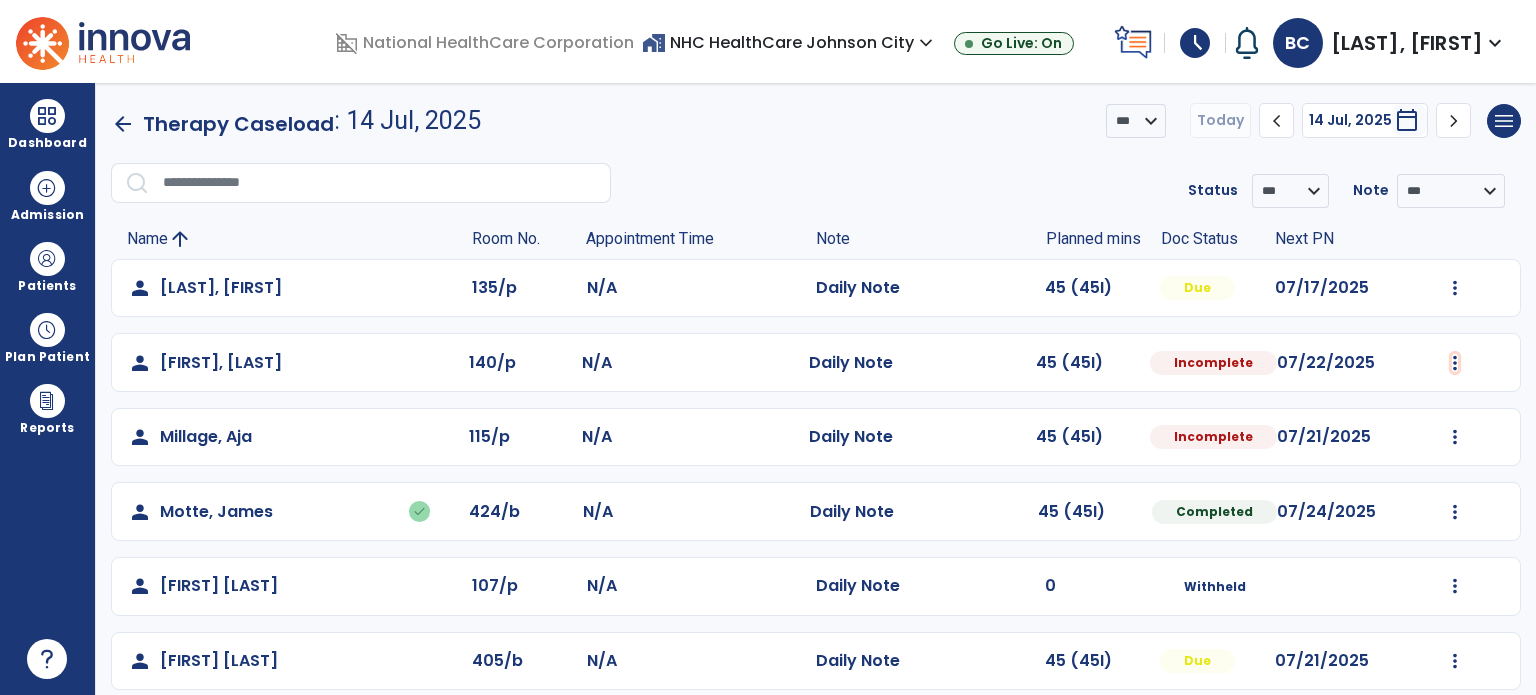 click at bounding box center [1455, 288] 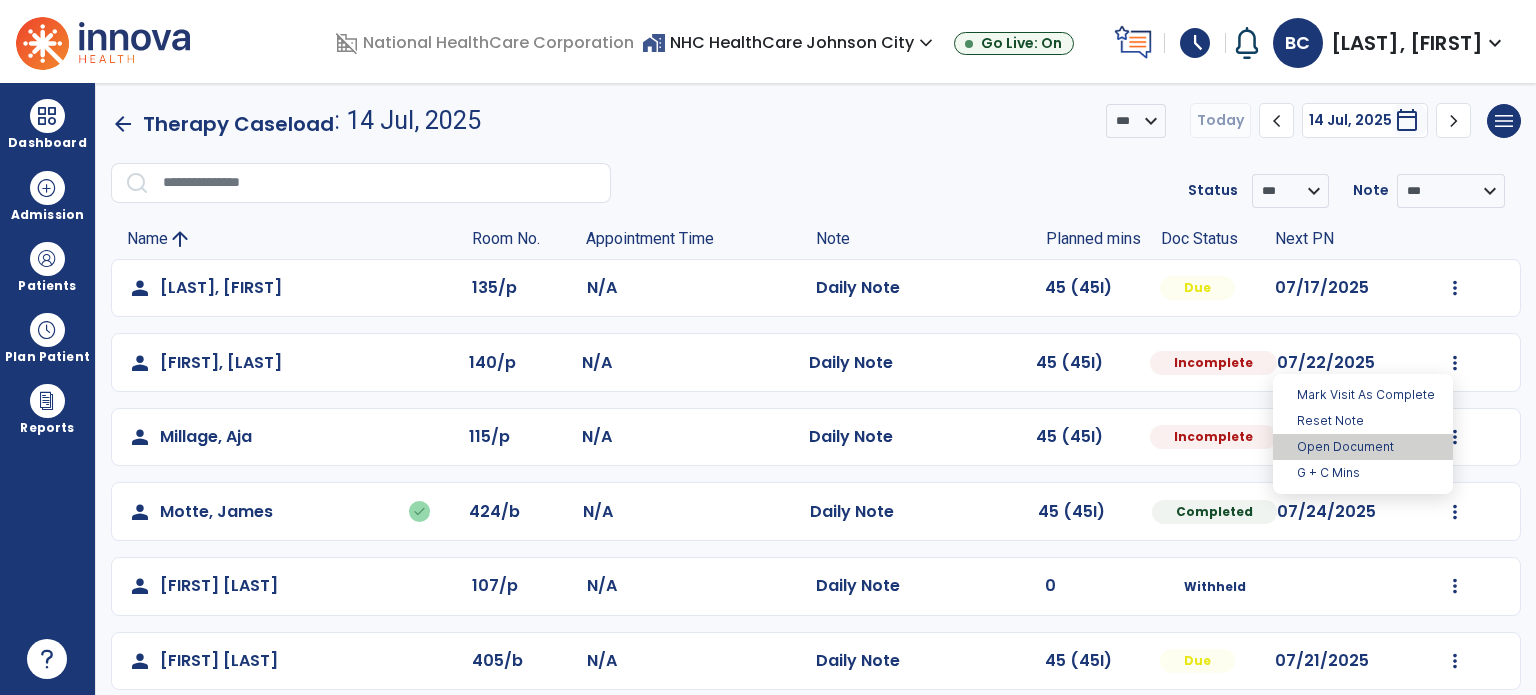click on "Open Document" at bounding box center (1363, 447) 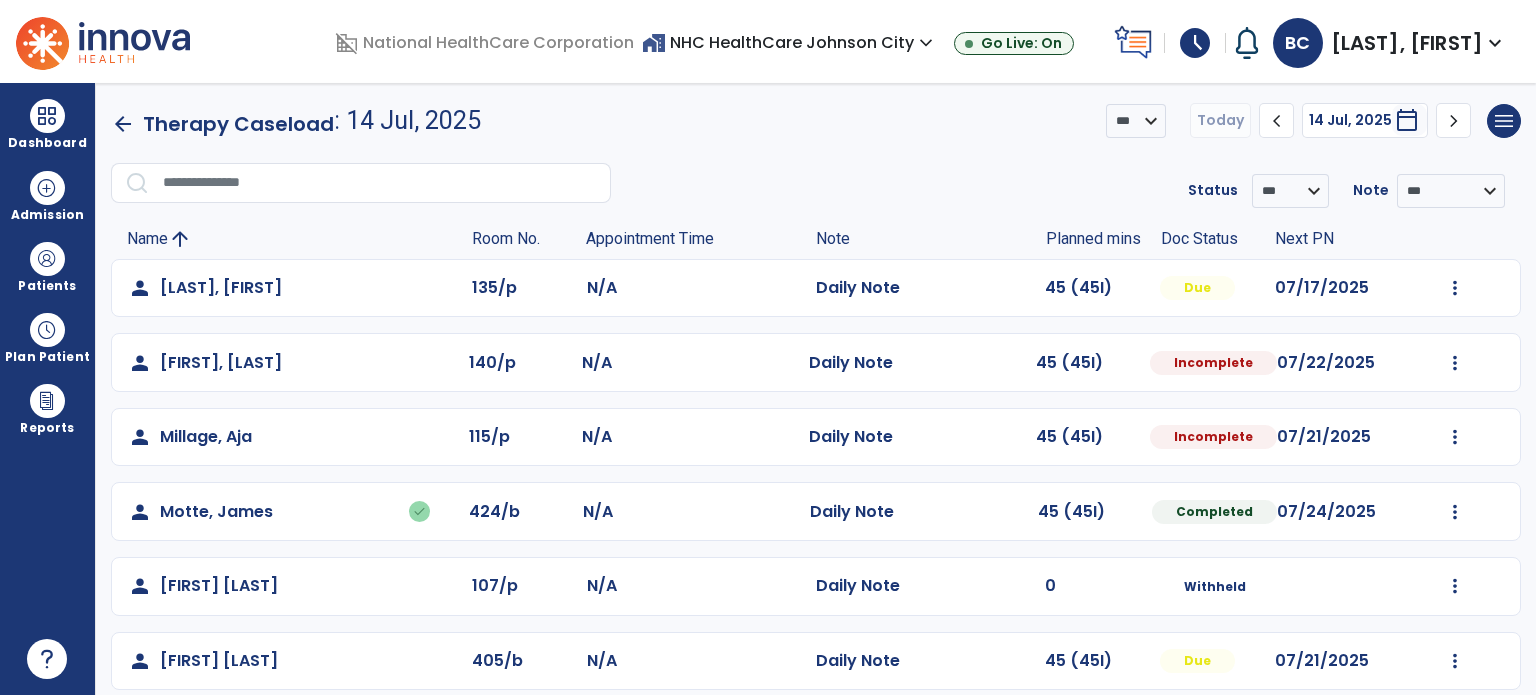 select on "*" 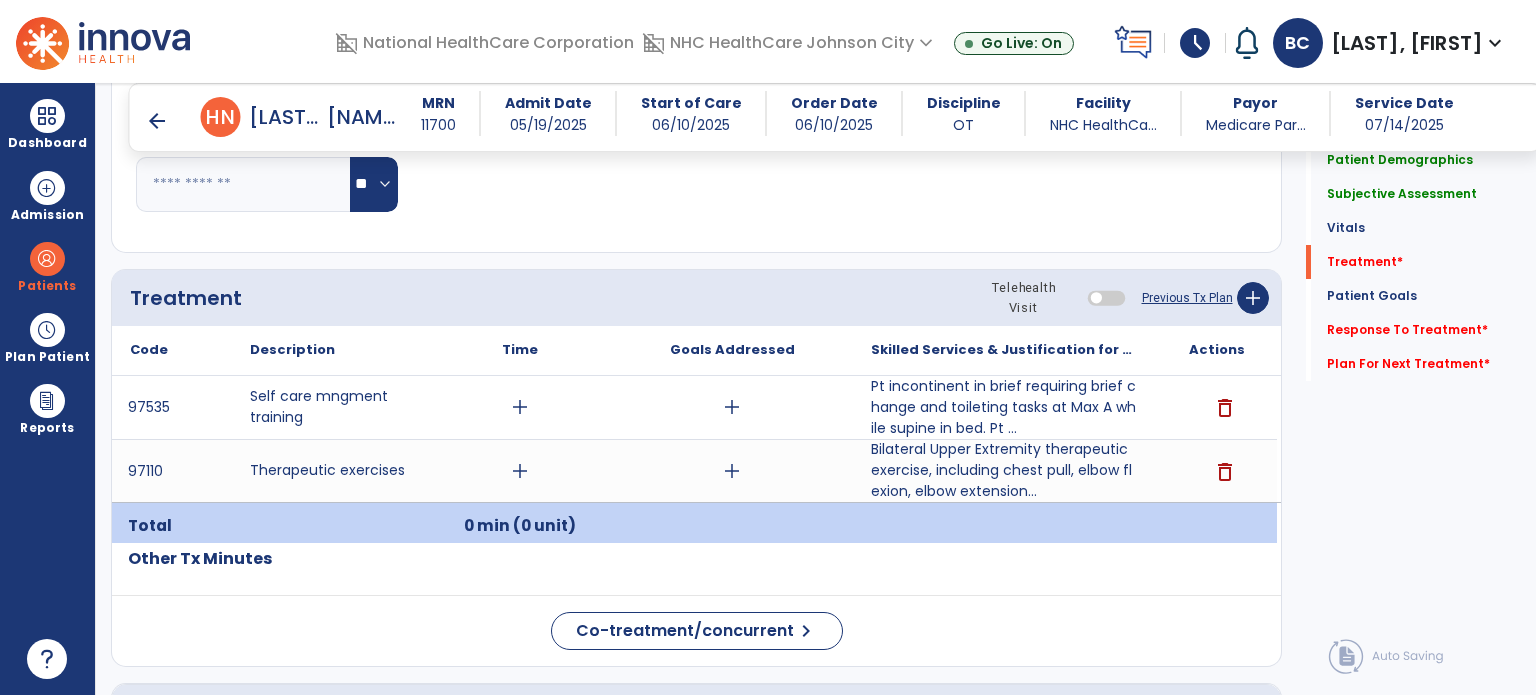 scroll, scrollTop: 1152, scrollLeft: 0, axis: vertical 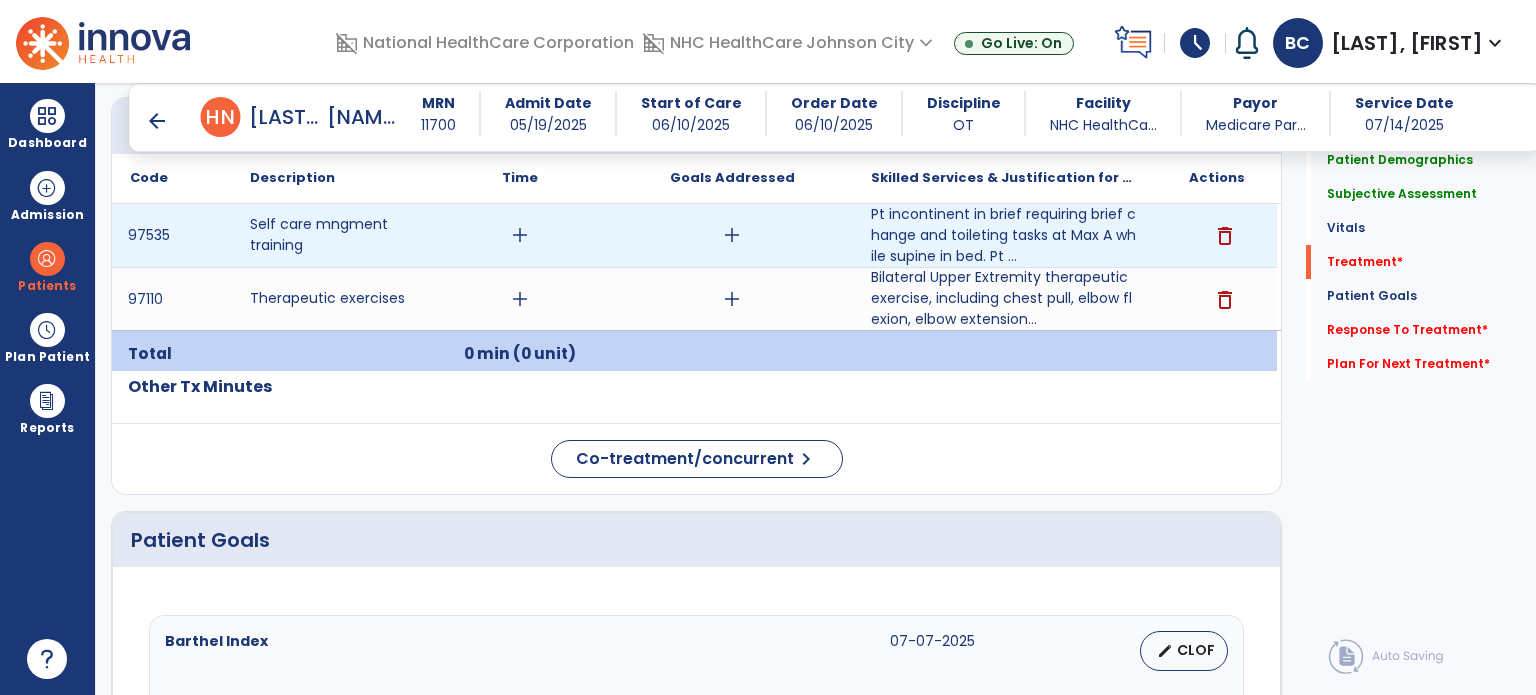 click on "add" at bounding box center [520, 235] 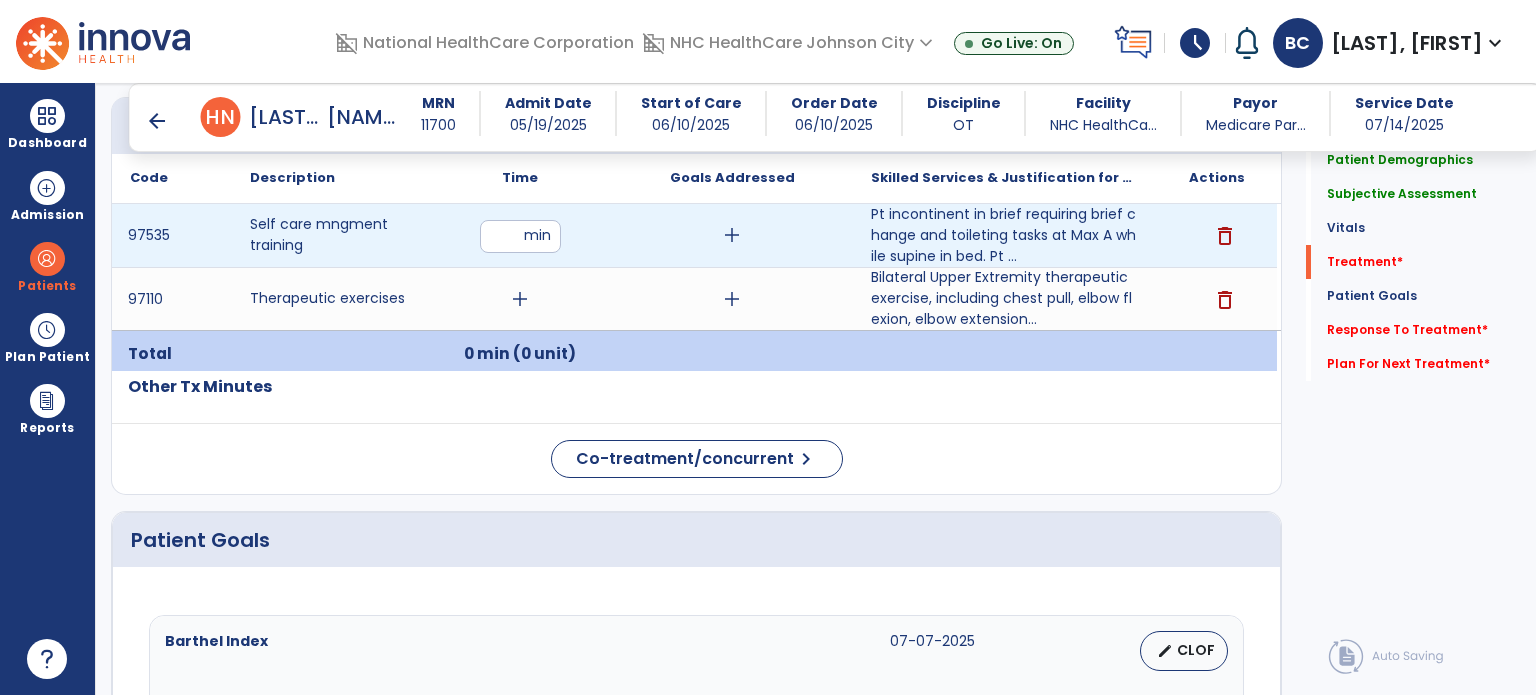 type on "**" 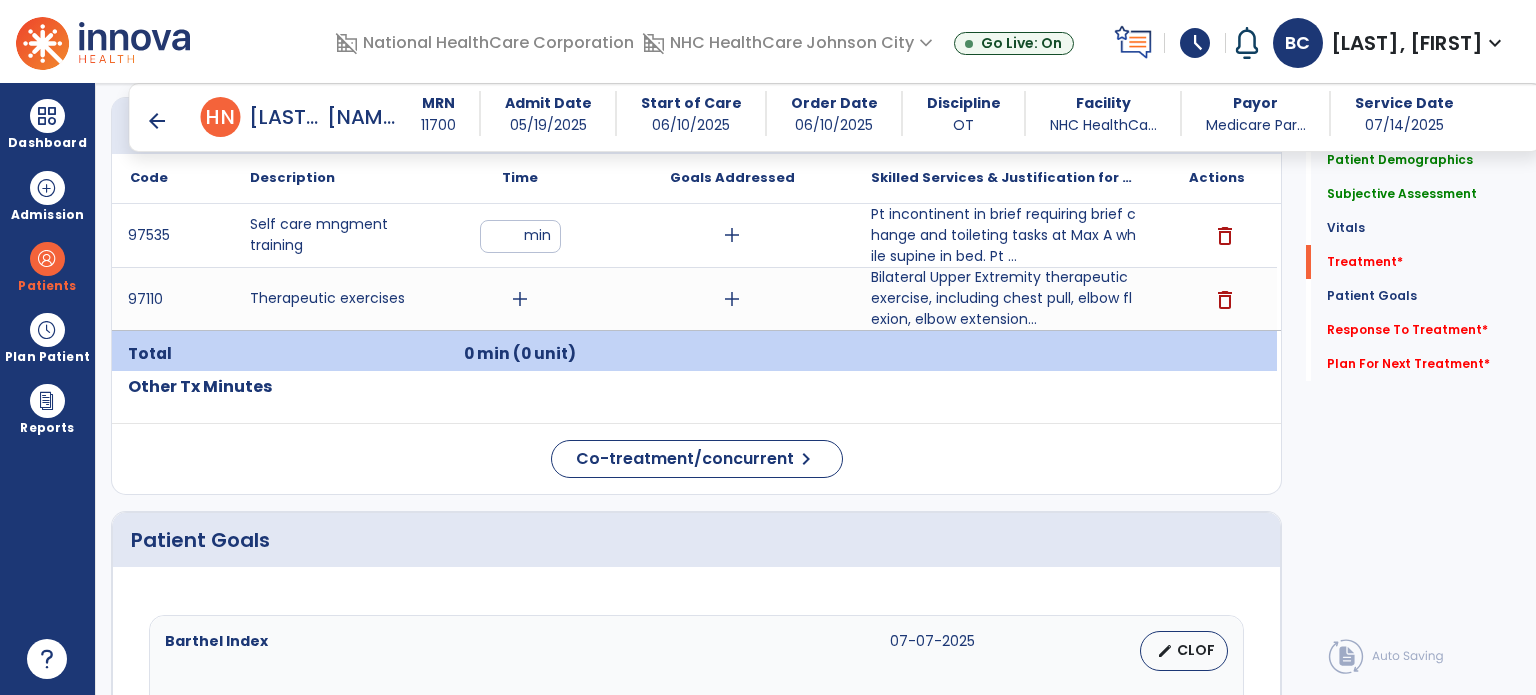 click on "Code
Description
Time" 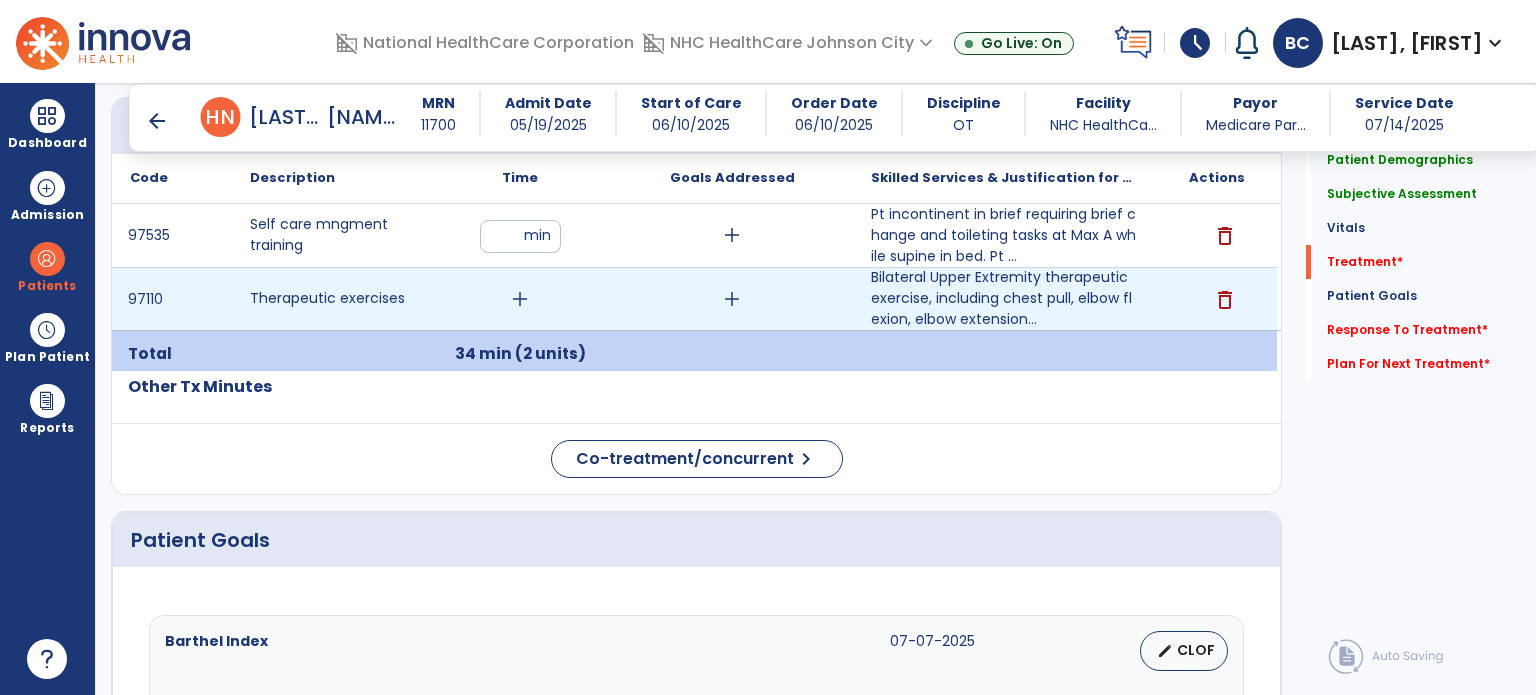click on "add" at bounding box center [520, 299] 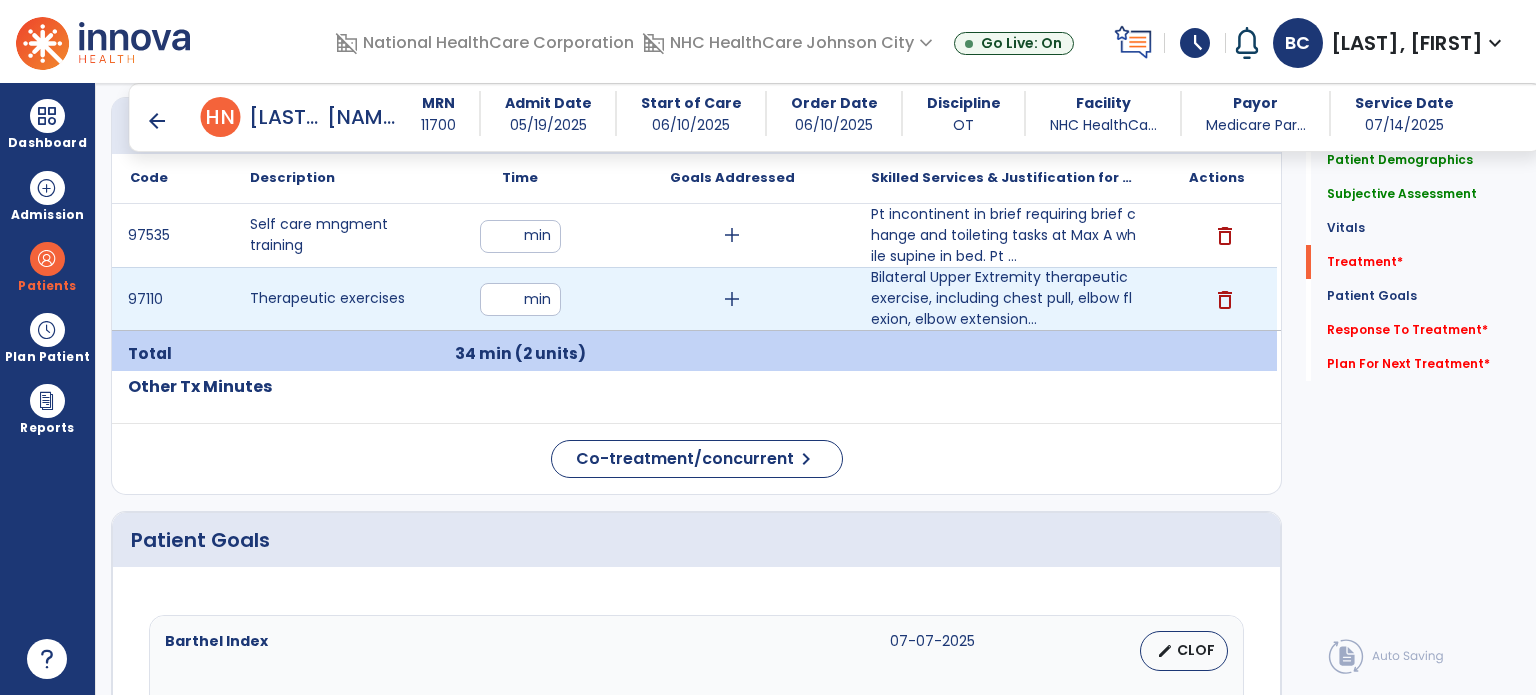 type on "**" 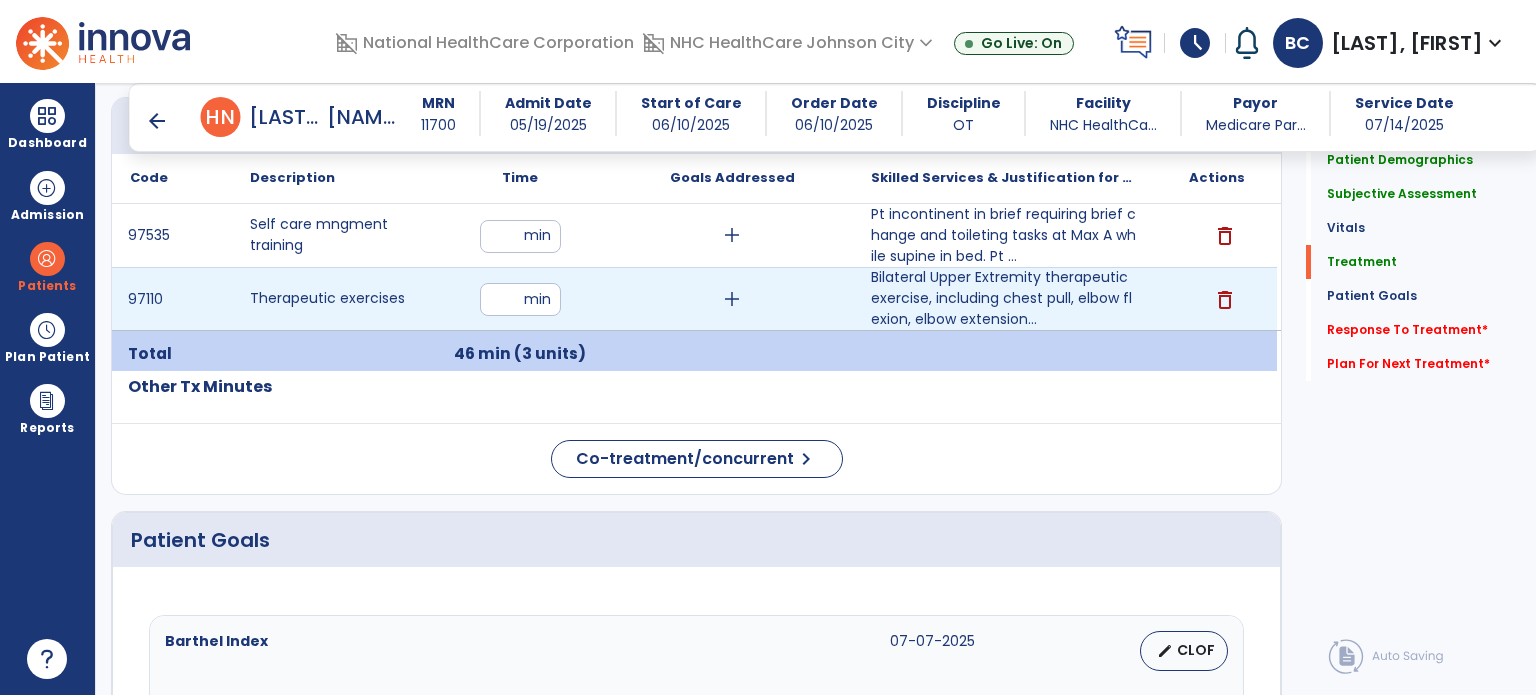 click on "add" at bounding box center (732, 299) 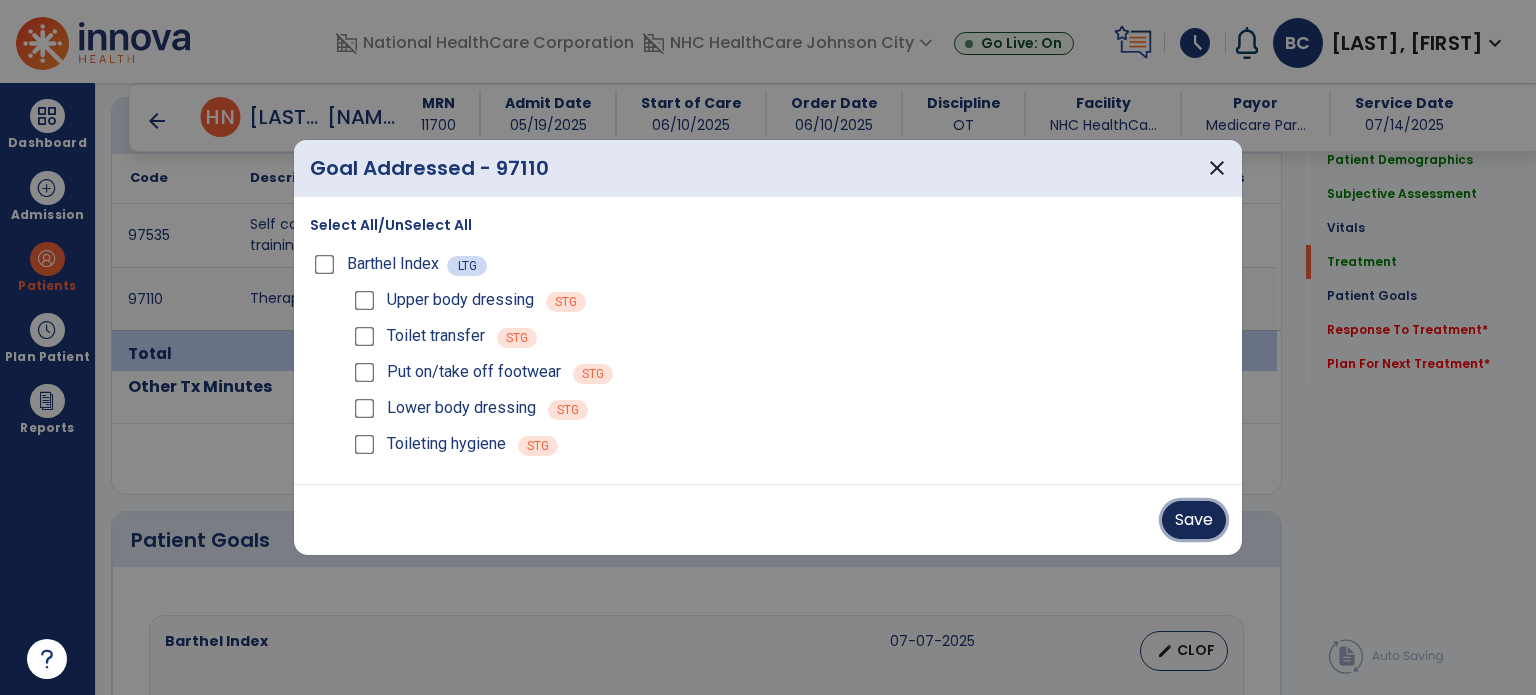 click on "Save" at bounding box center (1194, 520) 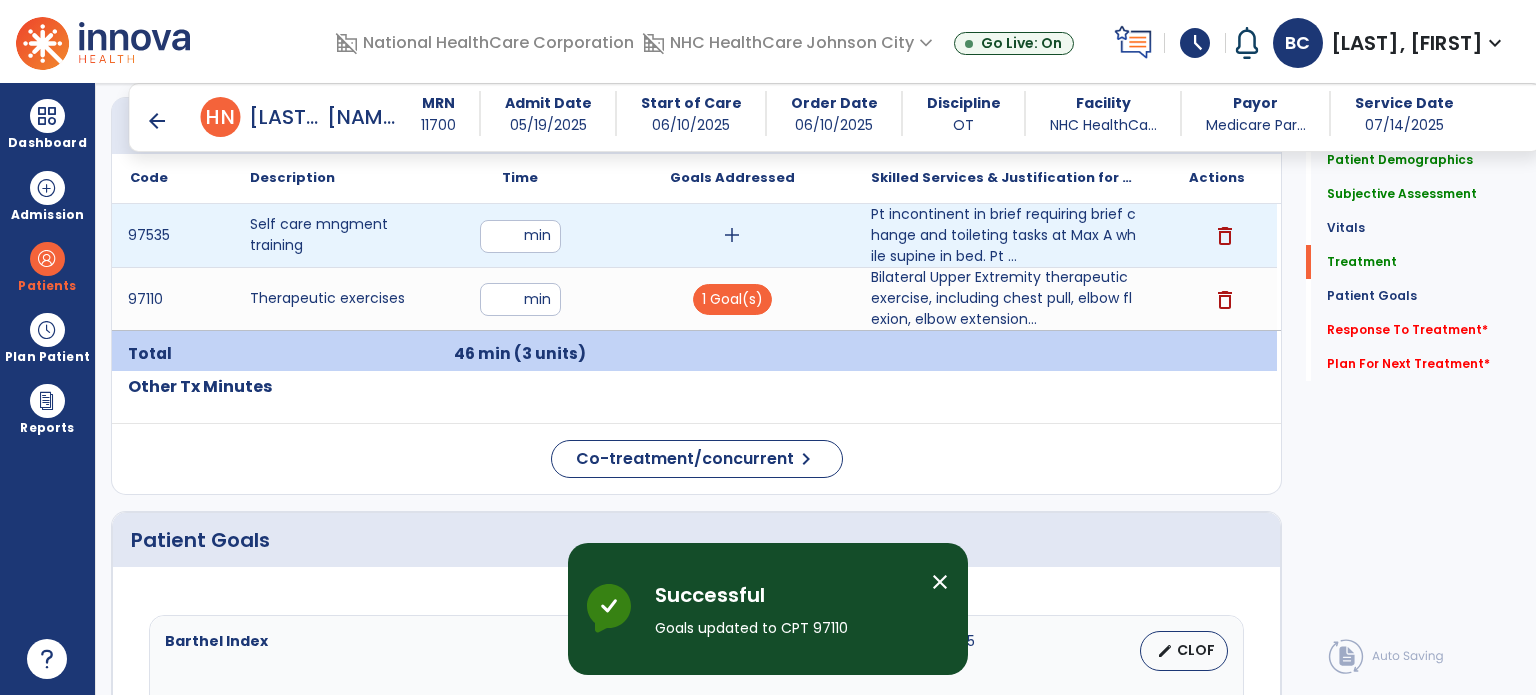 click on "add" at bounding box center (732, 235) 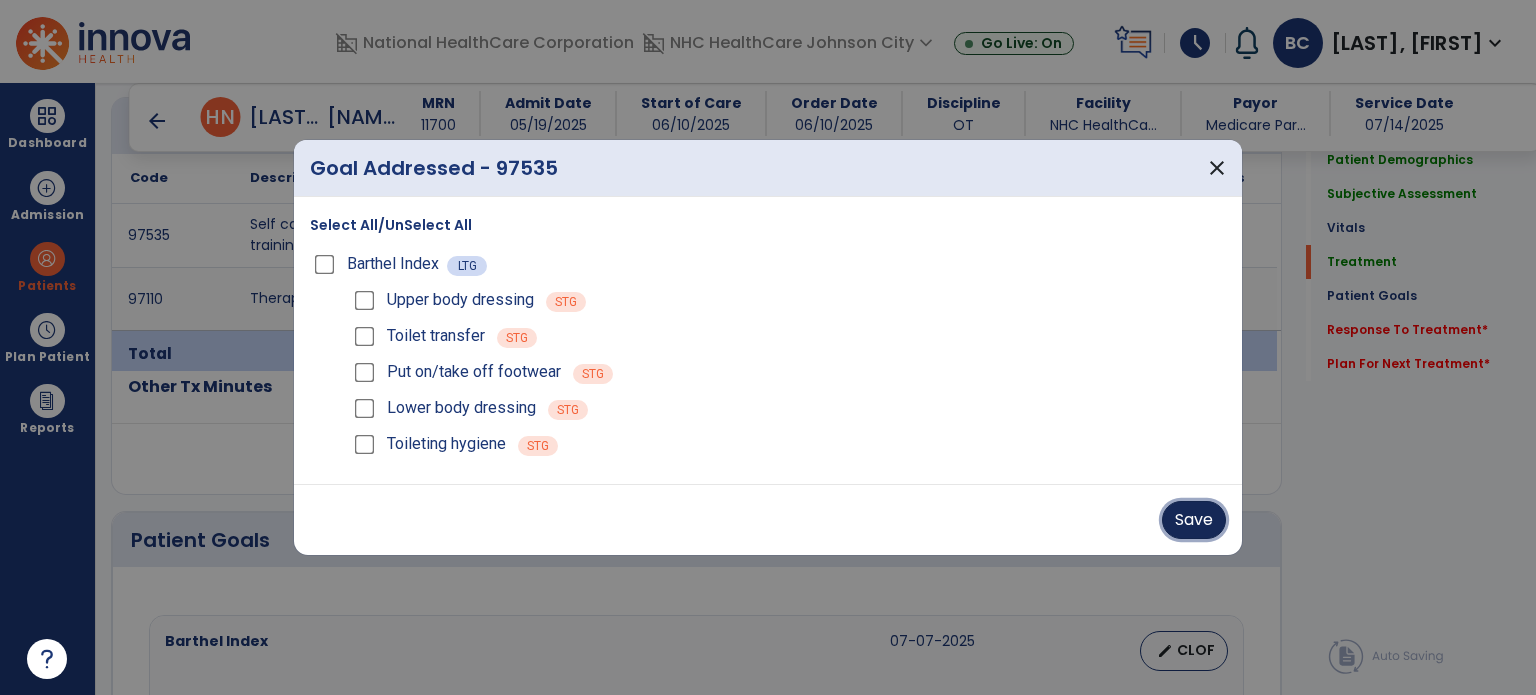 click on "Save" at bounding box center (1194, 520) 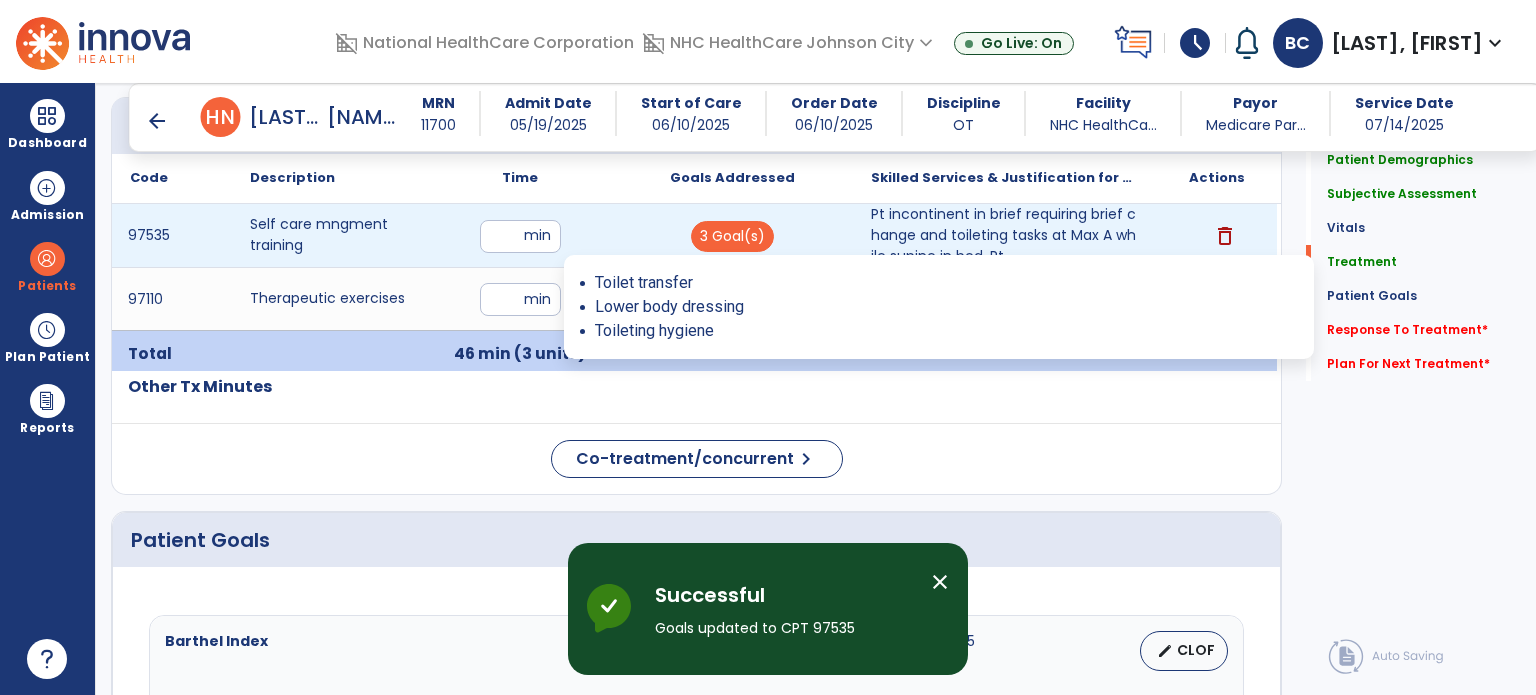 click on "3 Goal(s)" at bounding box center (732, 236) 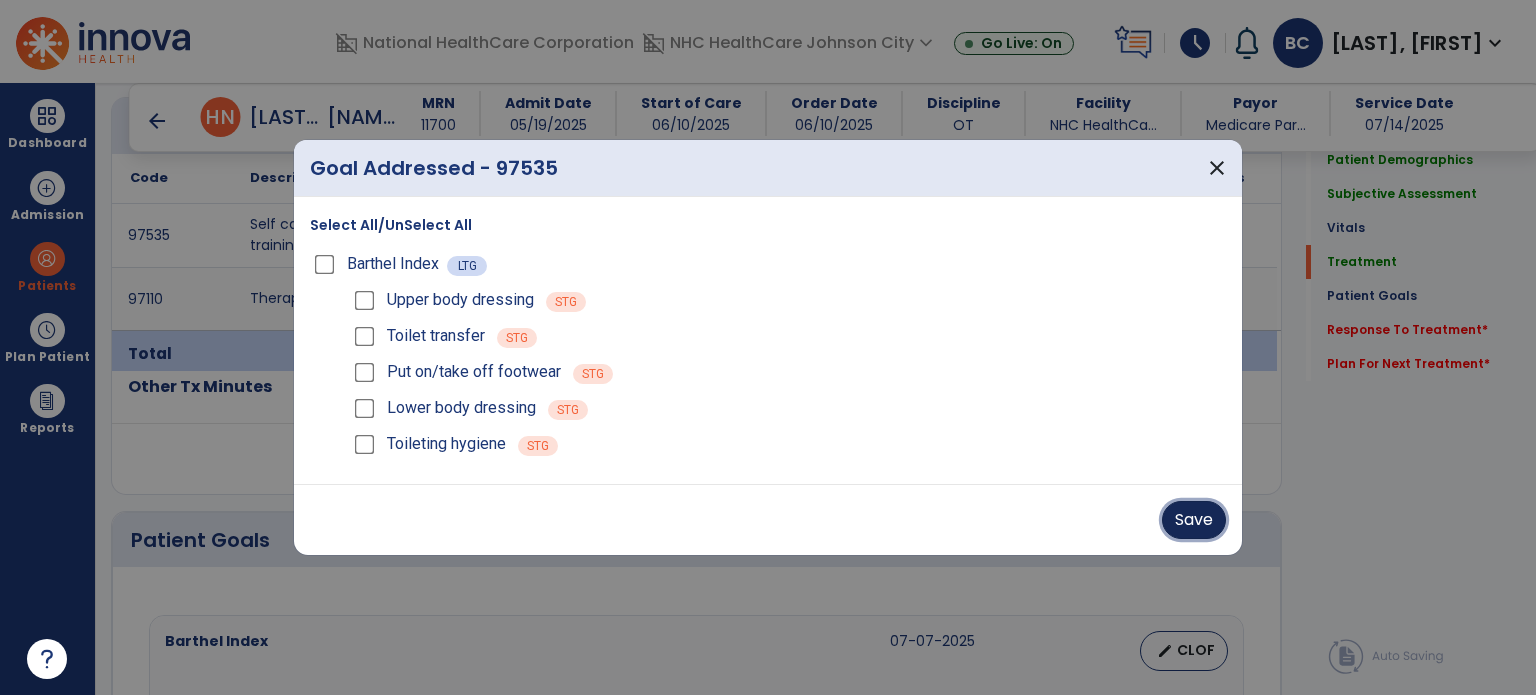 click on "Save" at bounding box center (1194, 520) 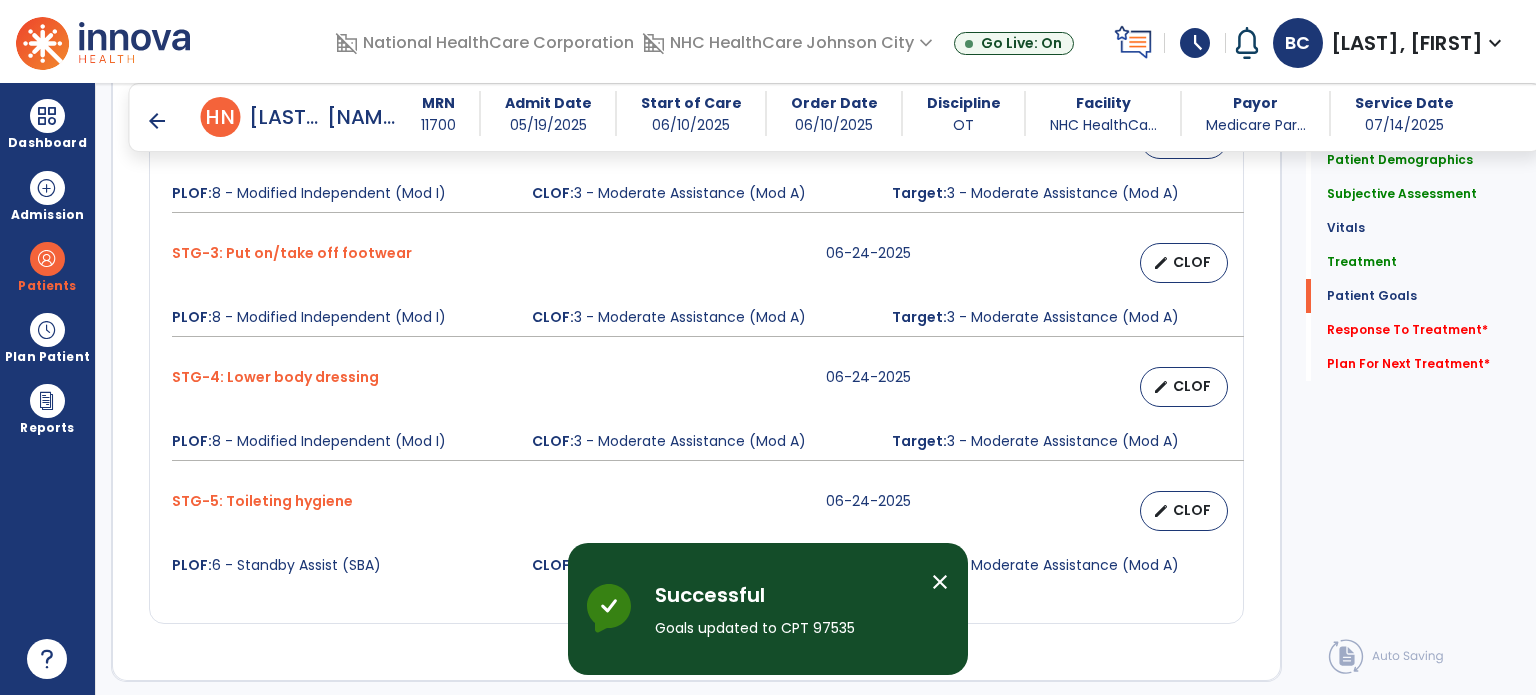 scroll, scrollTop: 2352, scrollLeft: 0, axis: vertical 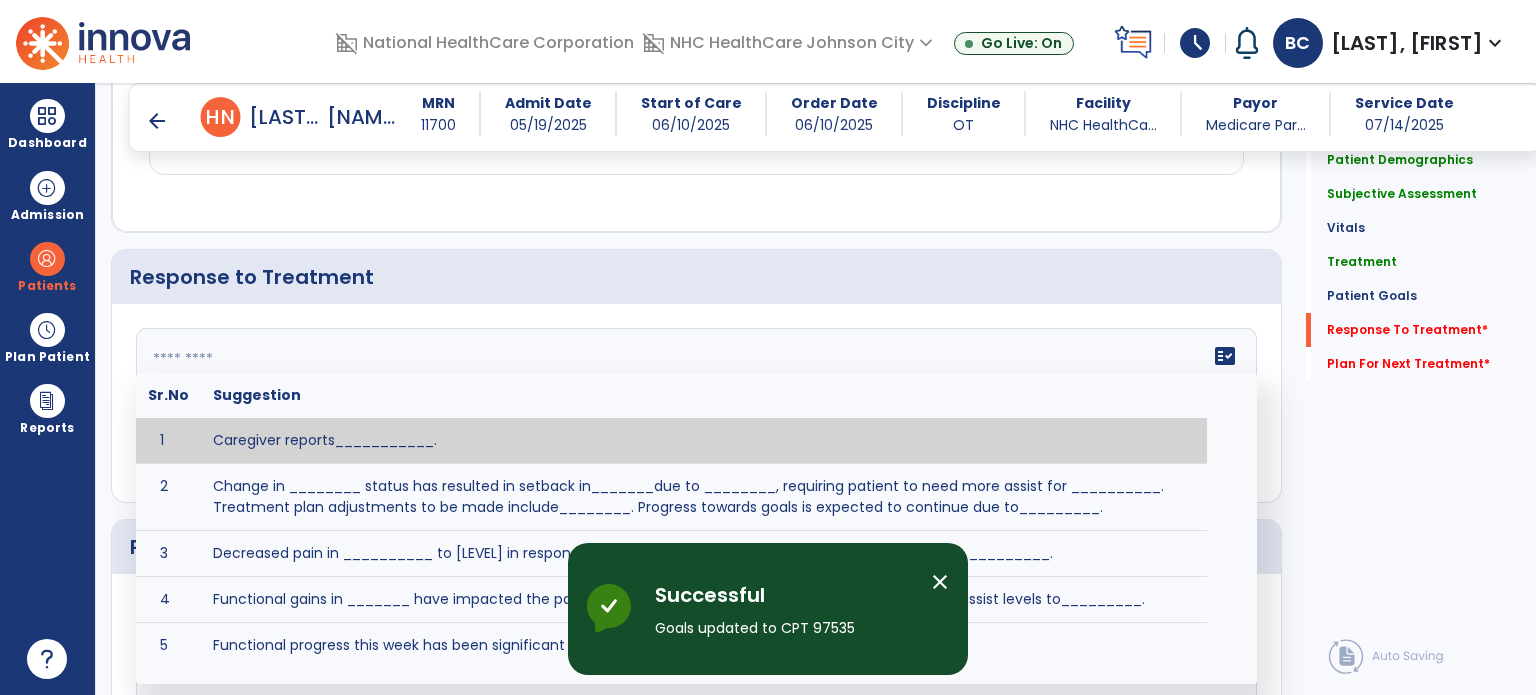 click 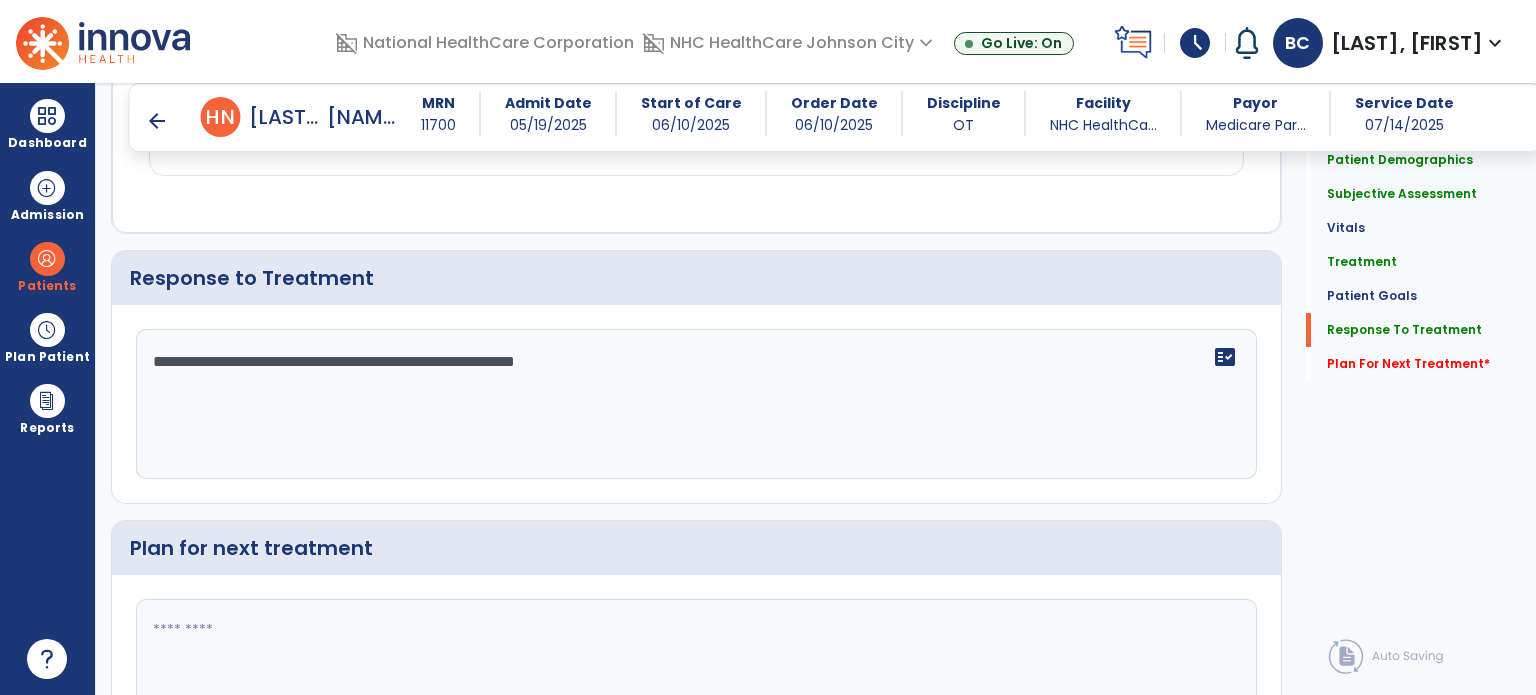 scroll, scrollTop: 2351, scrollLeft: 0, axis: vertical 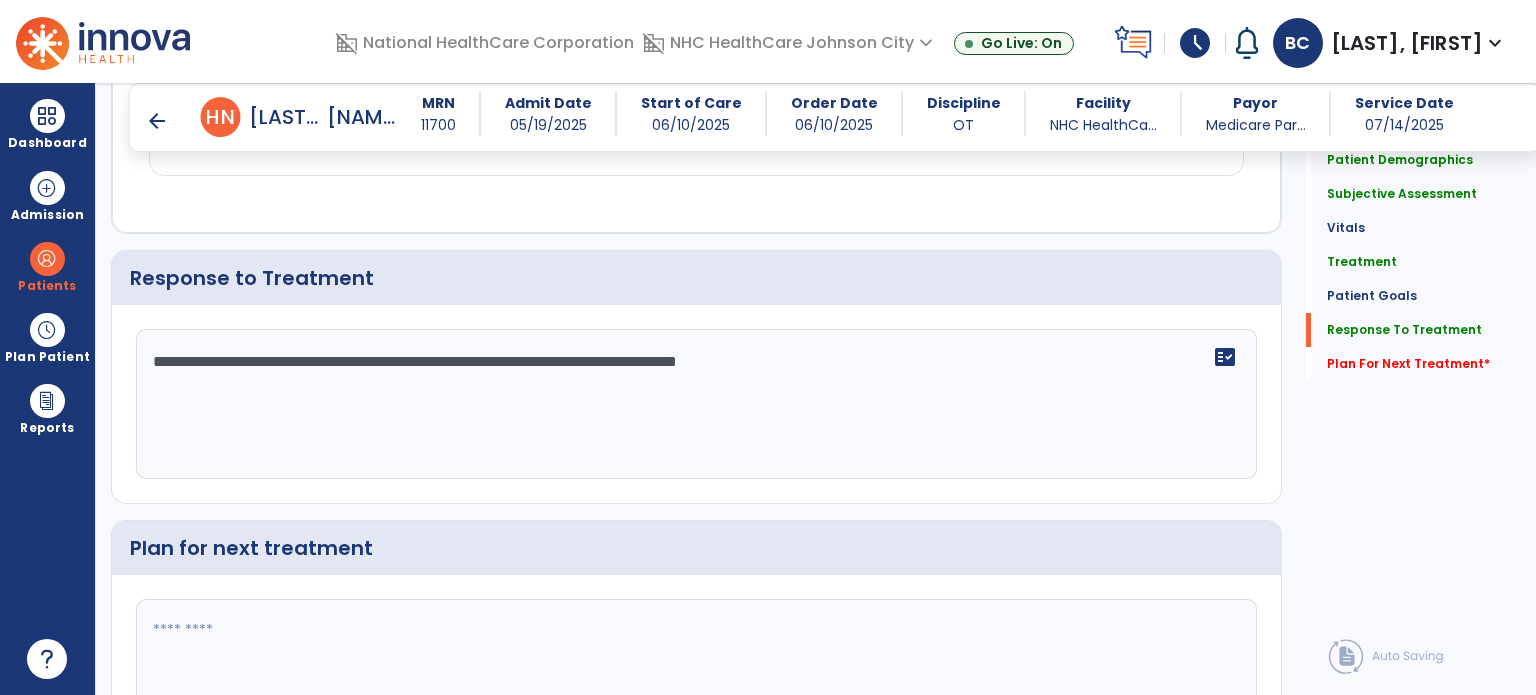 type on "**********" 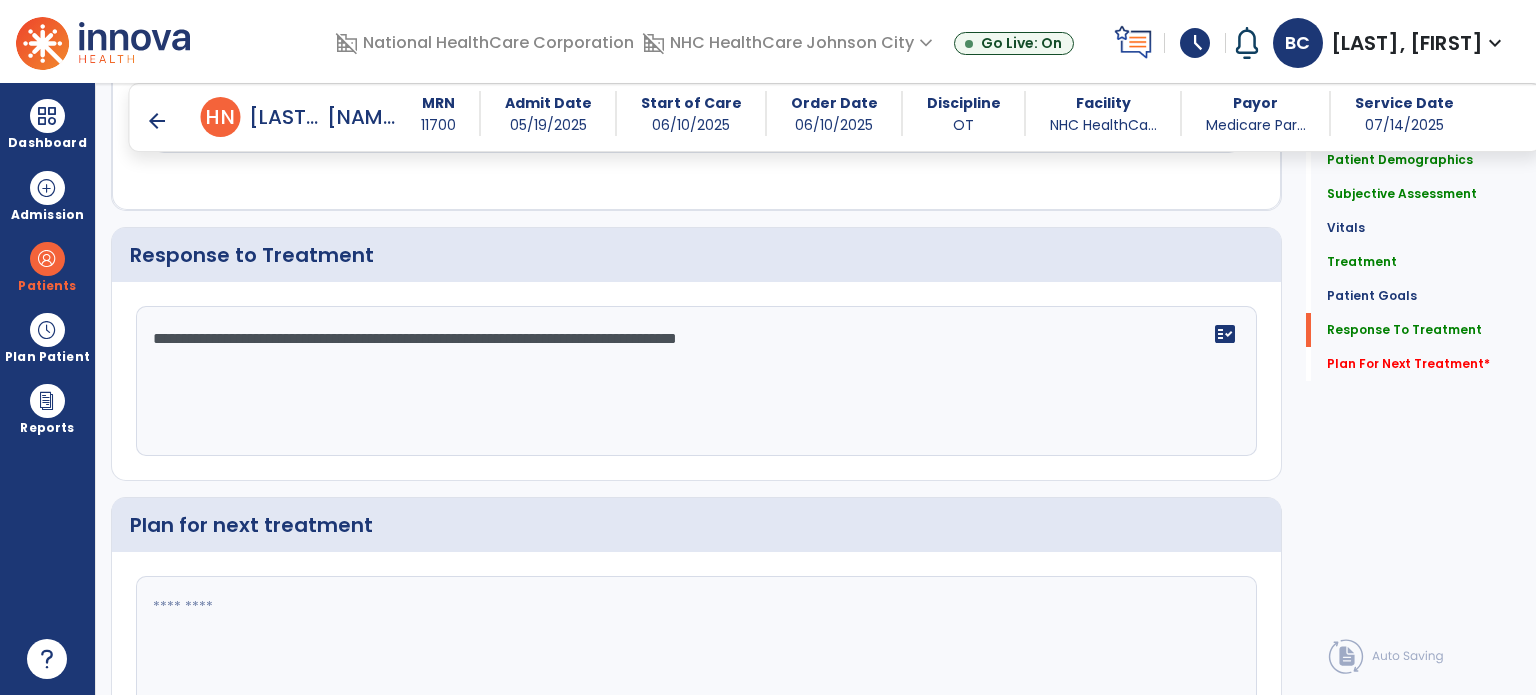 scroll, scrollTop: 2350, scrollLeft: 0, axis: vertical 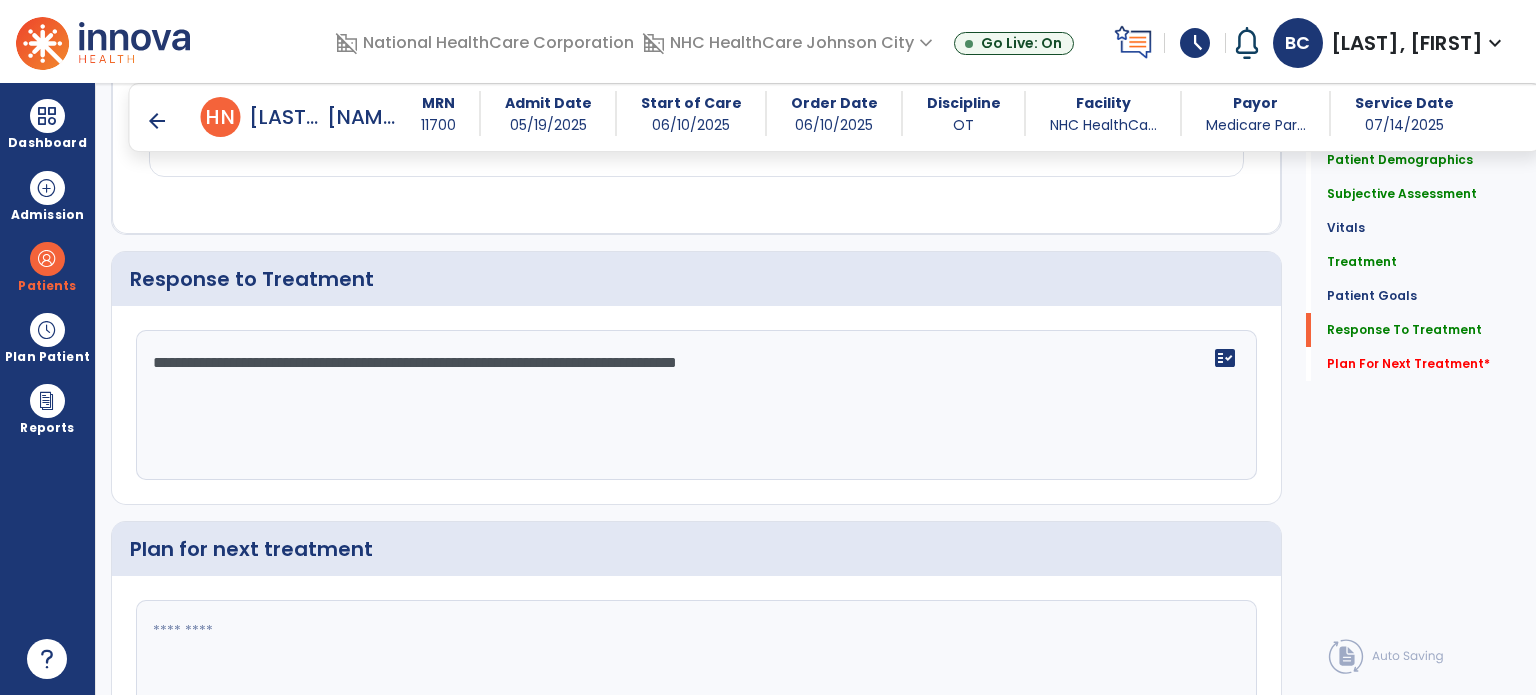 click 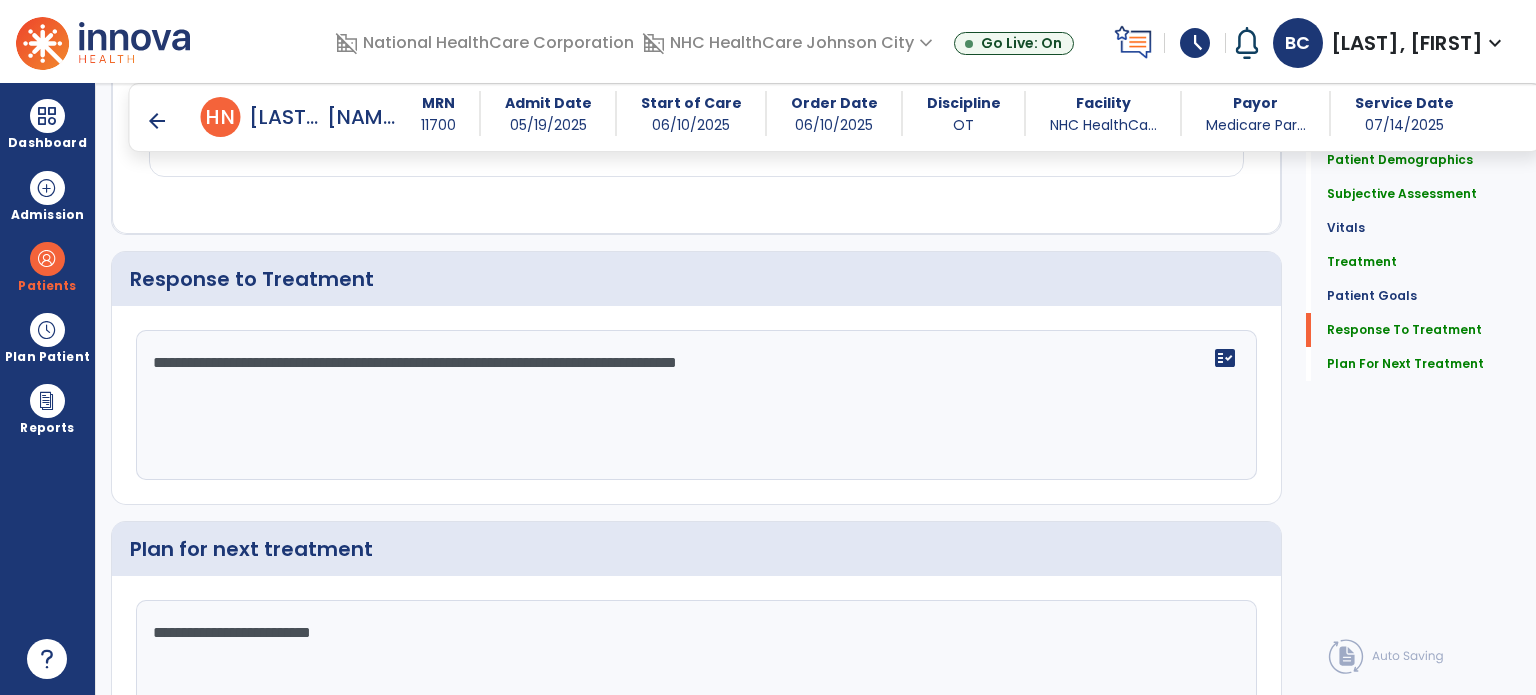 scroll, scrollTop: 2349, scrollLeft: 0, axis: vertical 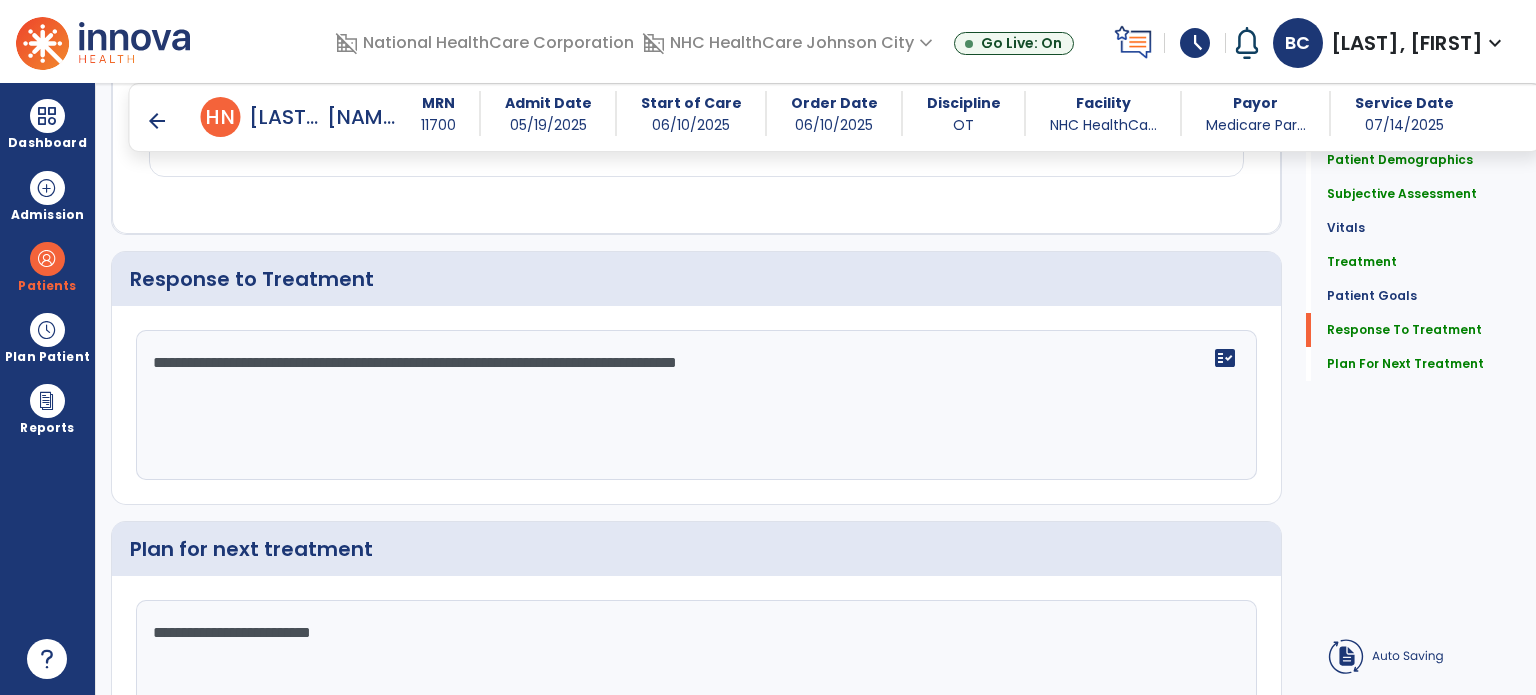 type on "**********" 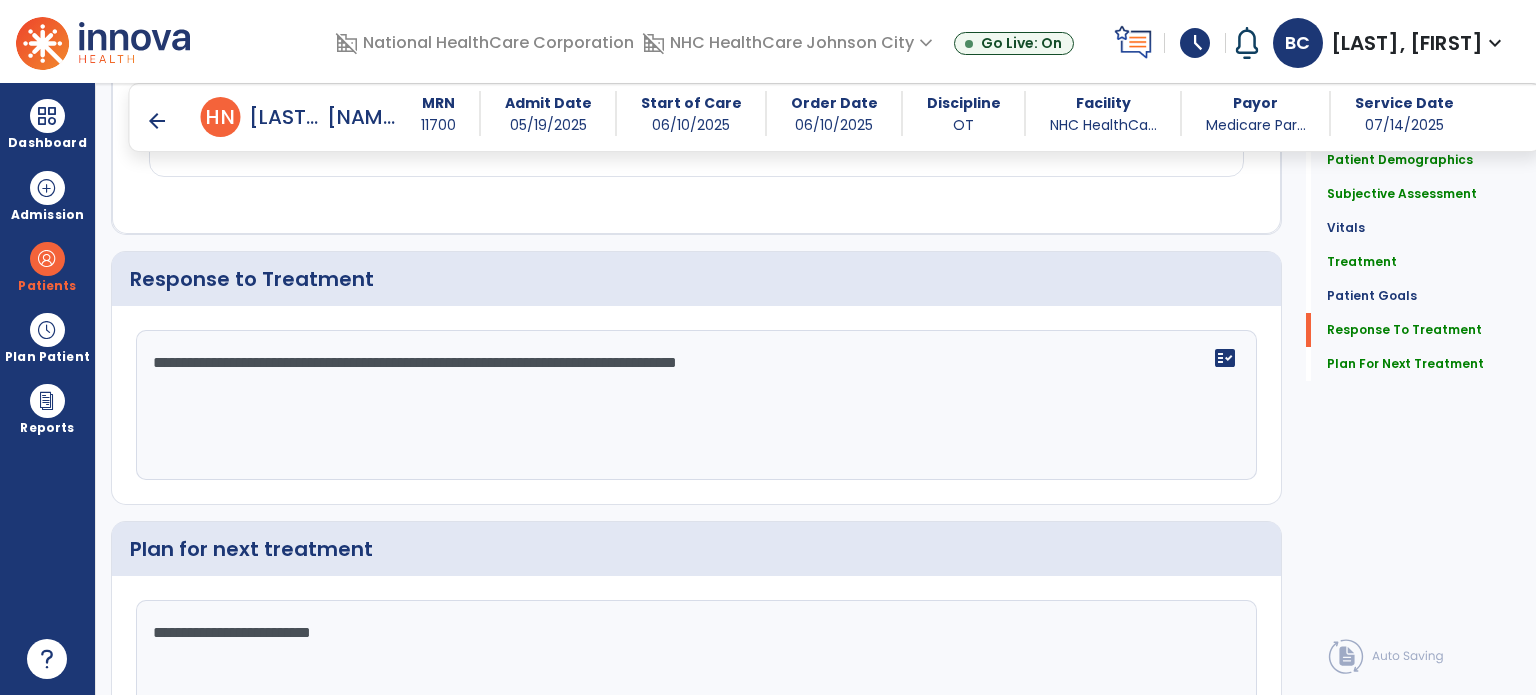 click on "Plan for next treatment" 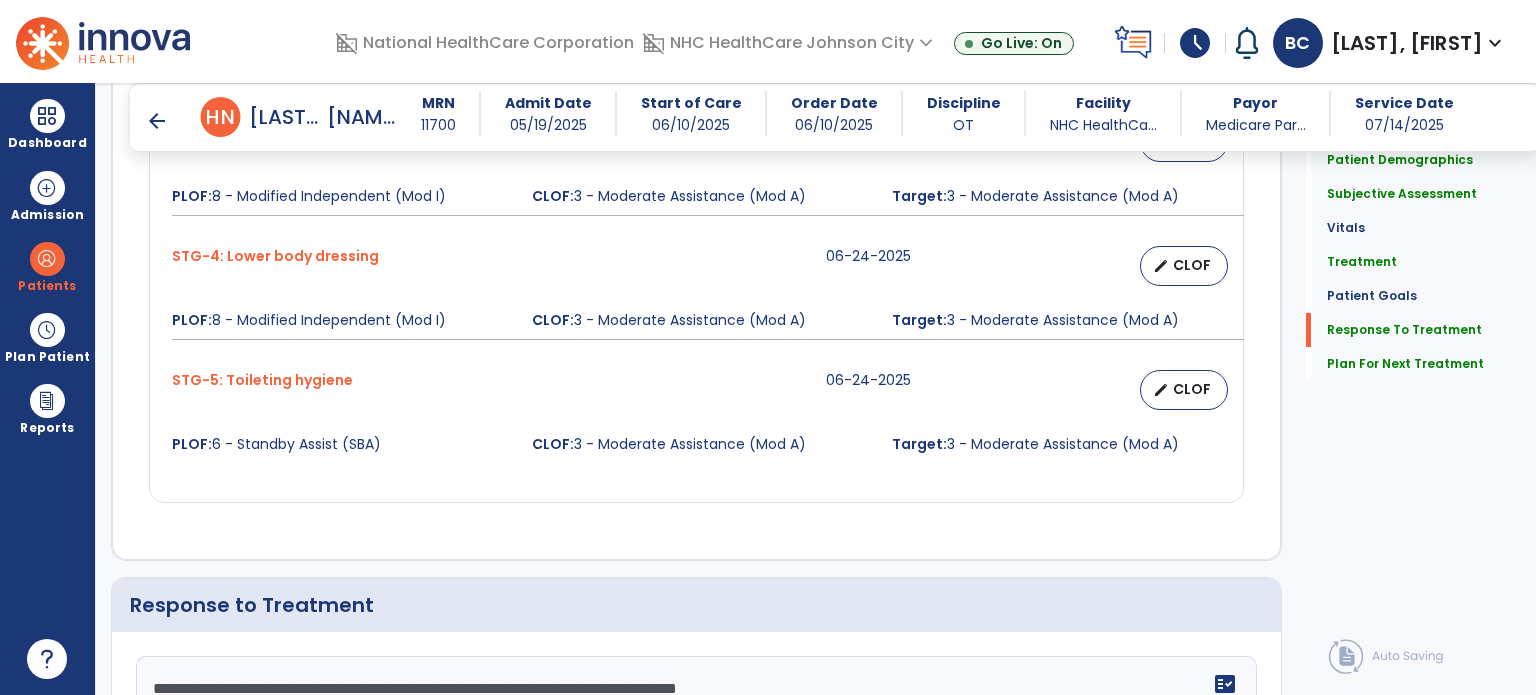 scroll, scrollTop: 2489, scrollLeft: 0, axis: vertical 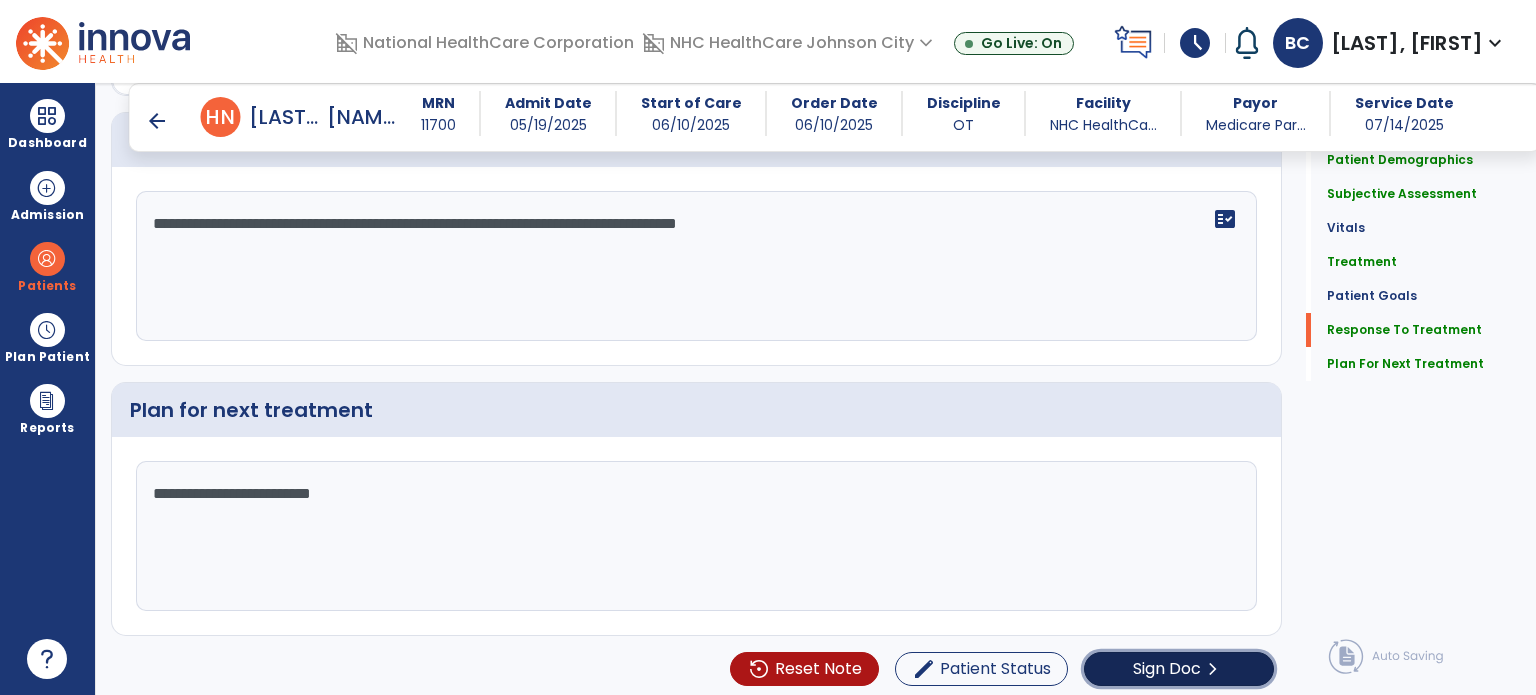 click on "Sign Doc  chevron_right" 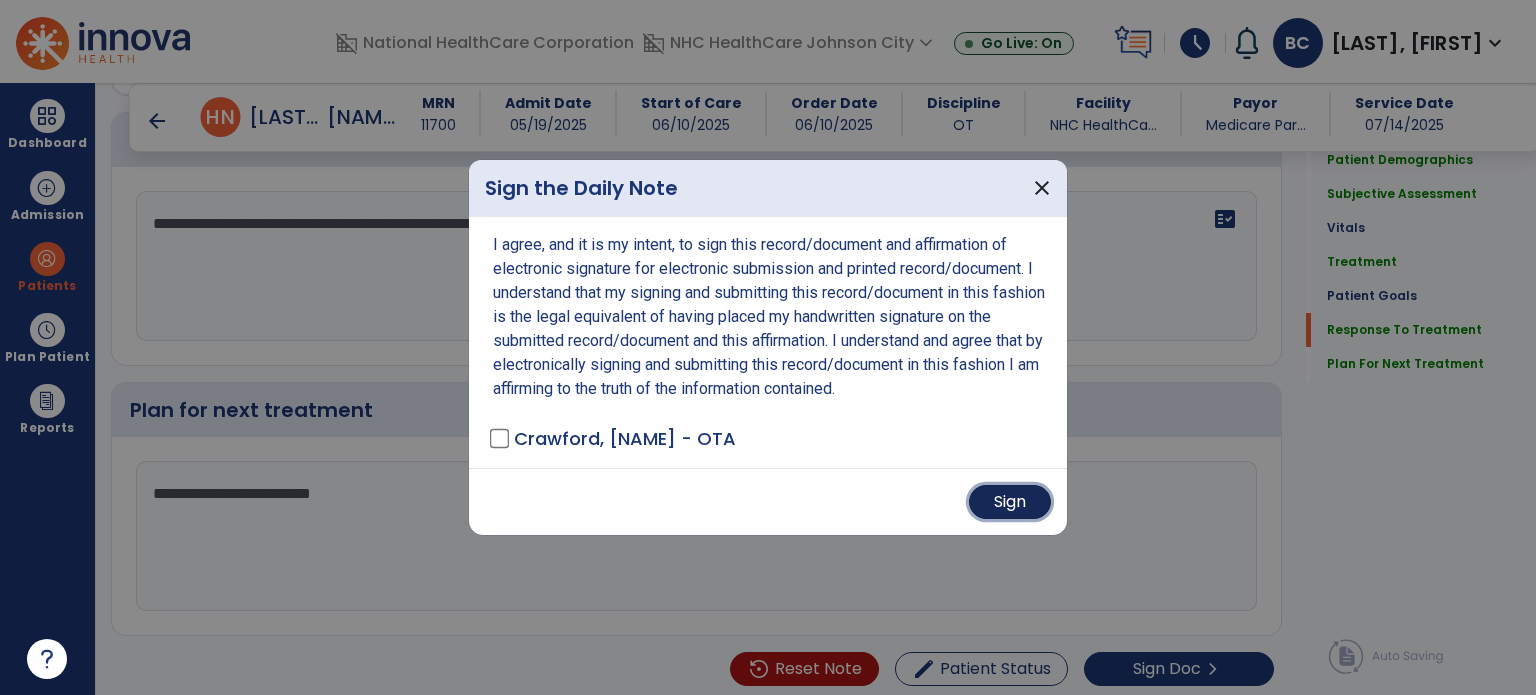 click on "Sign" at bounding box center (1010, 502) 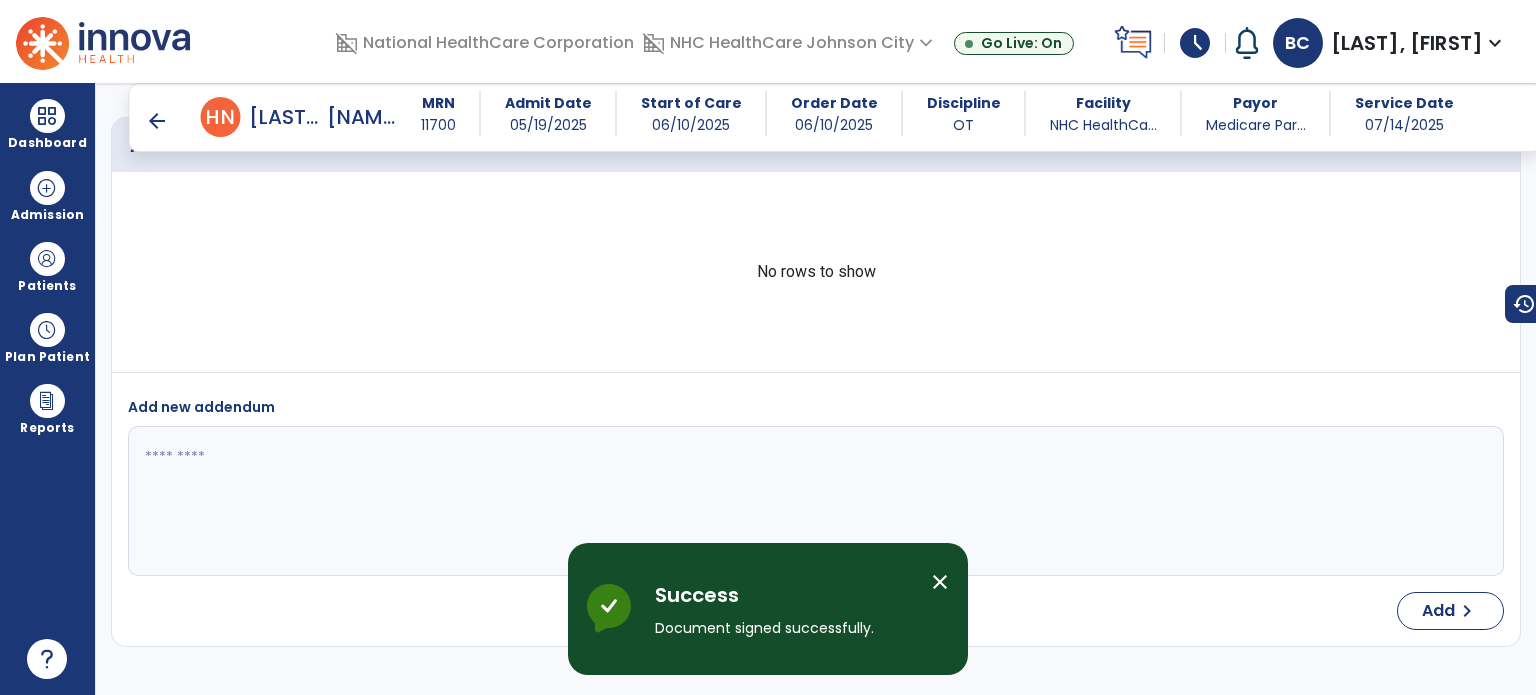 scroll, scrollTop: 3765, scrollLeft: 0, axis: vertical 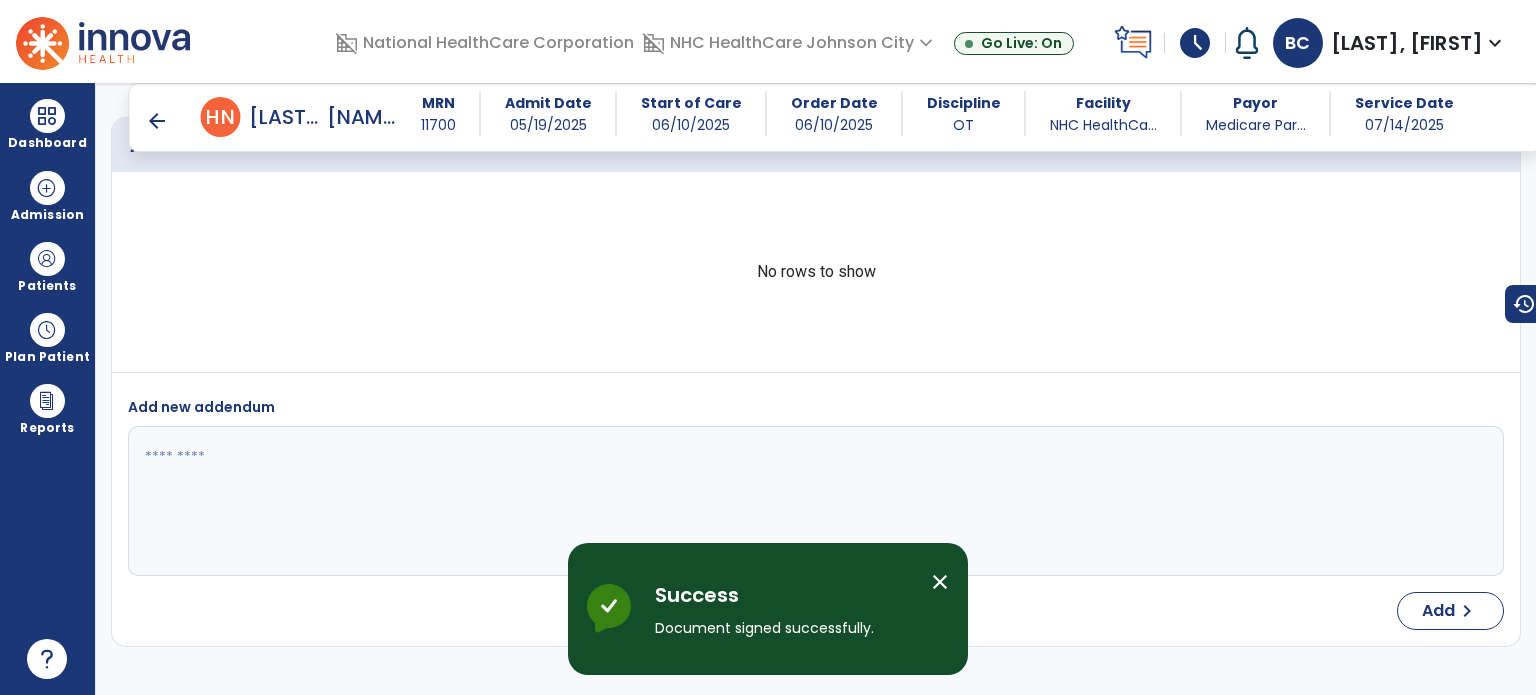 click on "arrow_back" at bounding box center [157, 121] 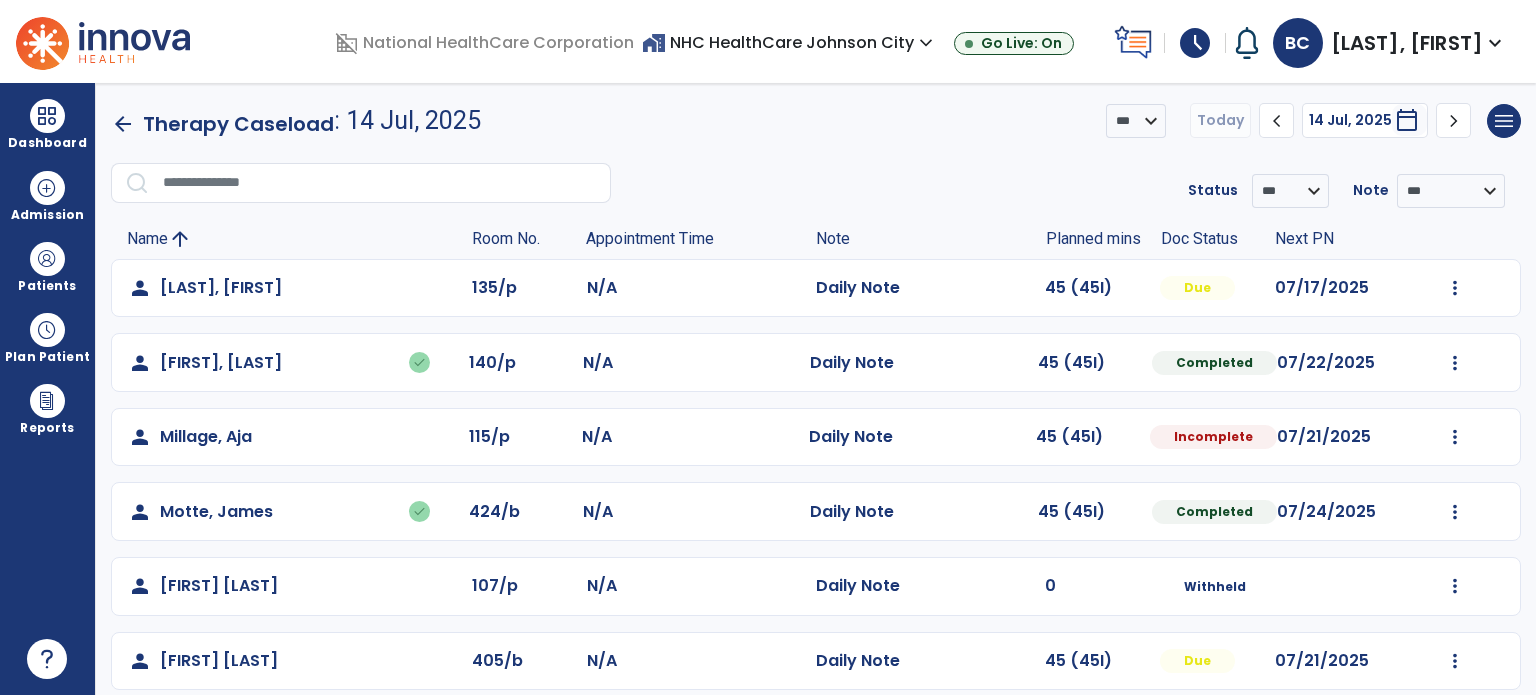 scroll, scrollTop: 94, scrollLeft: 0, axis: vertical 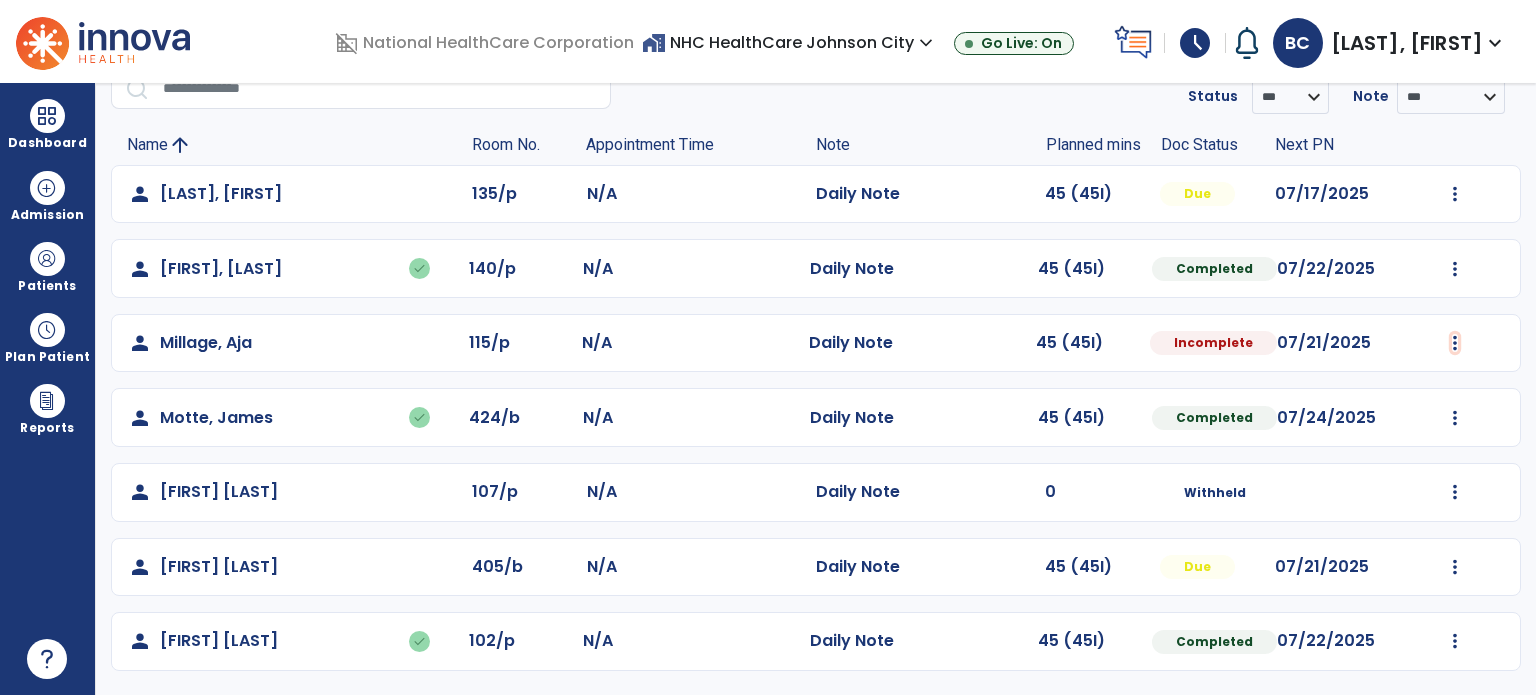 click at bounding box center (1455, 194) 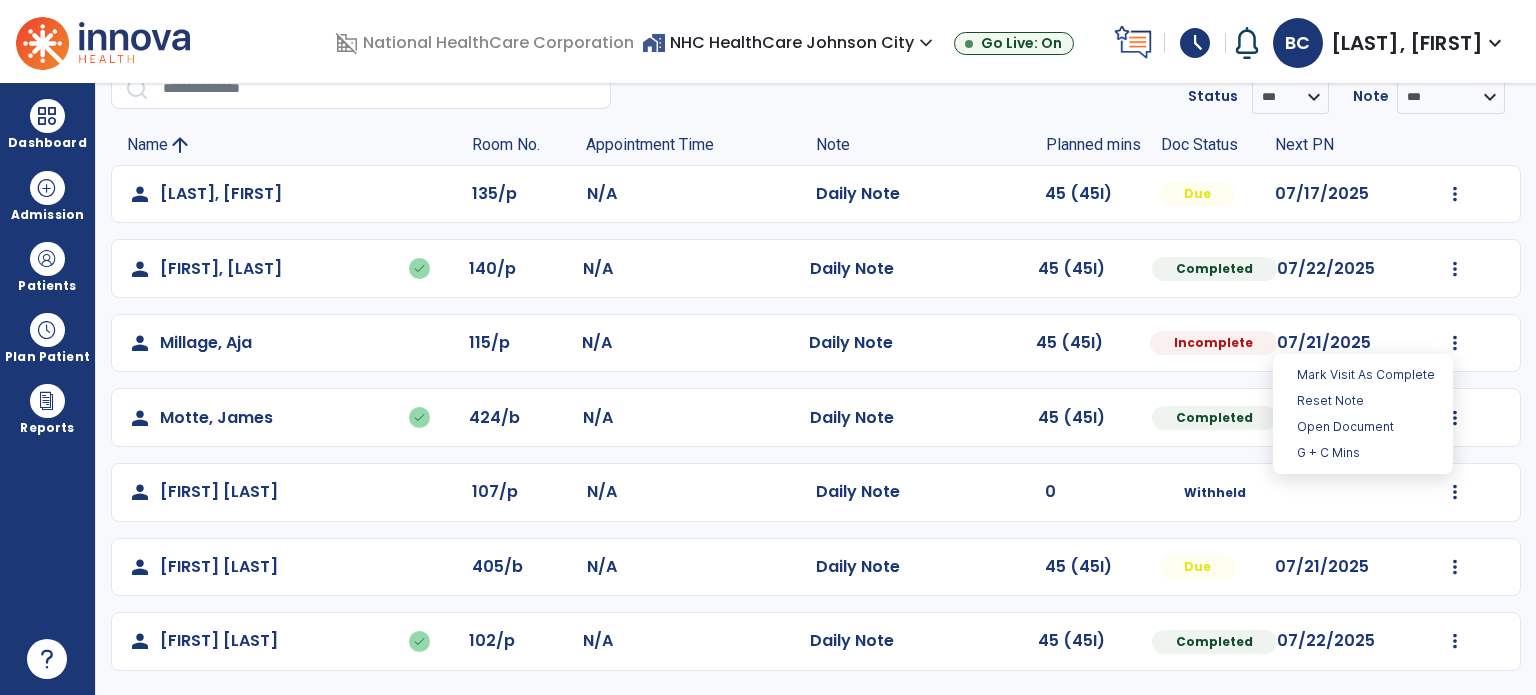 click on "person   [LAST], [FIRST]  107/p N/A  Daily Note   0  Withheld  Mark Visit As Complete   Reset Note   Open Document   G + C Mins" 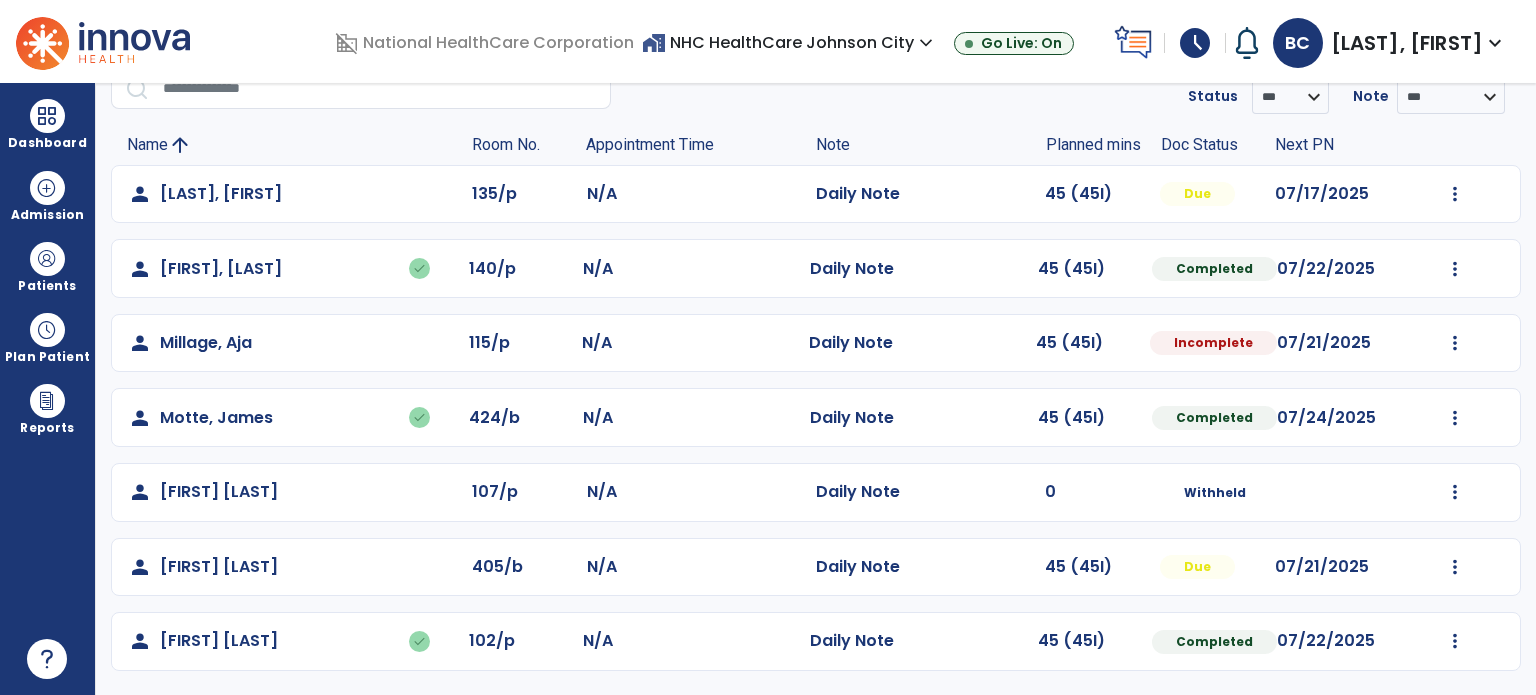 click on "person   [LAST], [FIRST]  107/p N/A  Daily Note   0  Withheld  Mark Visit As Complete   Reset Note   Open Document   G + C Mins" 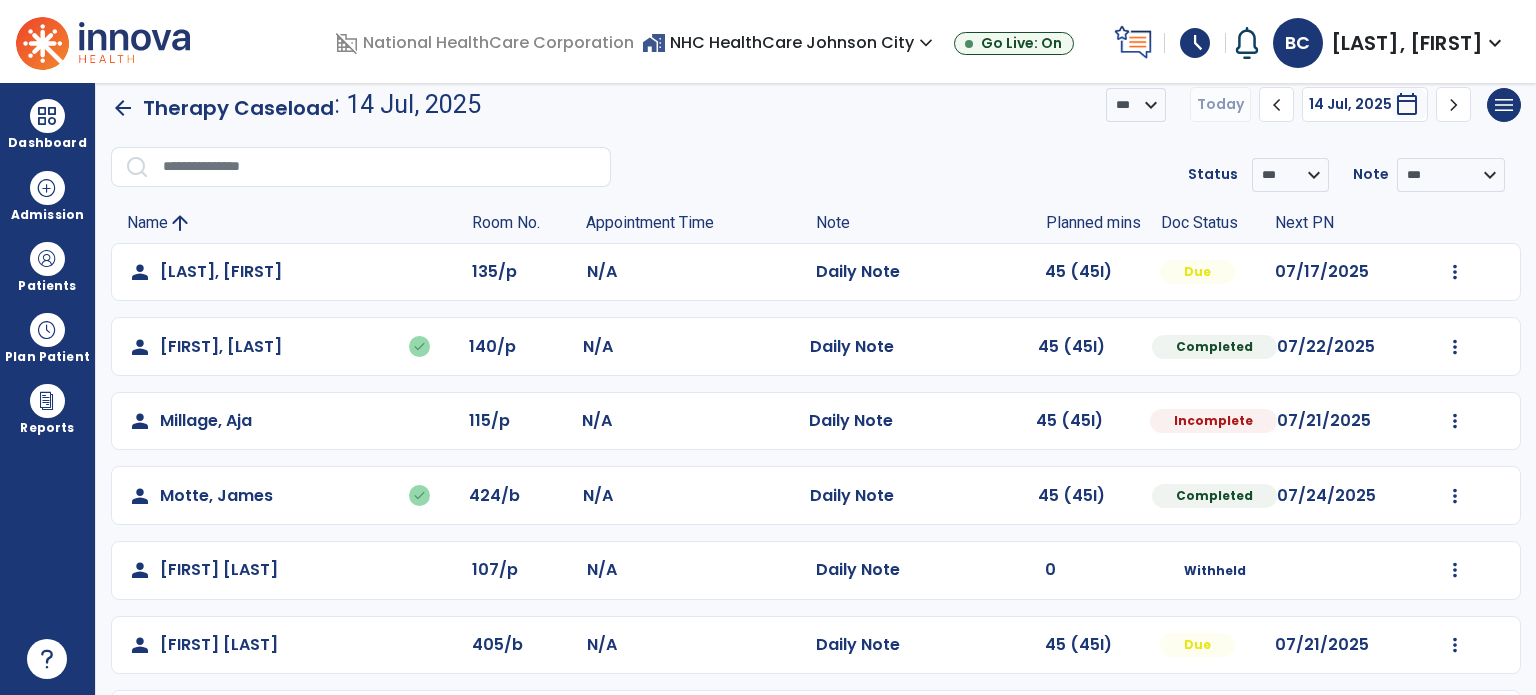 scroll, scrollTop: 17, scrollLeft: 0, axis: vertical 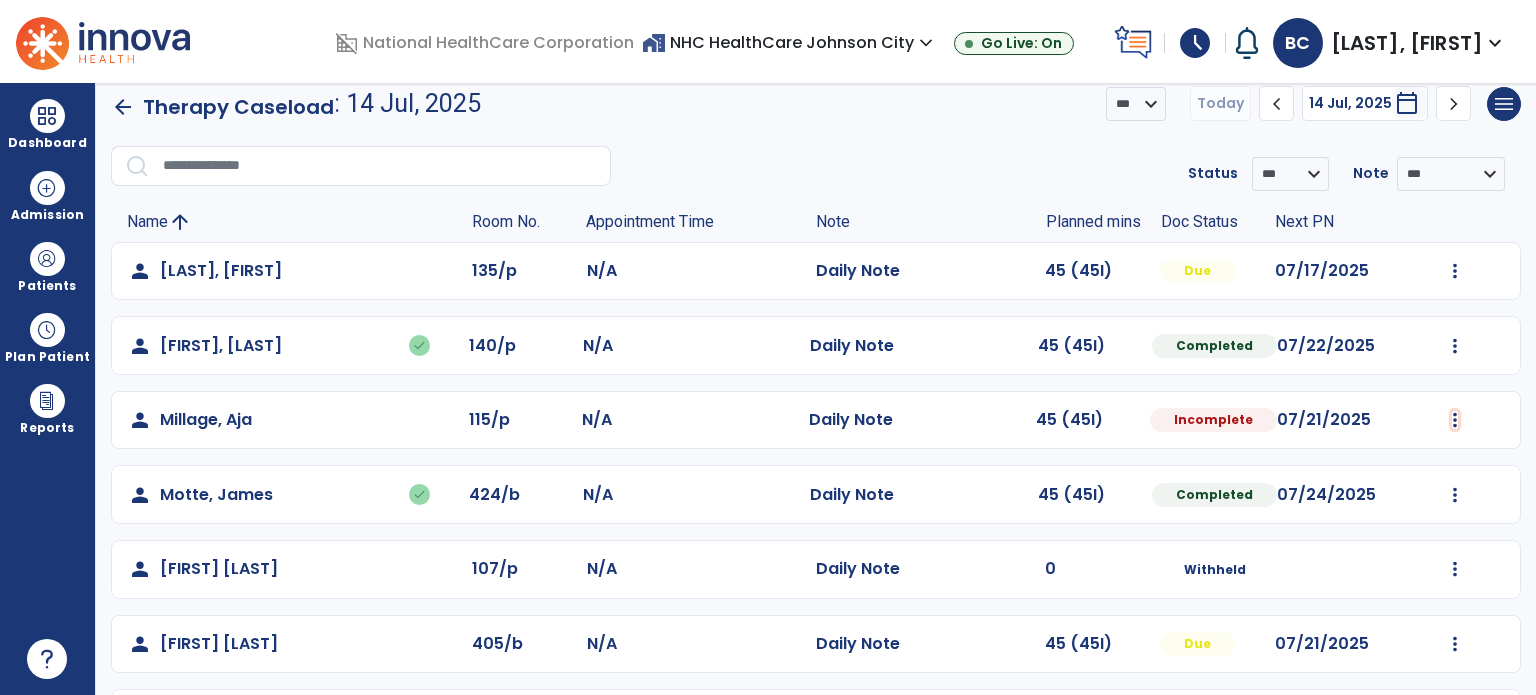 click at bounding box center (1455, 271) 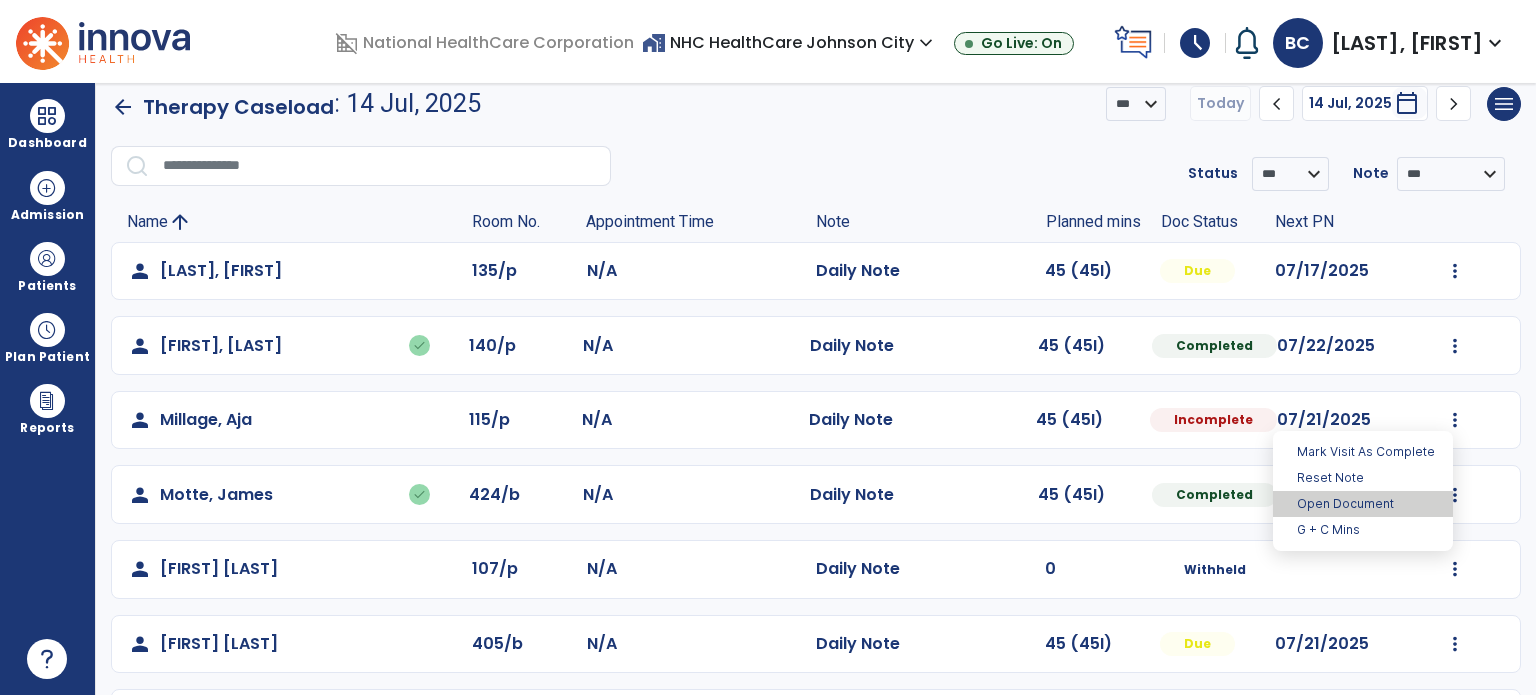 click on "Open Document" at bounding box center [1363, 504] 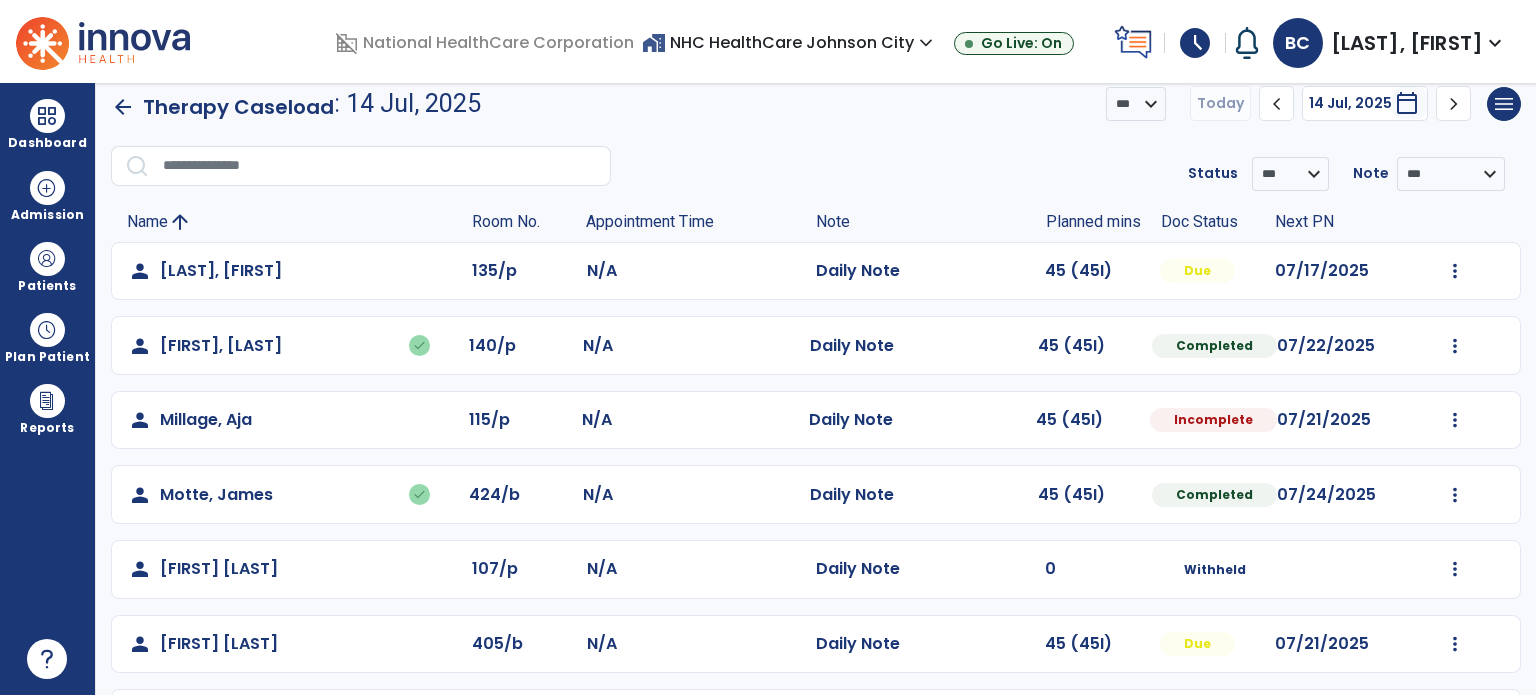 select on "*" 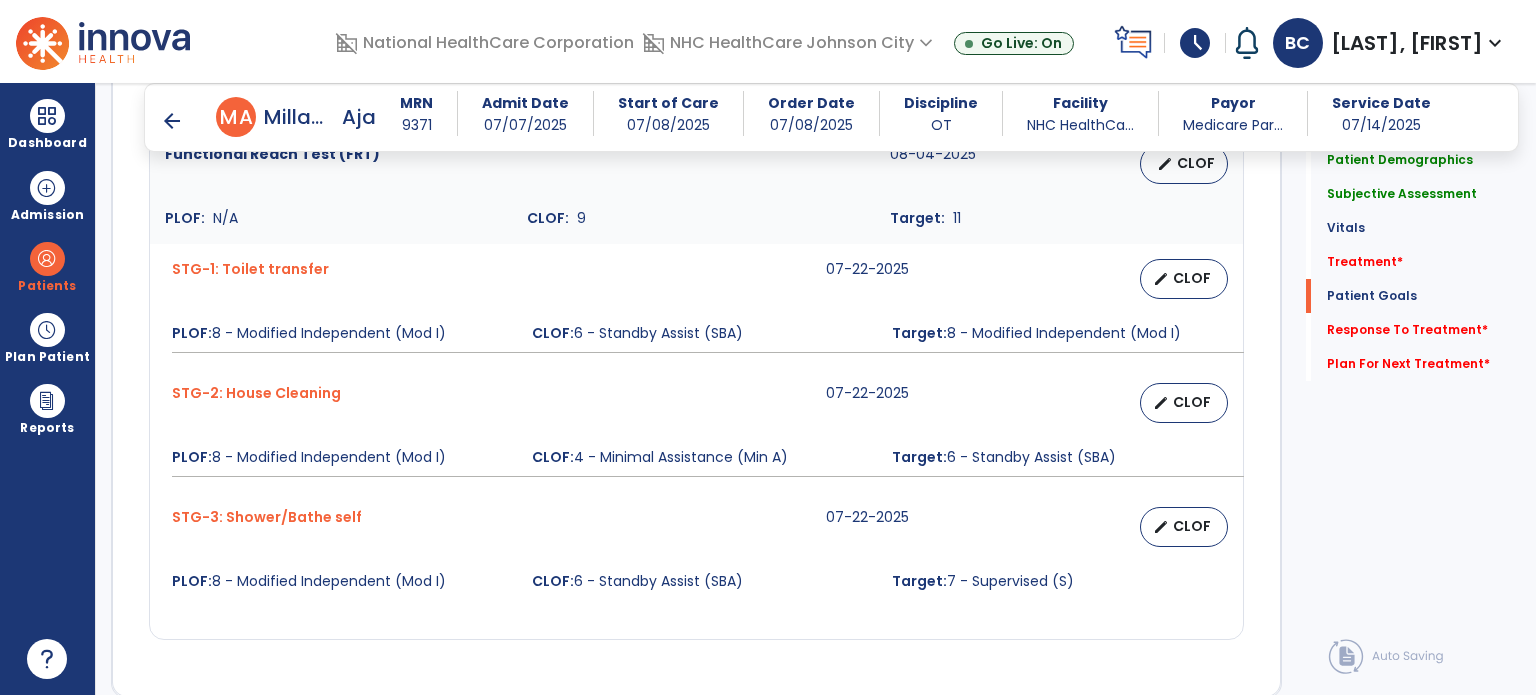 scroll, scrollTop: 2124, scrollLeft: 0, axis: vertical 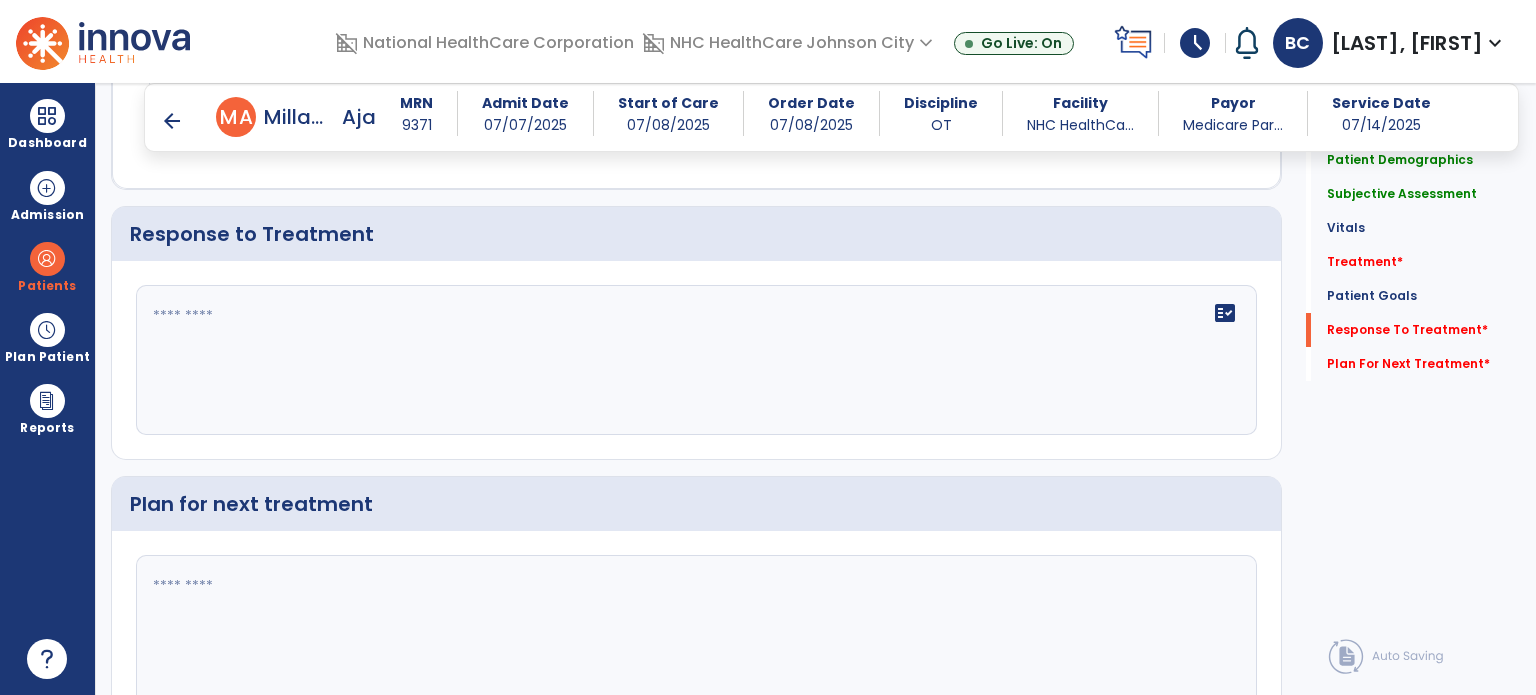 click on "fact_check" 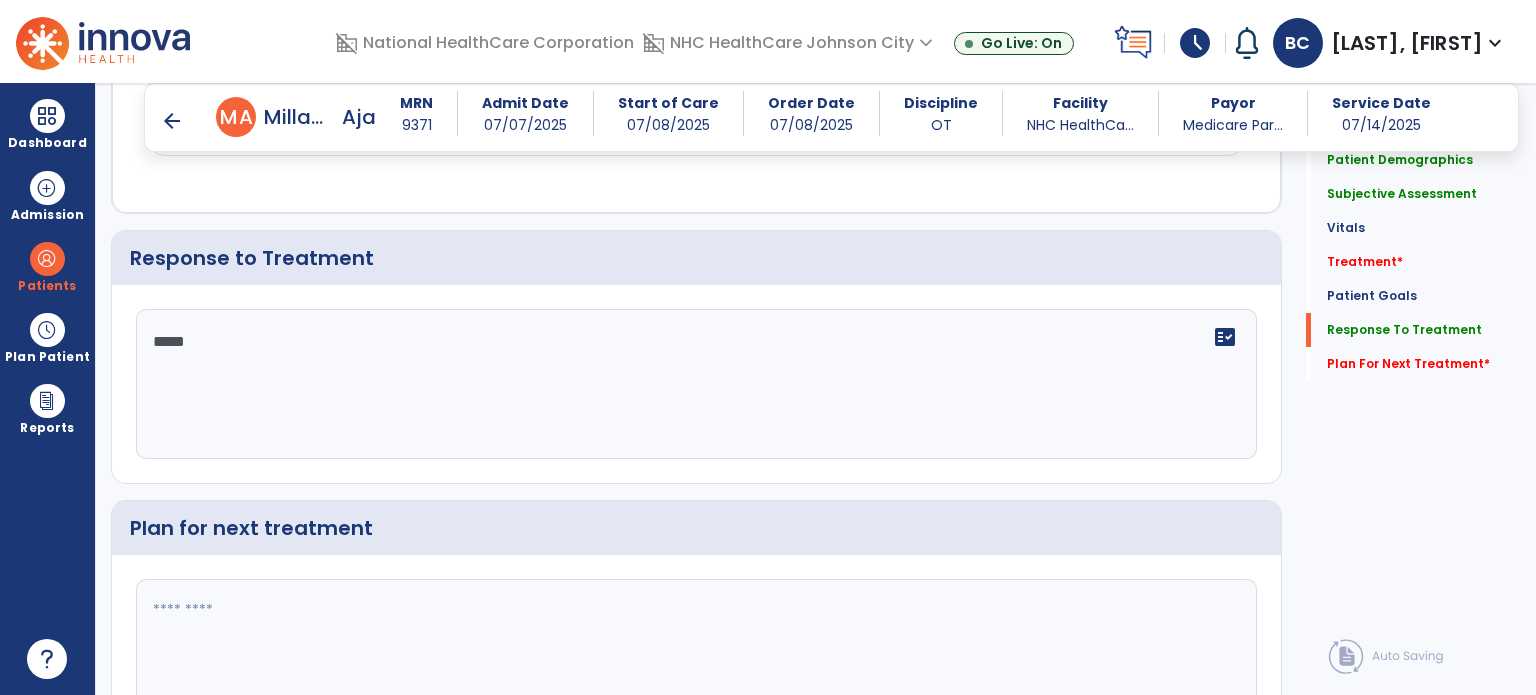 scroll, scrollTop: 2124, scrollLeft: 0, axis: vertical 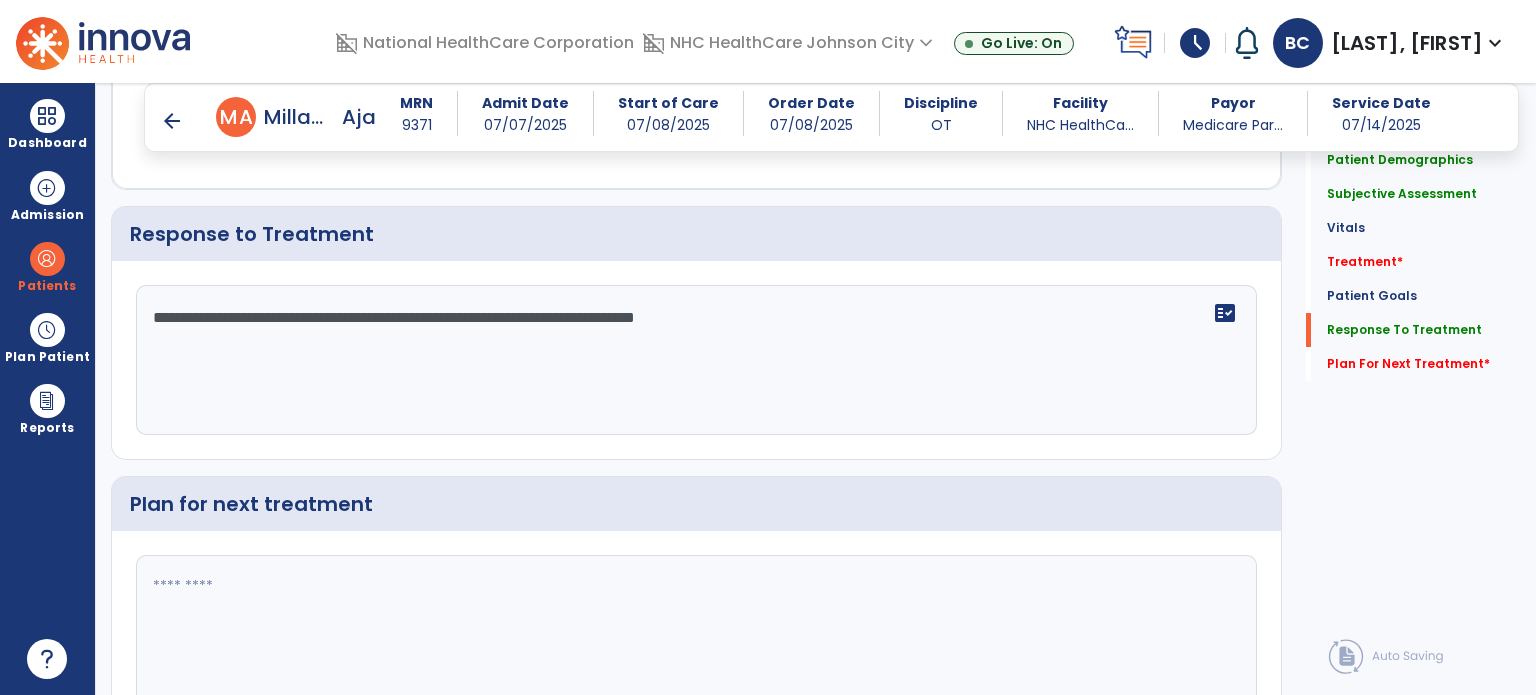 type on "**********" 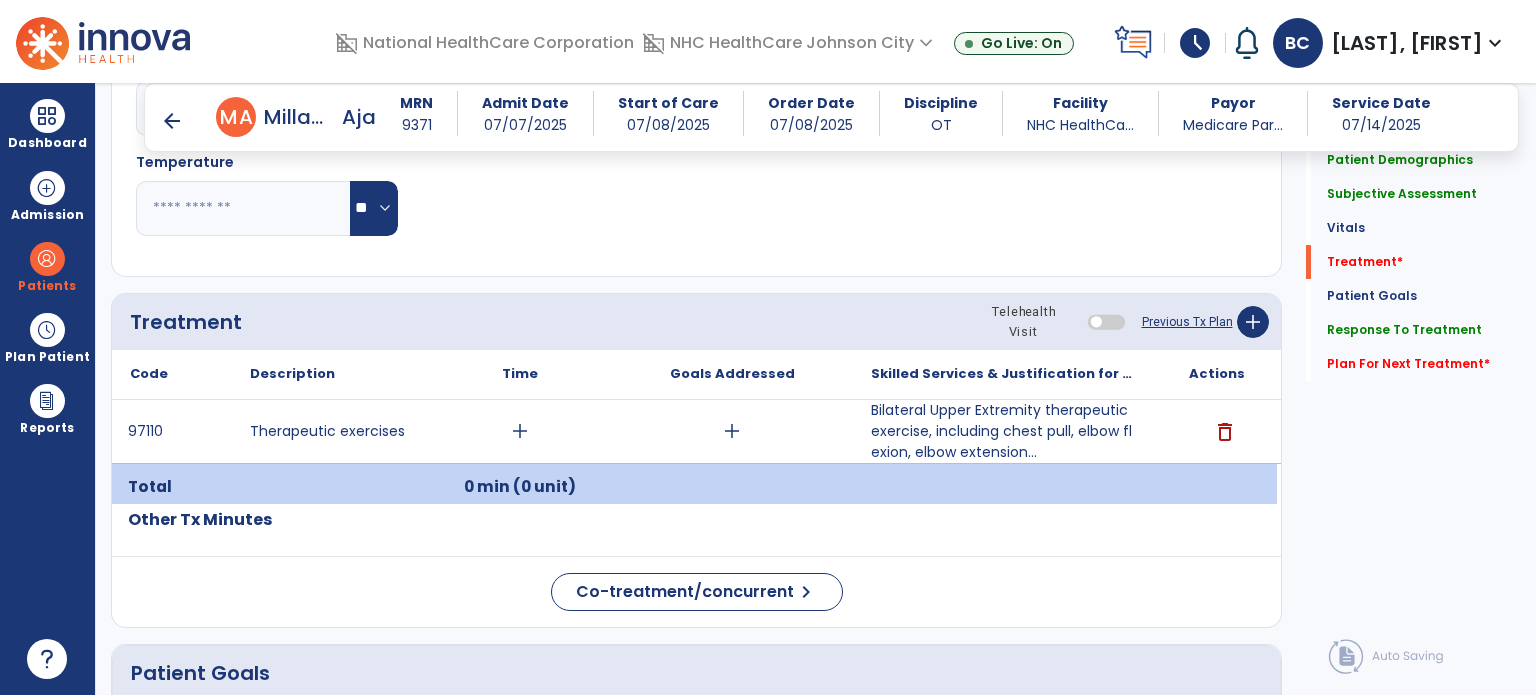 scroll, scrollTop: 992, scrollLeft: 0, axis: vertical 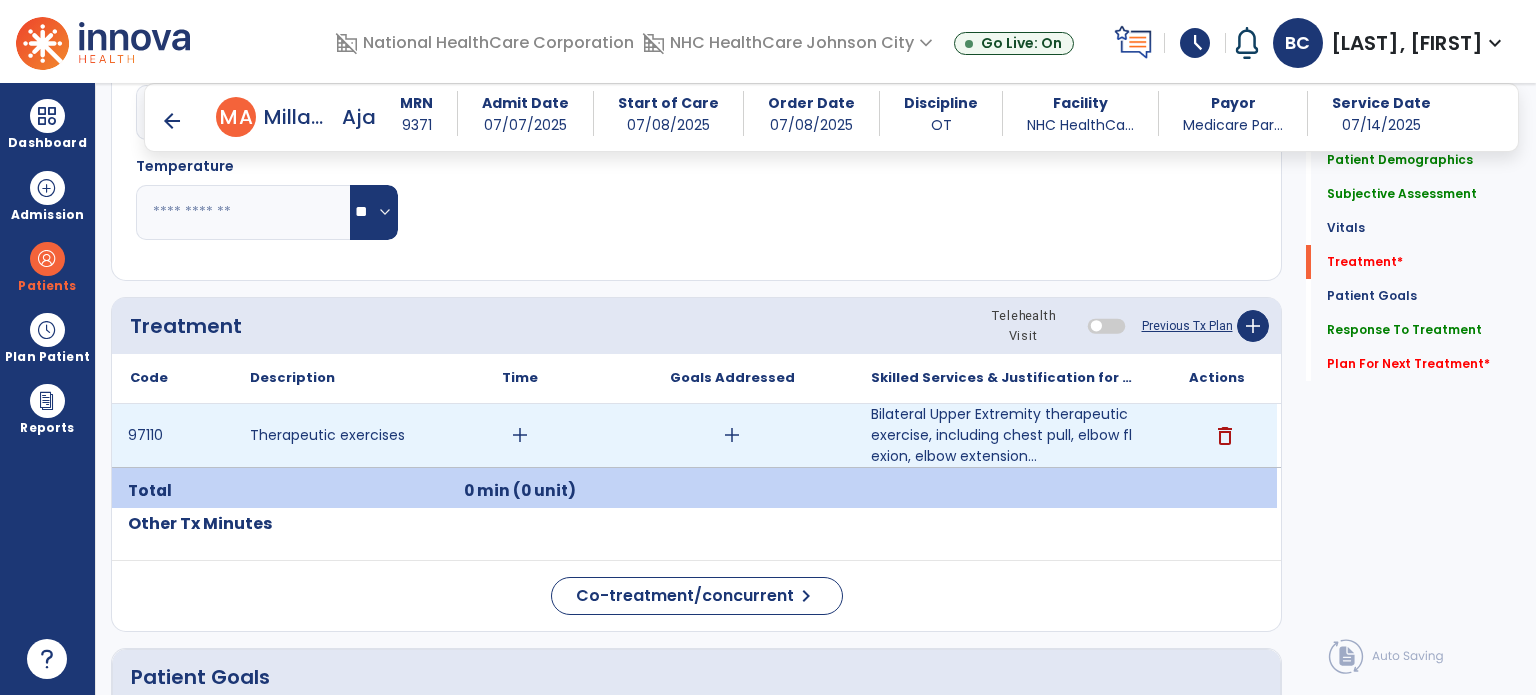 click on "add" at bounding box center [520, 435] 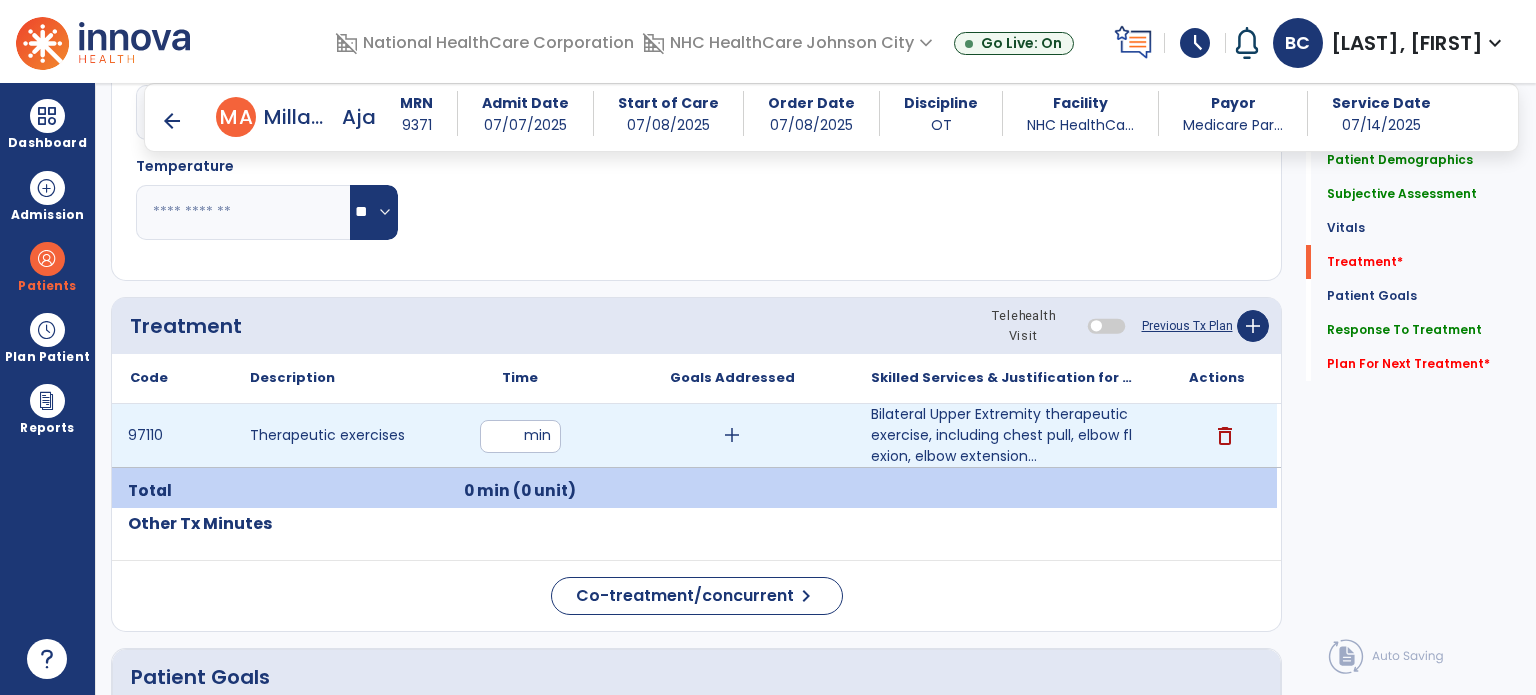 type on "**" 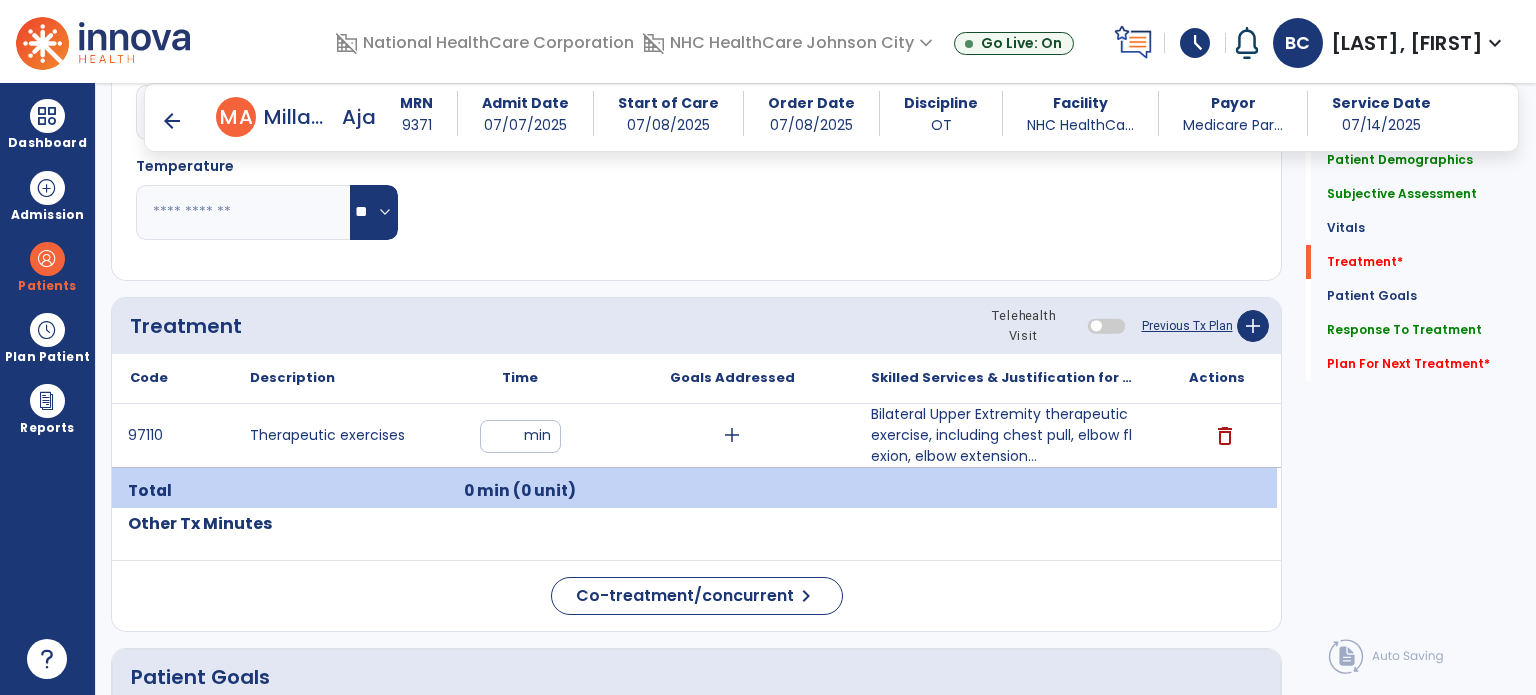 click on "Treatment Telehealth Visit  Previous Tx Plan   add" 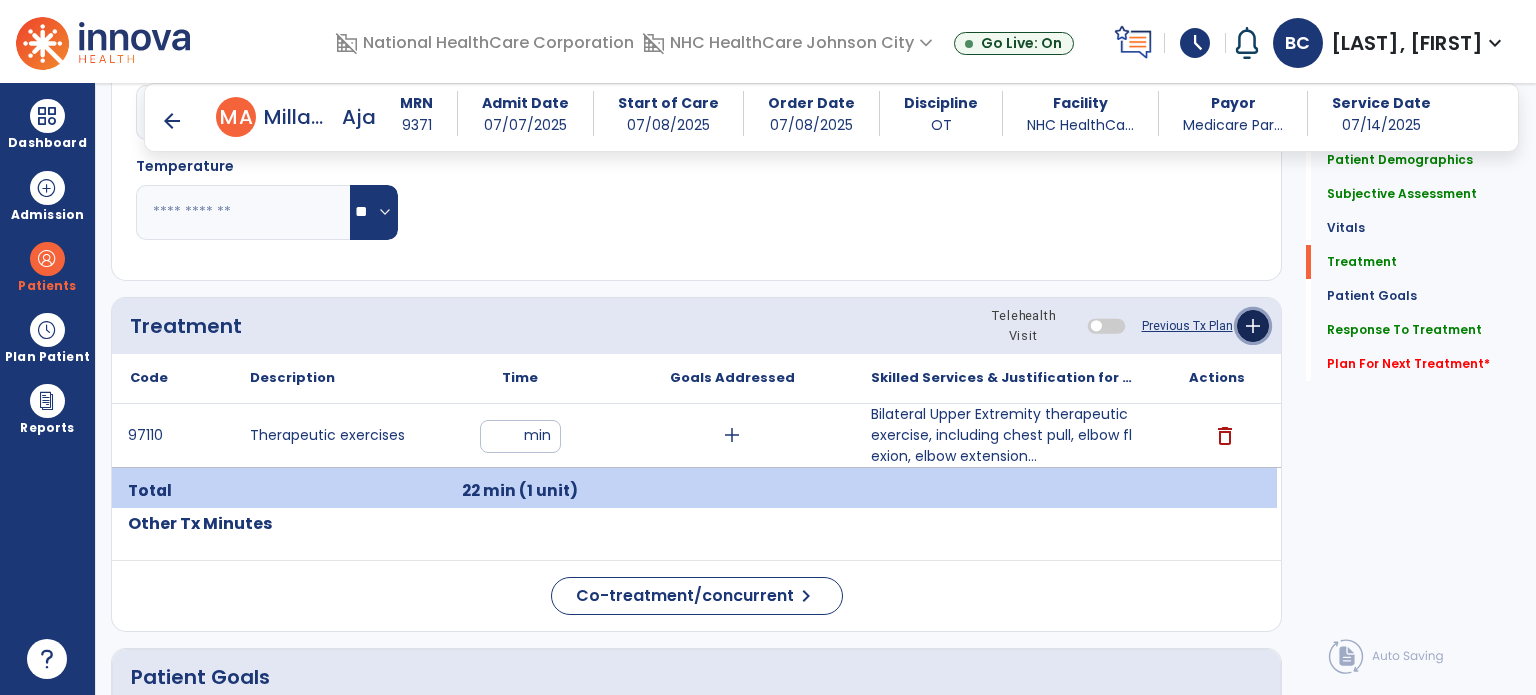 click on "add" 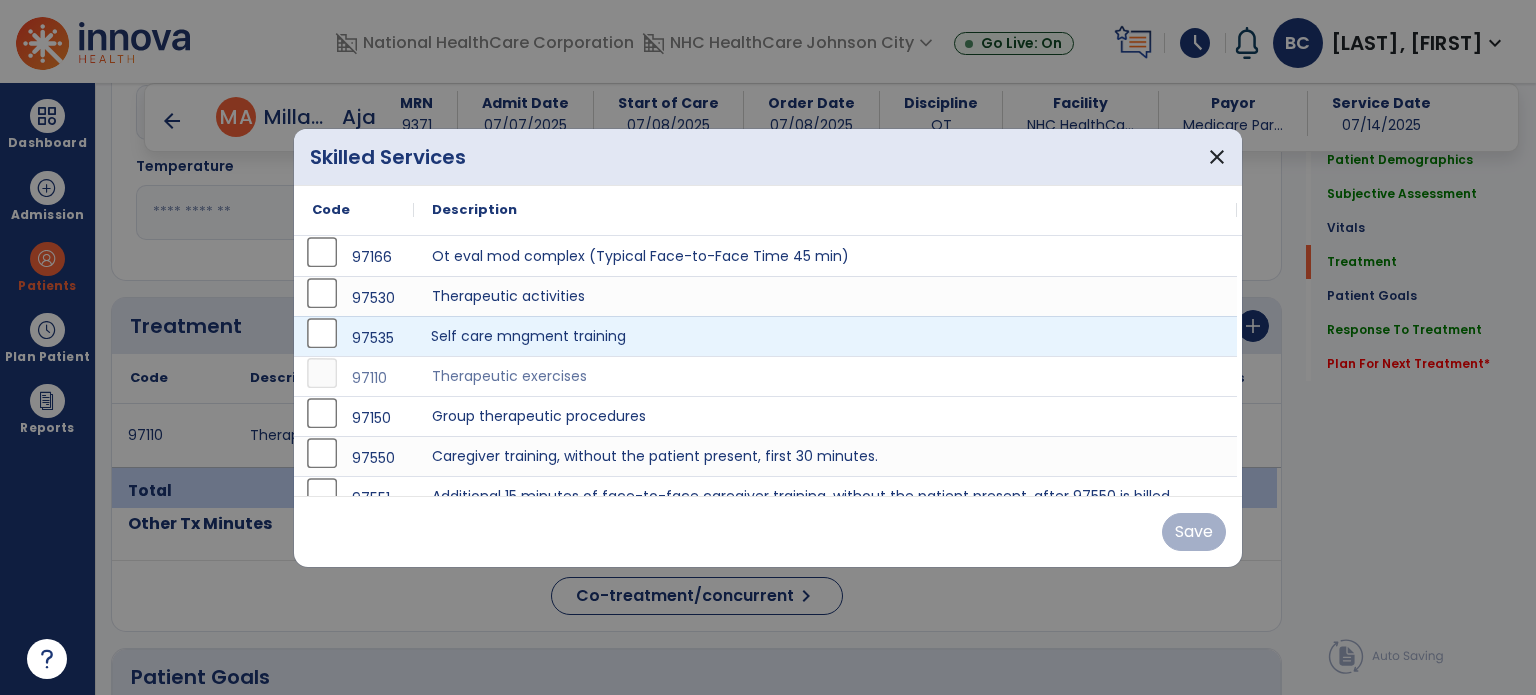 click on "Self care mngment training" at bounding box center (825, 336) 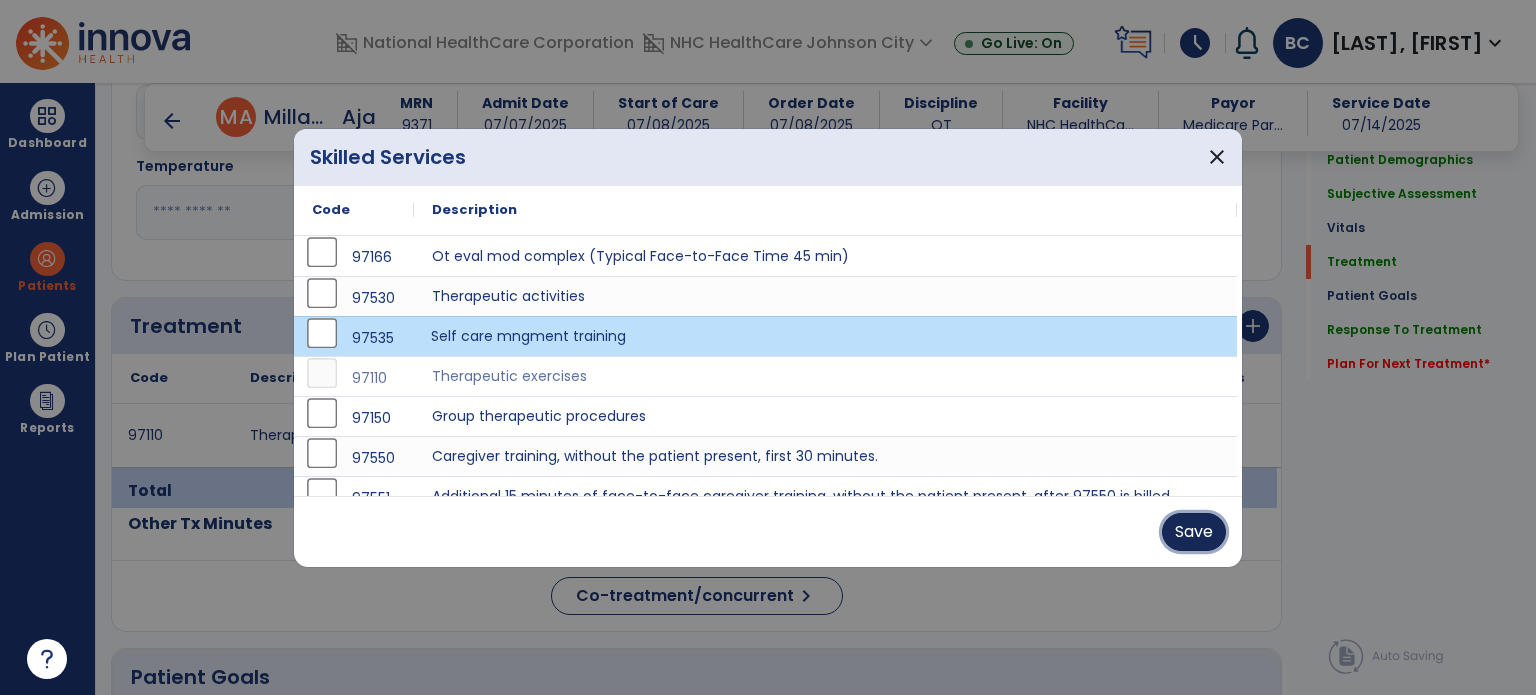click on "Save" at bounding box center [1194, 532] 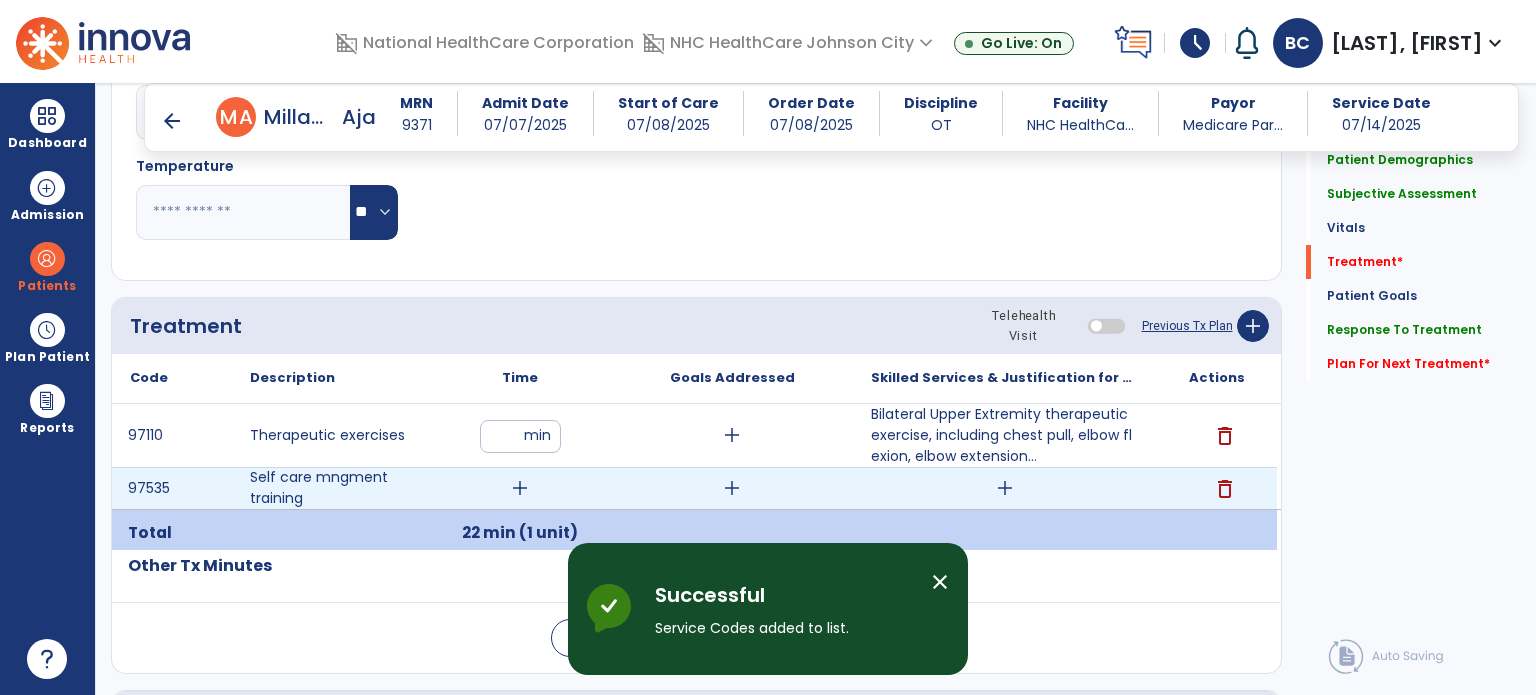 click on "add" at bounding box center [1004, 488] 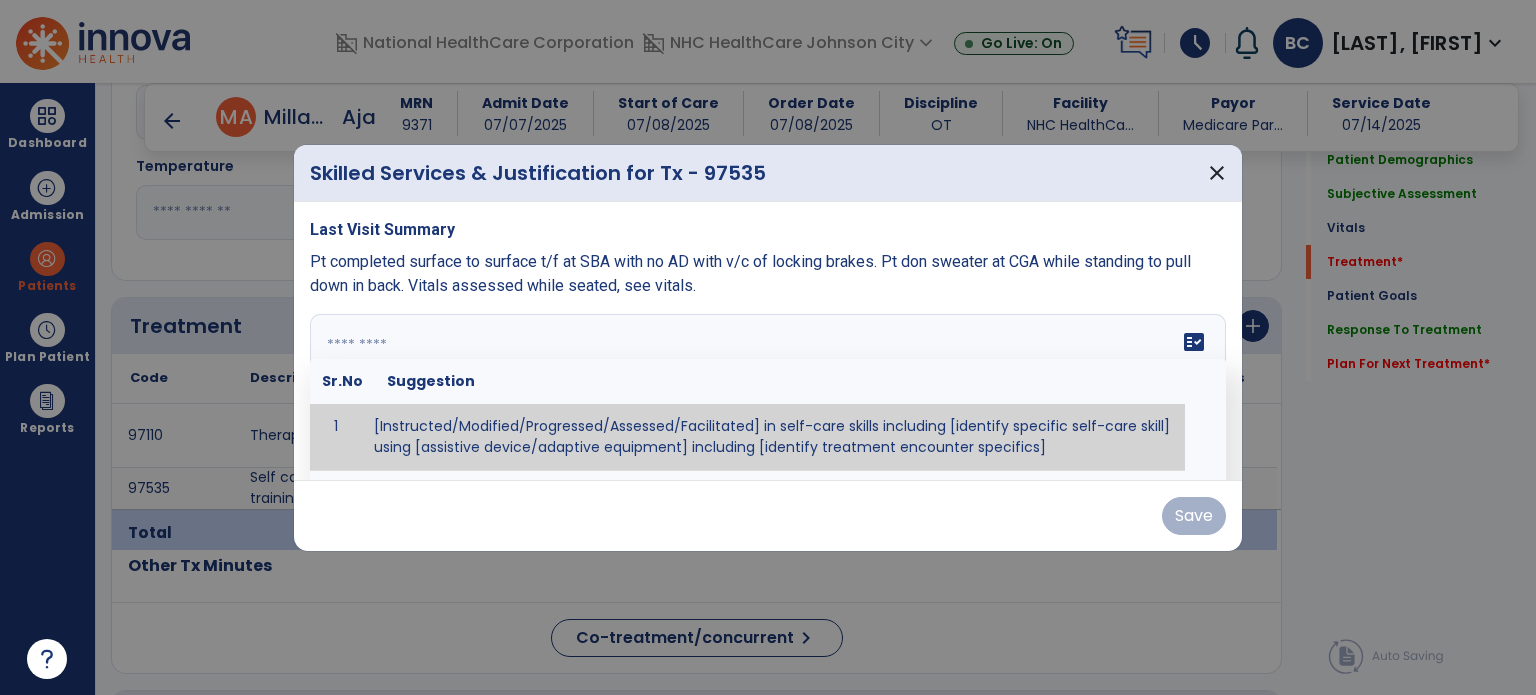 click on "fact_check  Sr.No Suggestion 1 [Instructed/Modified/Progressed/Assessed/Facilitated] in self-care skills including [identify specific self-care skill] using [assistive device/adaptive equipment] including [identify treatment encounter specifics]" at bounding box center [768, 389] 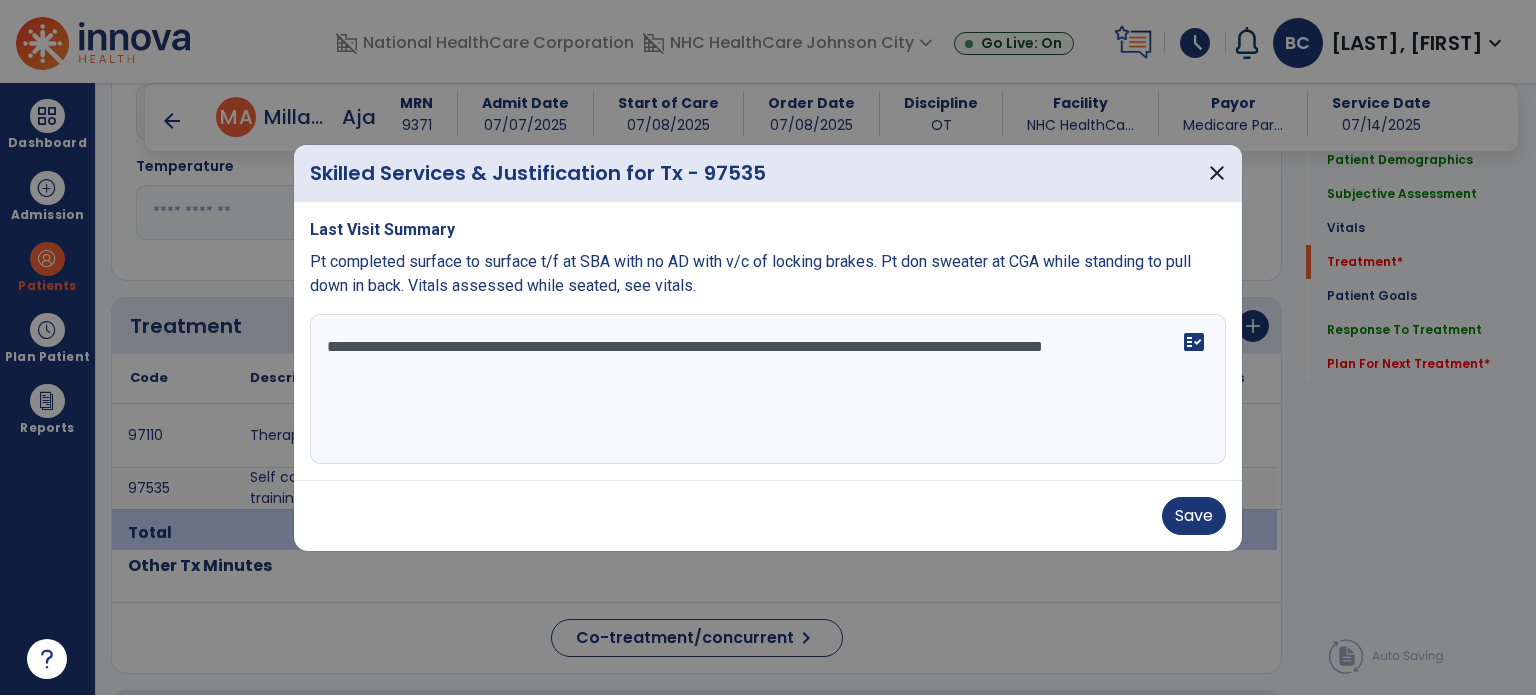 type on "**********" 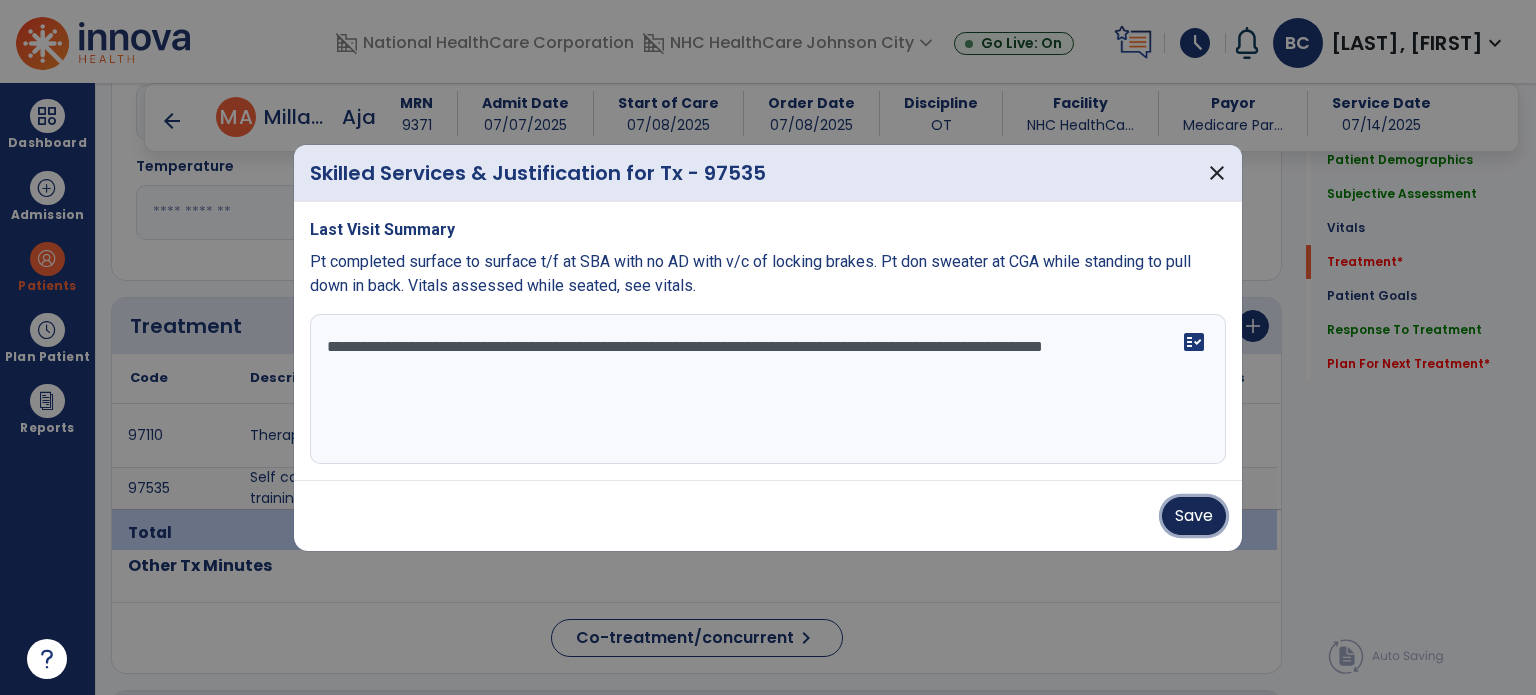 click on "Save" at bounding box center [1194, 516] 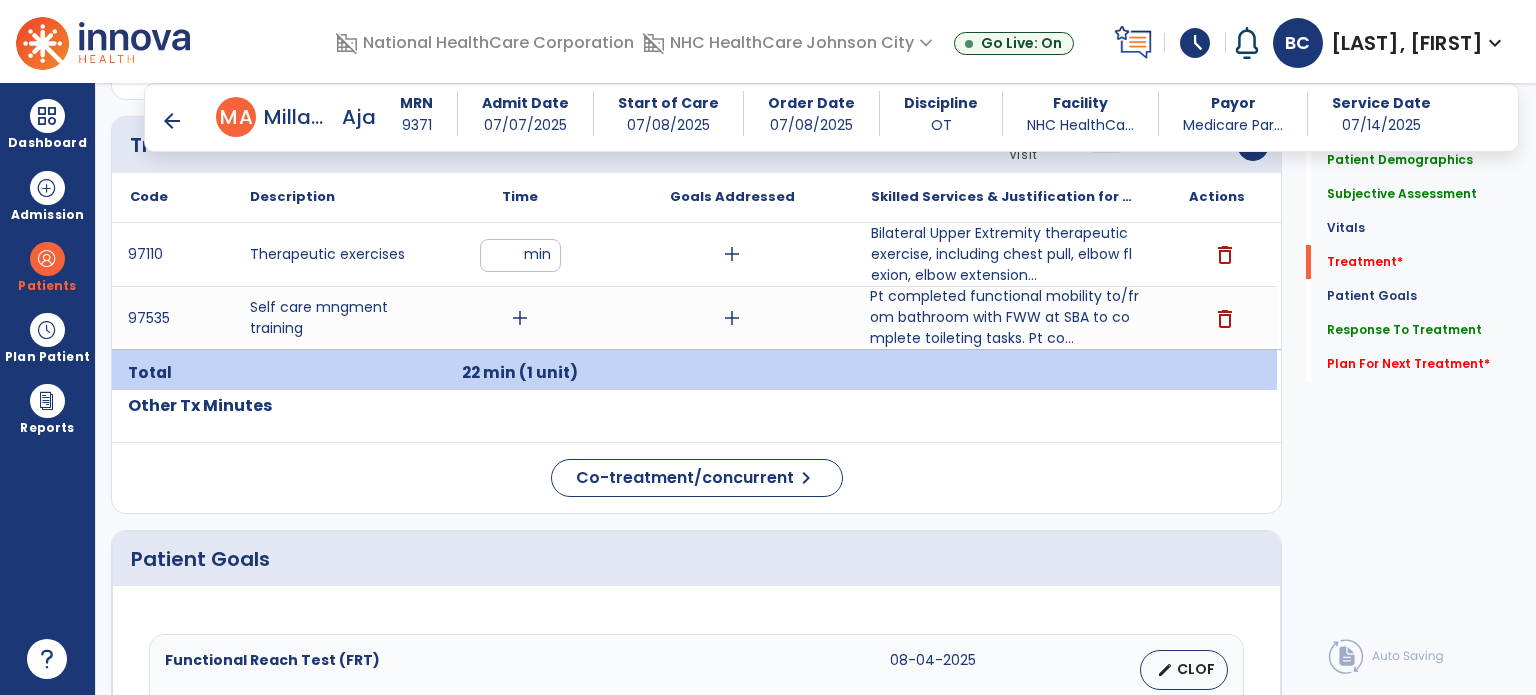 scroll, scrollTop: 1172, scrollLeft: 0, axis: vertical 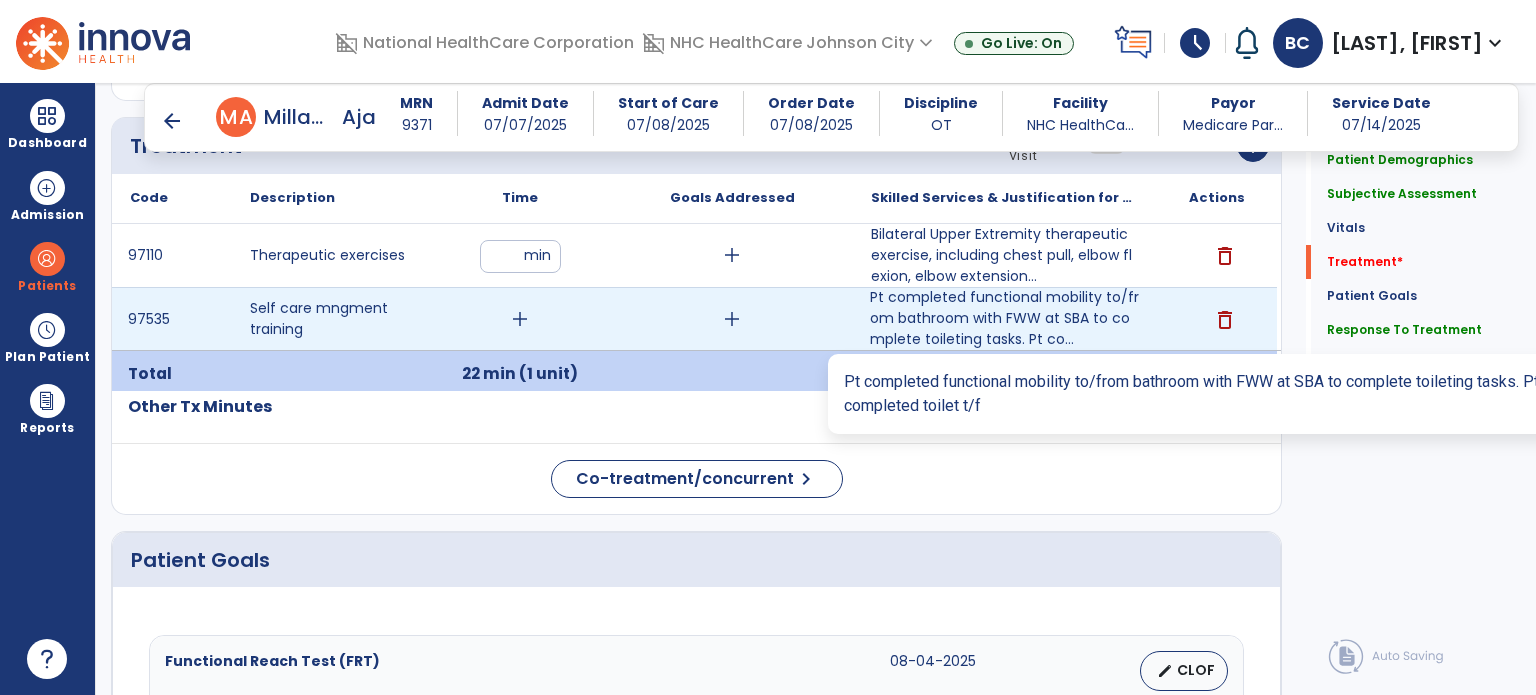 click on "Pt completed functional mobility to/from bathroom with FWW at SBA to complete toileting tasks. Pt co..." at bounding box center [1004, 318] 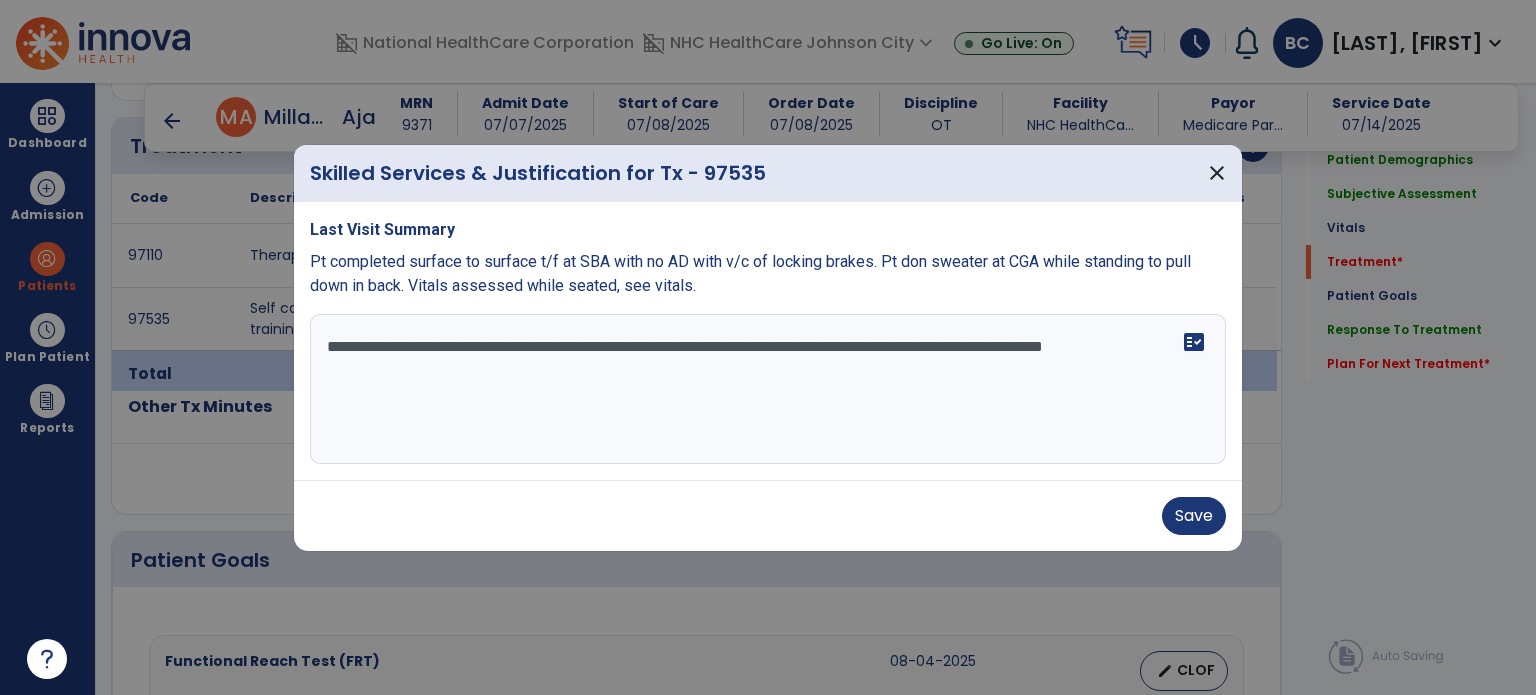 click on "**********" at bounding box center (768, 389) 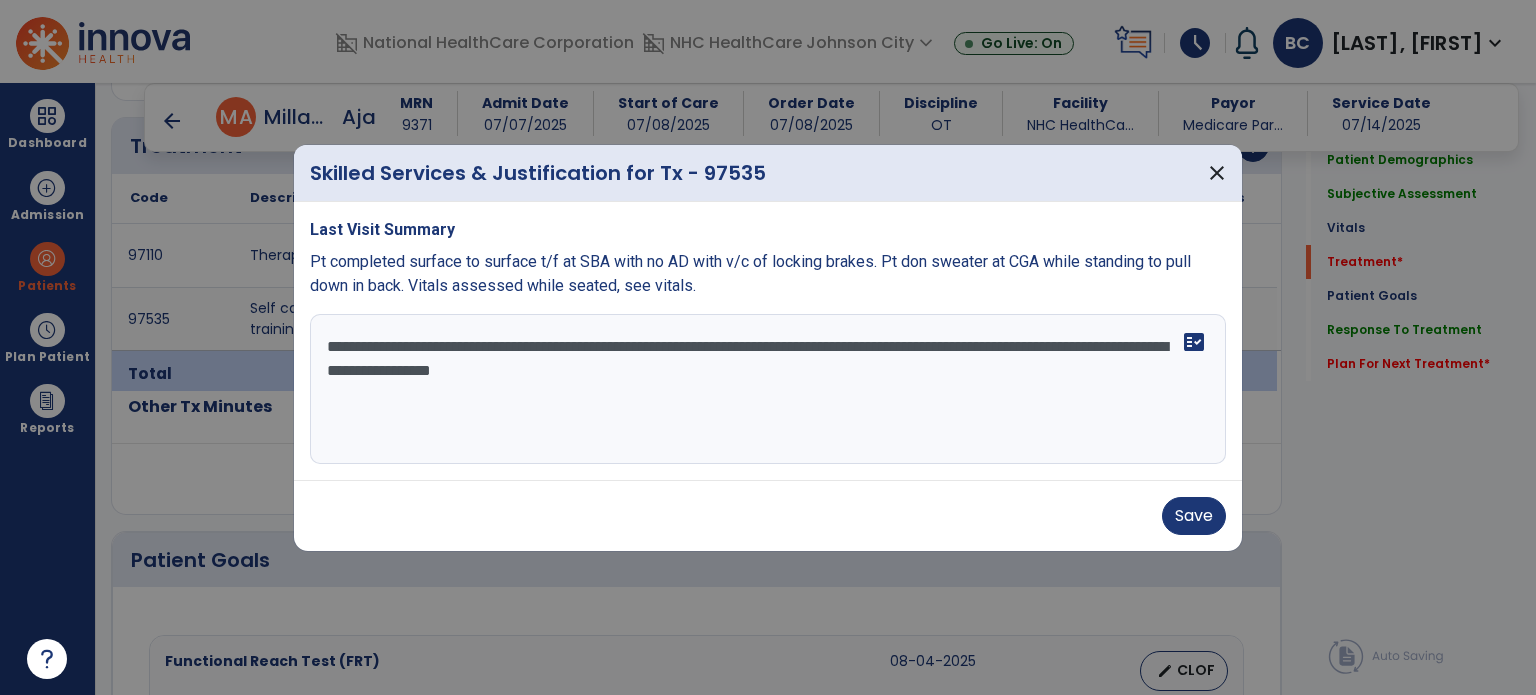 type on "**********" 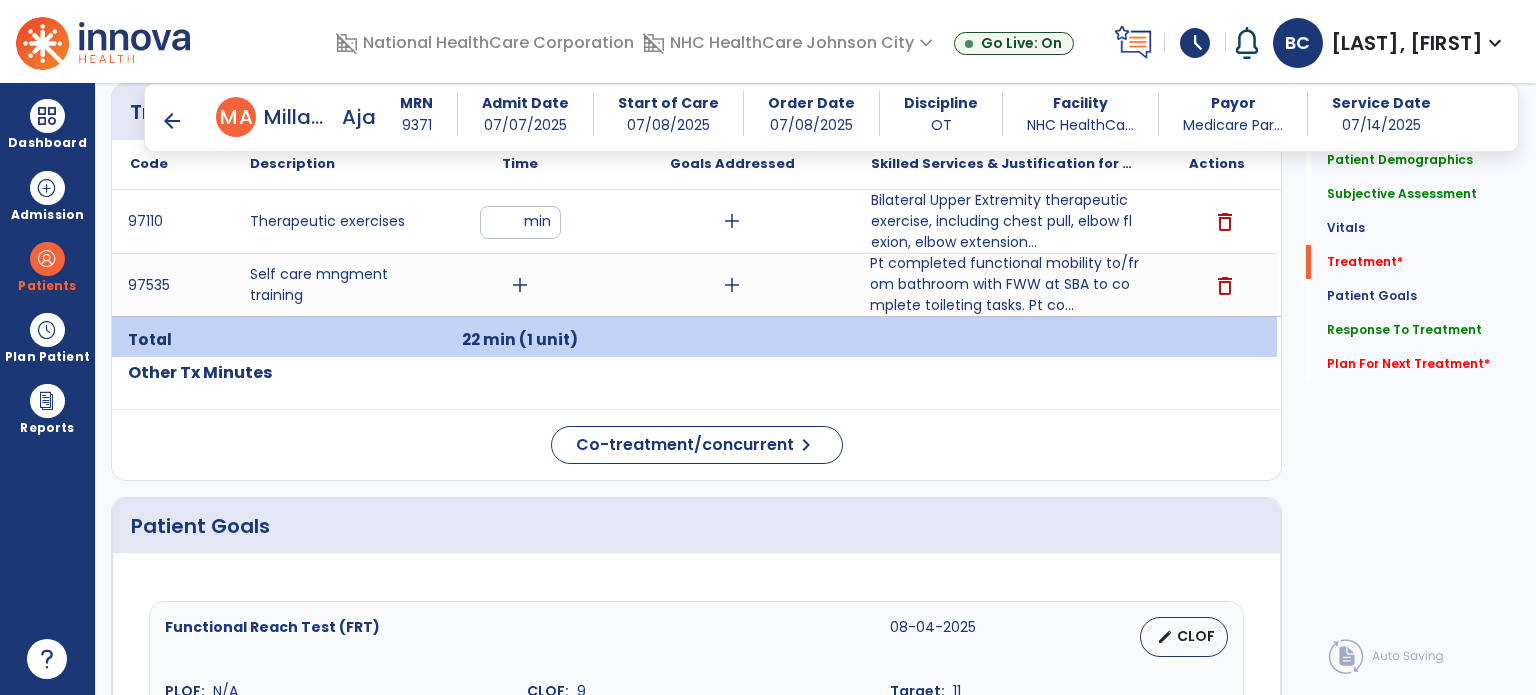 scroll, scrollTop: 1093, scrollLeft: 0, axis: vertical 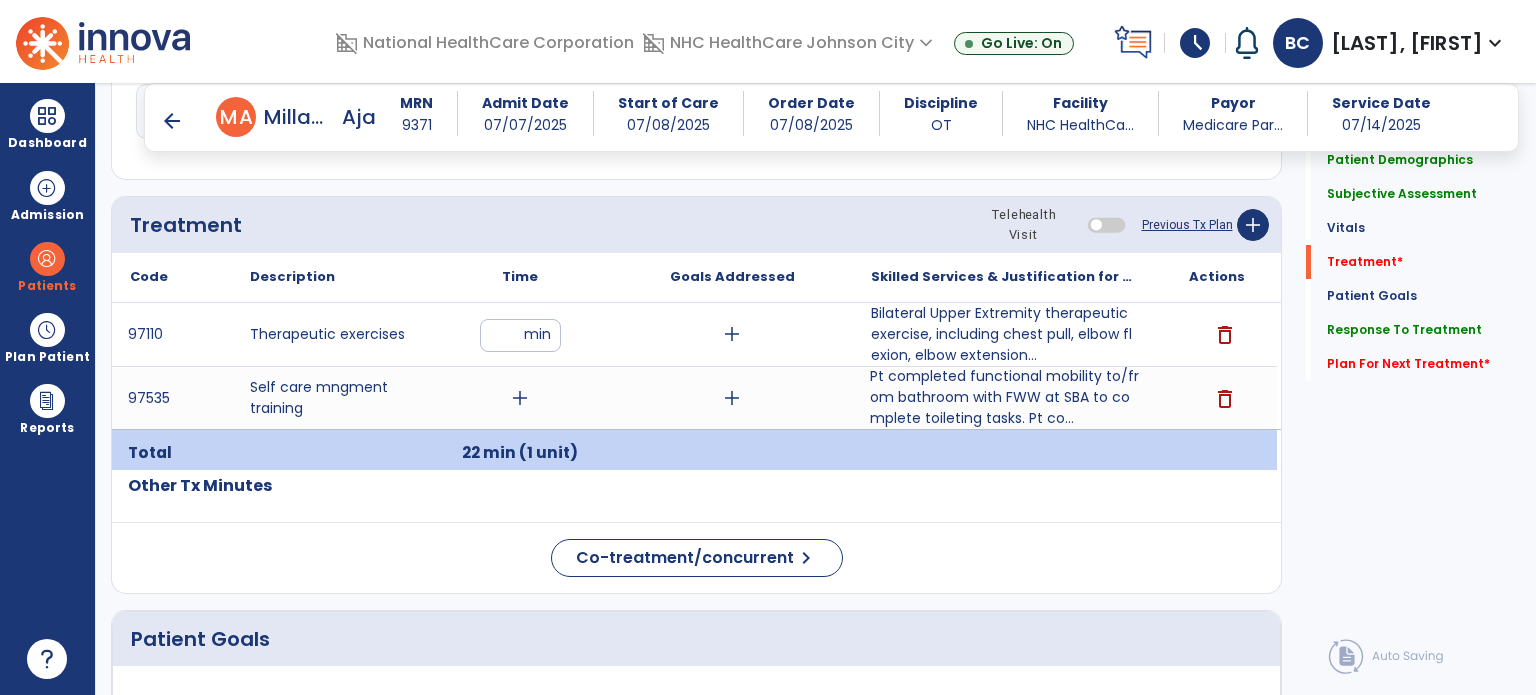 click on "schedule" at bounding box center (1195, 43) 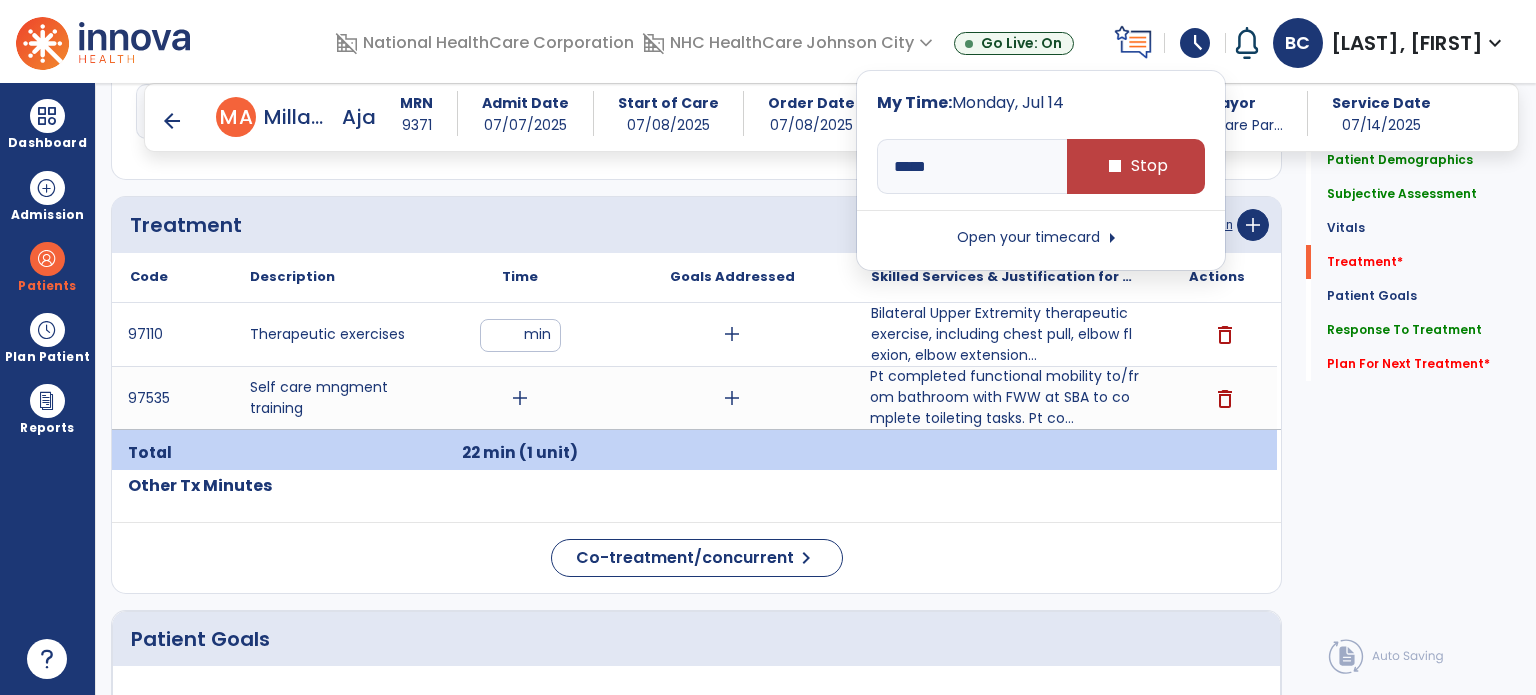 click on "stop  Stop" at bounding box center [1136, 166] 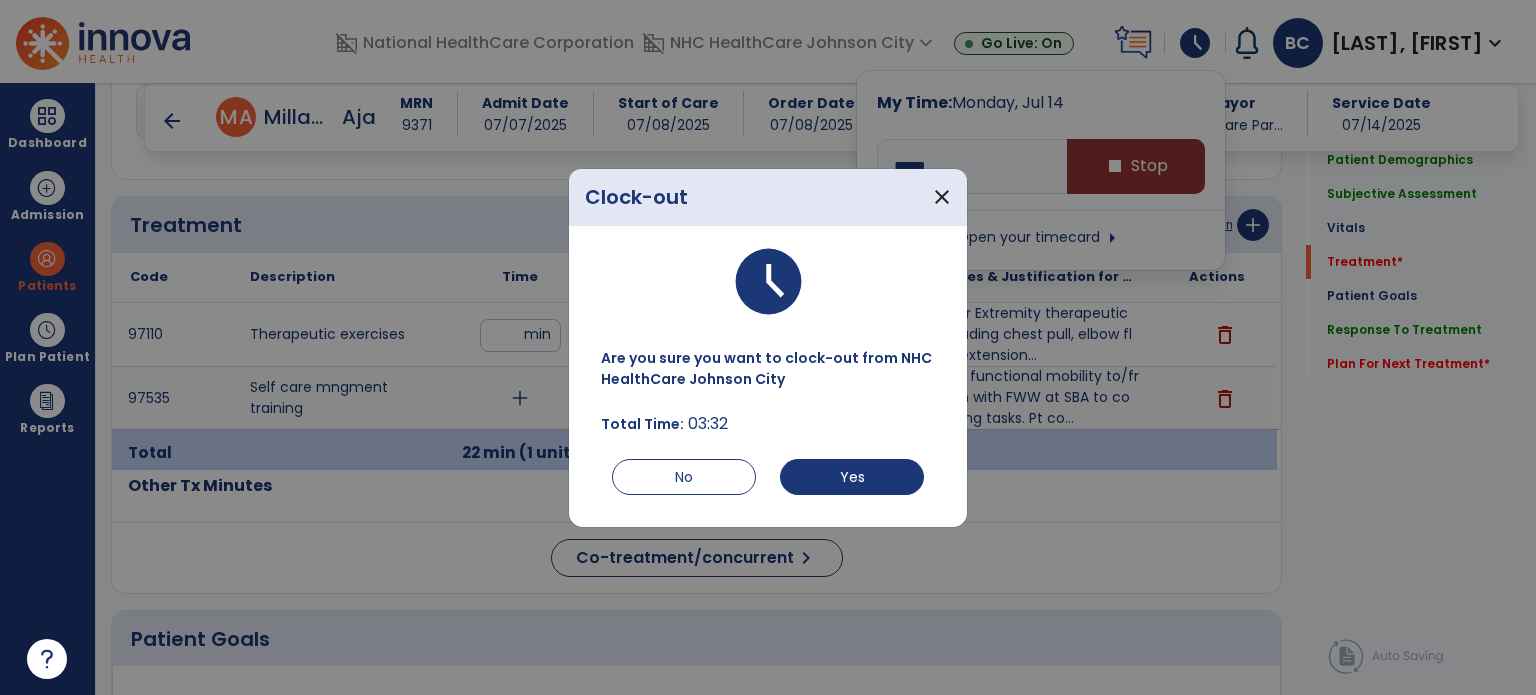 click on "Yes" at bounding box center (852, 477) 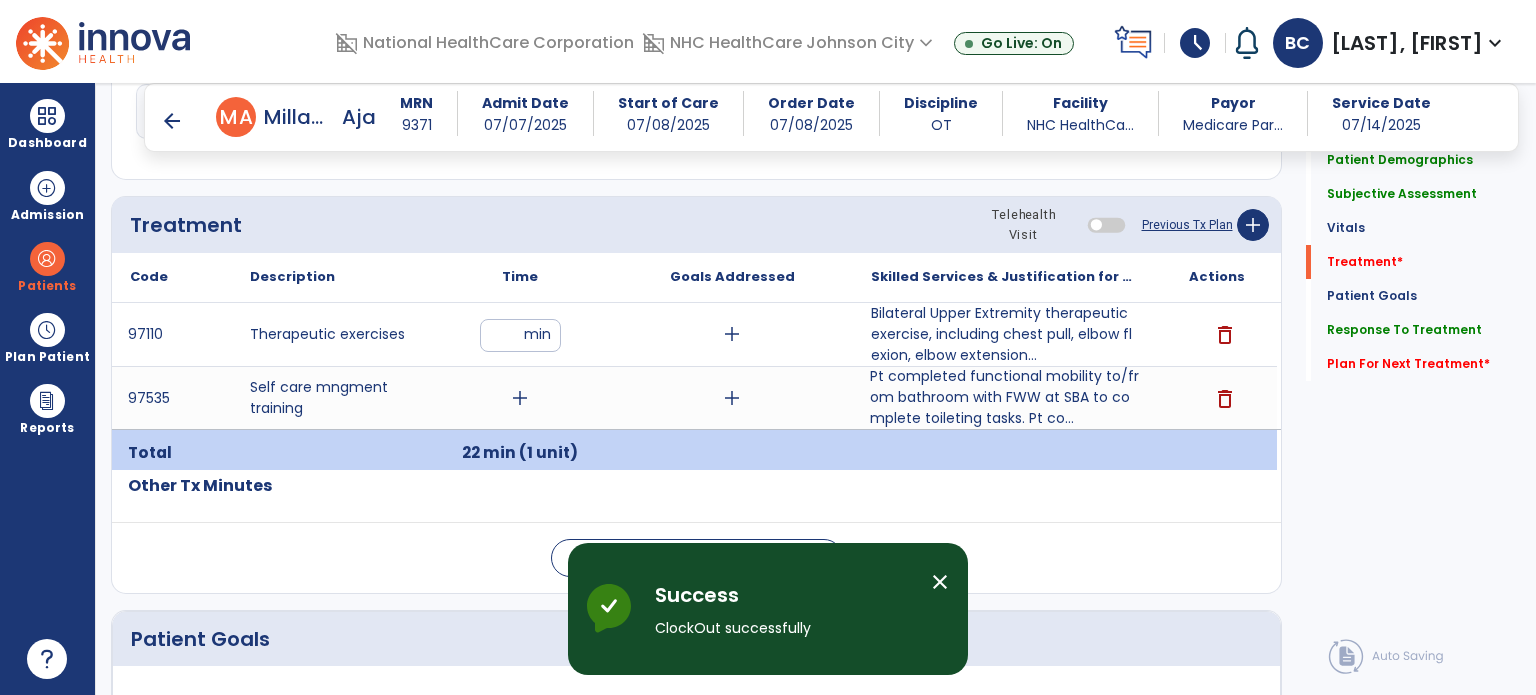 click on "arrow_back" at bounding box center (172, 121) 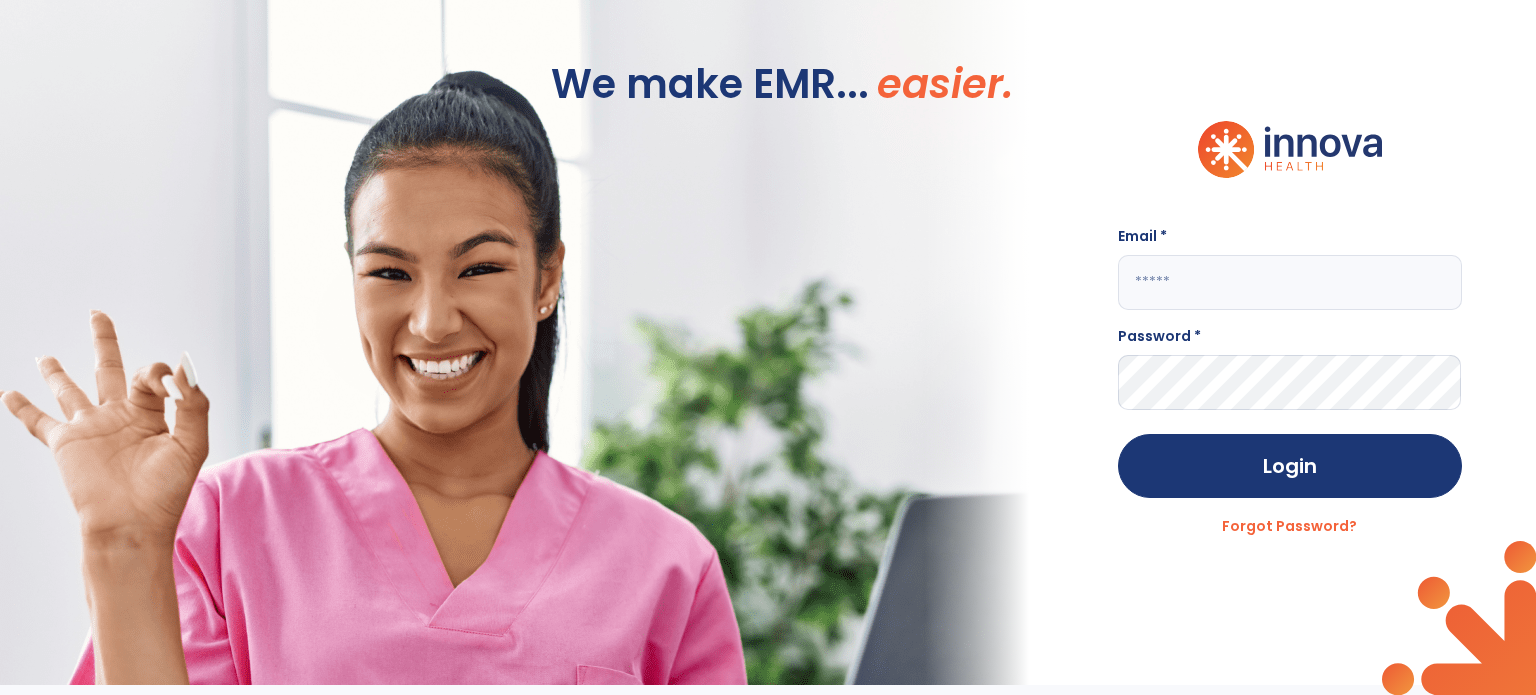type on "**********" 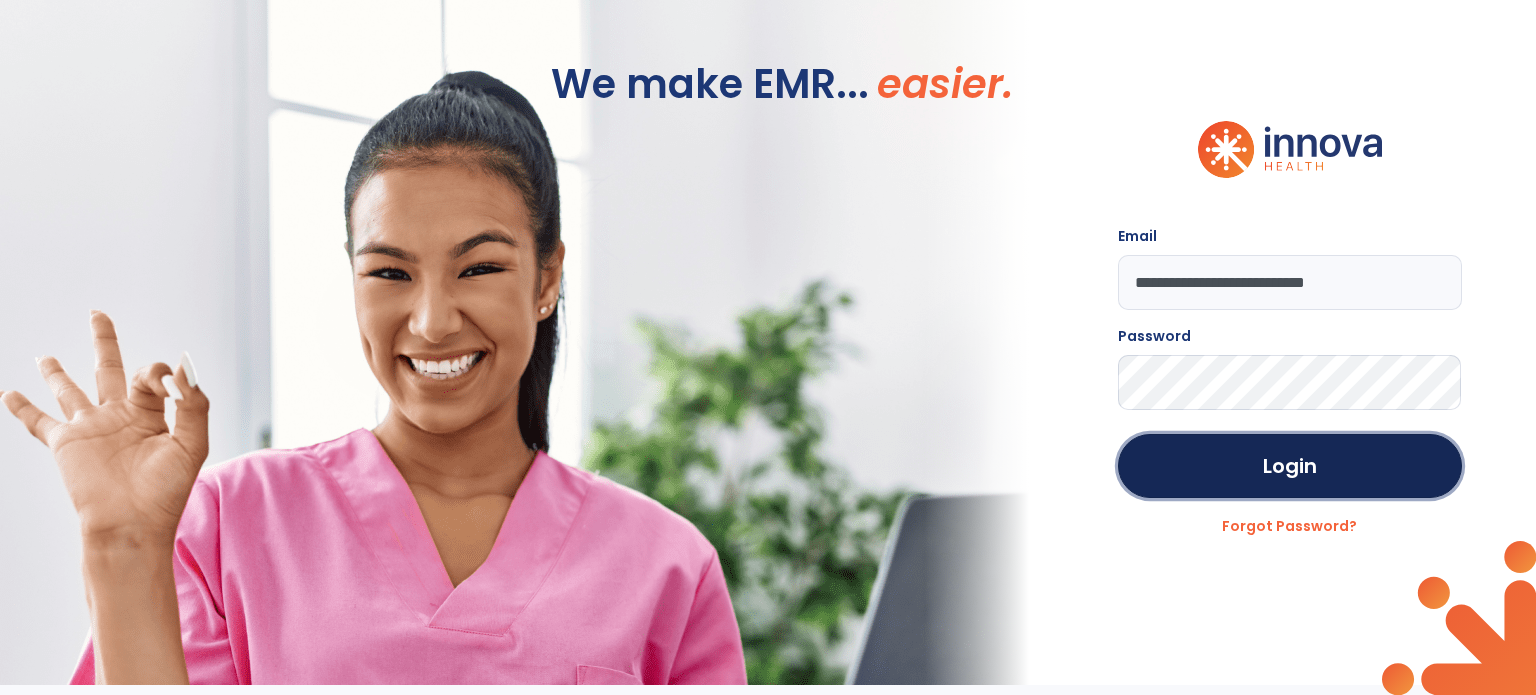 click on "Login" 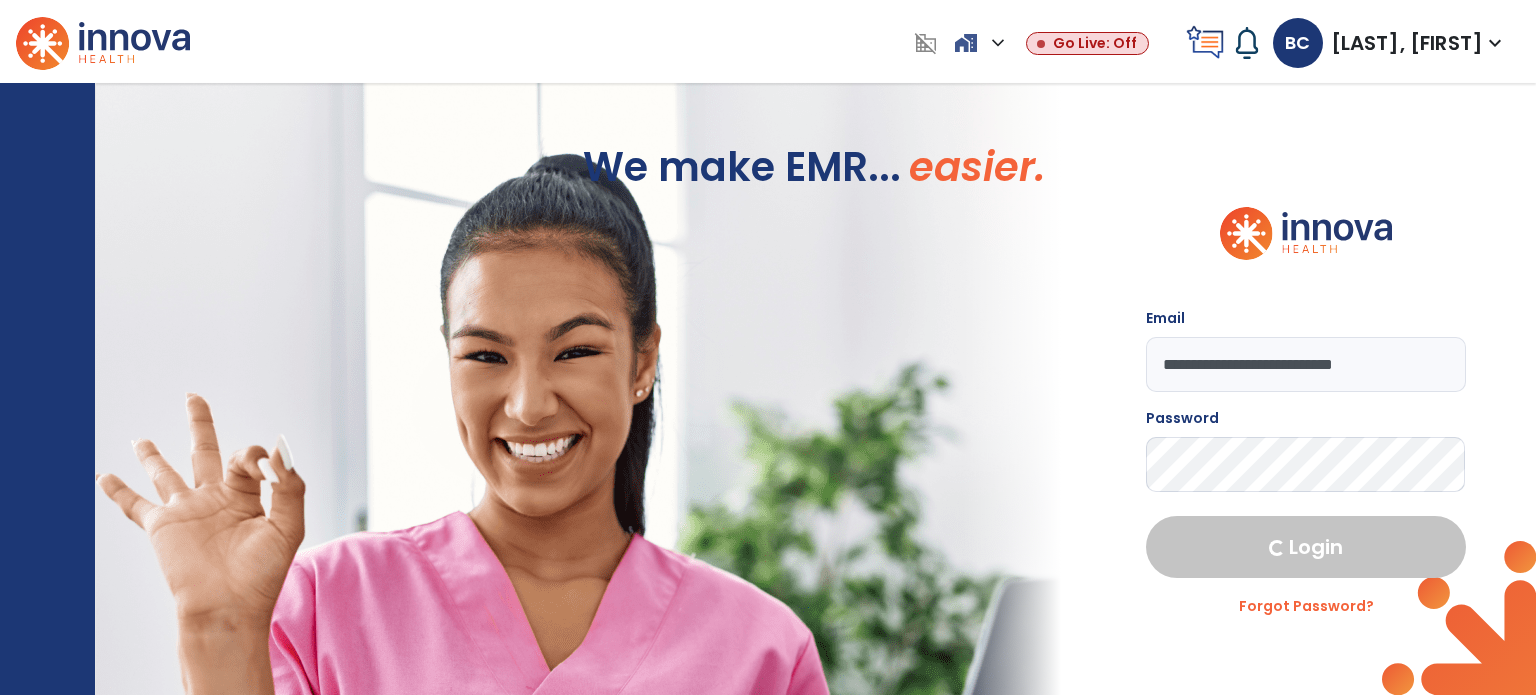 select on "****" 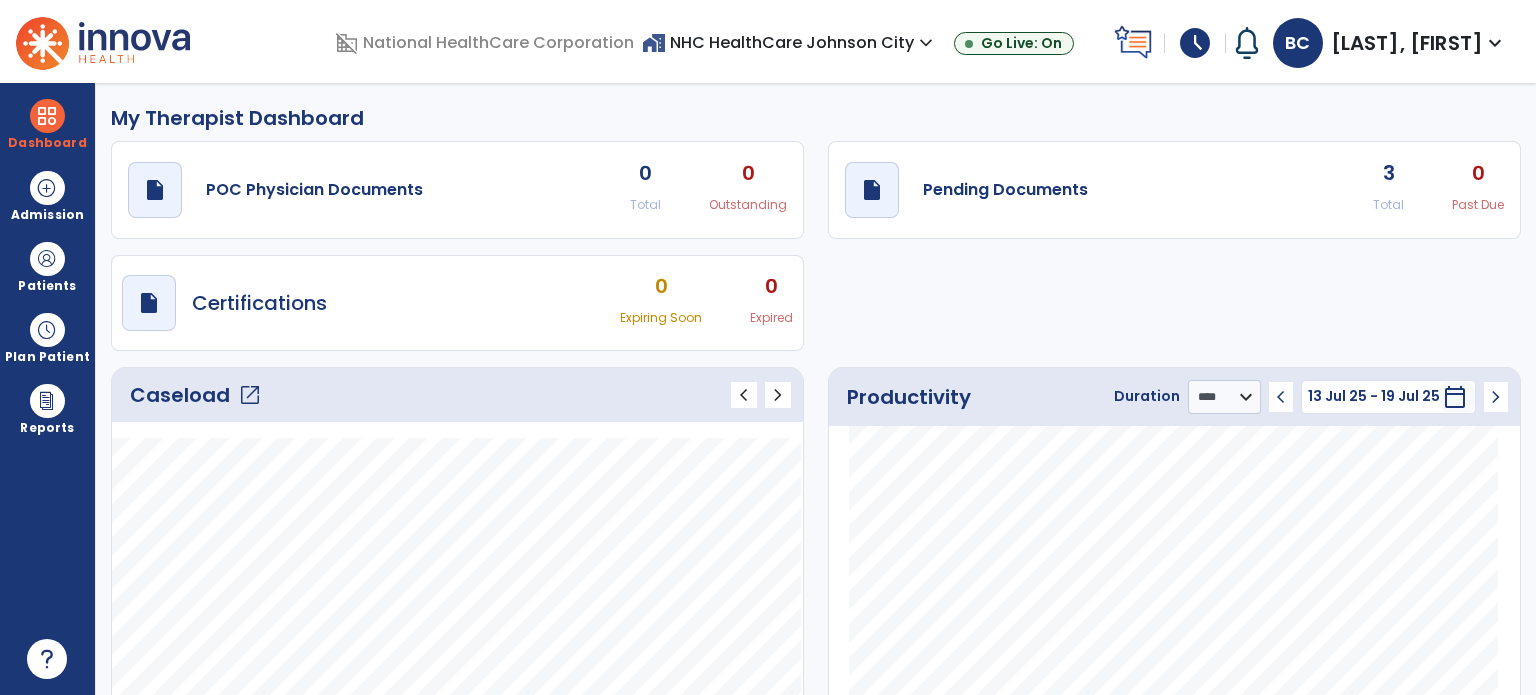 click on "open_in_new" 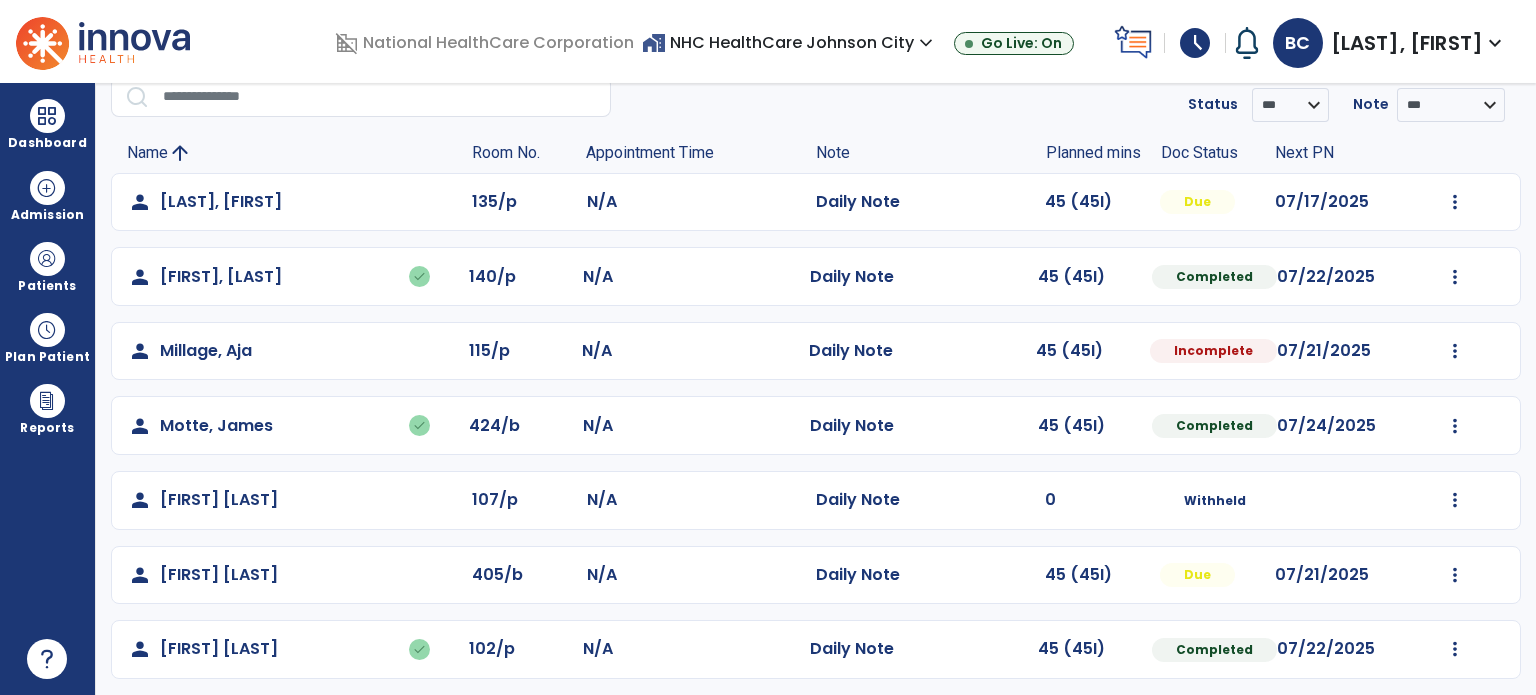 scroll, scrollTop: 94, scrollLeft: 0, axis: vertical 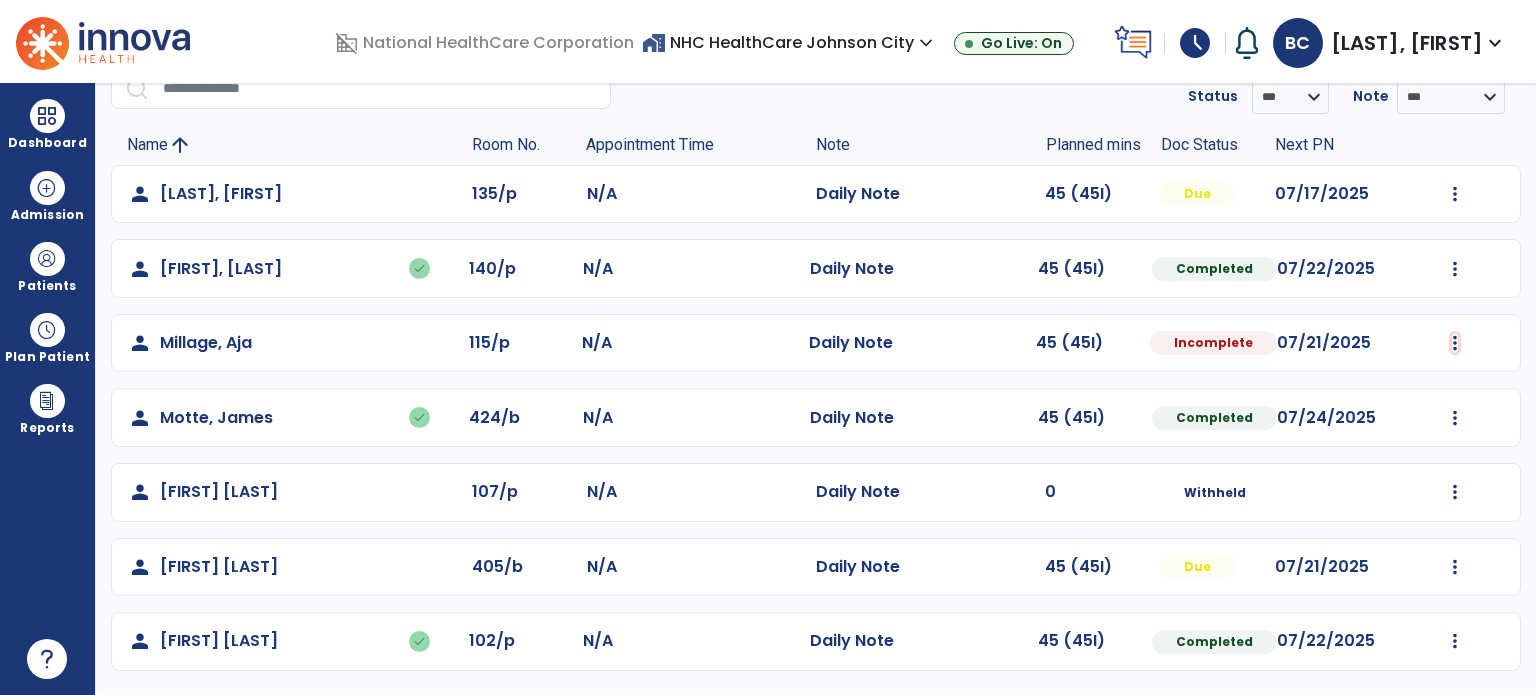 click at bounding box center [1455, 194] 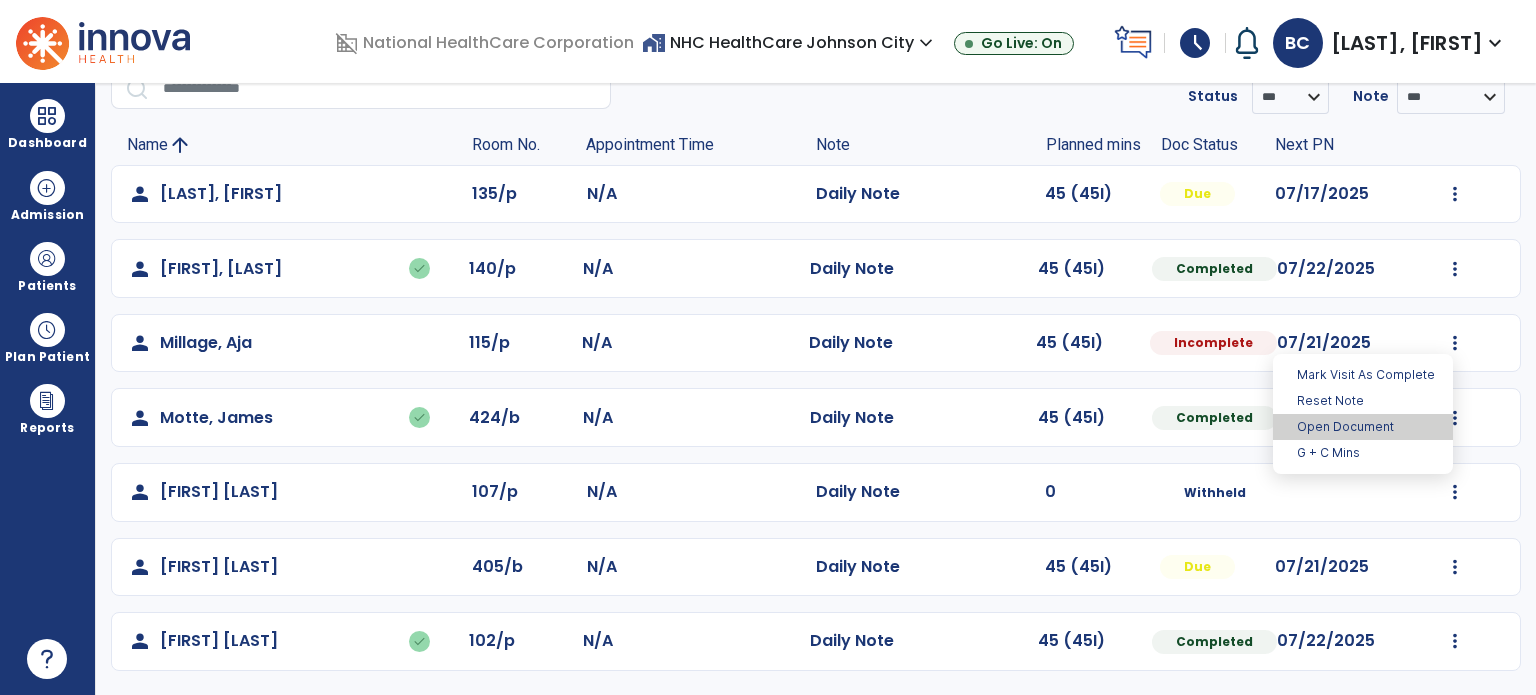 click on "Open Document" at bounding box center [1363, 427] 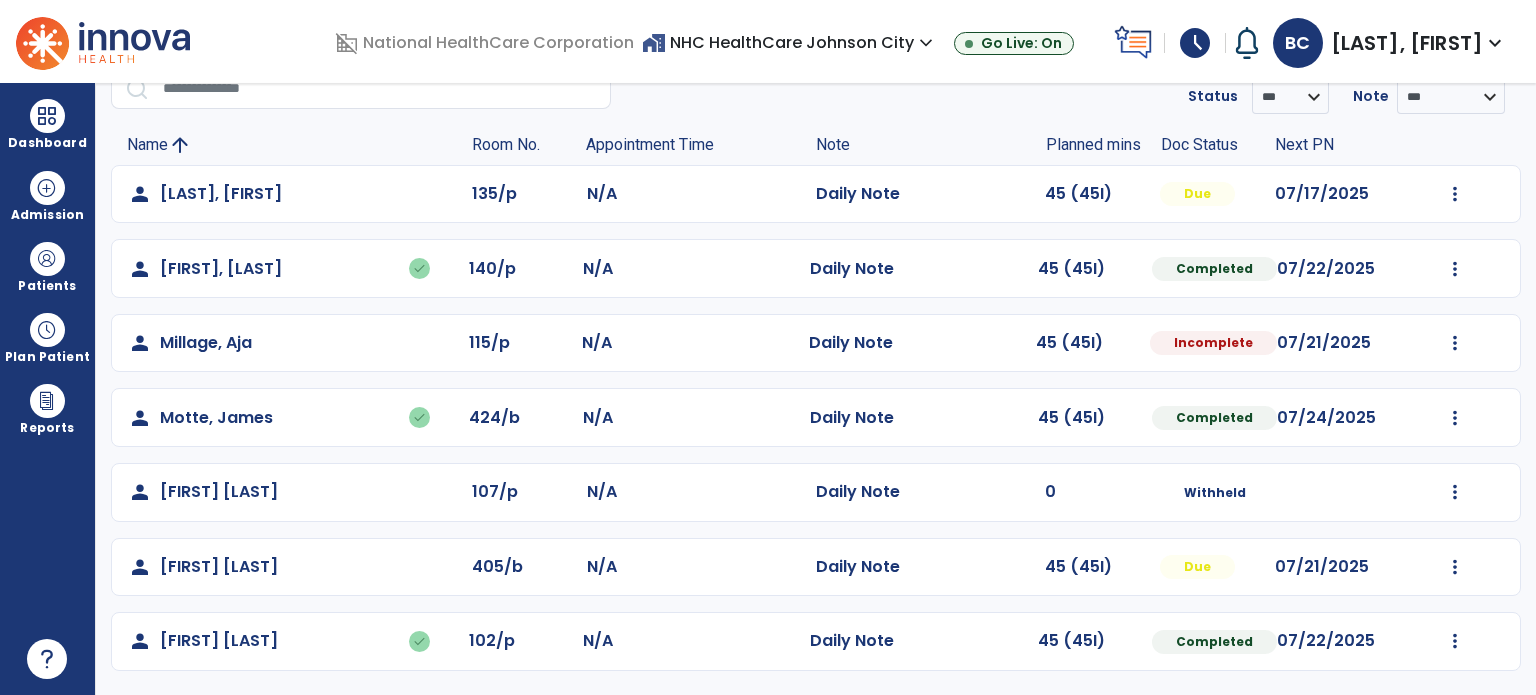 select on "*" 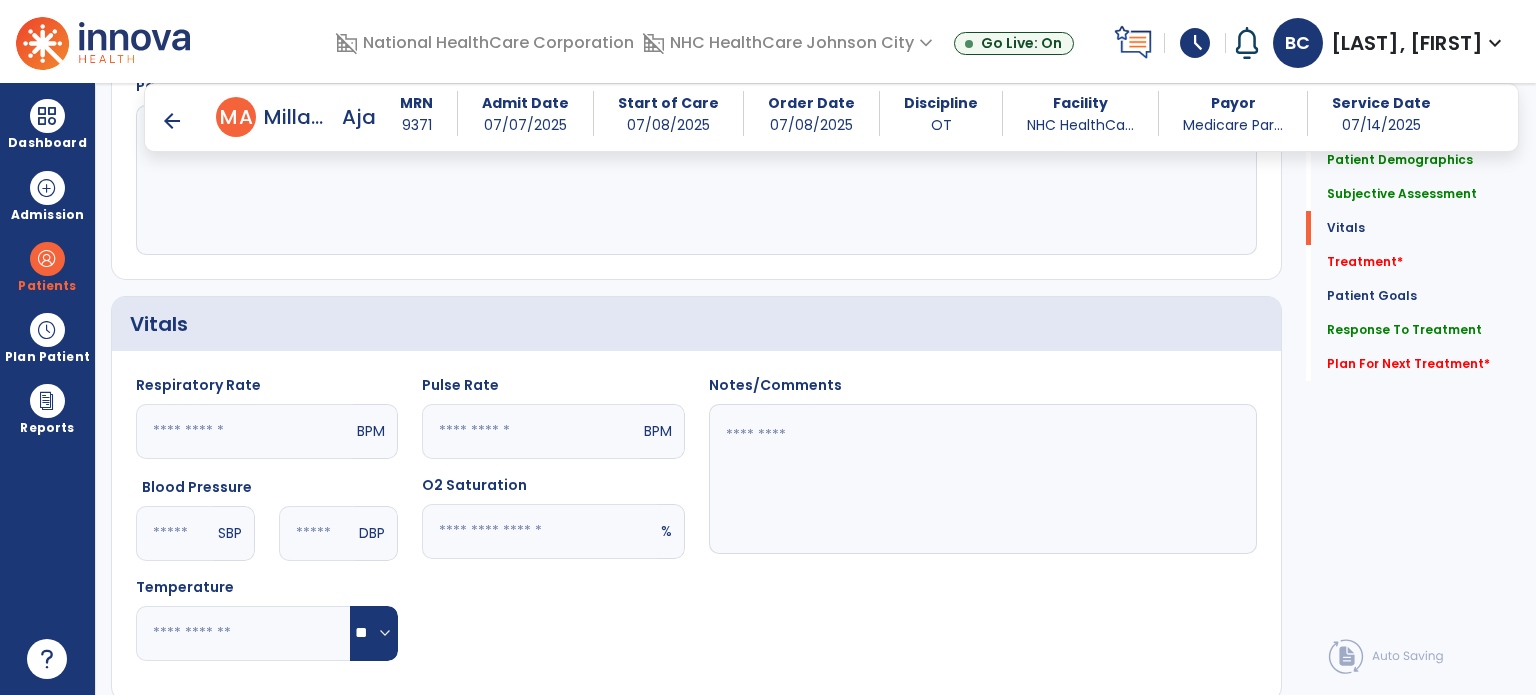 scroll, scrollTop: 986, scrollLeft: 0, axis: vertical 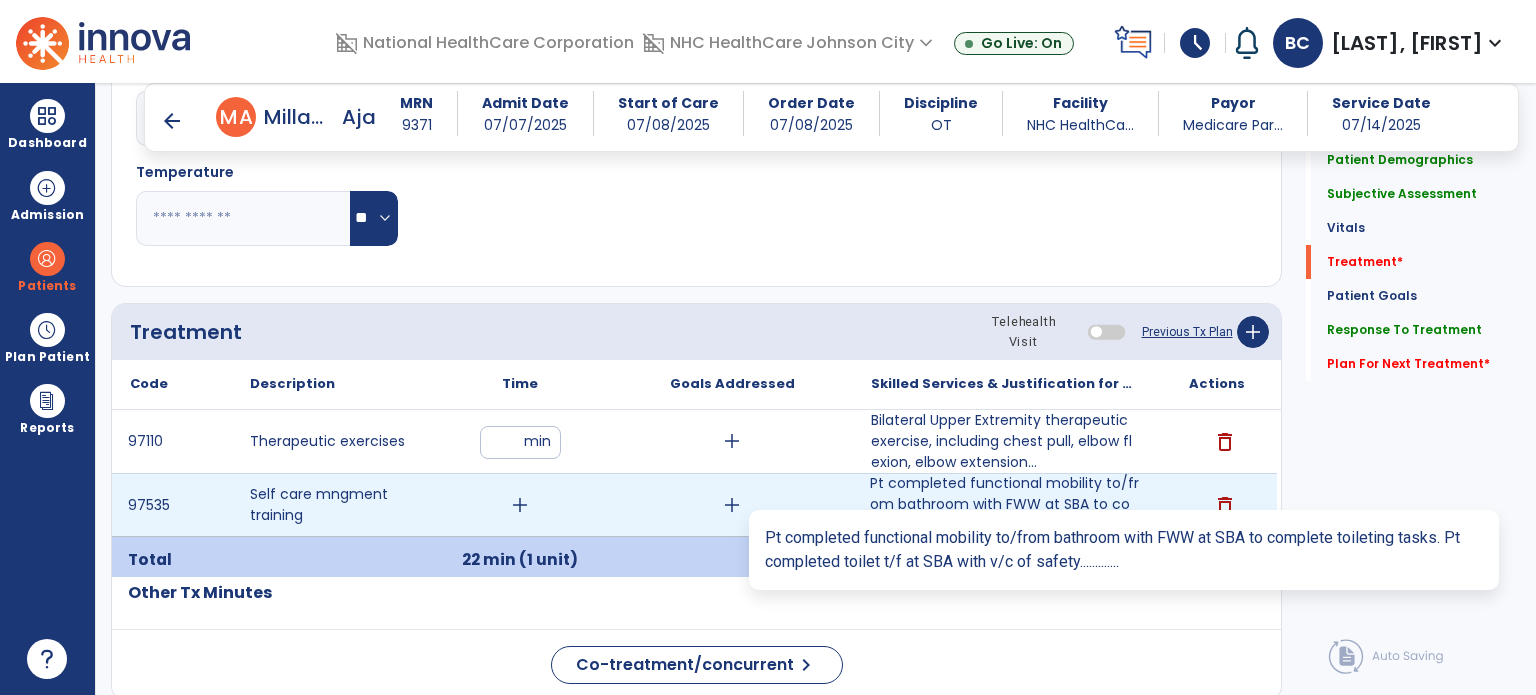click on "Pt completed functional mobility to/from bathroom with FWW at SBA to complete toileting tasks. Pt co..." at bounding box center [1004, 504] 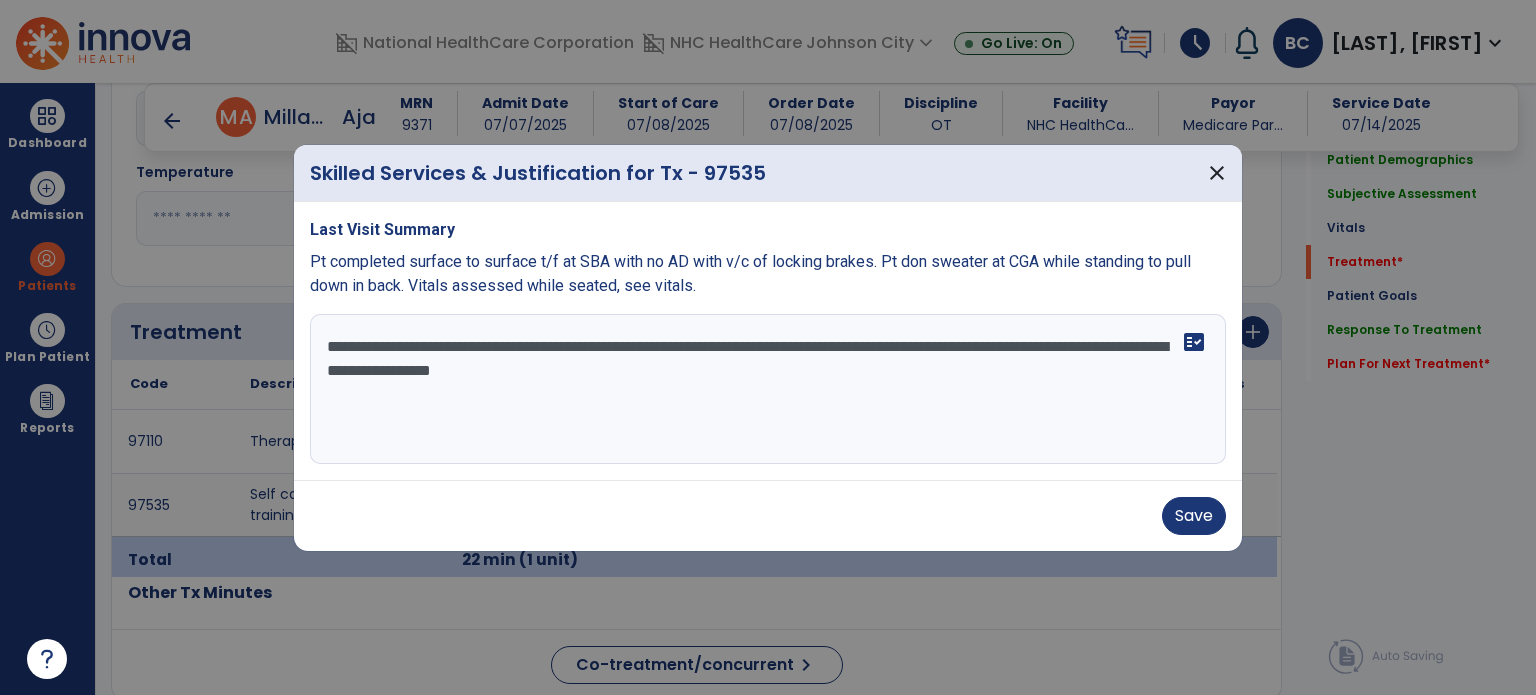 click on "**********" at bounding box center [768, 389] 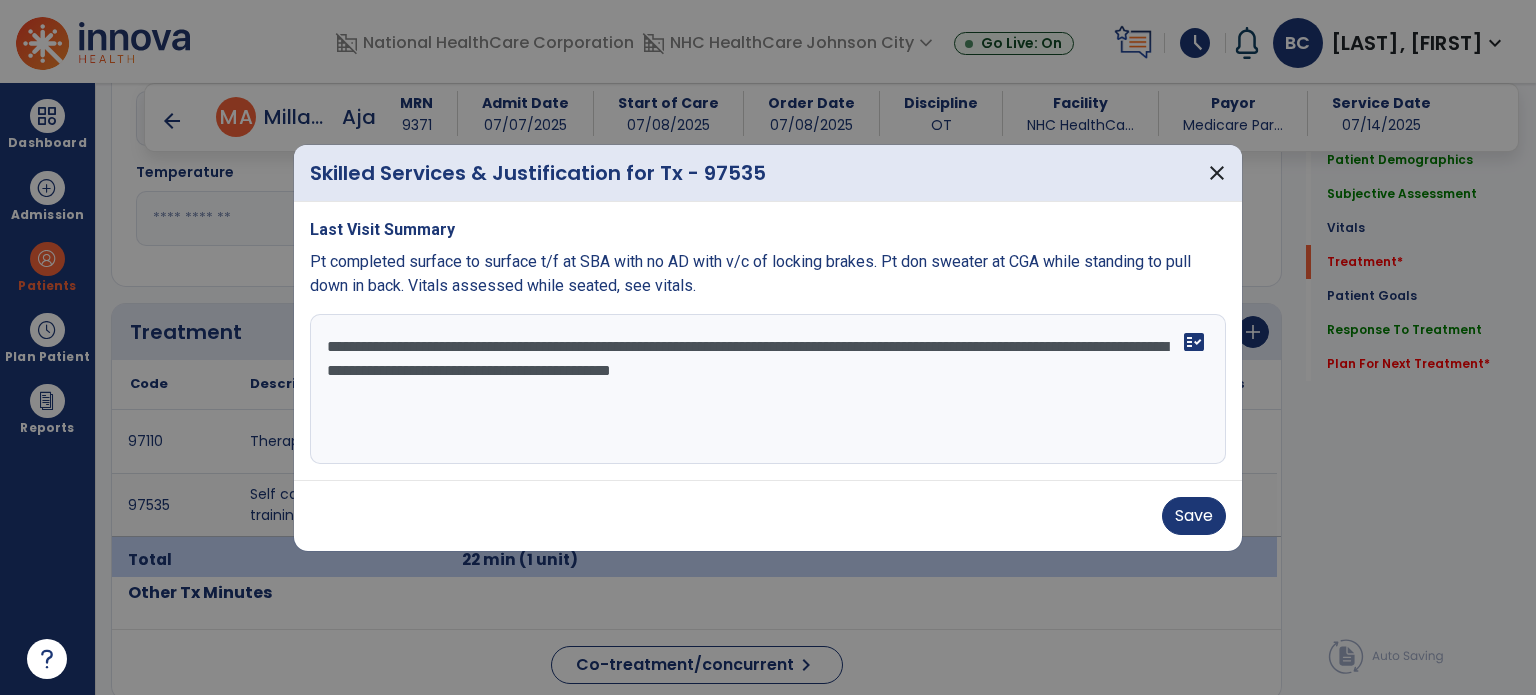 type on "**********" 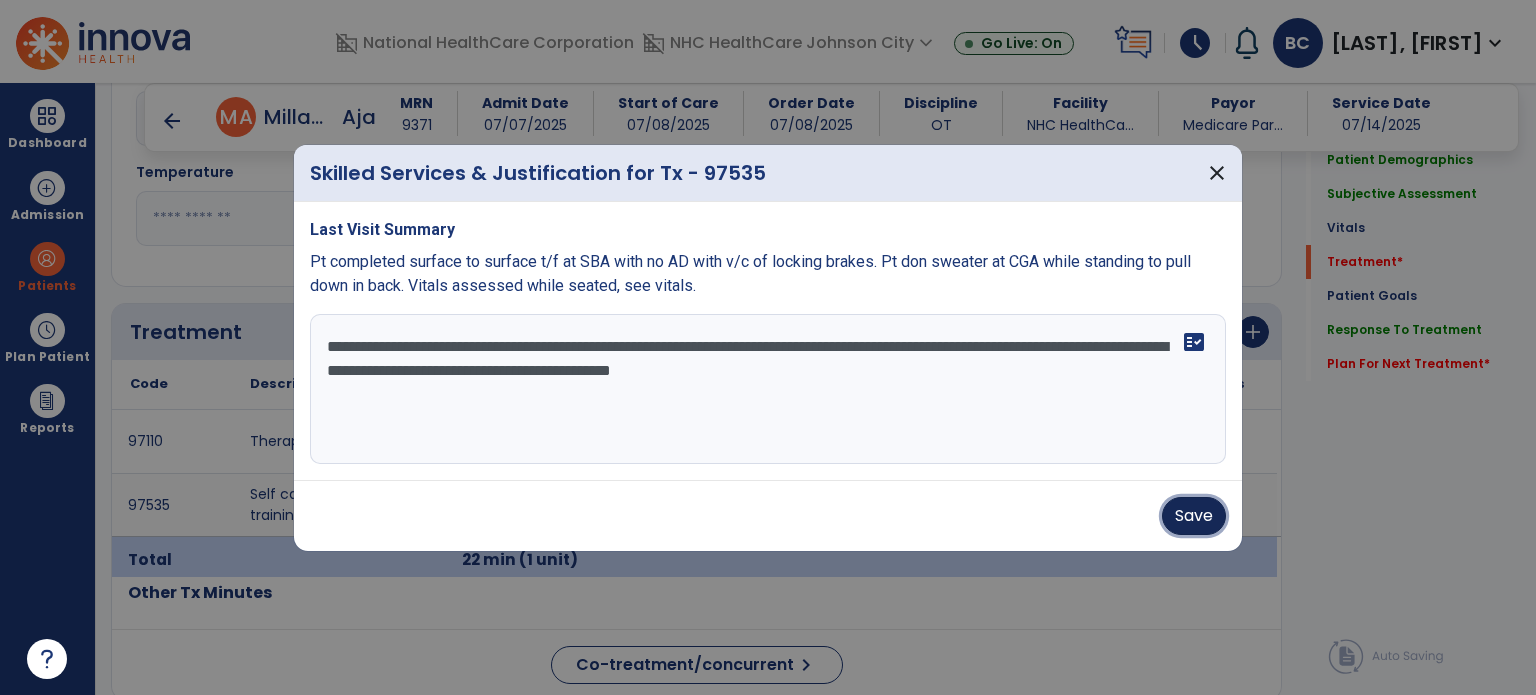 click on "Save" at bounding box center [1194, 516] 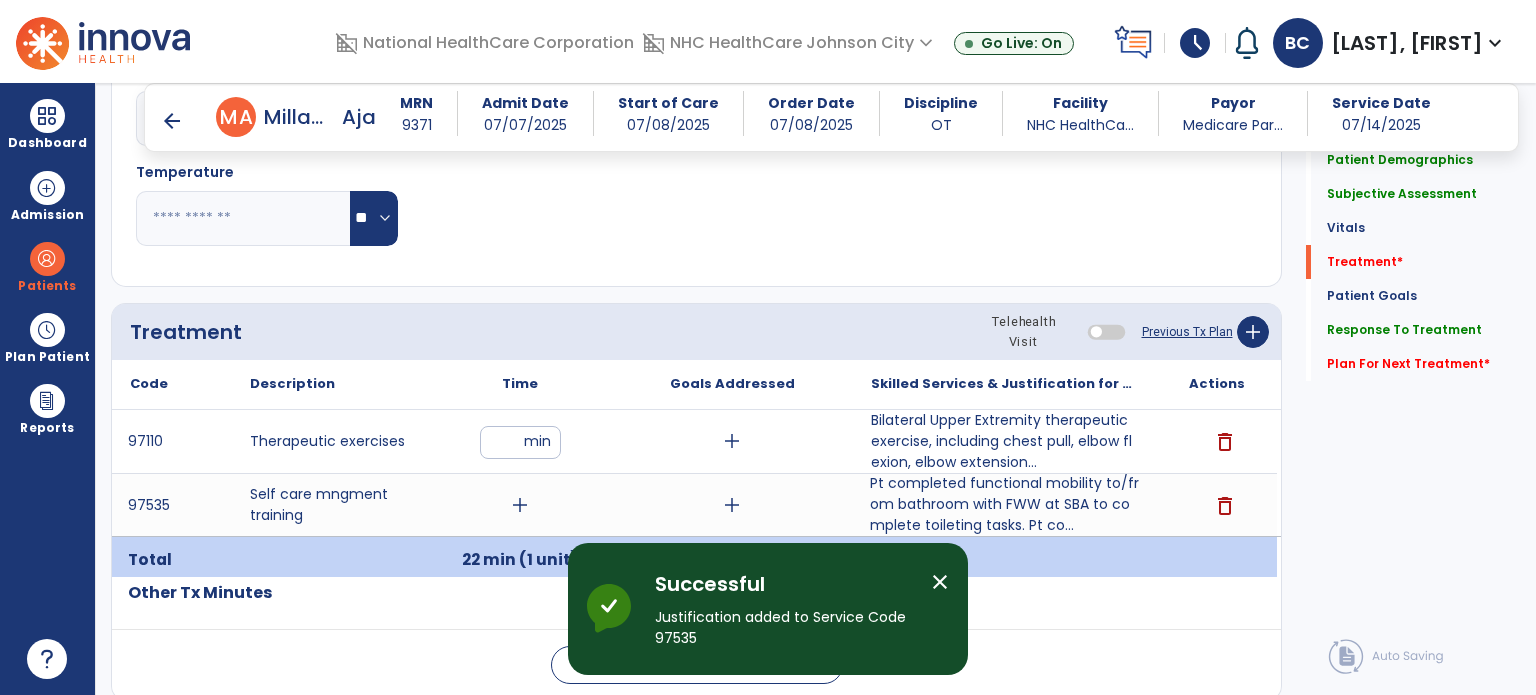 click on "schedule" at bounding box center (1195, 43) 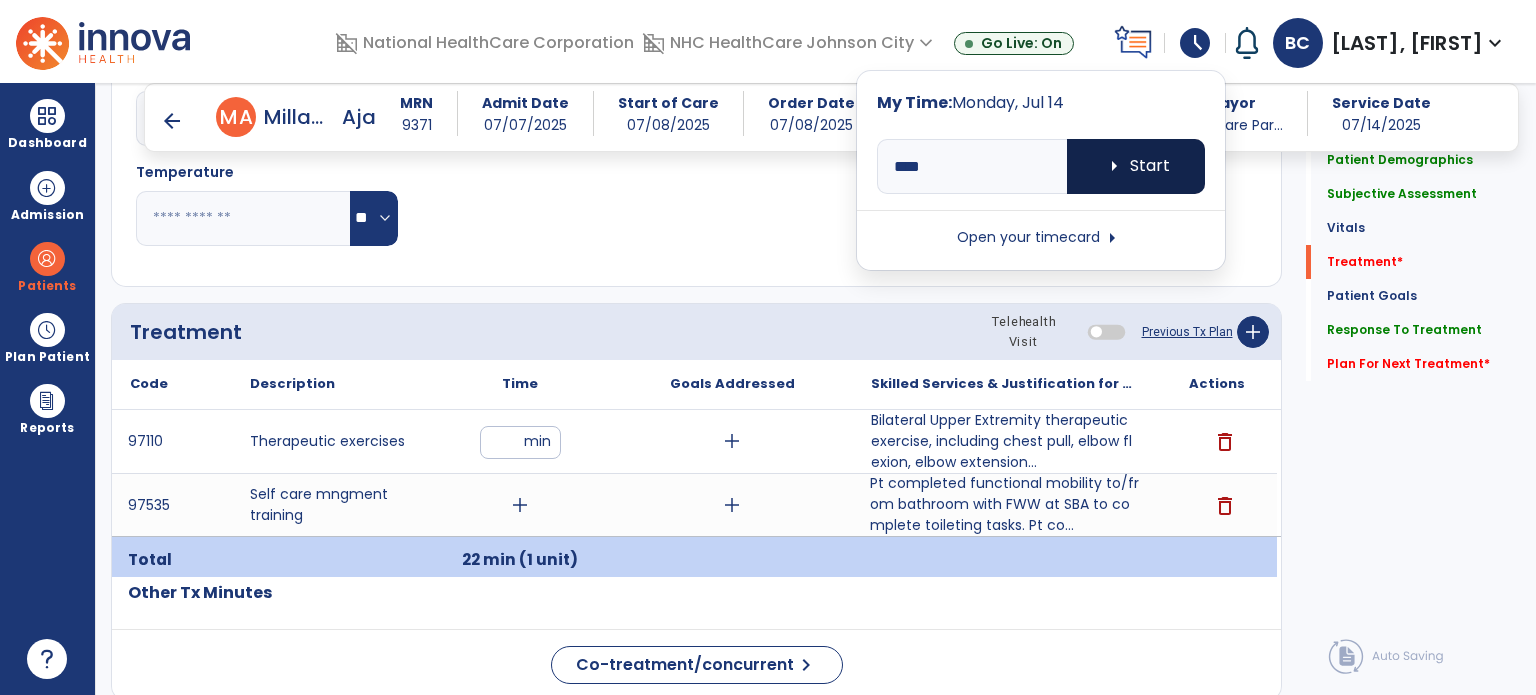 click on "arrow_right" at bounding box center (1114, 166) 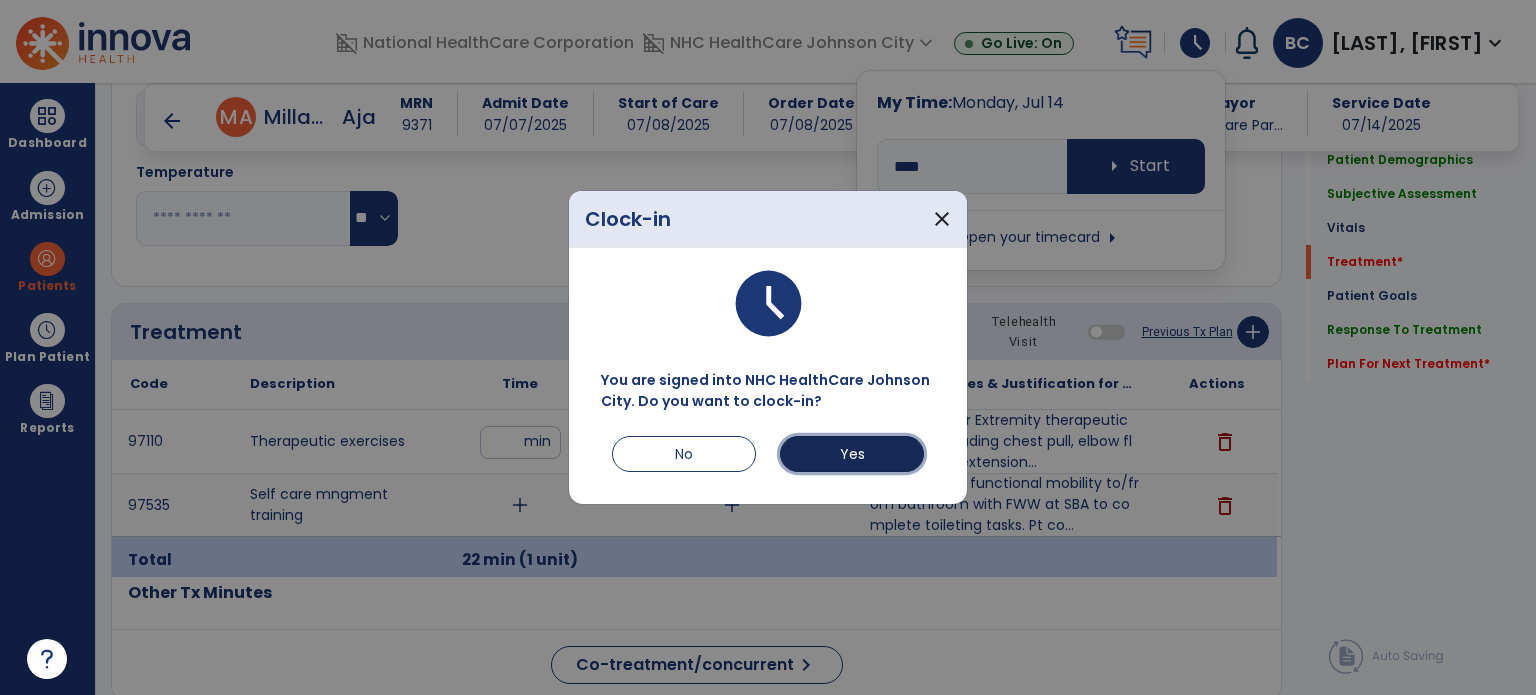 click on "Yes" at bounding box center (852, 454) 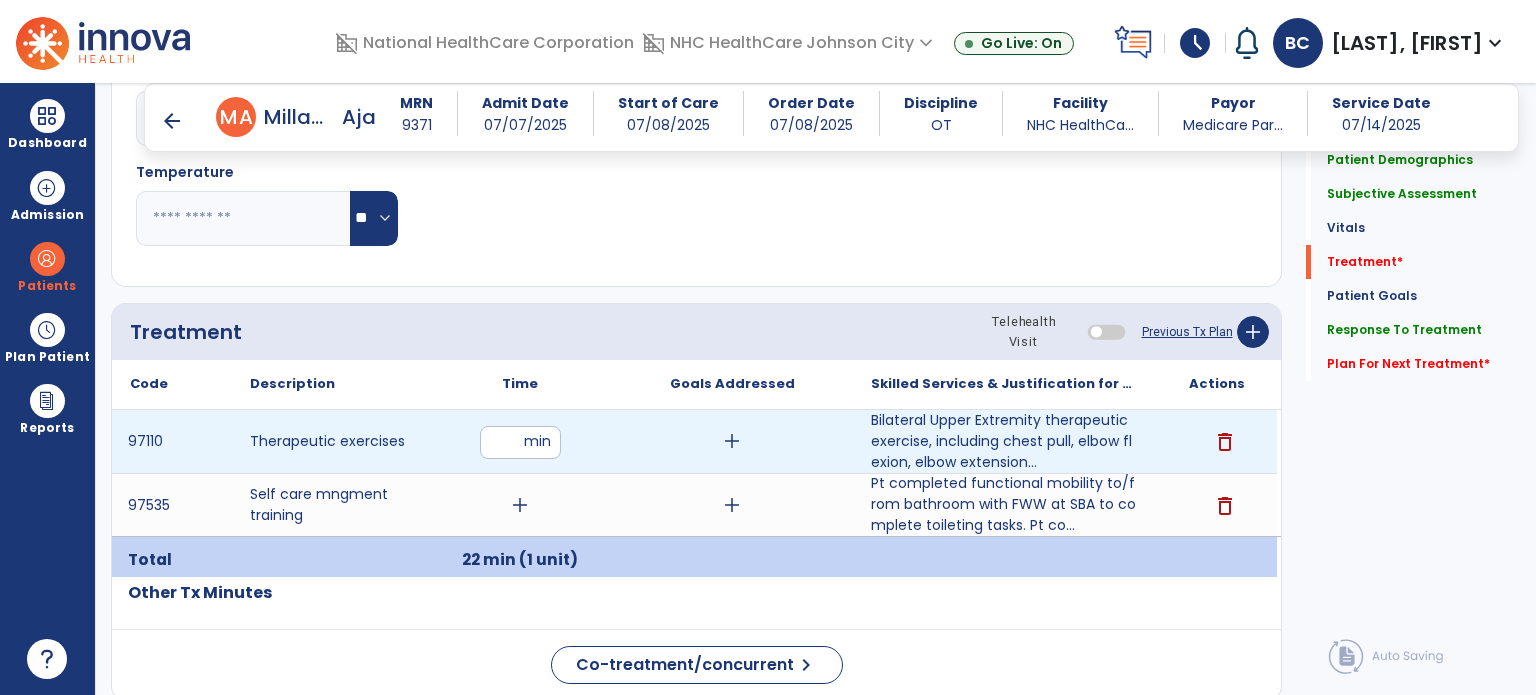 click on "add" at bounding box center (732, 441) 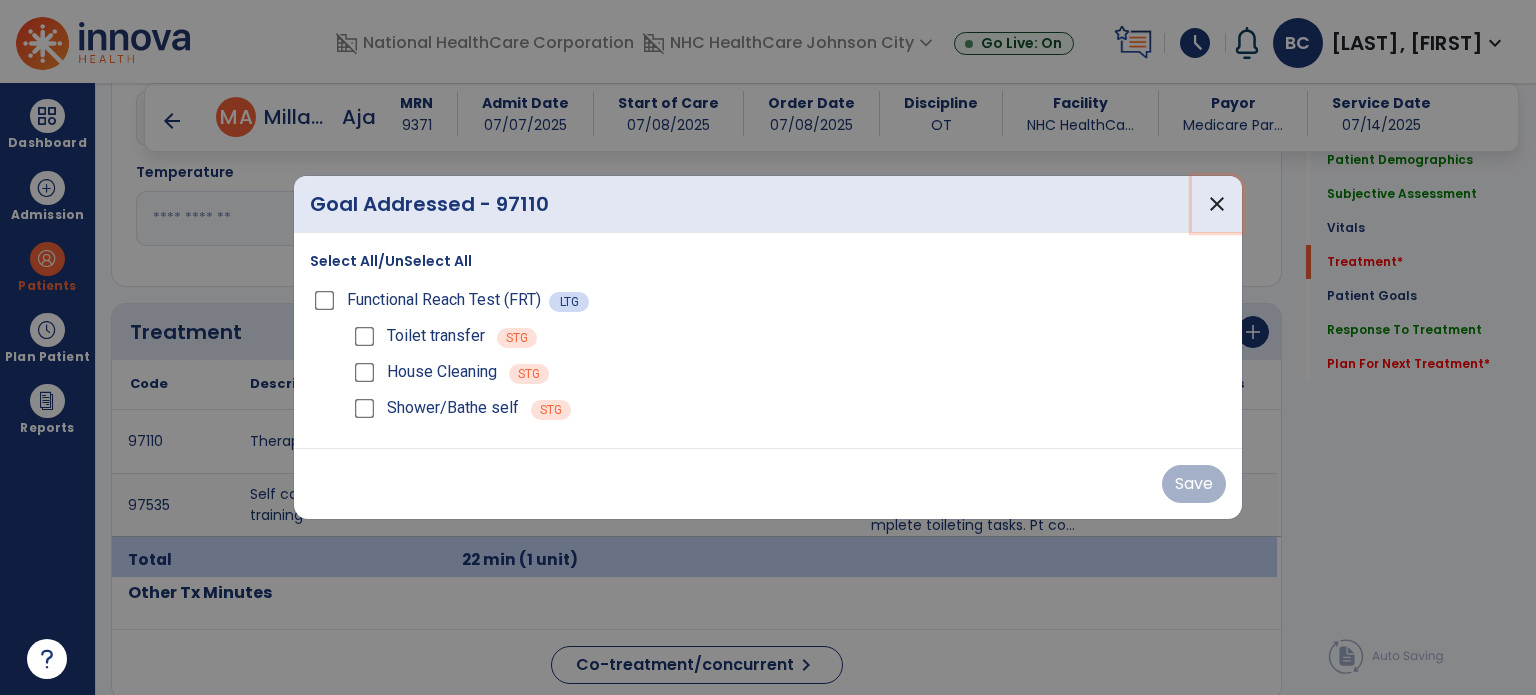 click on "close" at bounding box center (1217, 204) 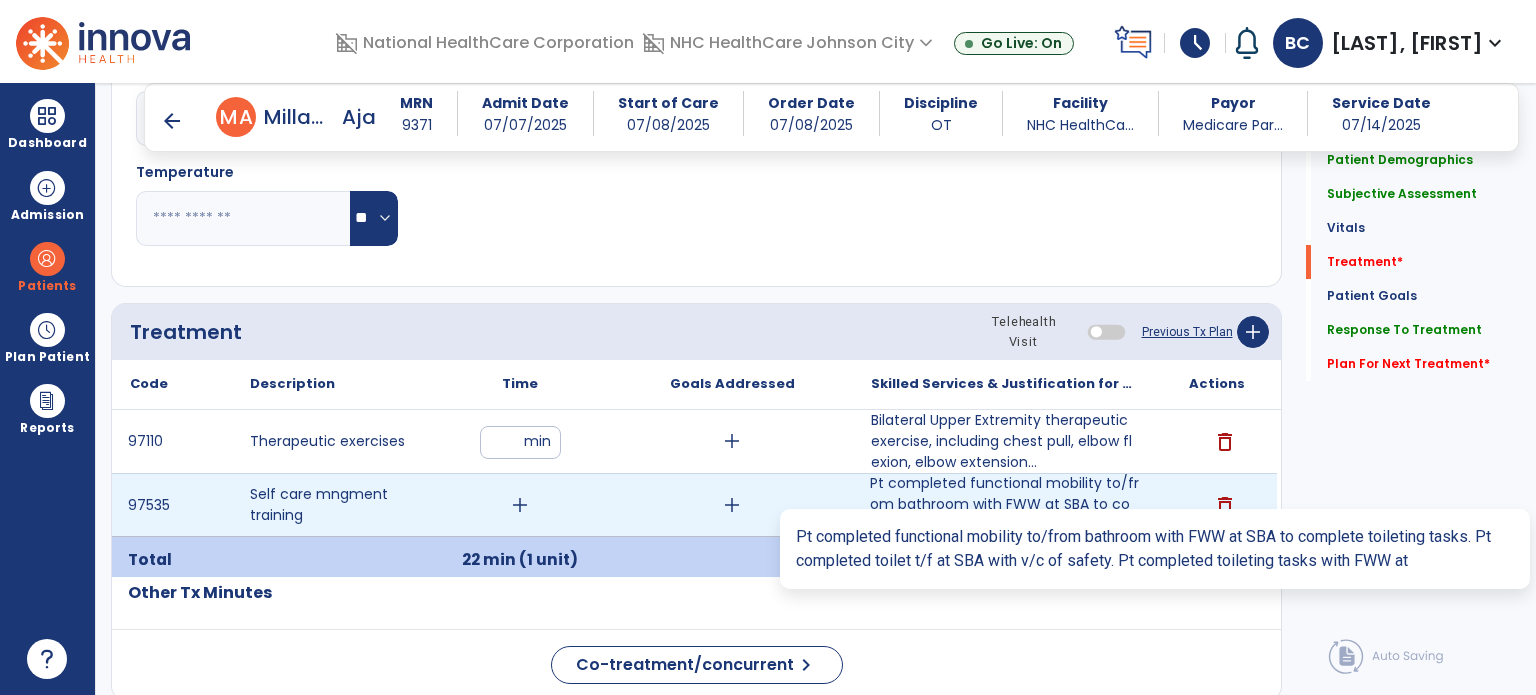 click on "Pt completed functional mobility to/from bathroom with FWW at SBA to complete toileting tasks. Pt co..." at bounding box center (1004, 504) 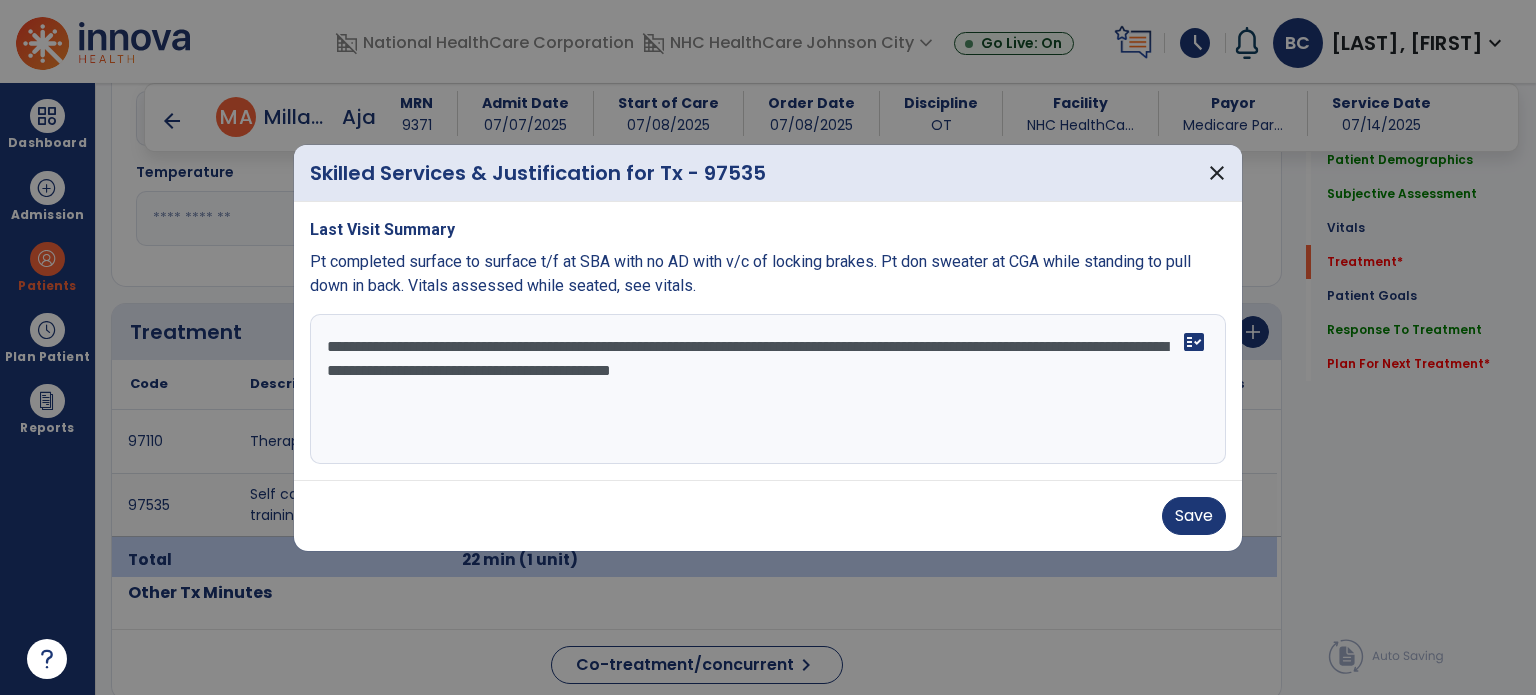 click on "**********" at bounding box center (768, 389) 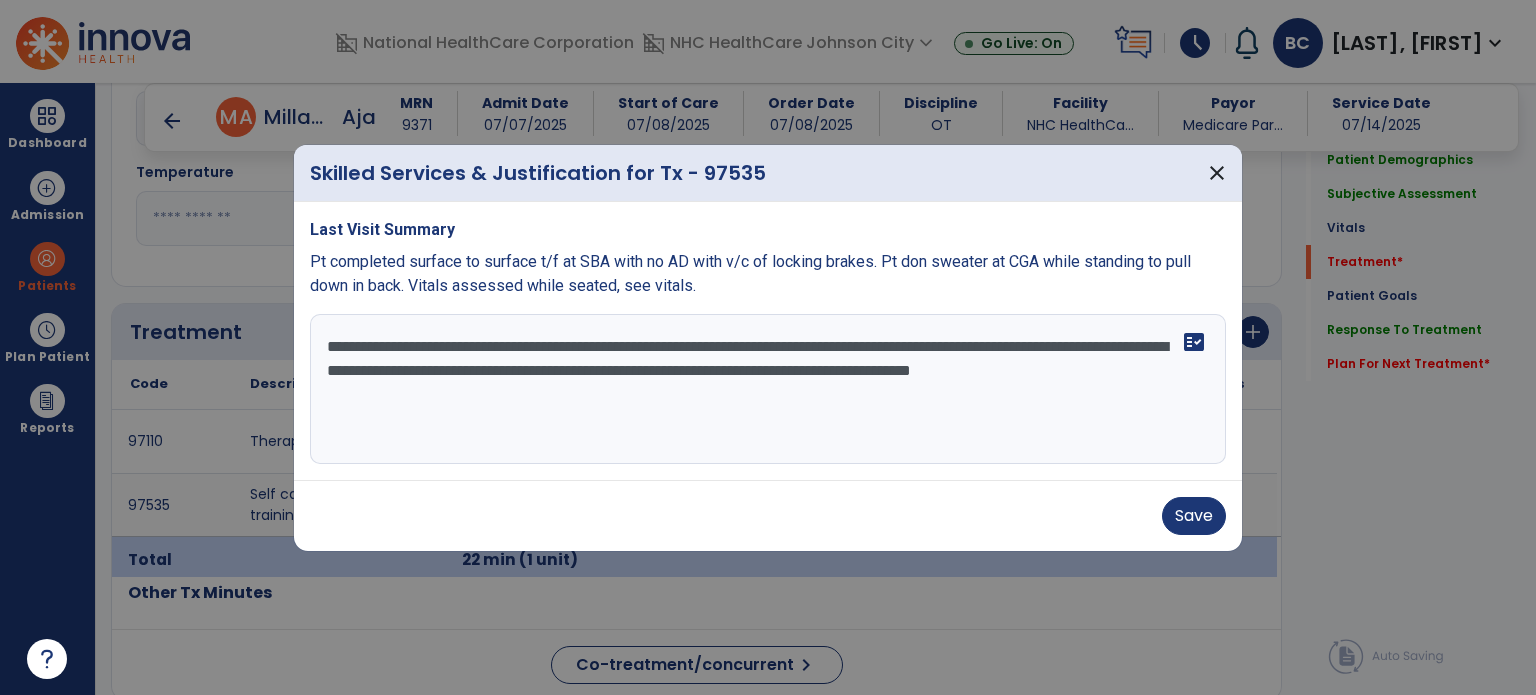 type on "**********" 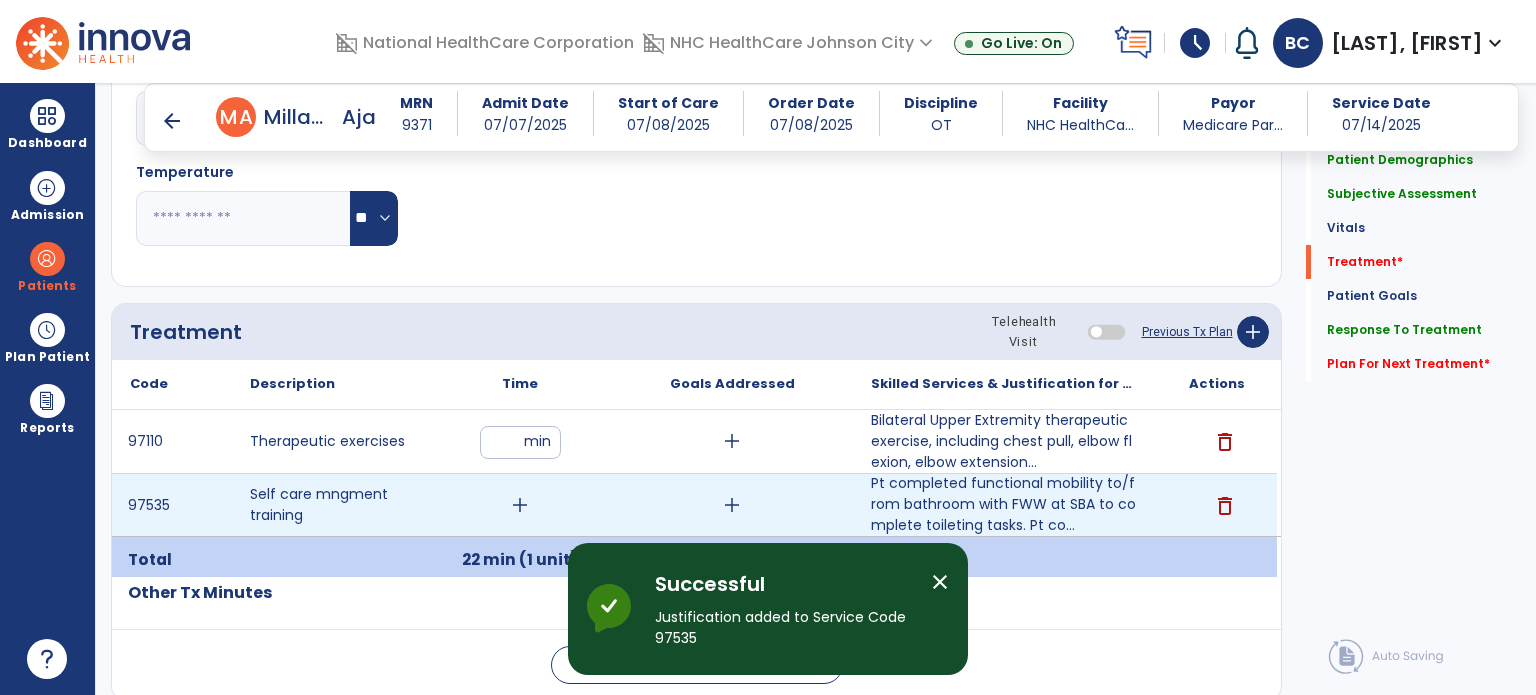 click on "add" at bounding box center [520, 505] 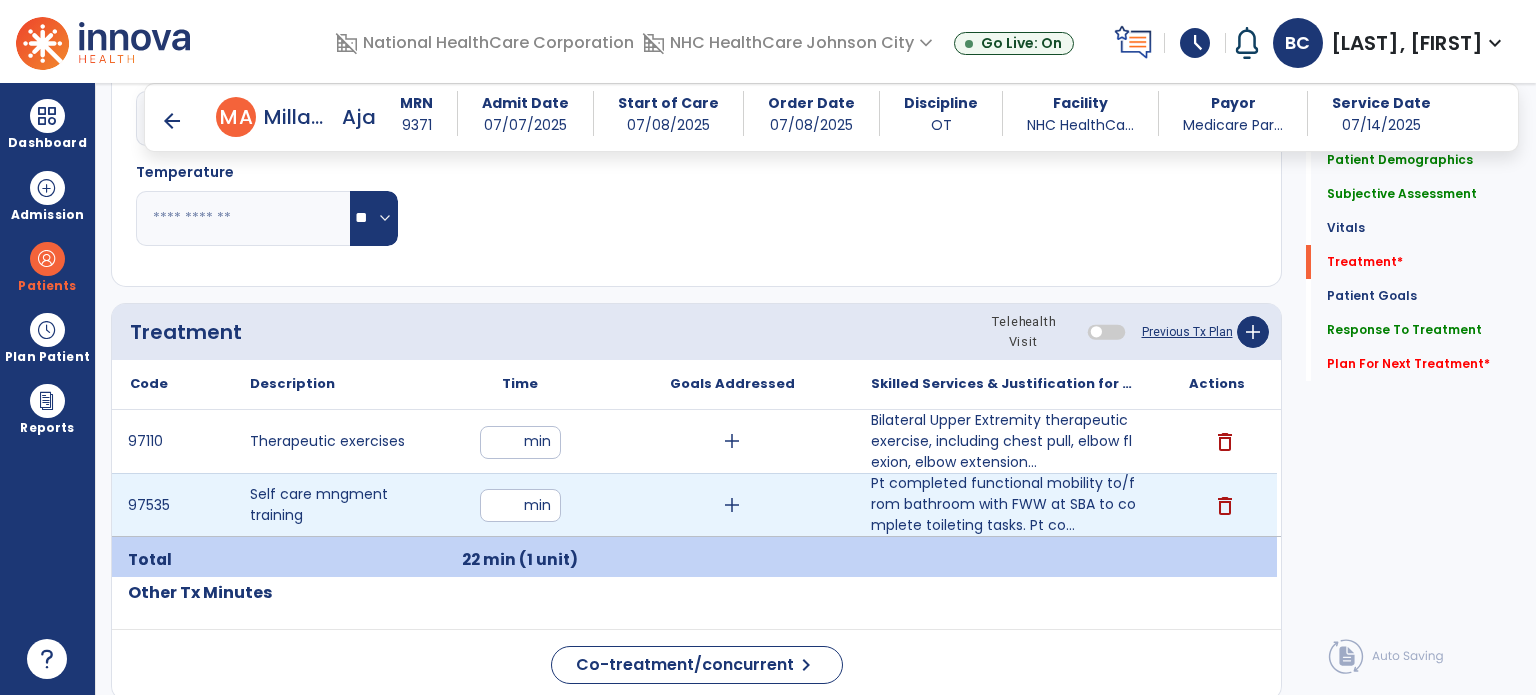 type on "**" 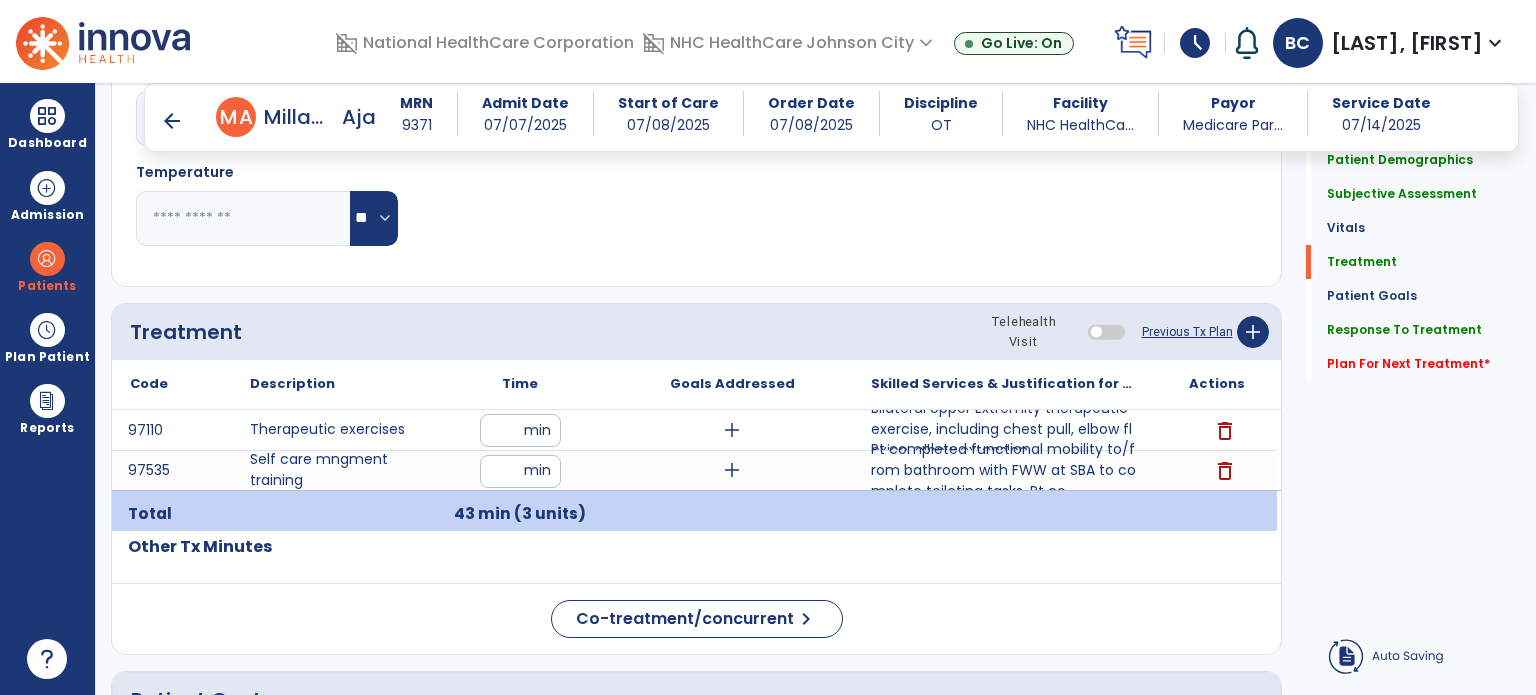 click on "Time" at bounding box center (520, 384) 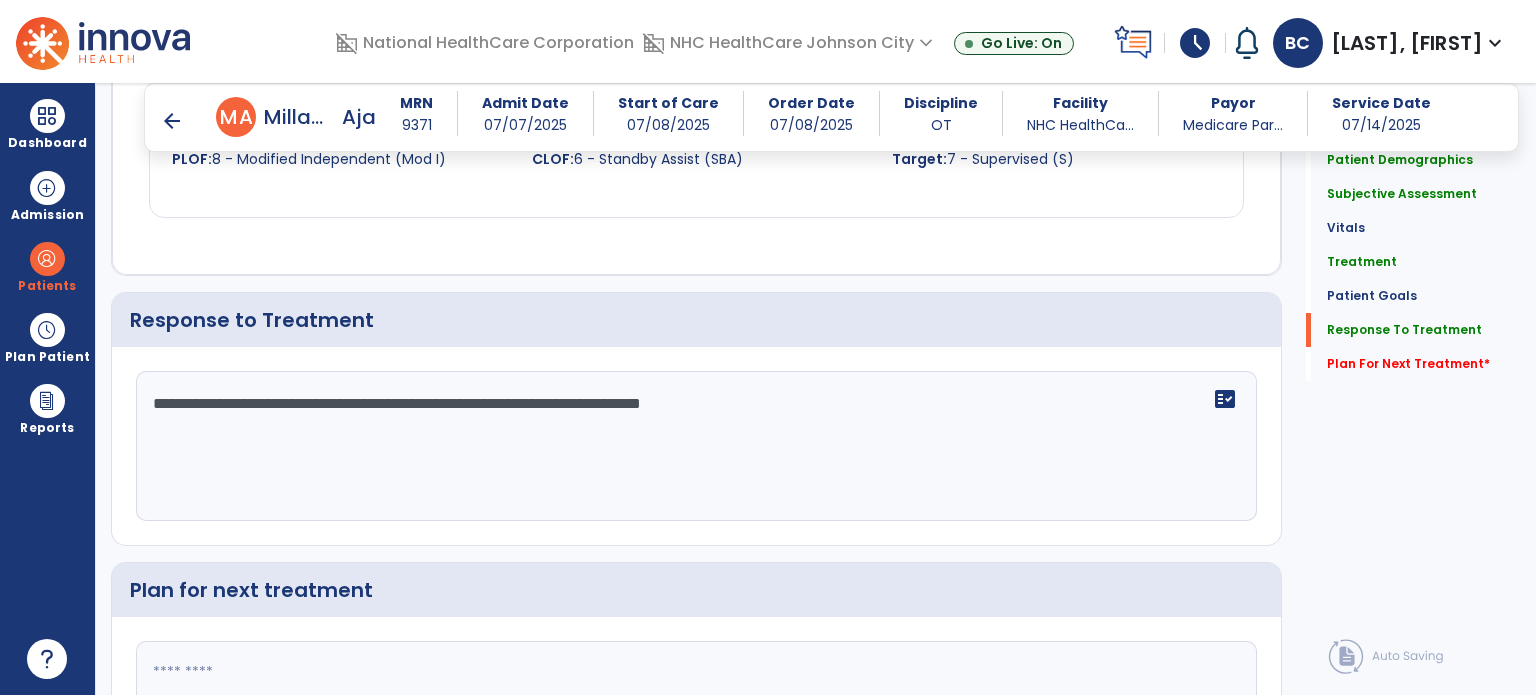 scroll, scrollTop: 2117, scrollLeft: 0, axis: vertical 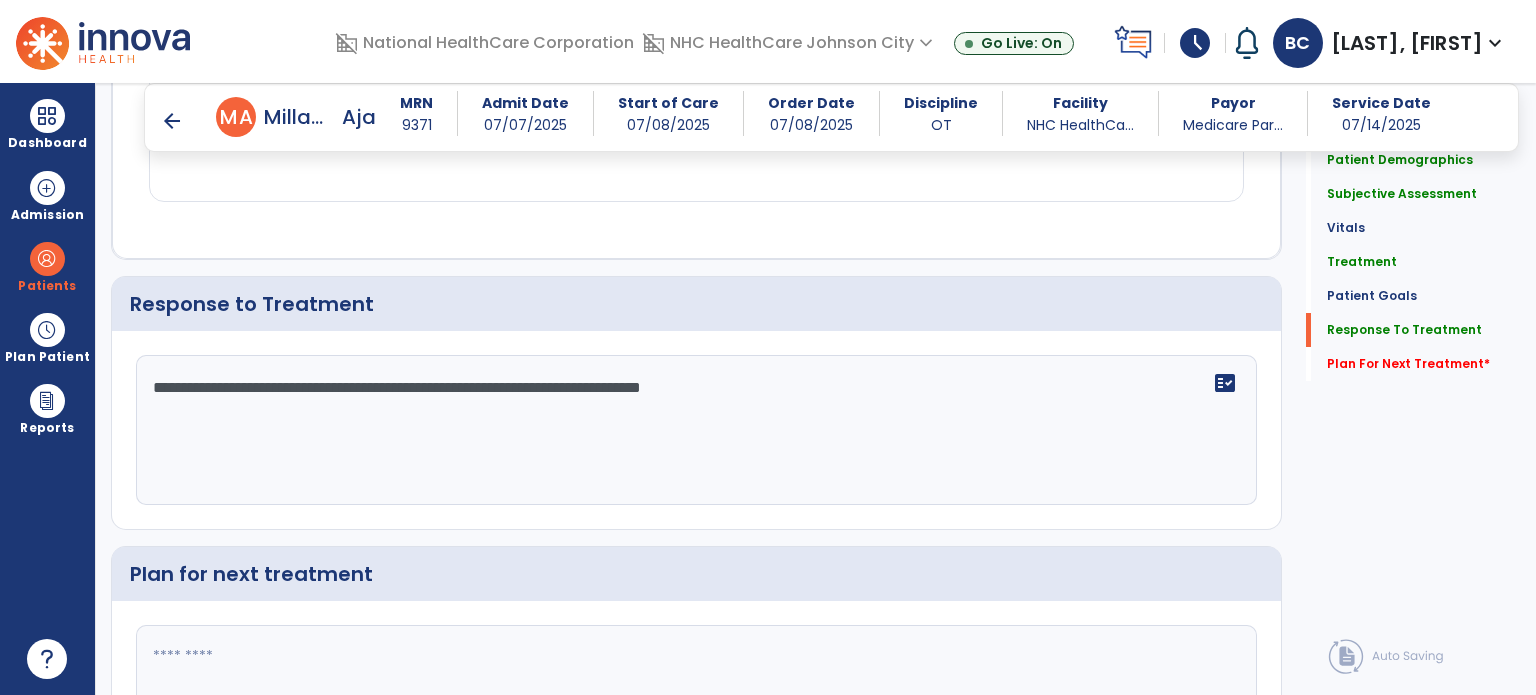 click 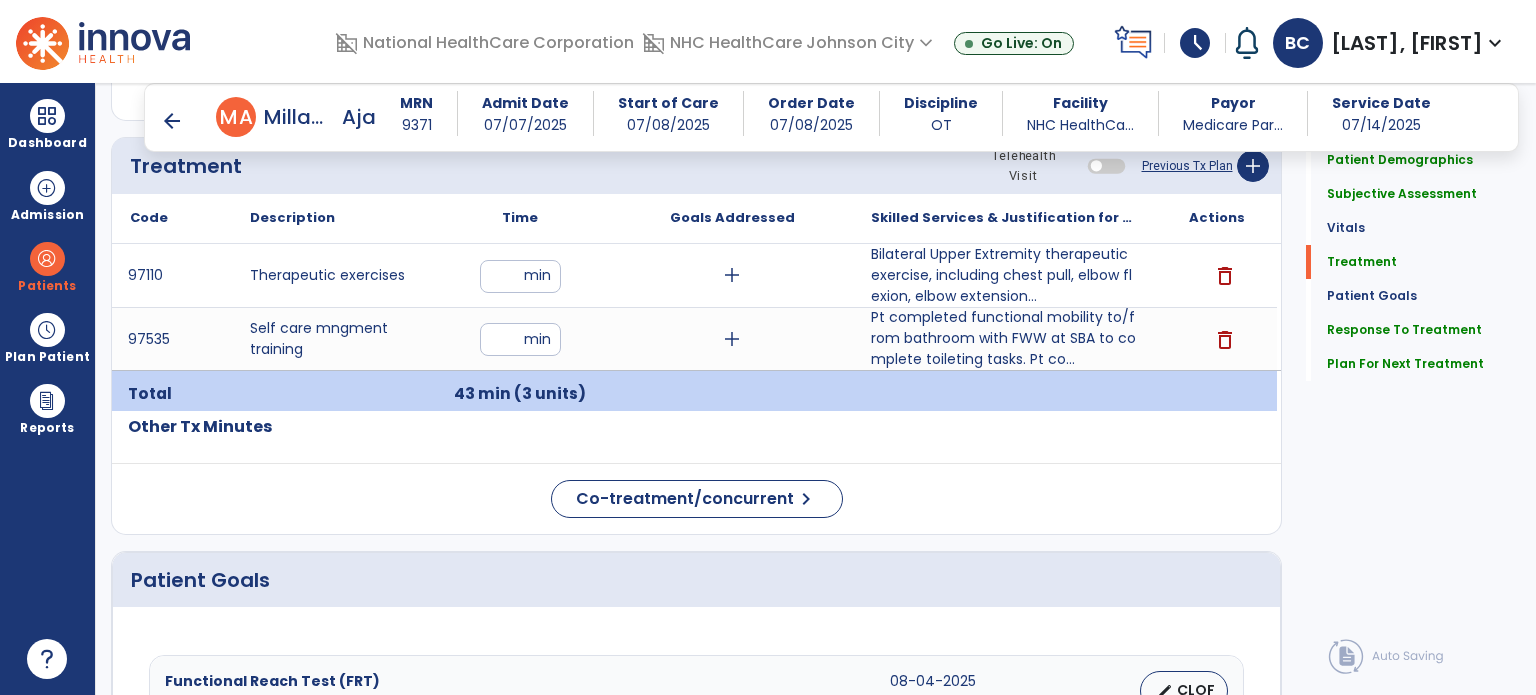 scroll, scrollTop: 1108, scrollLeft: 0, axis: vertical 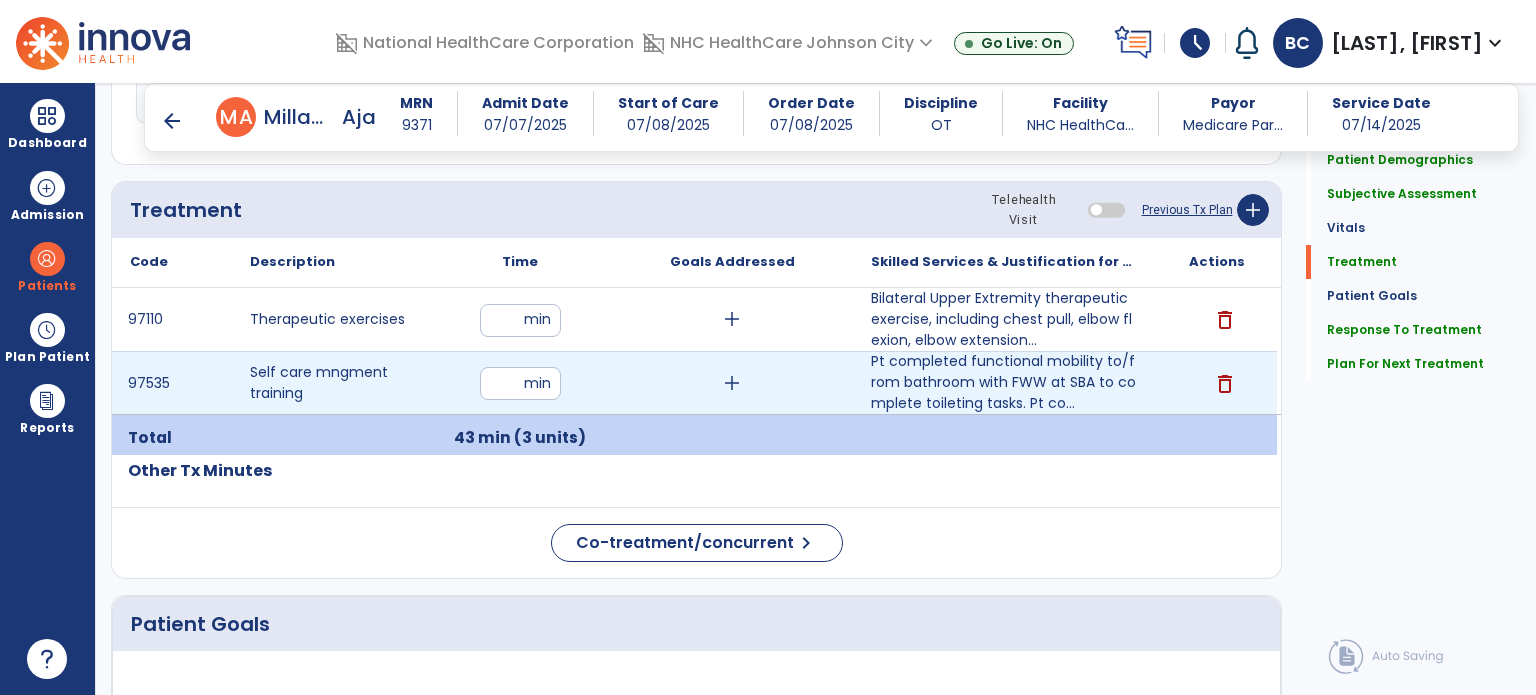 type on "**********" 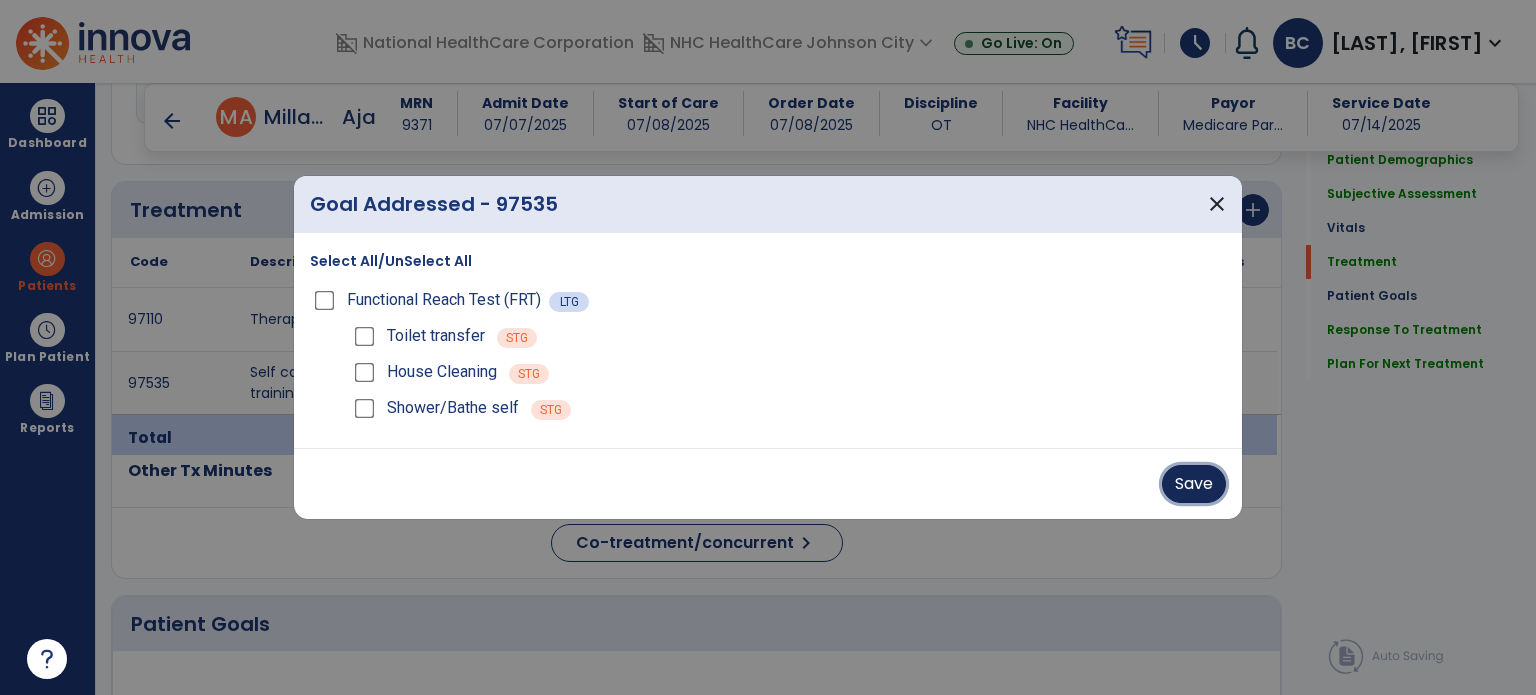 click on "Save" at bounding box center [1194, 484] 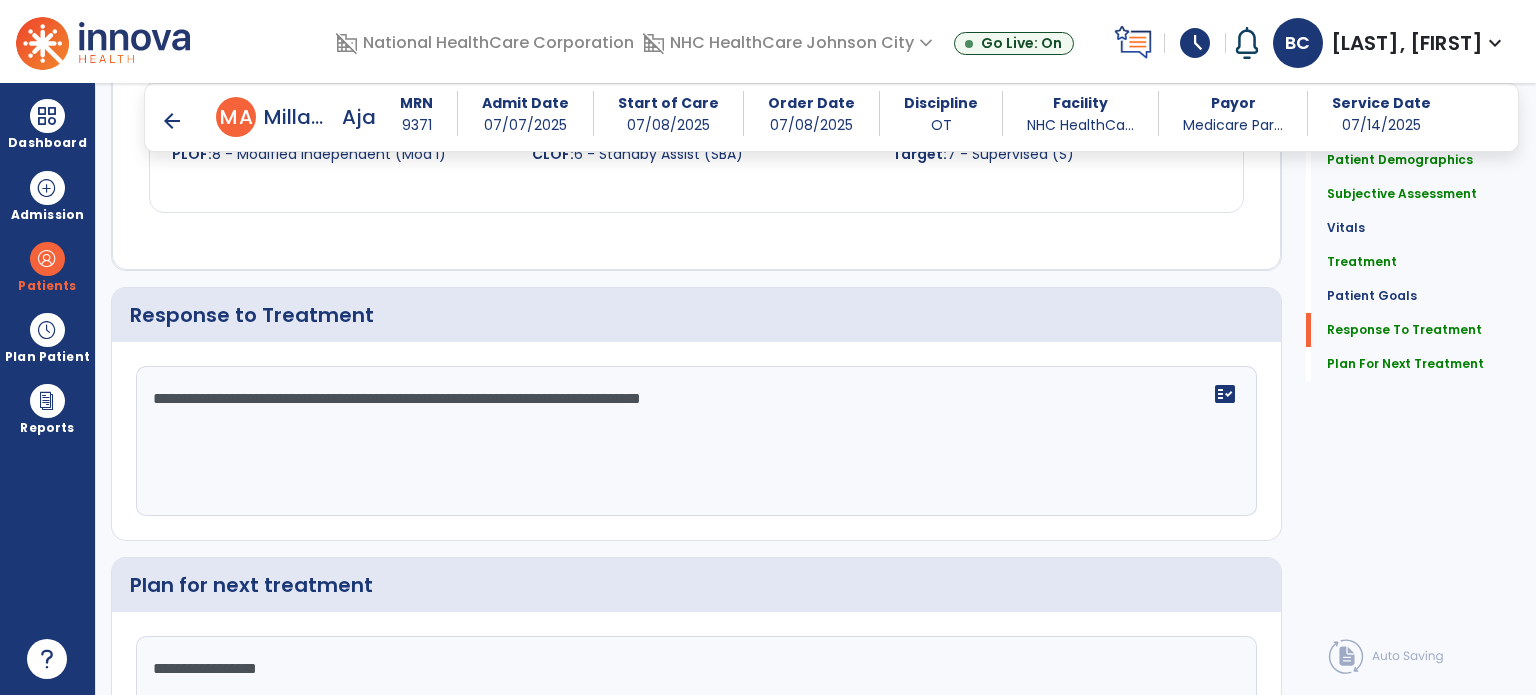 scroll, scrollTop: 2281, scrollLeft: 0, axis: vertical 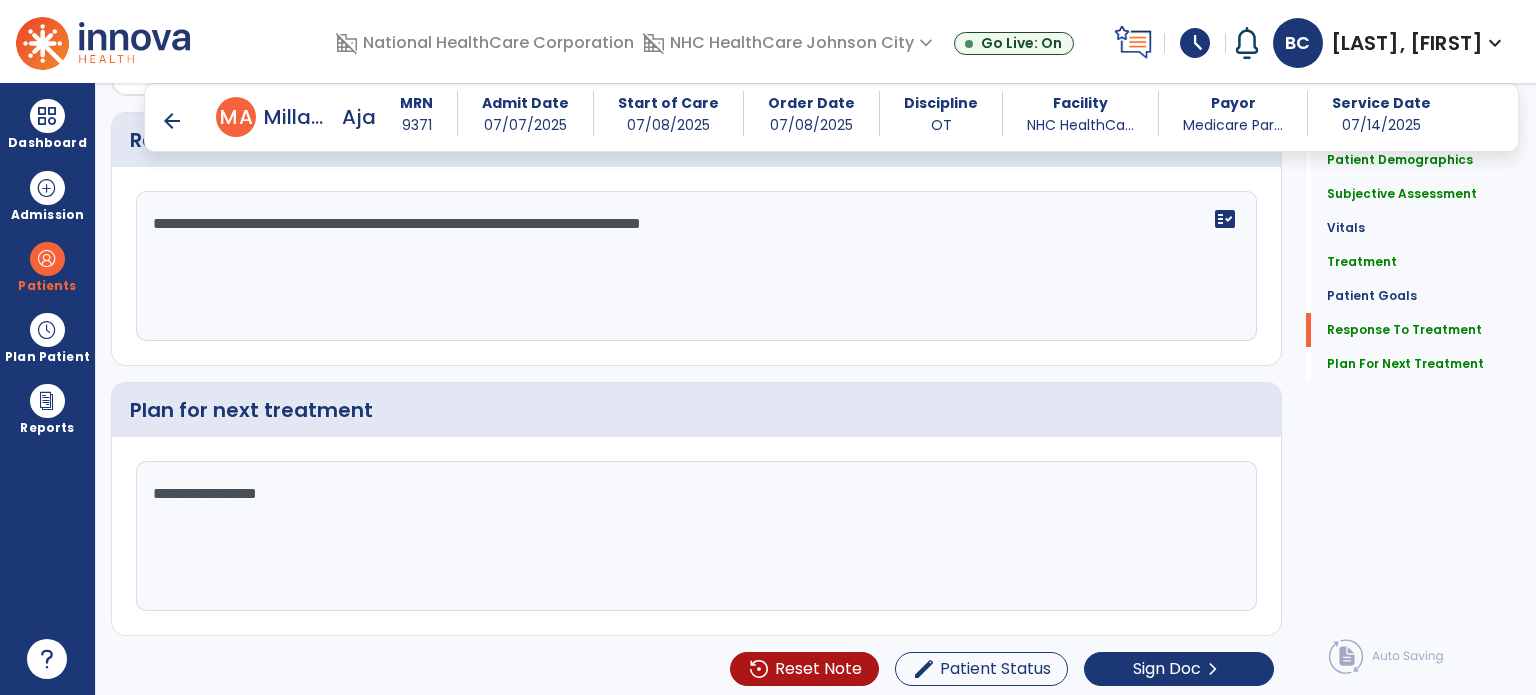click on "Patient Demographics  Medical Diagnosis   Treatment Diagnosis   Precautions   Contraindications
Code
Description
Pdpm Clinical Category
I11.0 to" 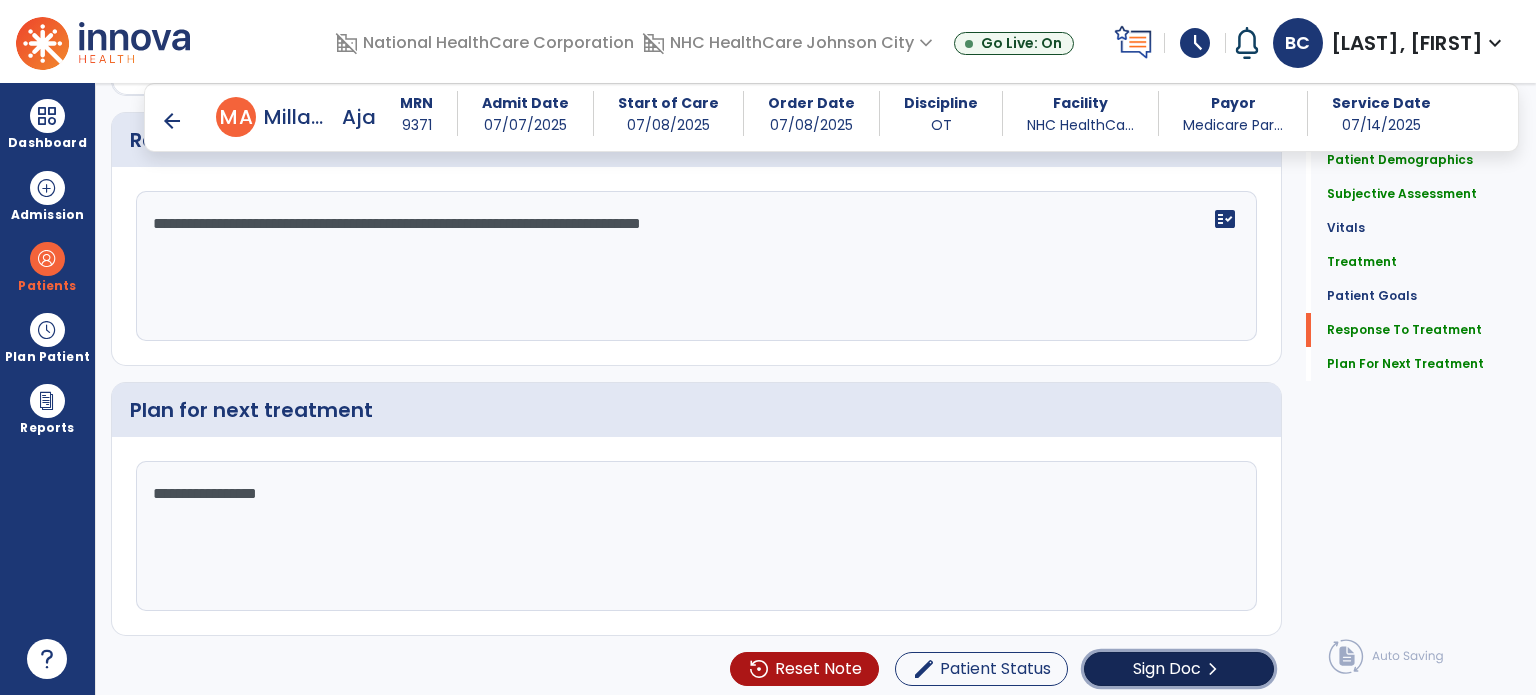 click on "Sign Doc  chevron_right" 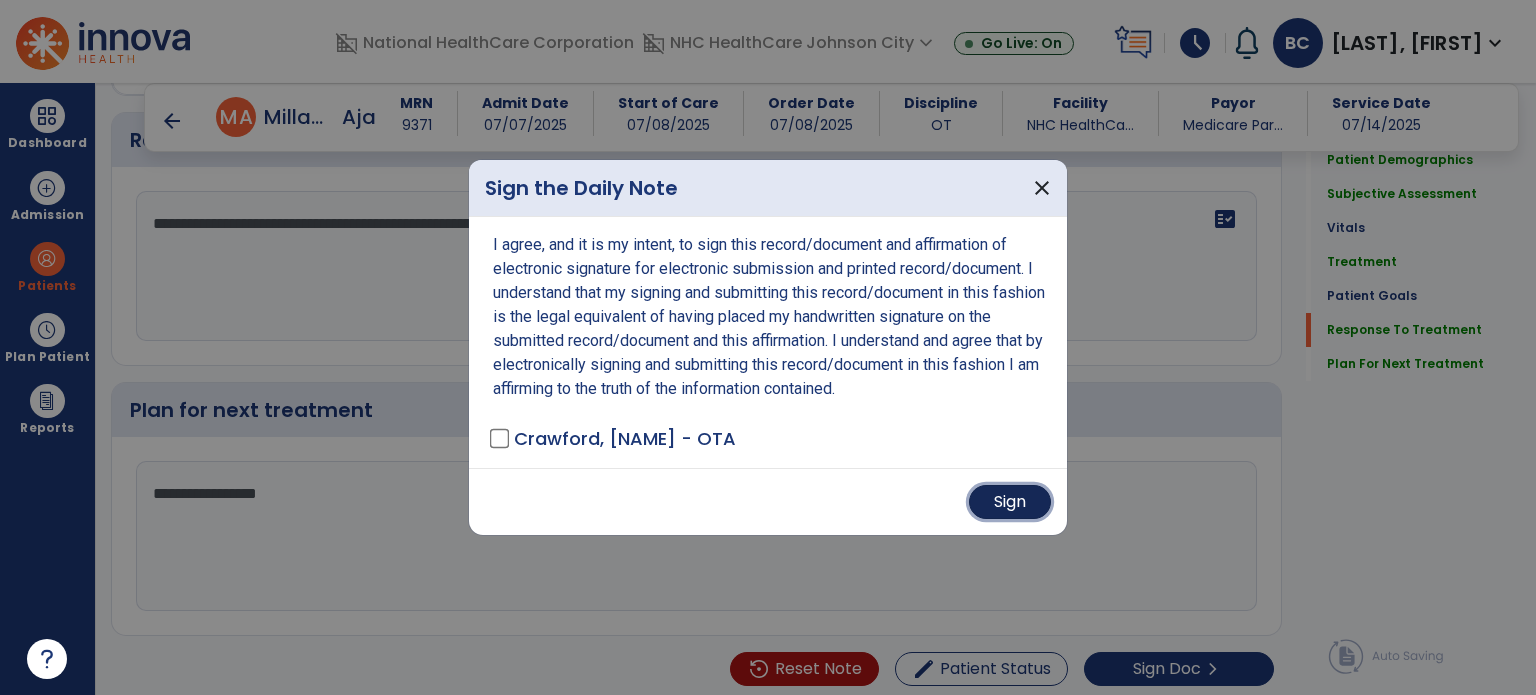 click on "Sign" at bounding box center (1010, 502) 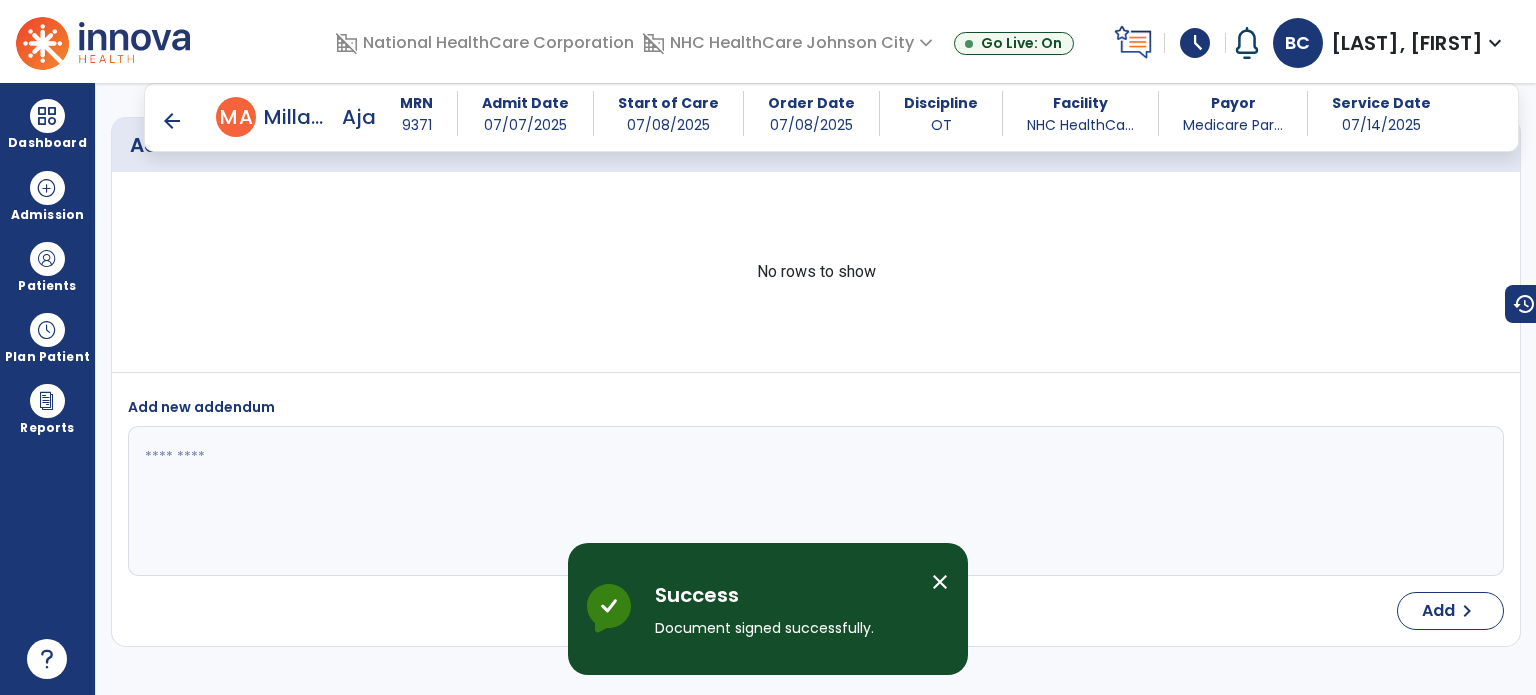 scroll, scrollTop: 3137, scrollLeft: 0, axis: vertical 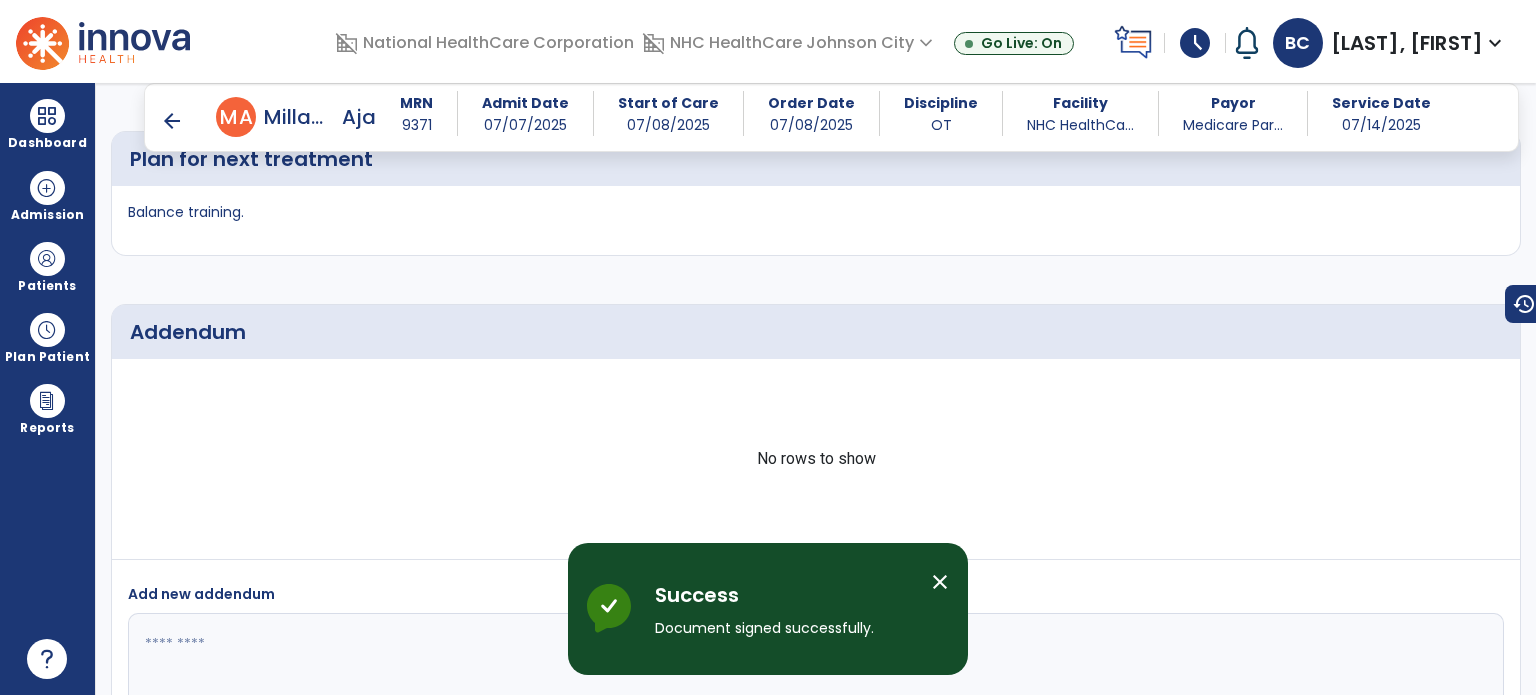 click on "arrow_back" at bounding box center (172, 121) 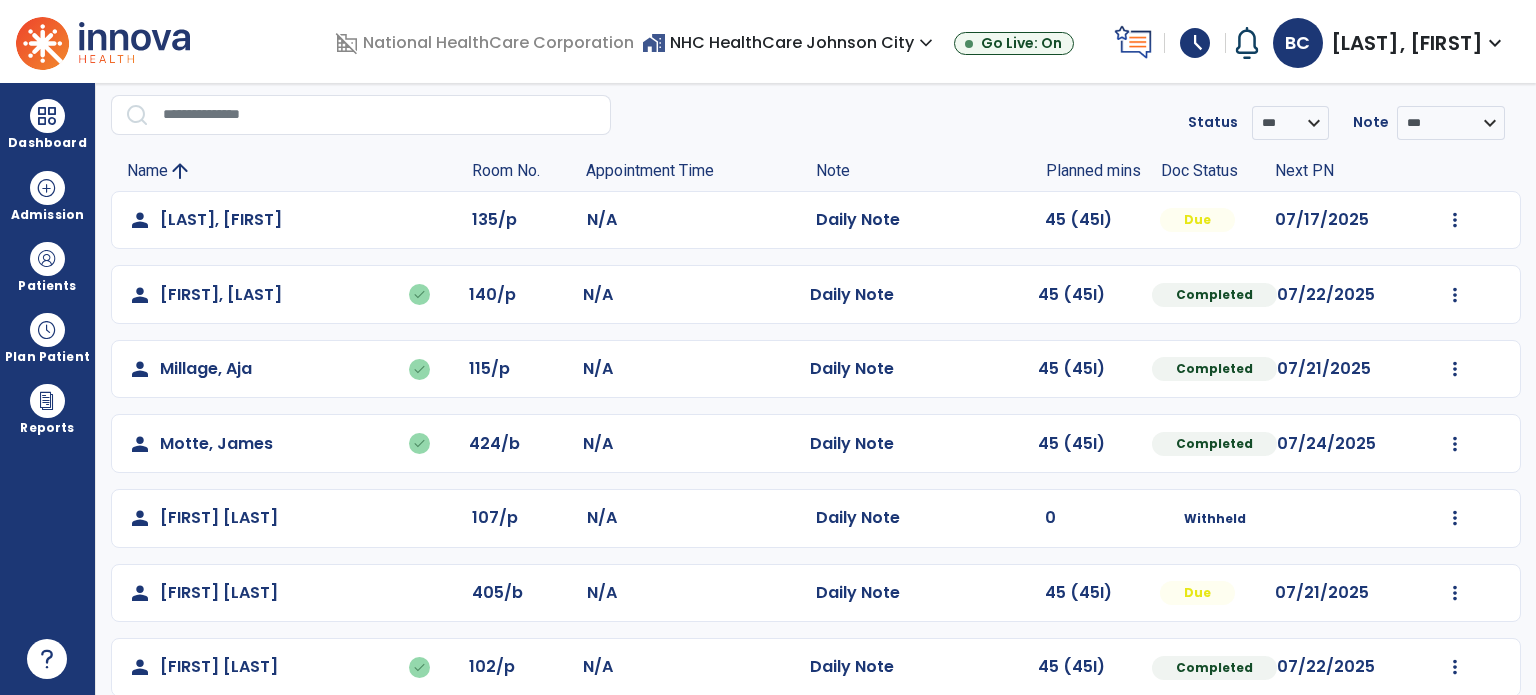 scroll, scrollTop: 94, scrollLeft: 0, axis: vertical 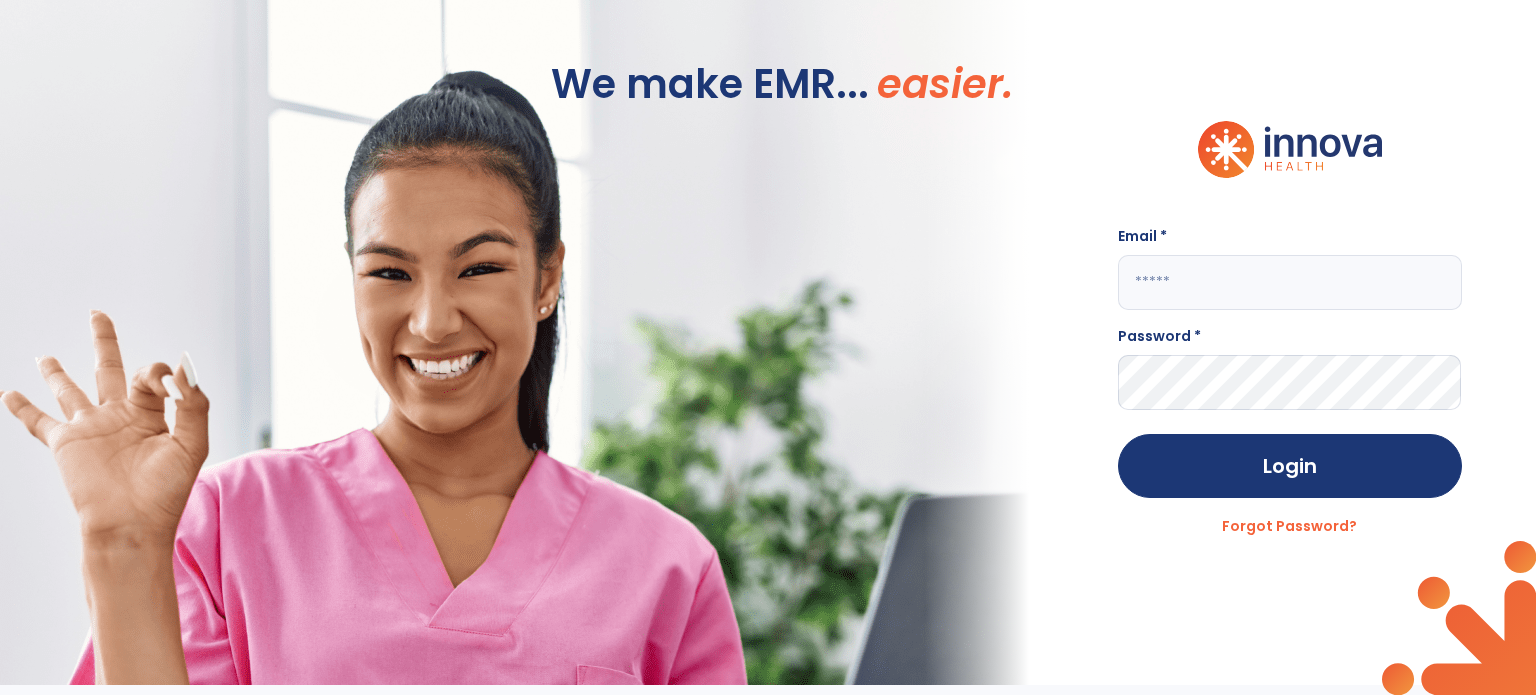 type on "**********" 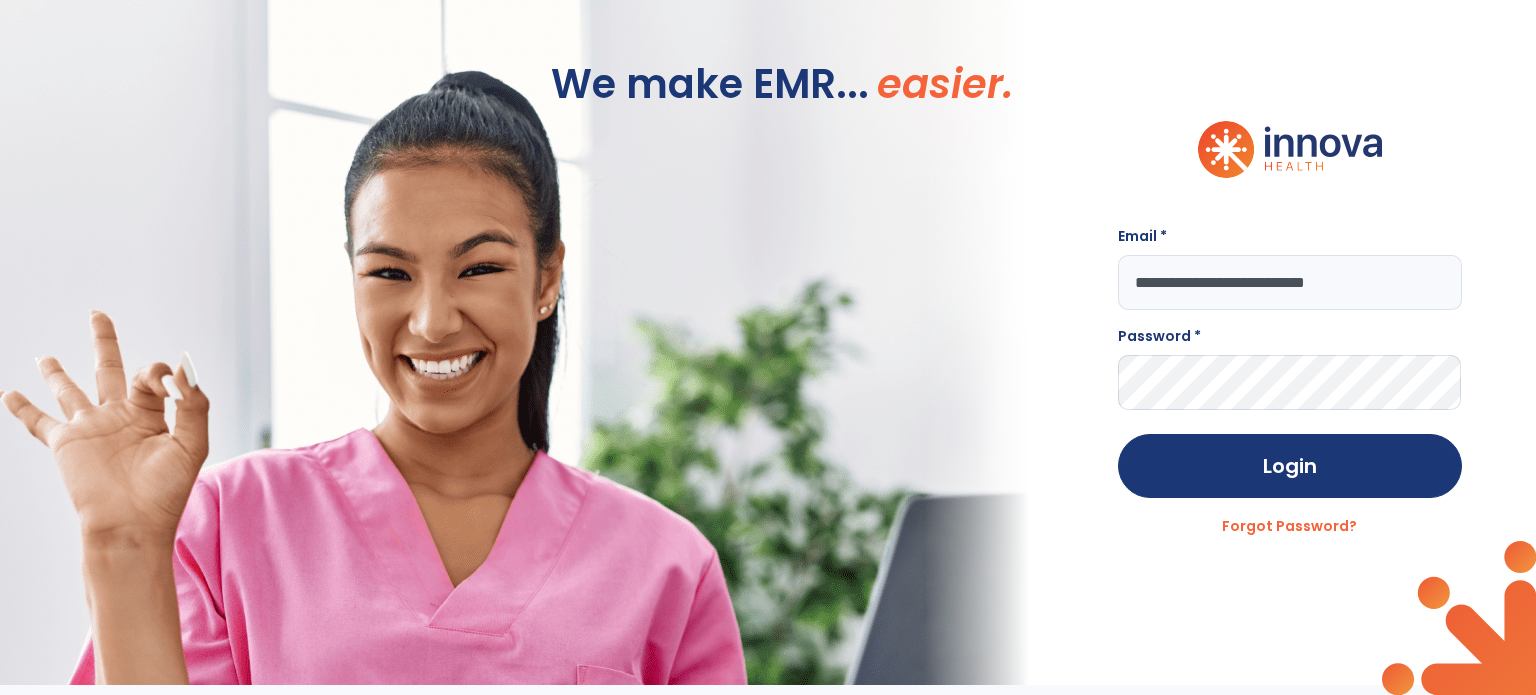 scroll, scrollTop: 0, scrollLeft: 0, axis: both 